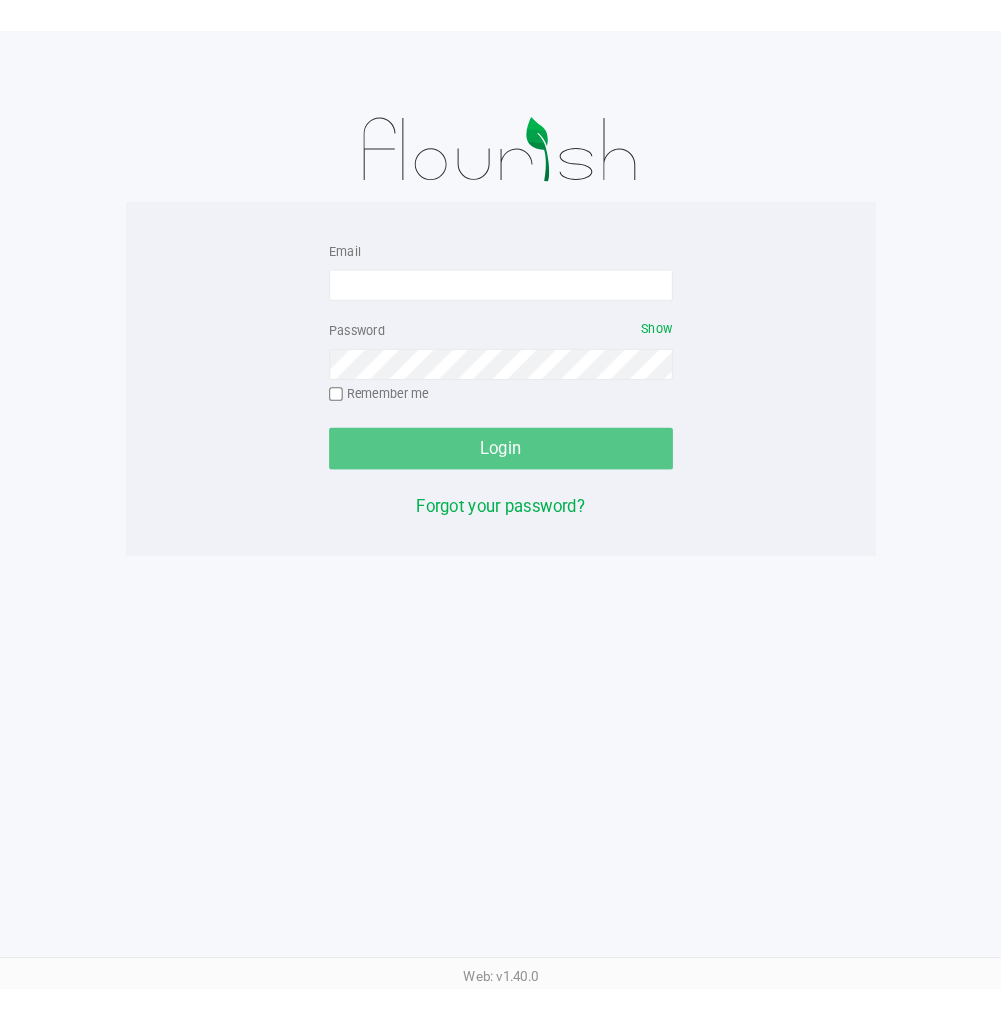 scroll, scrollTop: 0, scrollLeft: 0, axis: both 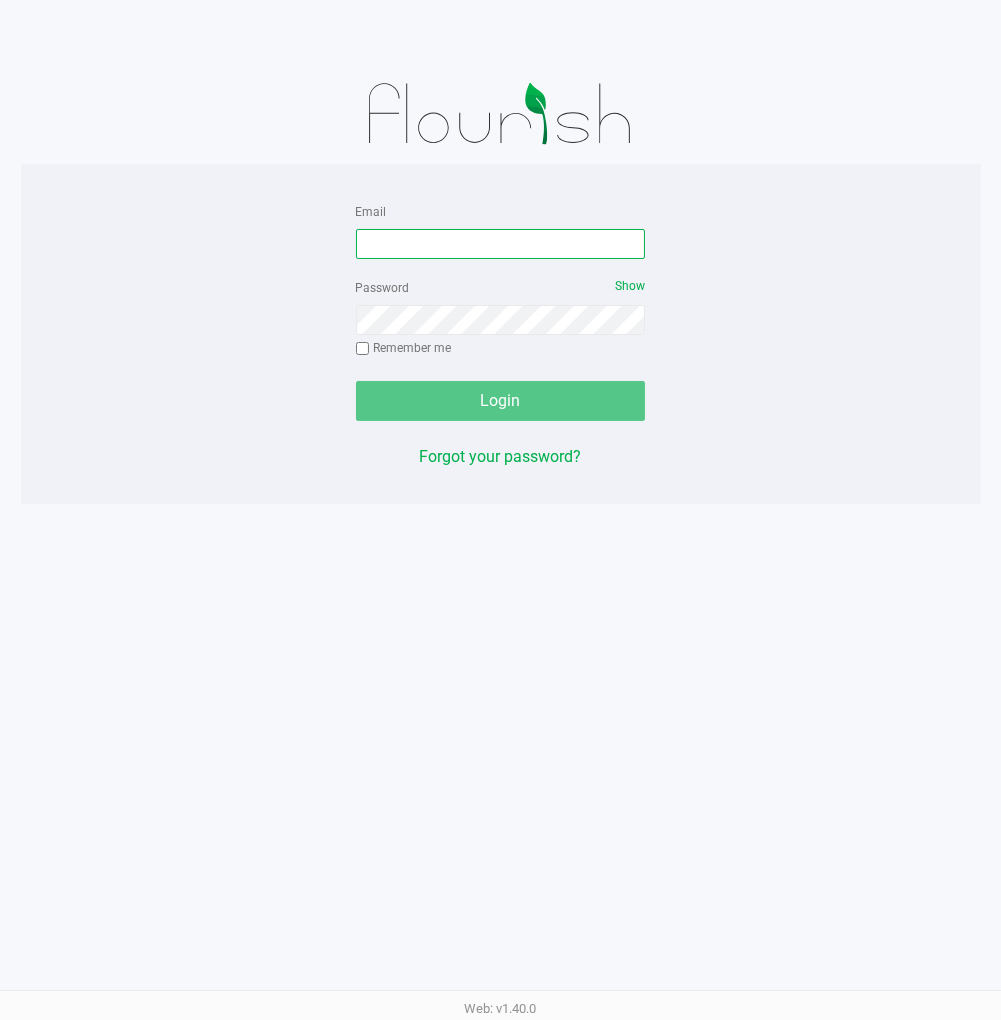 click on "Email" at bounding box center [501, 244] 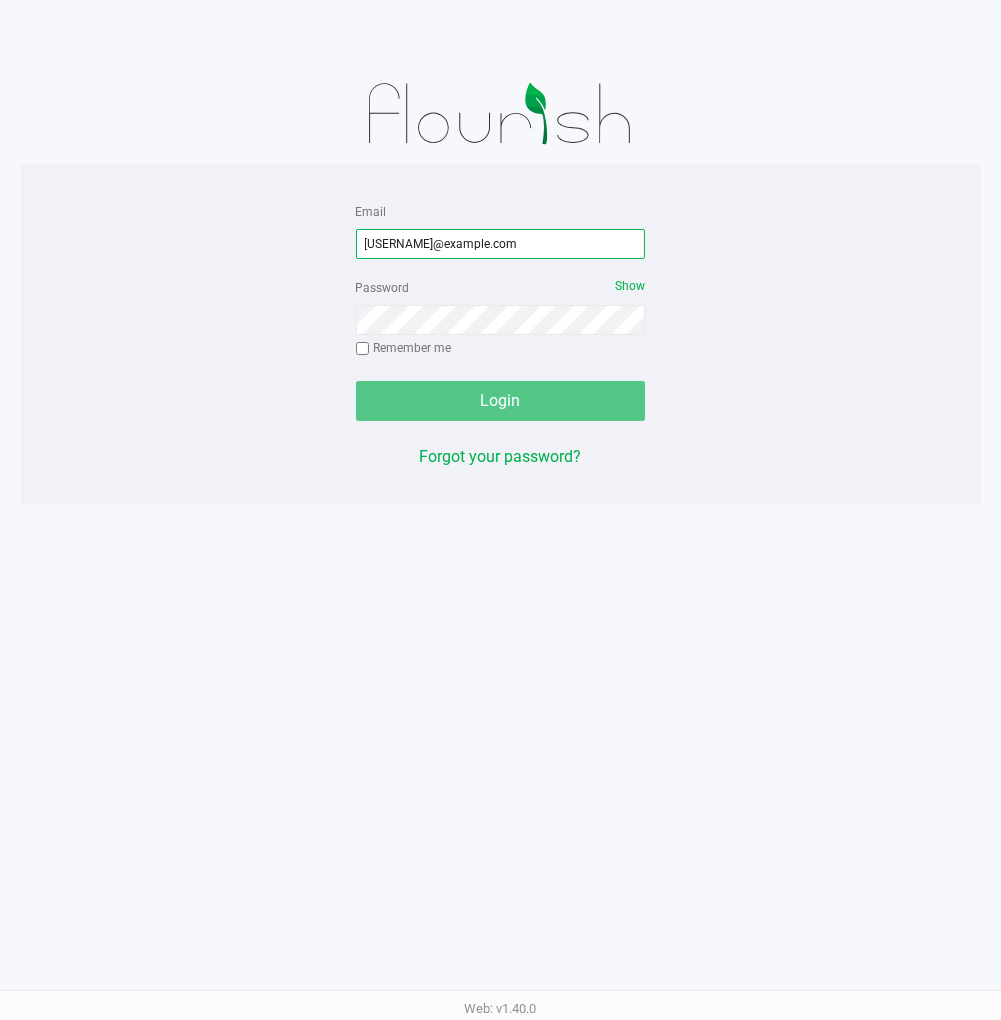 type on "[USERNAME]@example.com" 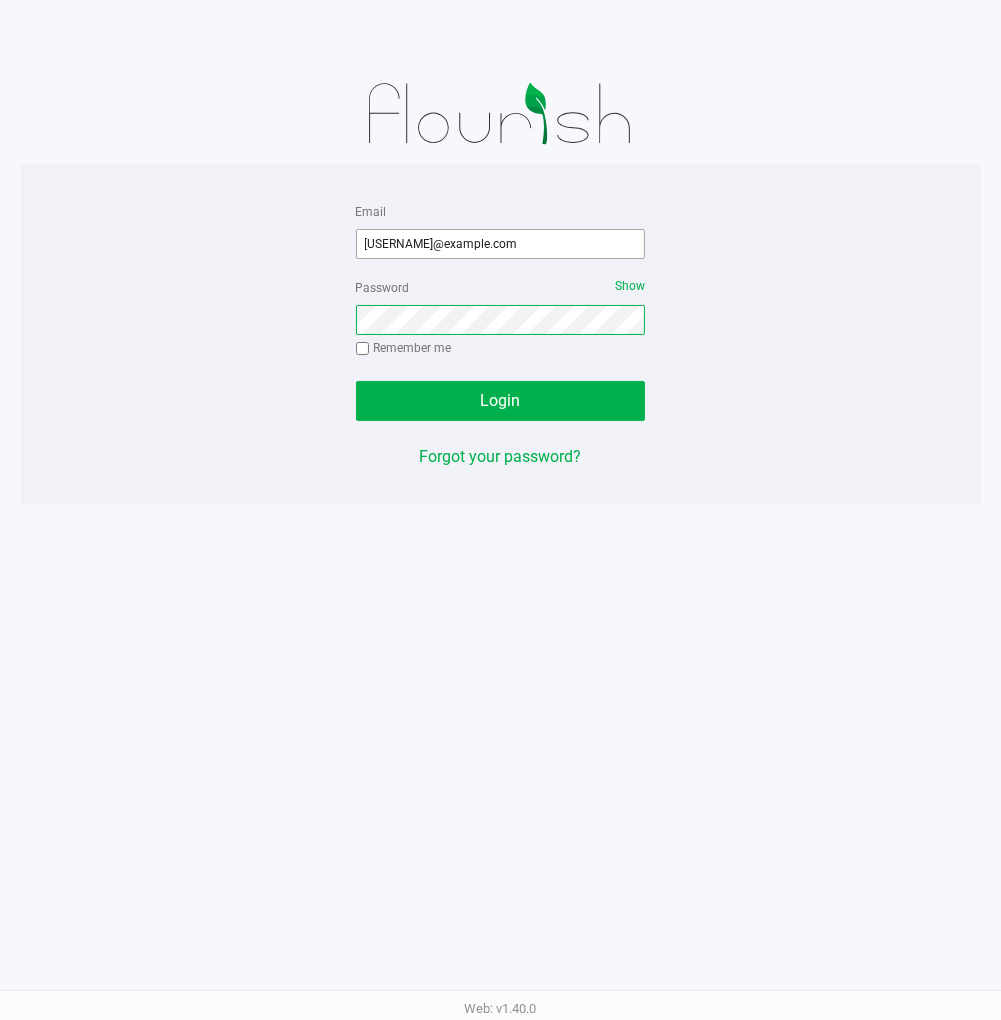 click on "Login" 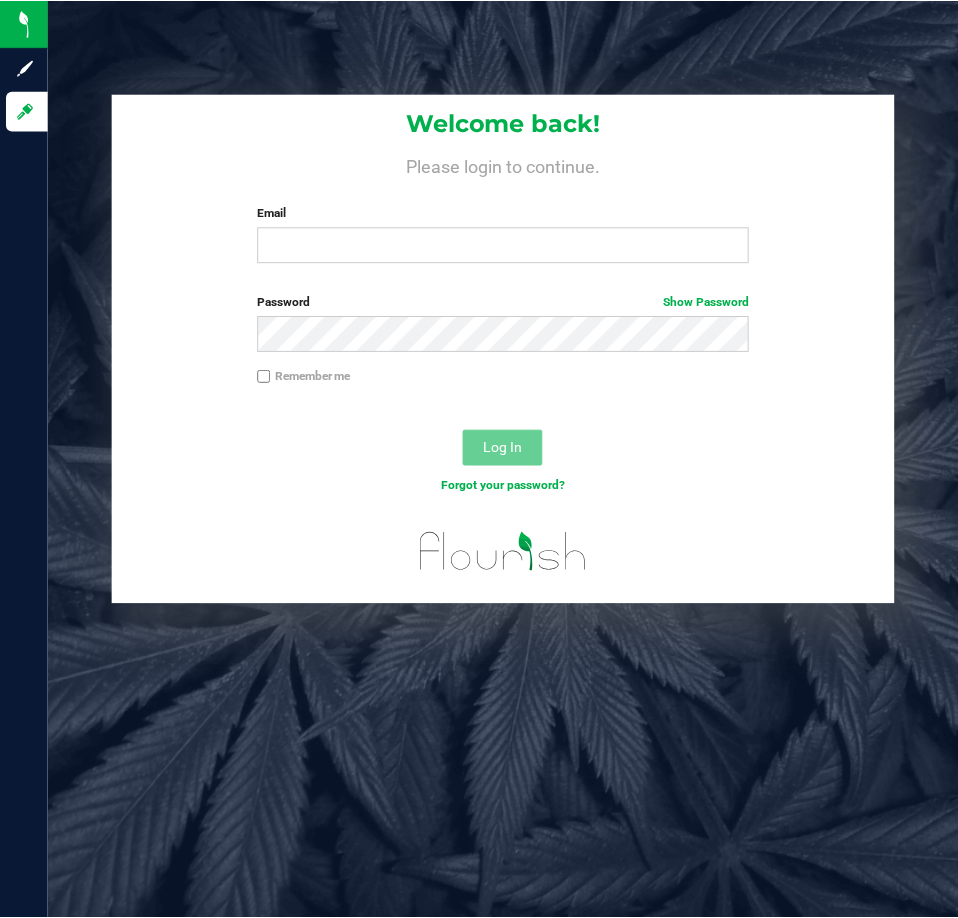 scroll, scrollTop: 0, scrollLeft: 0, axis: both 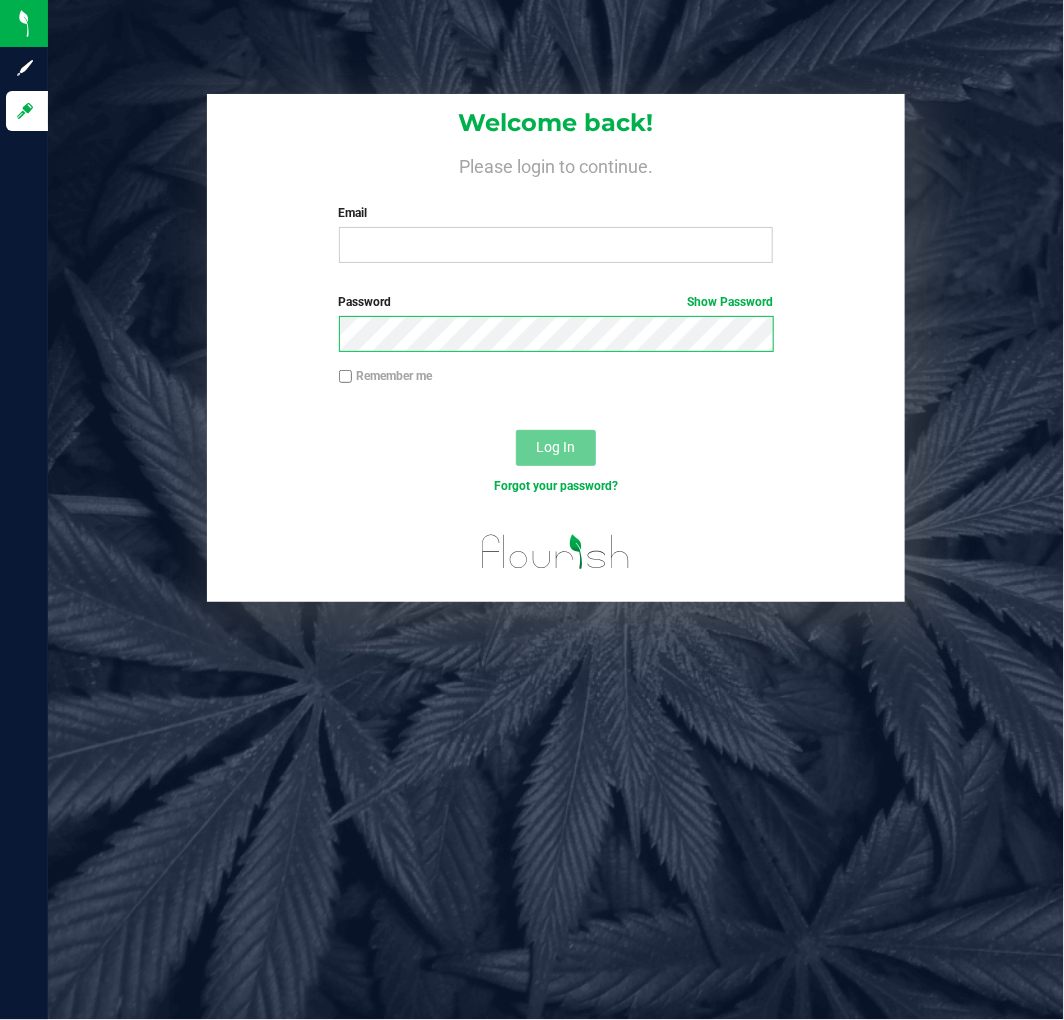 drag, startPoint x: 3, startPoint y: 400, endPoint x: 83, endPoint y: 356, distance: 91.3017 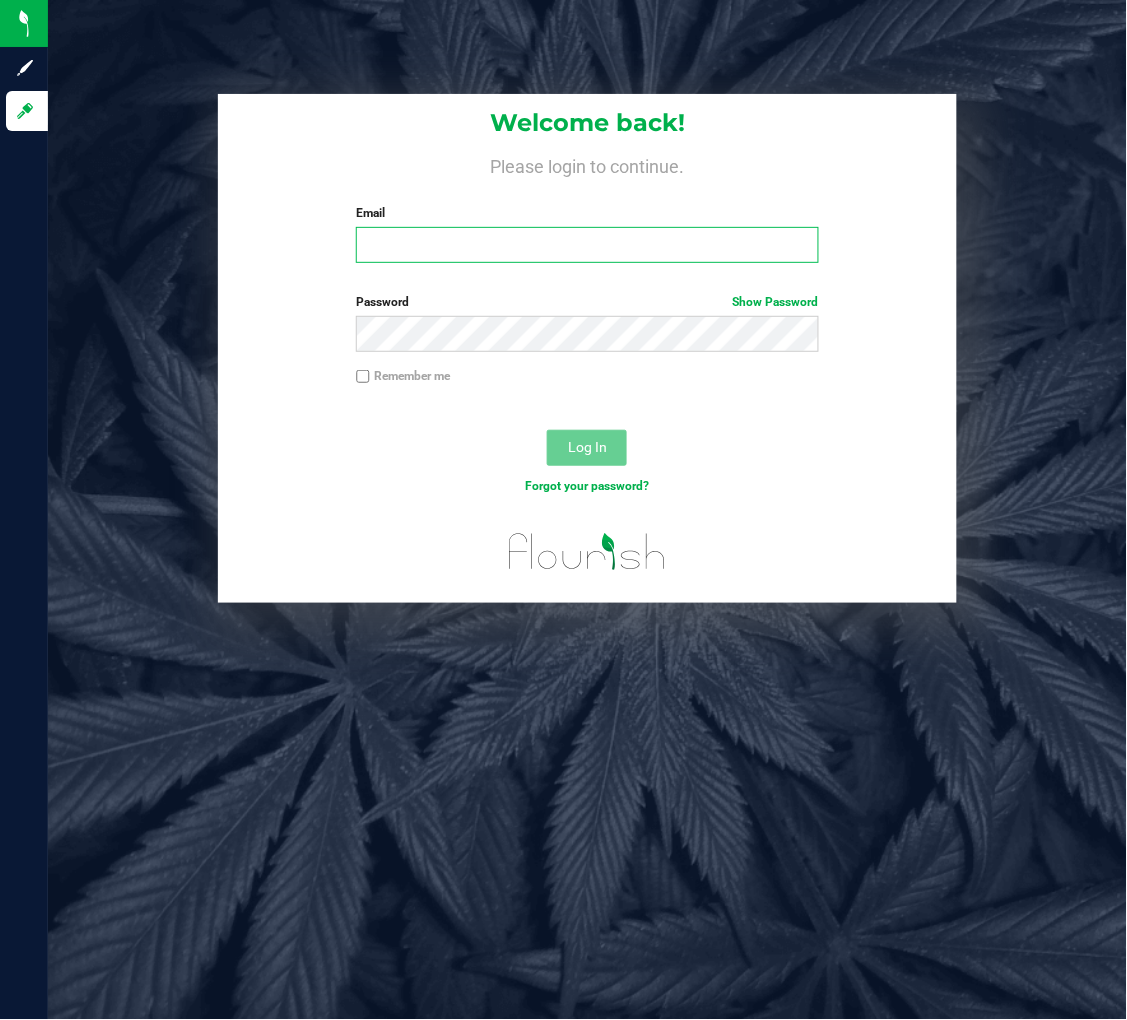 click on "Email" at bounding box center (587, 245) 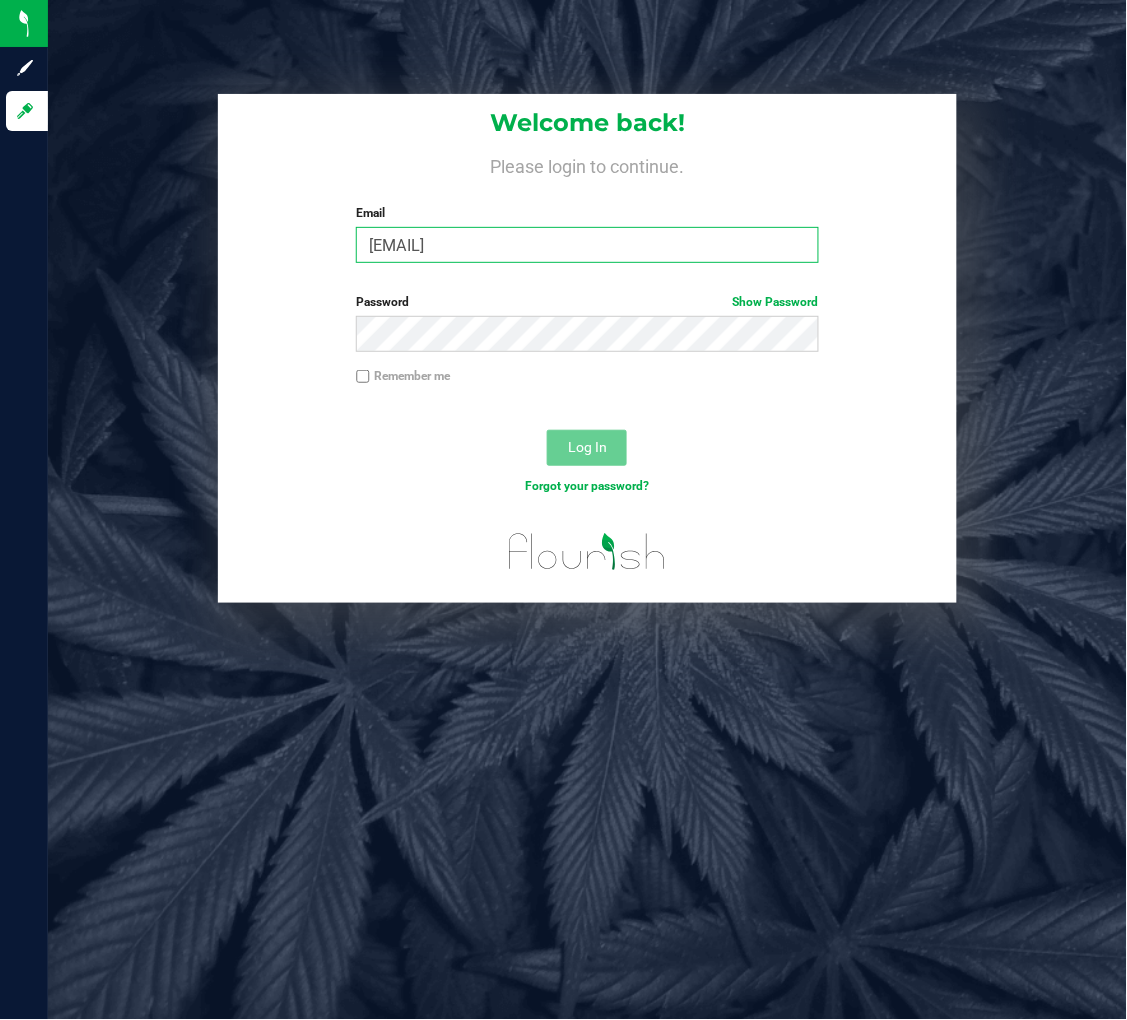 type on "[EMAIL]" 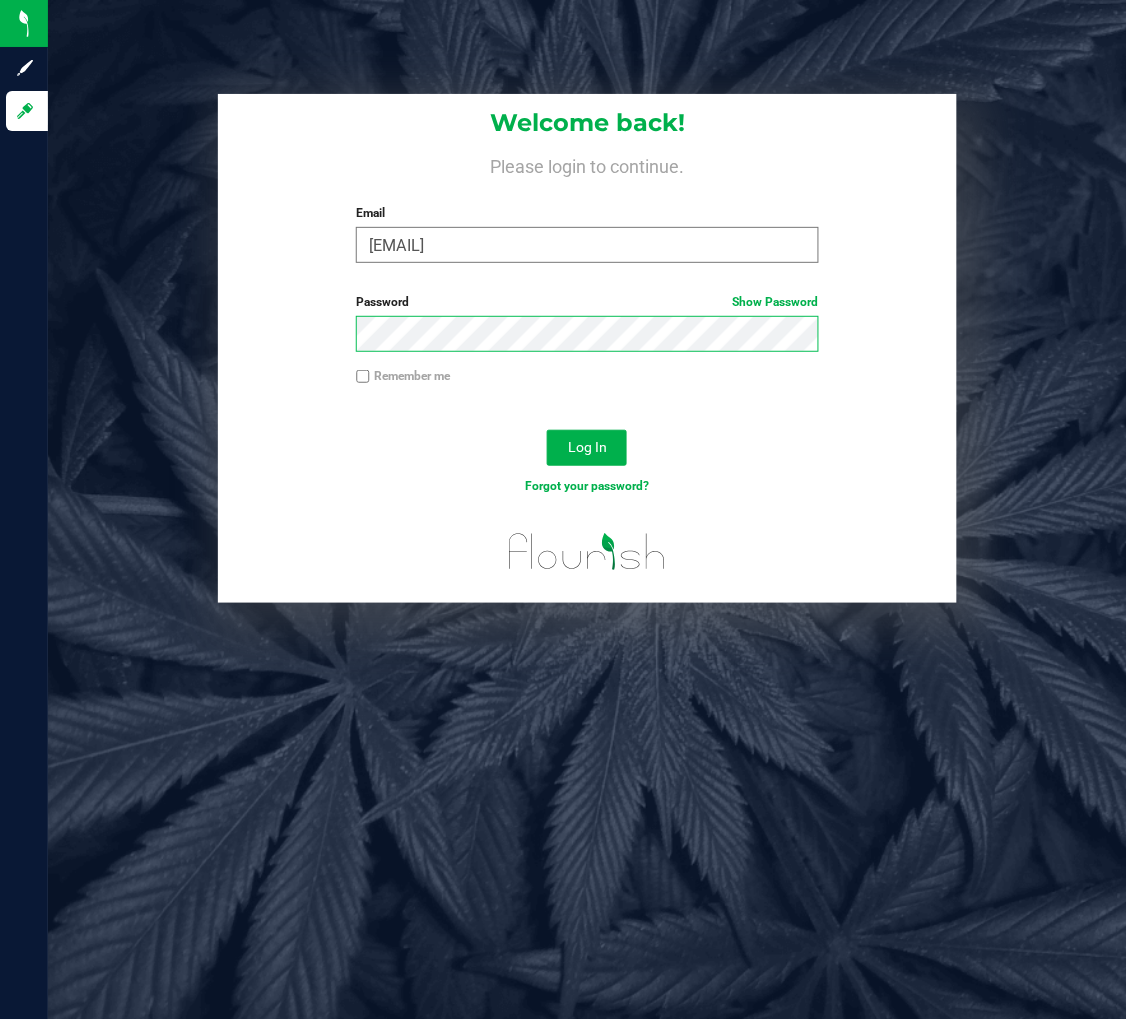 click on "Log In" at bounding box center (587, 448) 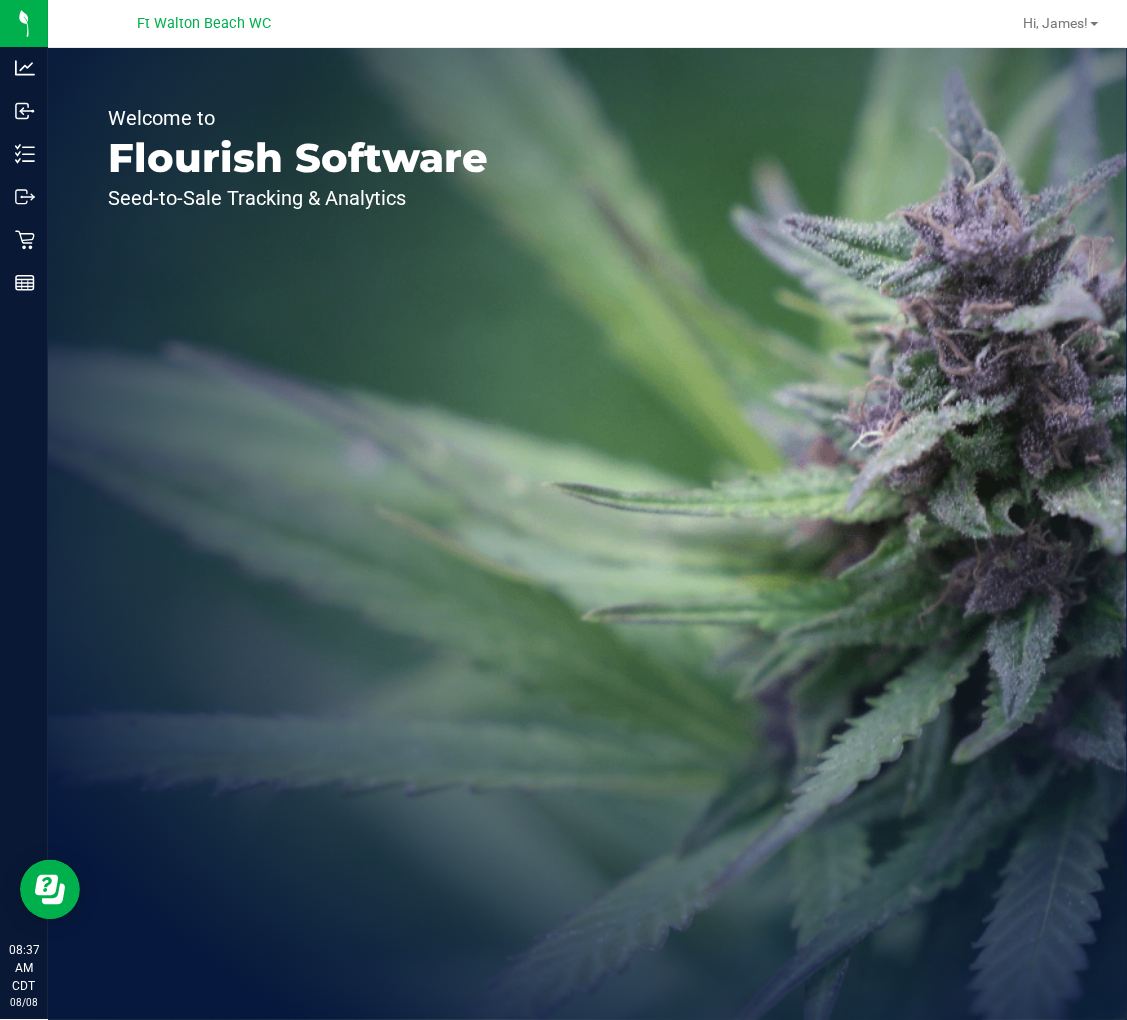 scroll, scrollTop: 0, scrollLeft: 0, axis: both 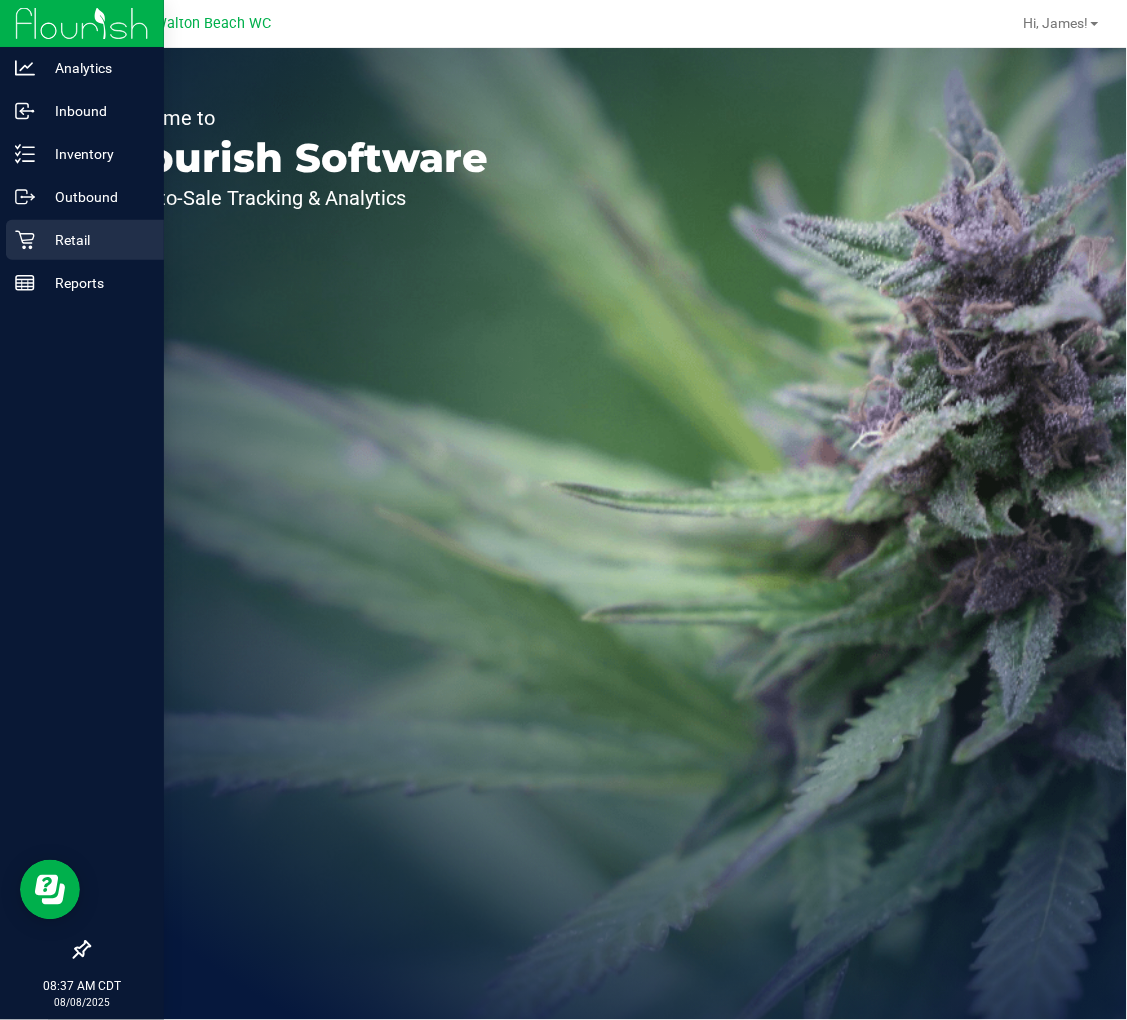 click 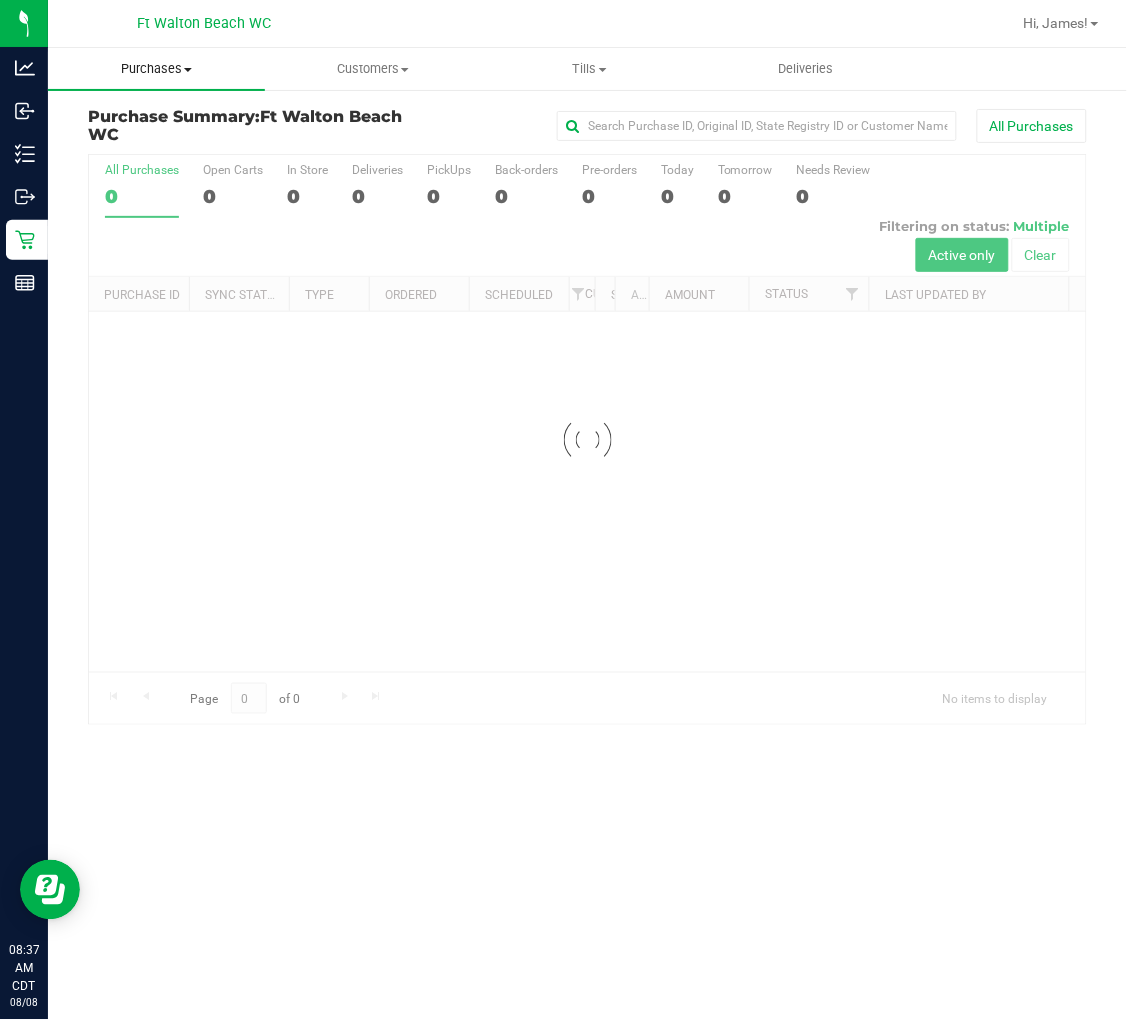 click on "Purchases" at bounding box center [156, 69] 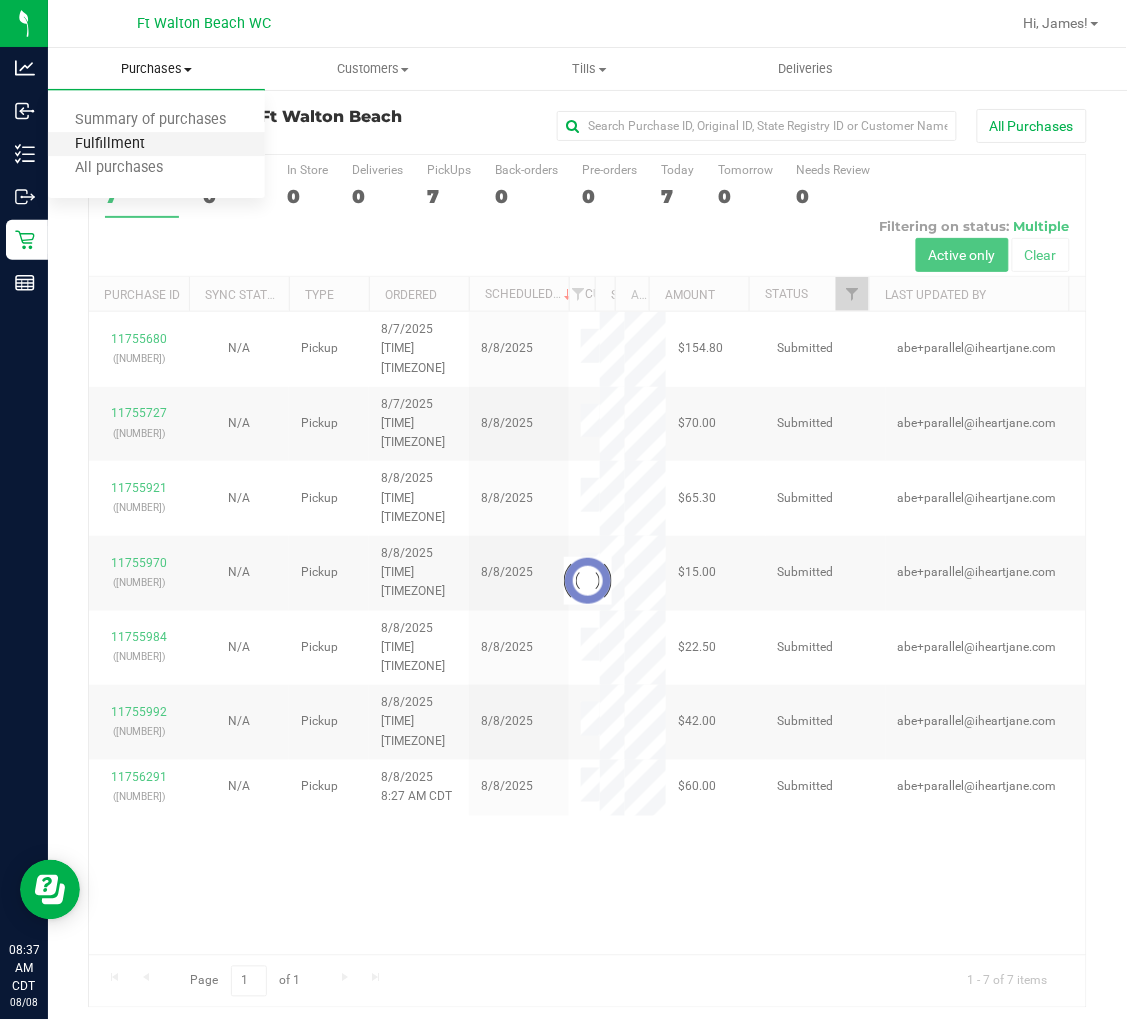 click on "Fulfillment" at bounding box center (110, 144) 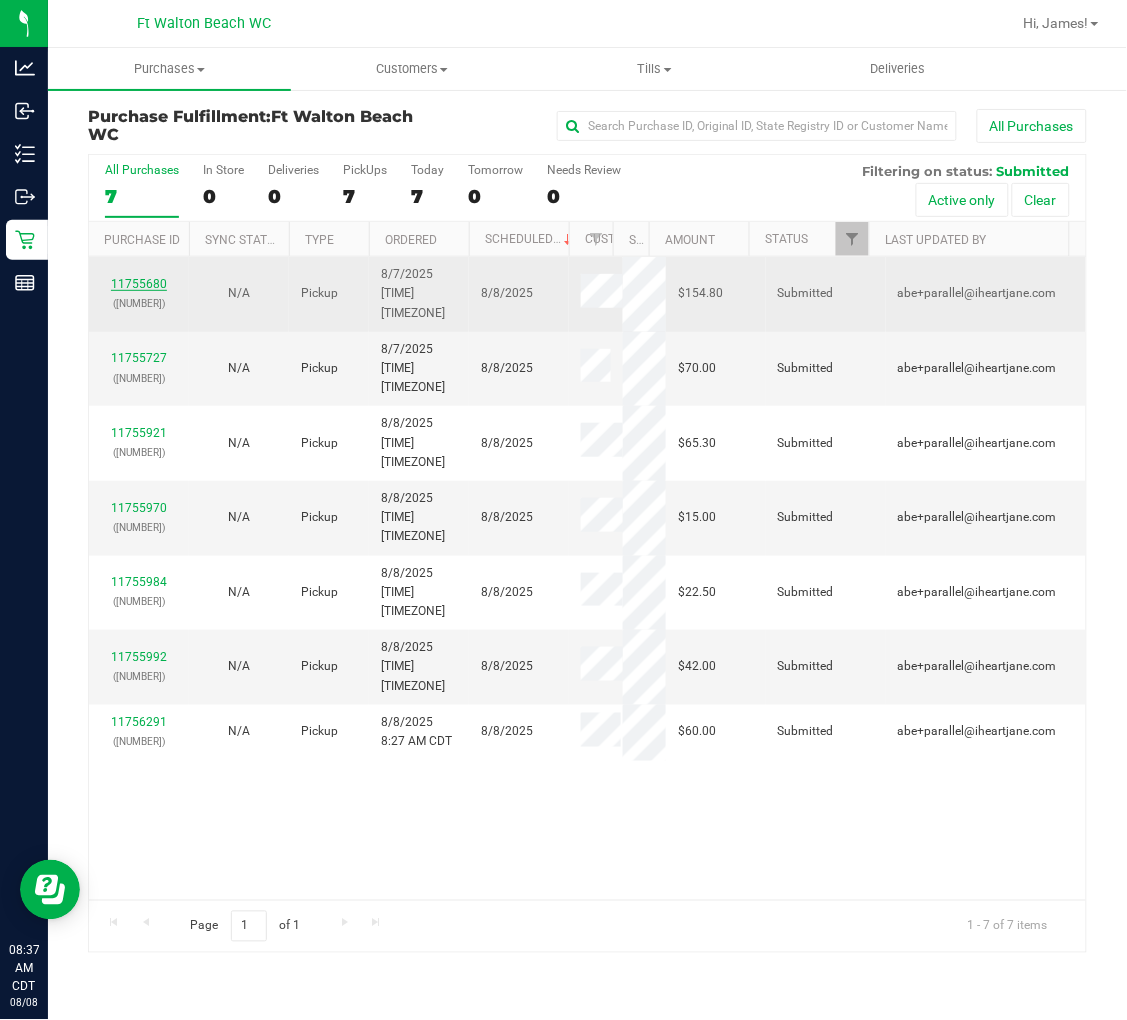 click on "11755680" at bounding box center [139, 284] 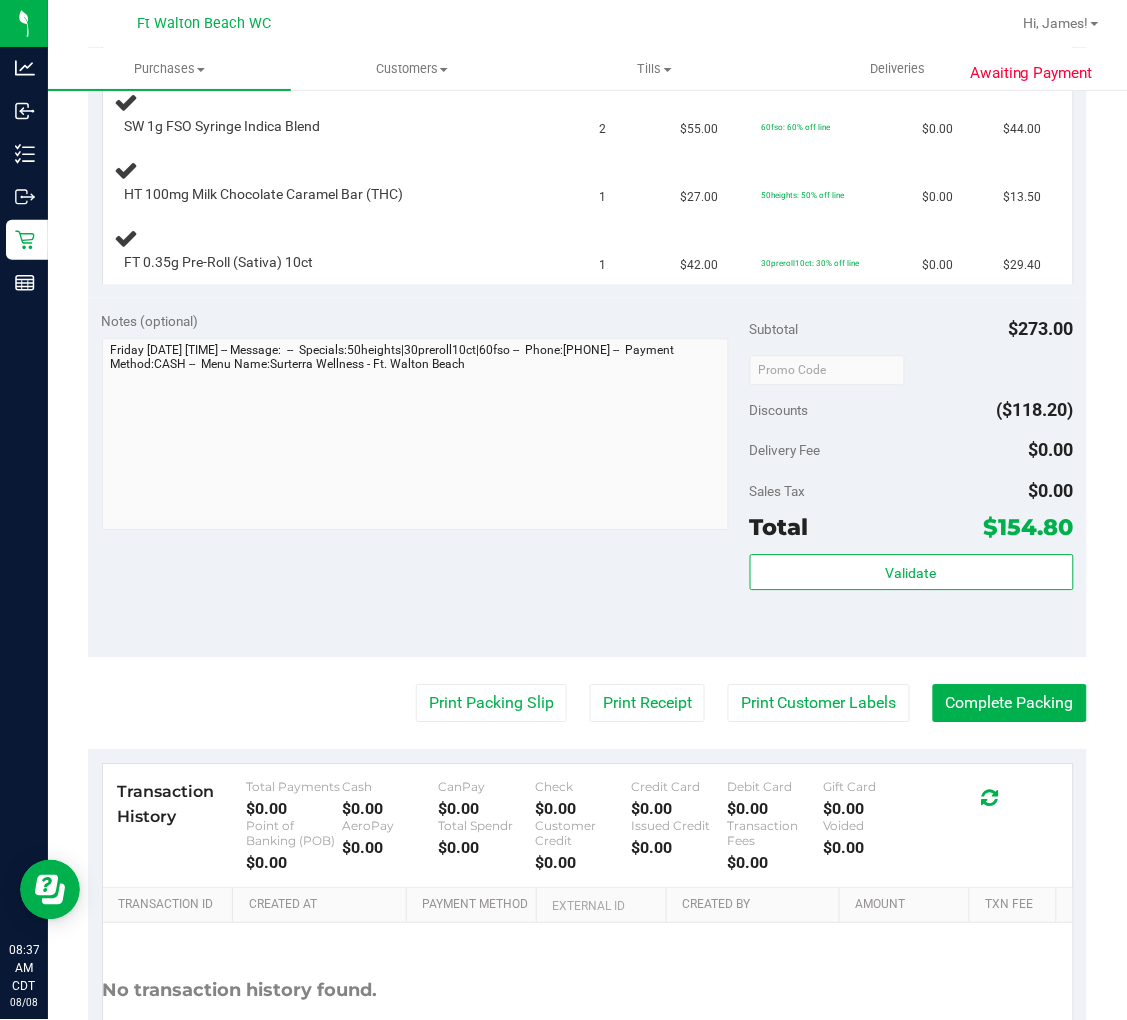 scroll, scrollTop: 777, scrollLeft: 0, axis: vertical 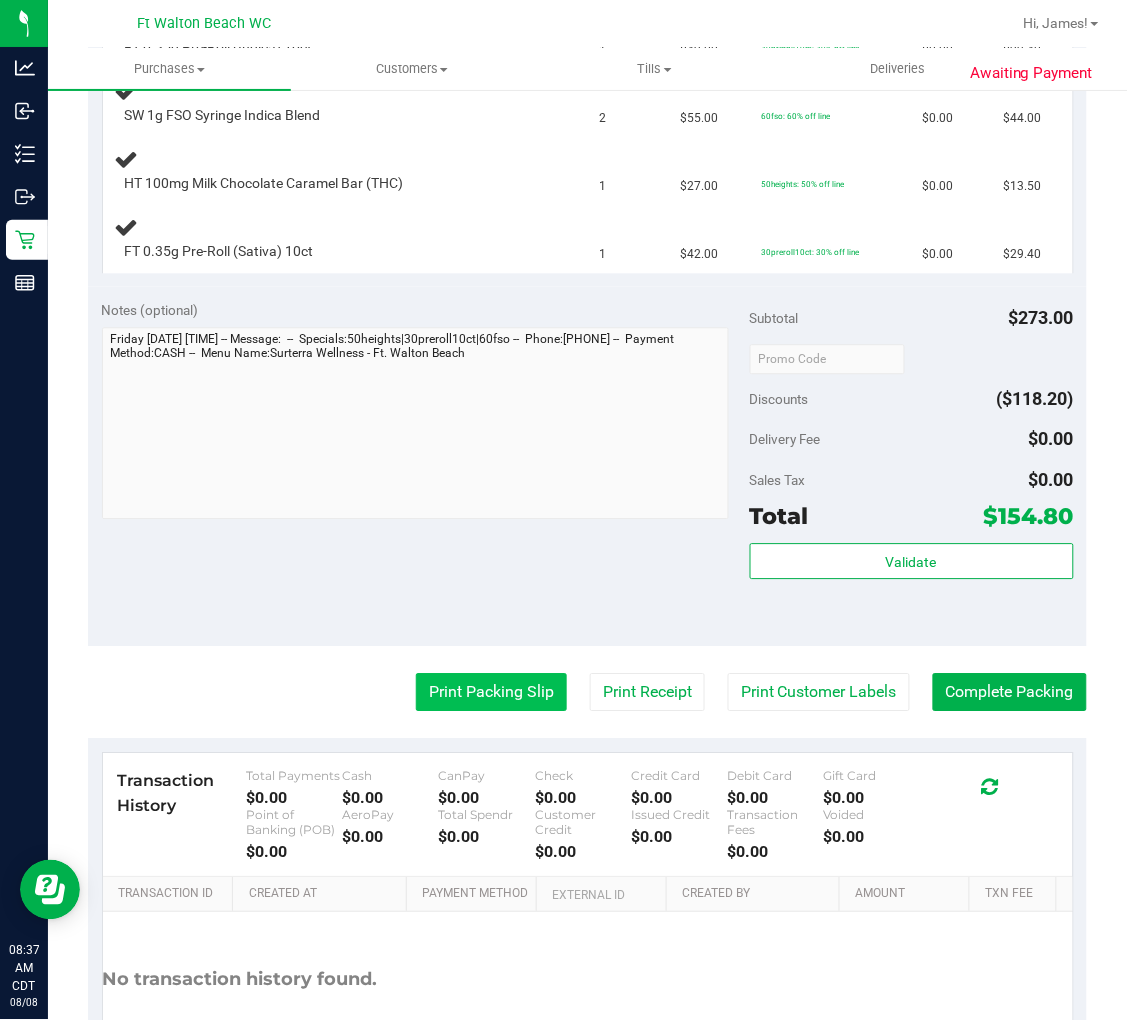 click on "Print Packing Slip" at bounding box center (491, 692) 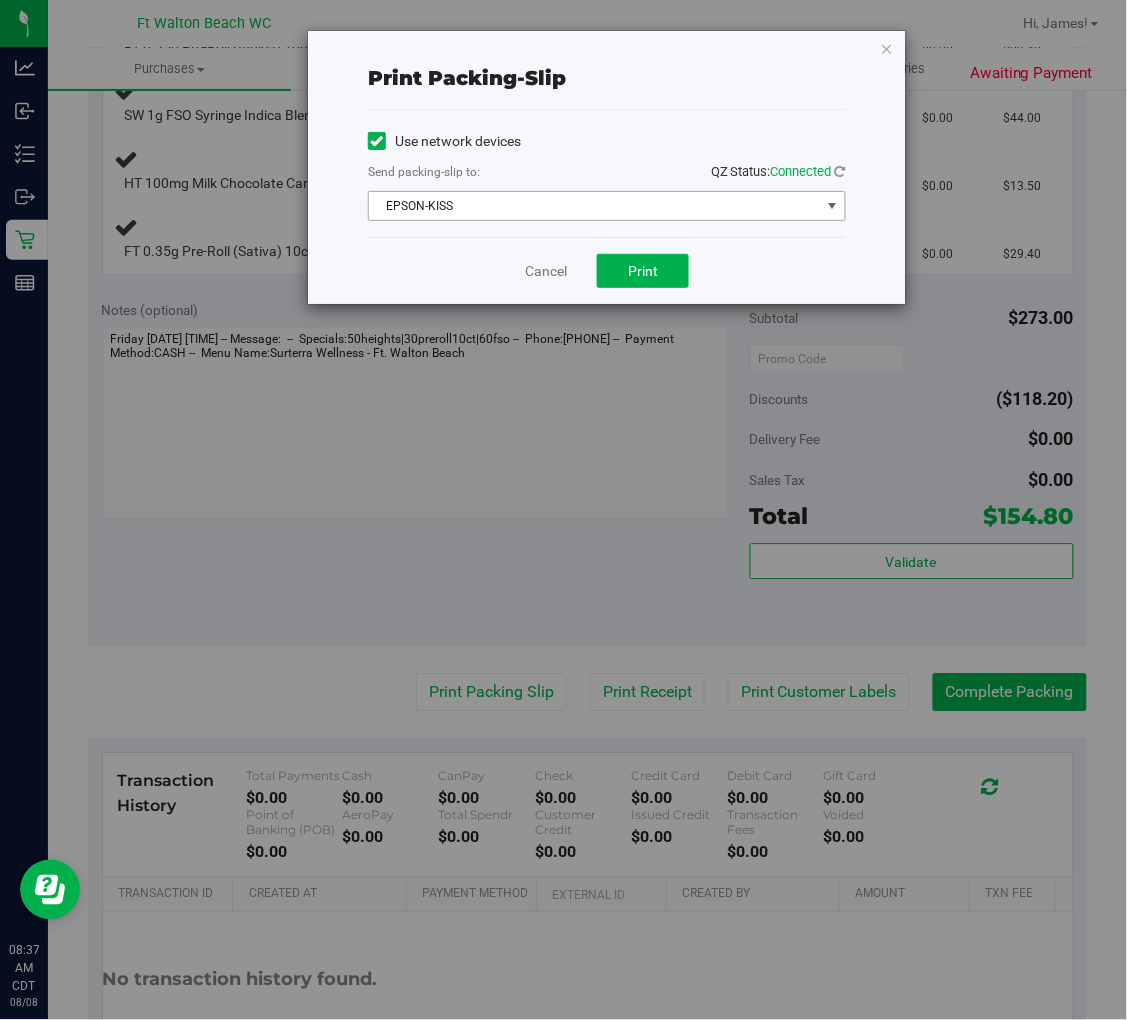 click on "EPSON-KISS" at bounding box center [594, 206] 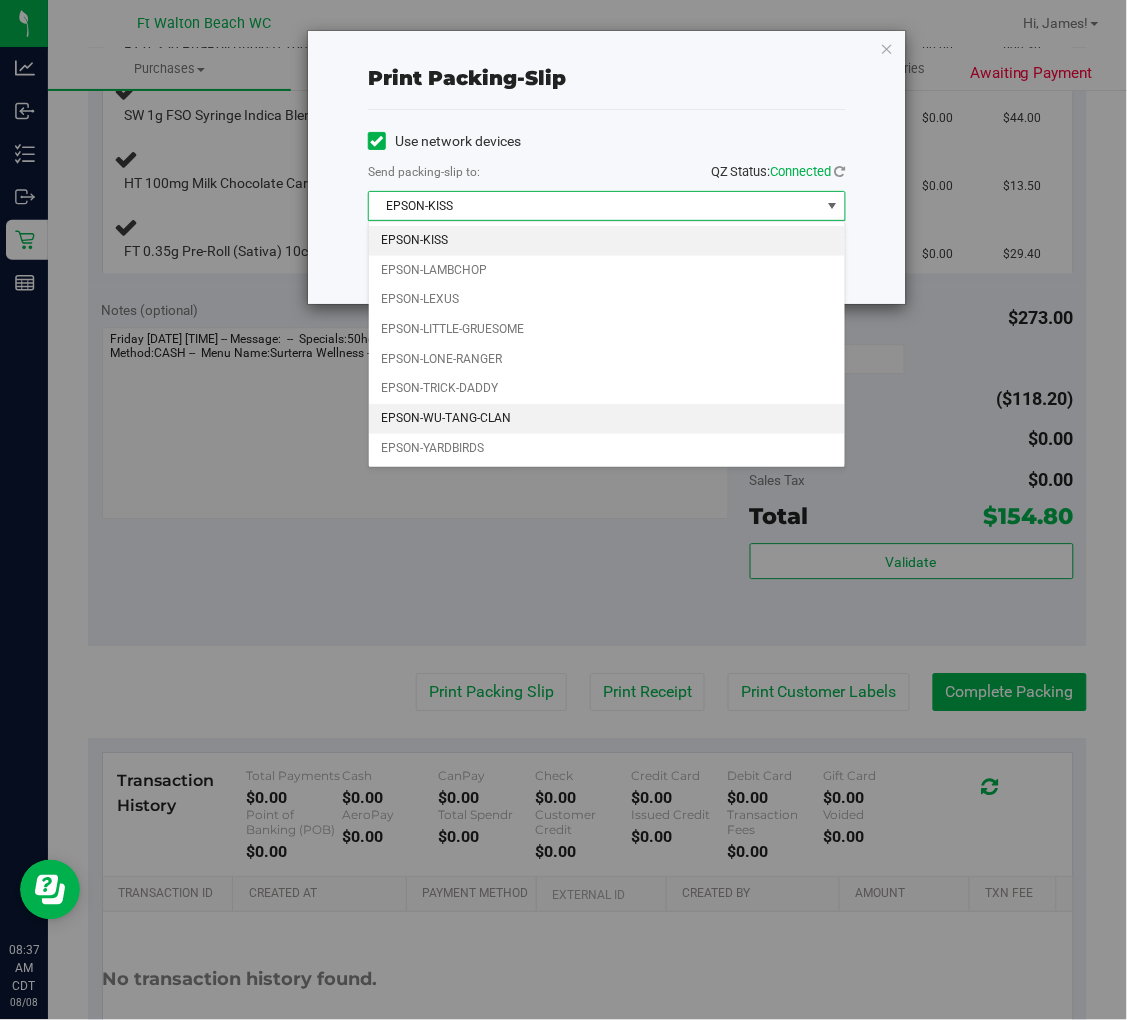 click on "EPSON-WU-TANG-CLAN" at bounding box center (607, 419) 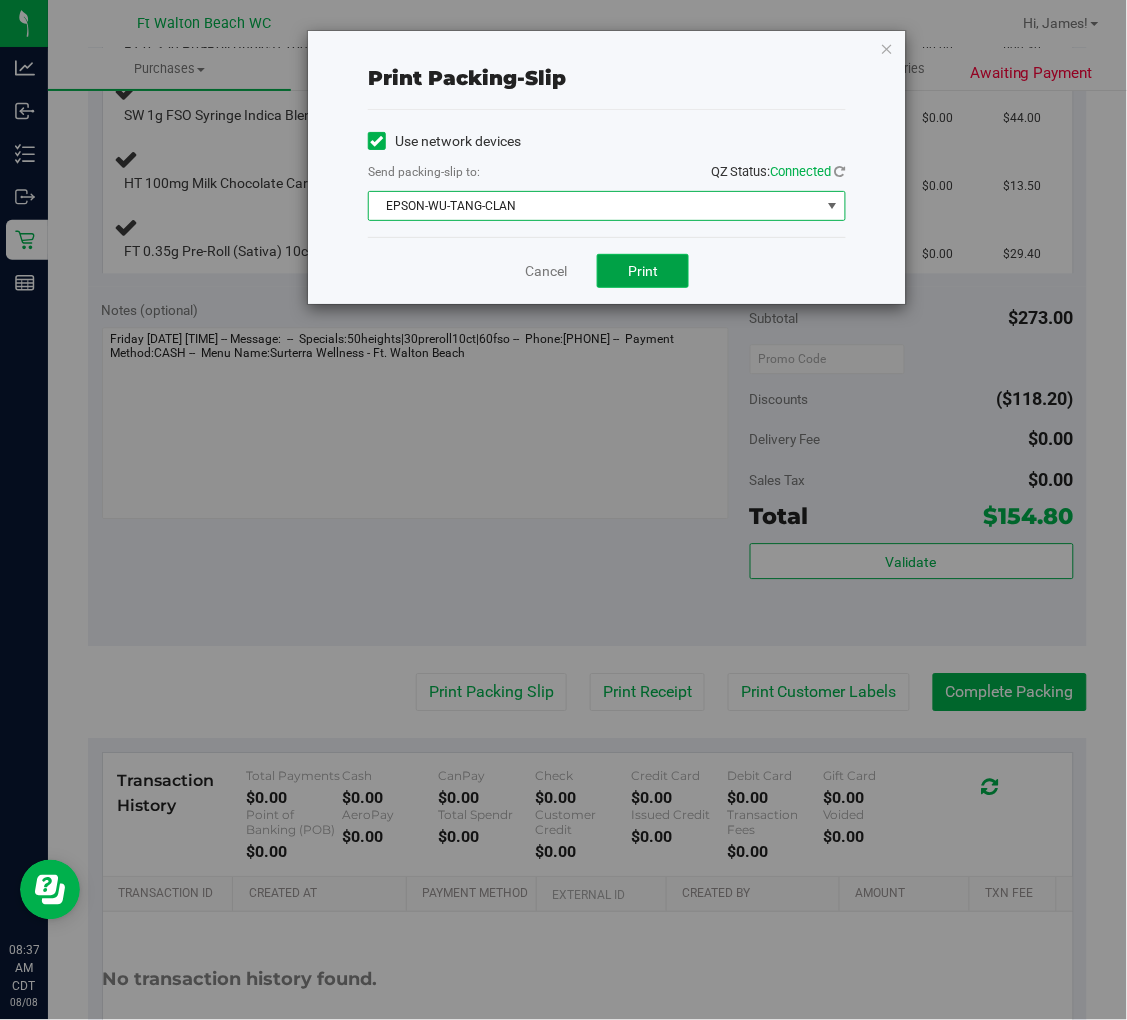 click on "Print" at bounding box center (643, 271) 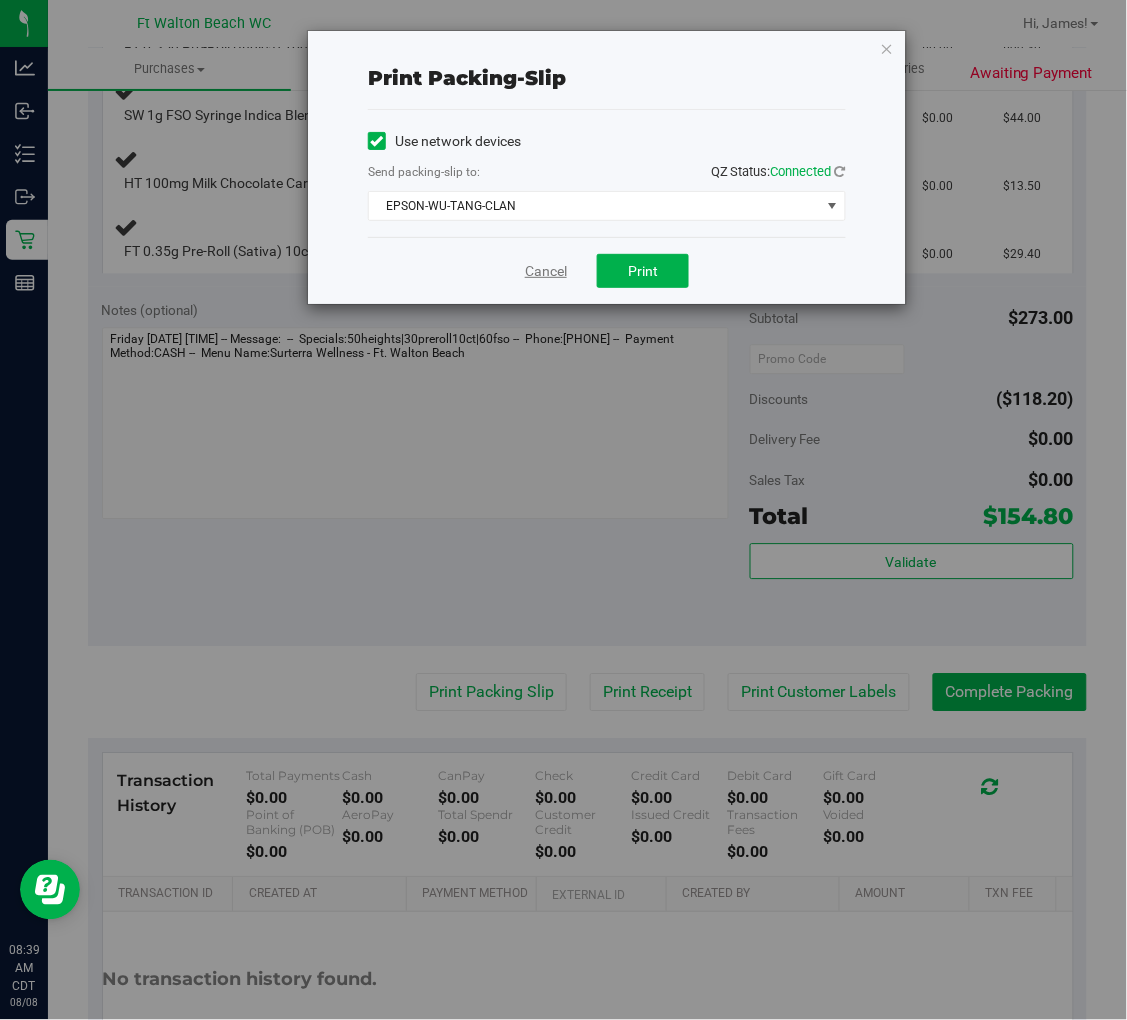 click on "Cancel" at bounding box center [546, 271] 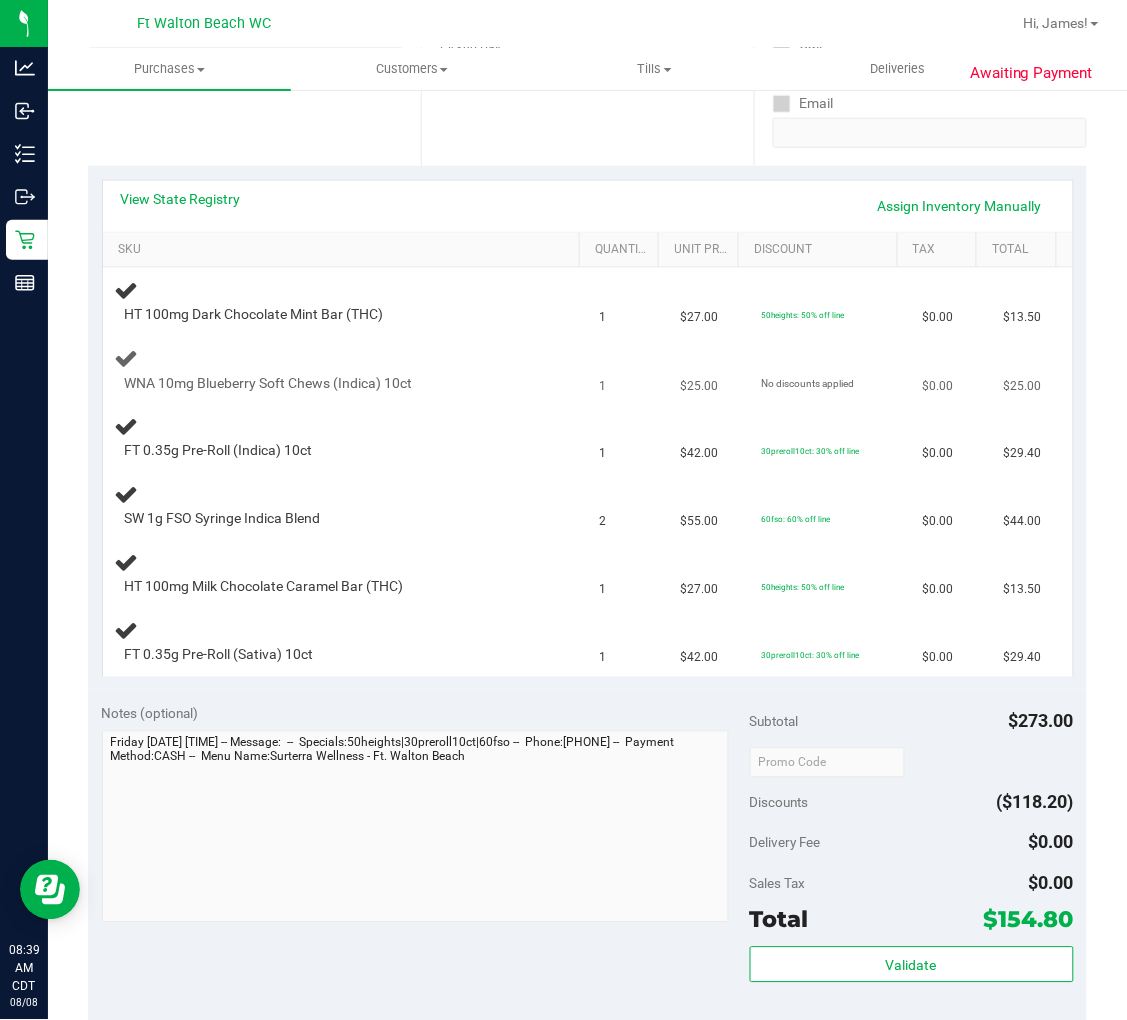 scroll, scrollTop: 333, scrollLeft: 0, axis: vertical 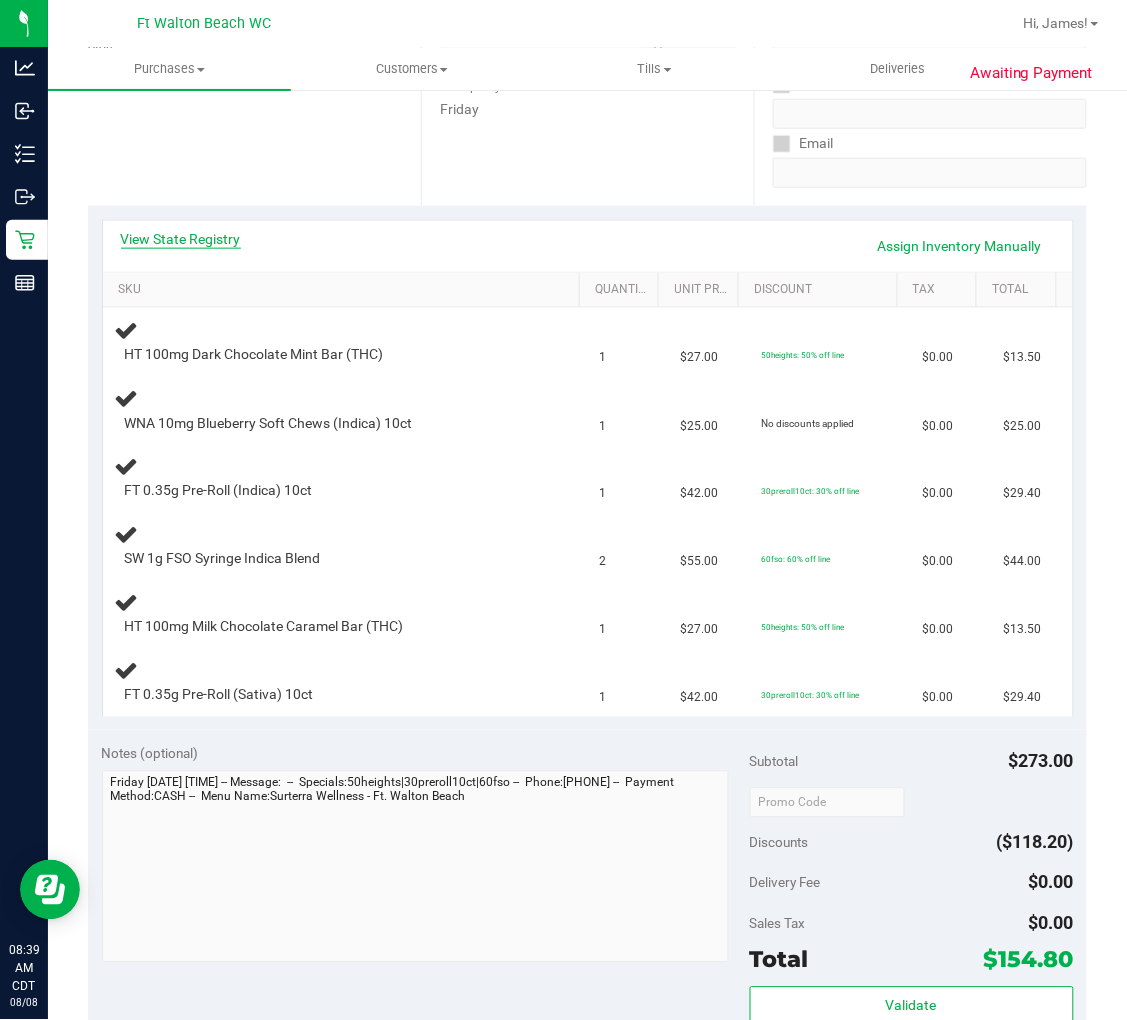 click on "View State Registry" at bounding box center (181, 239) 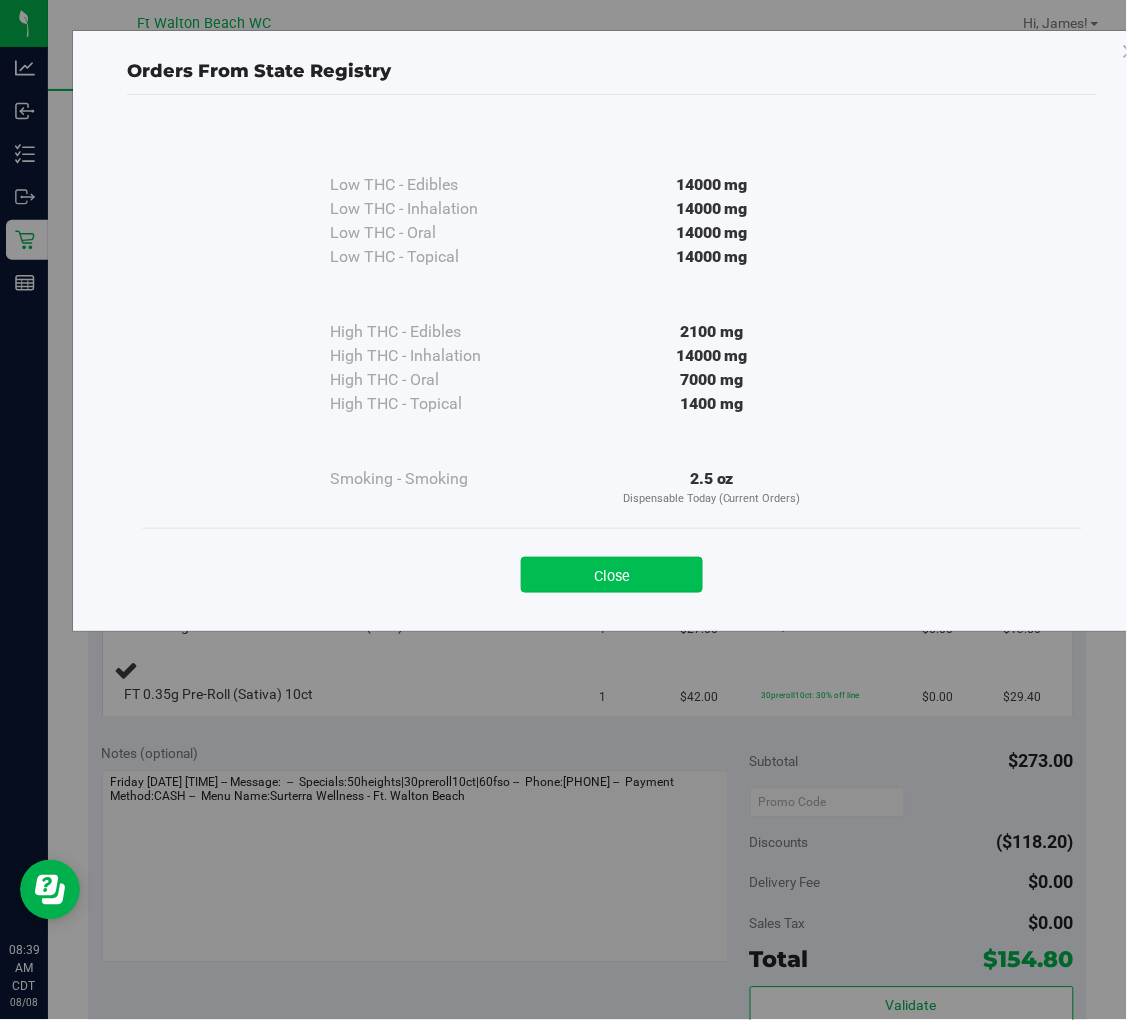 click on "Close" at bounding box center (612, 575) 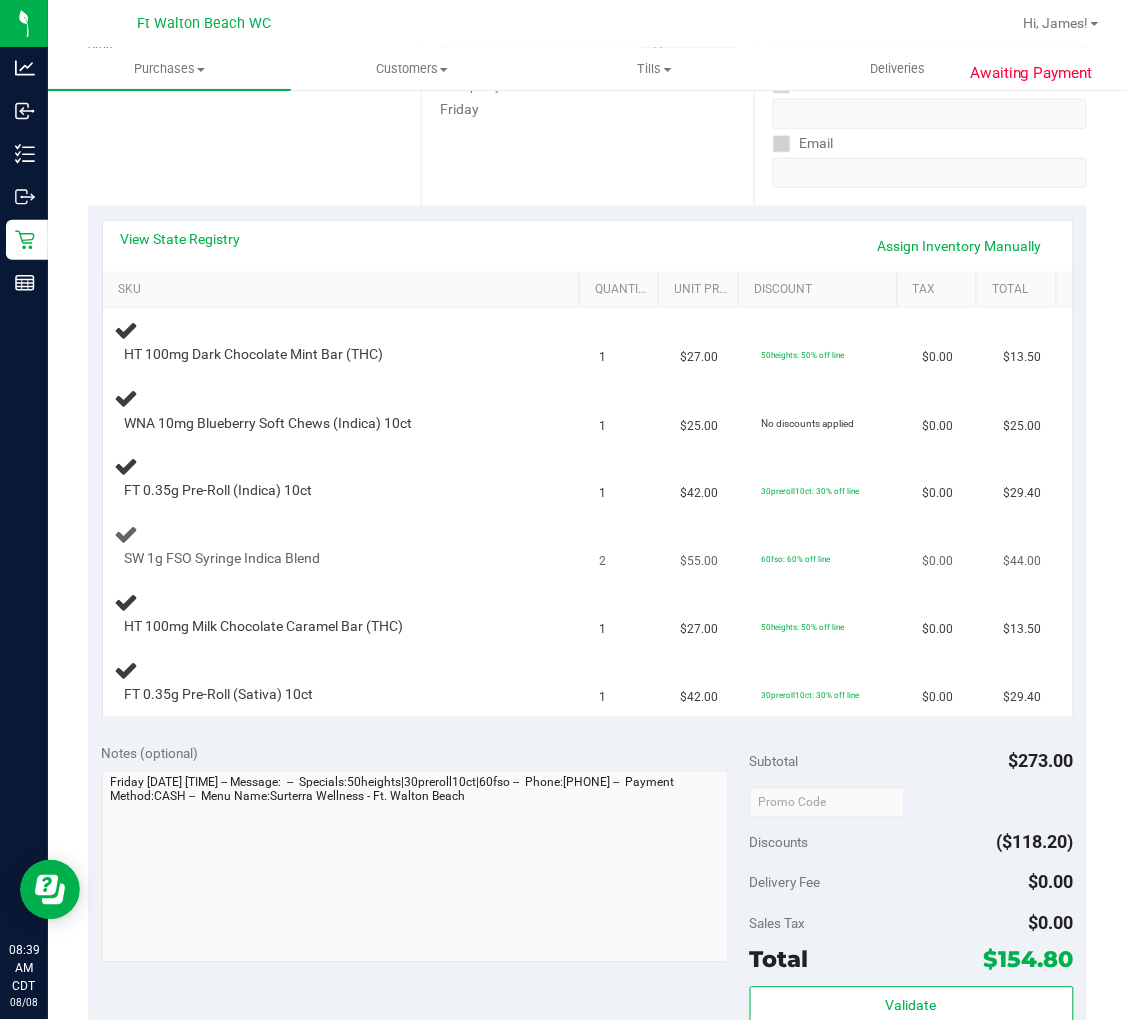 click on "SW 1g FSO Syringe Indica Blend" at bounding box center (327, 560) 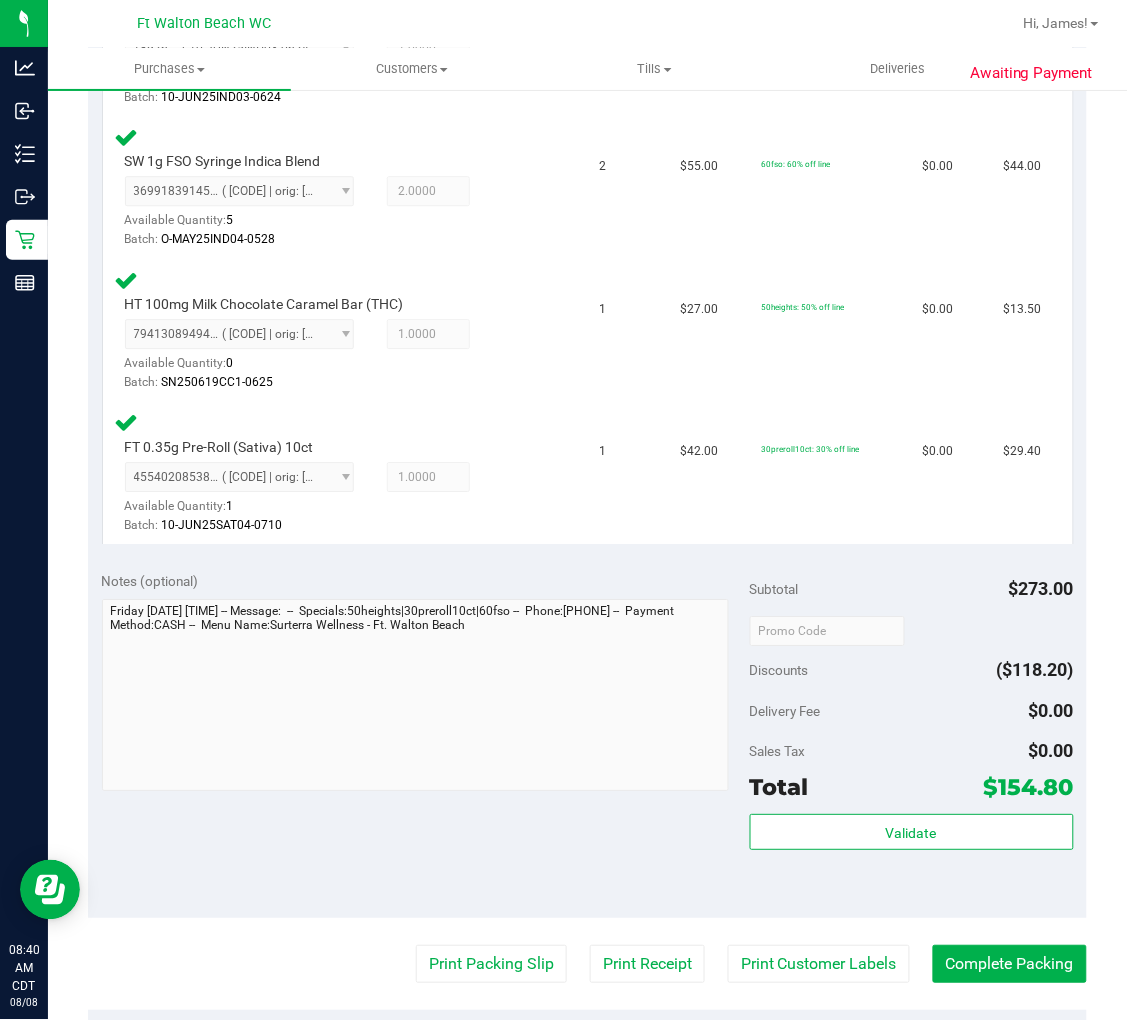 scroll, scrollTop: 1000, scrollLeft: 0, axis: vertical 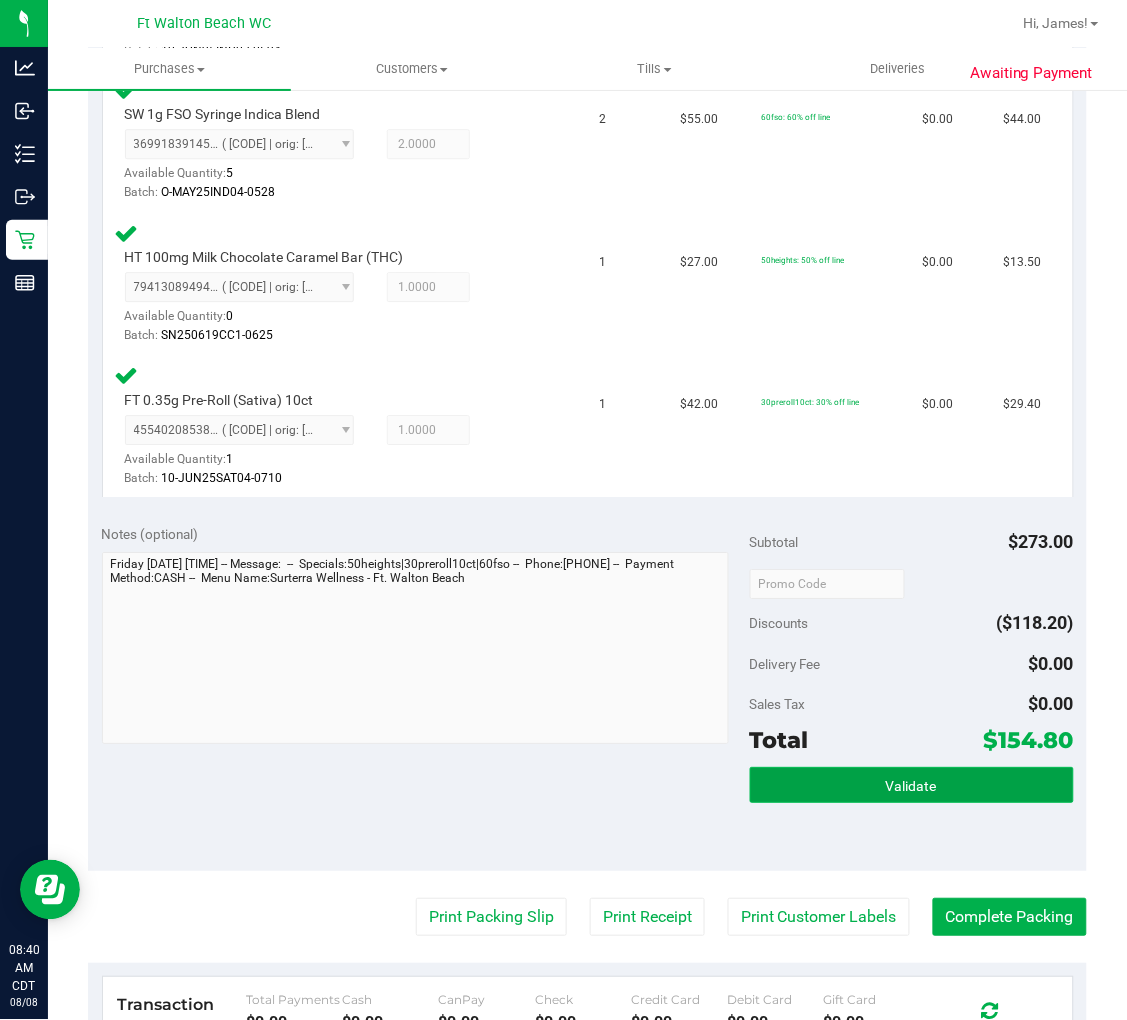 click on "Validate" at bounding box center [911, 786] 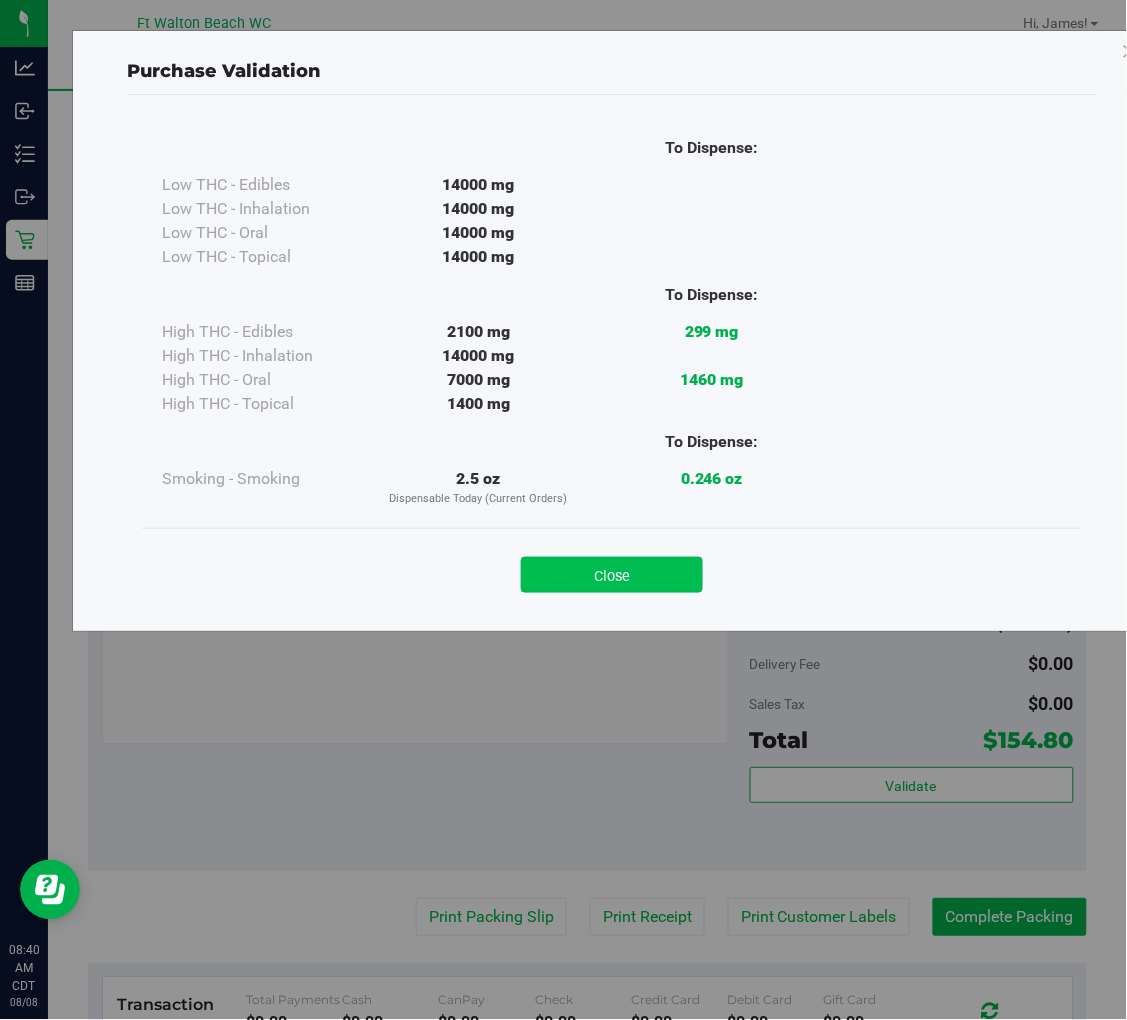click on "Close" at bounding box center (612, 575) 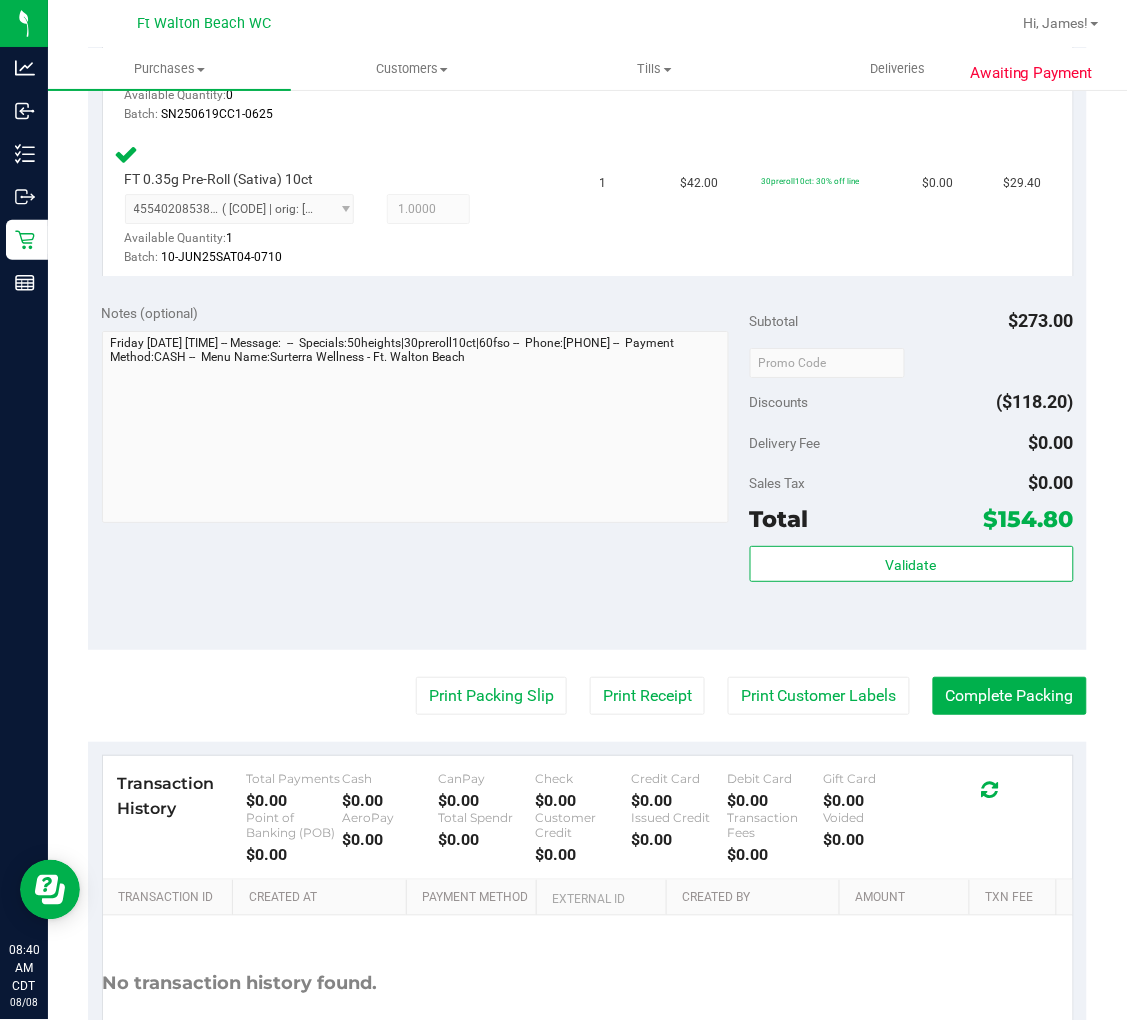 scroll, scrollTop: 1222, scrollLeft: 0, axis: vertical 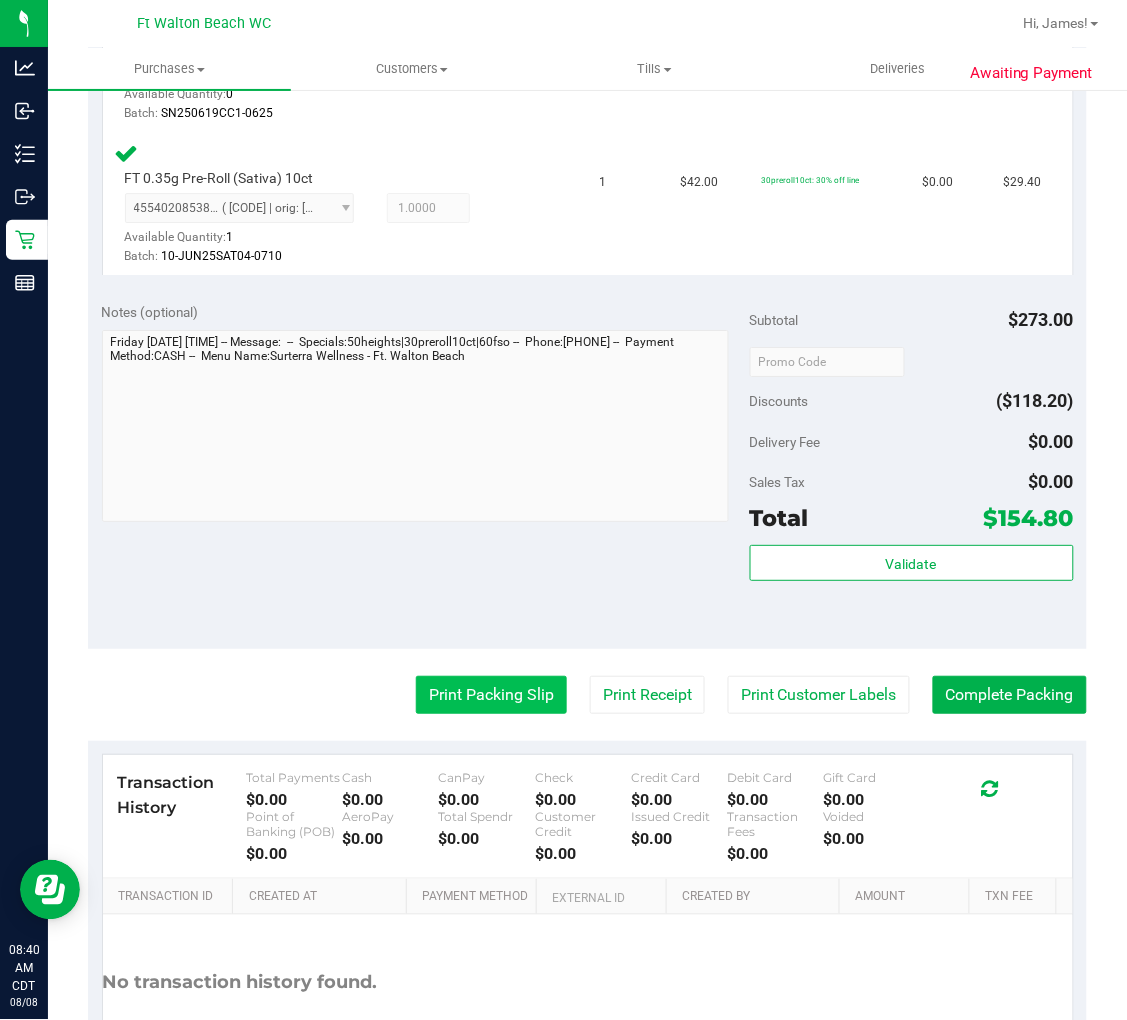 click on "Print Packing Slip" at bounding box center [491, 695] 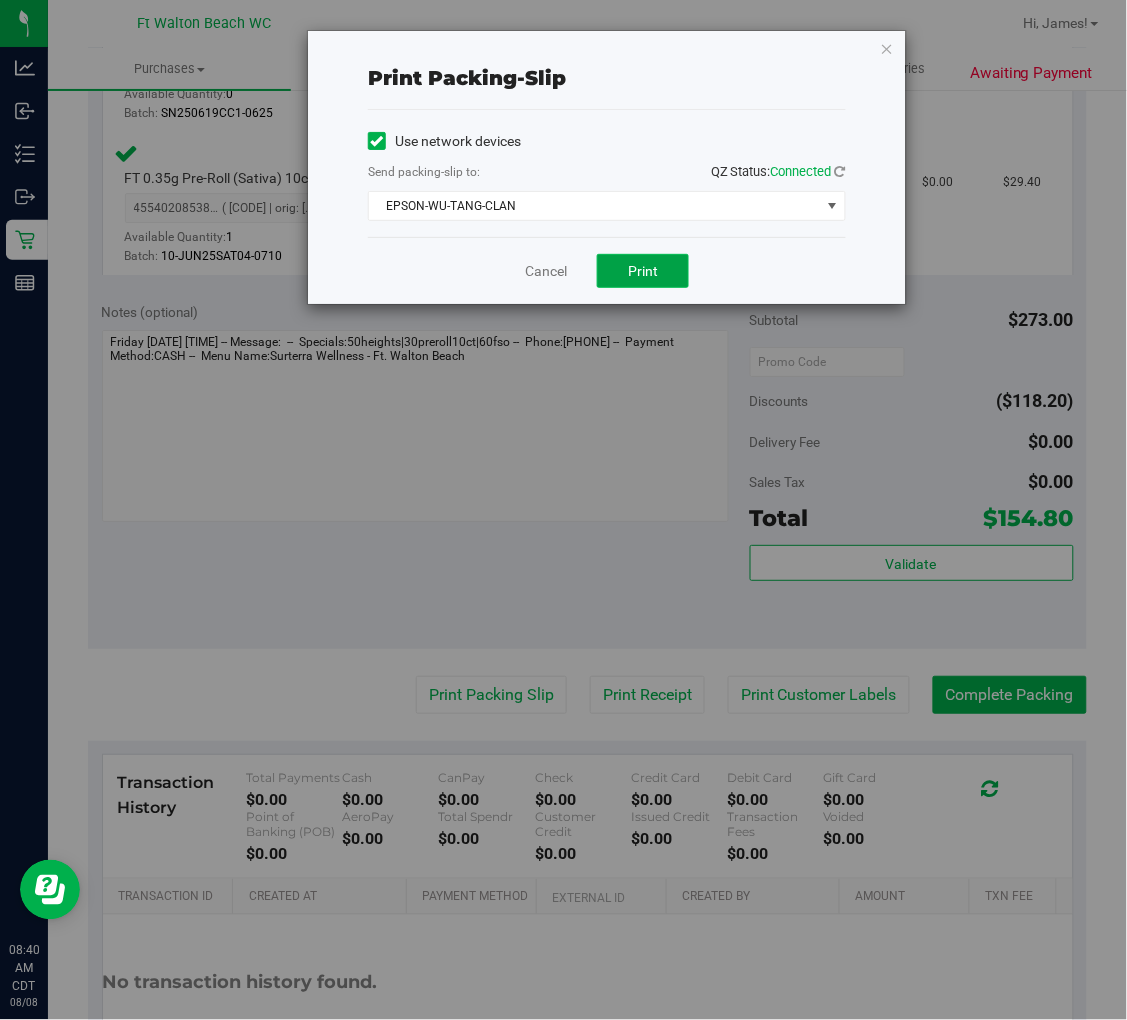 click on "Print" at bounding box center (643, 271) 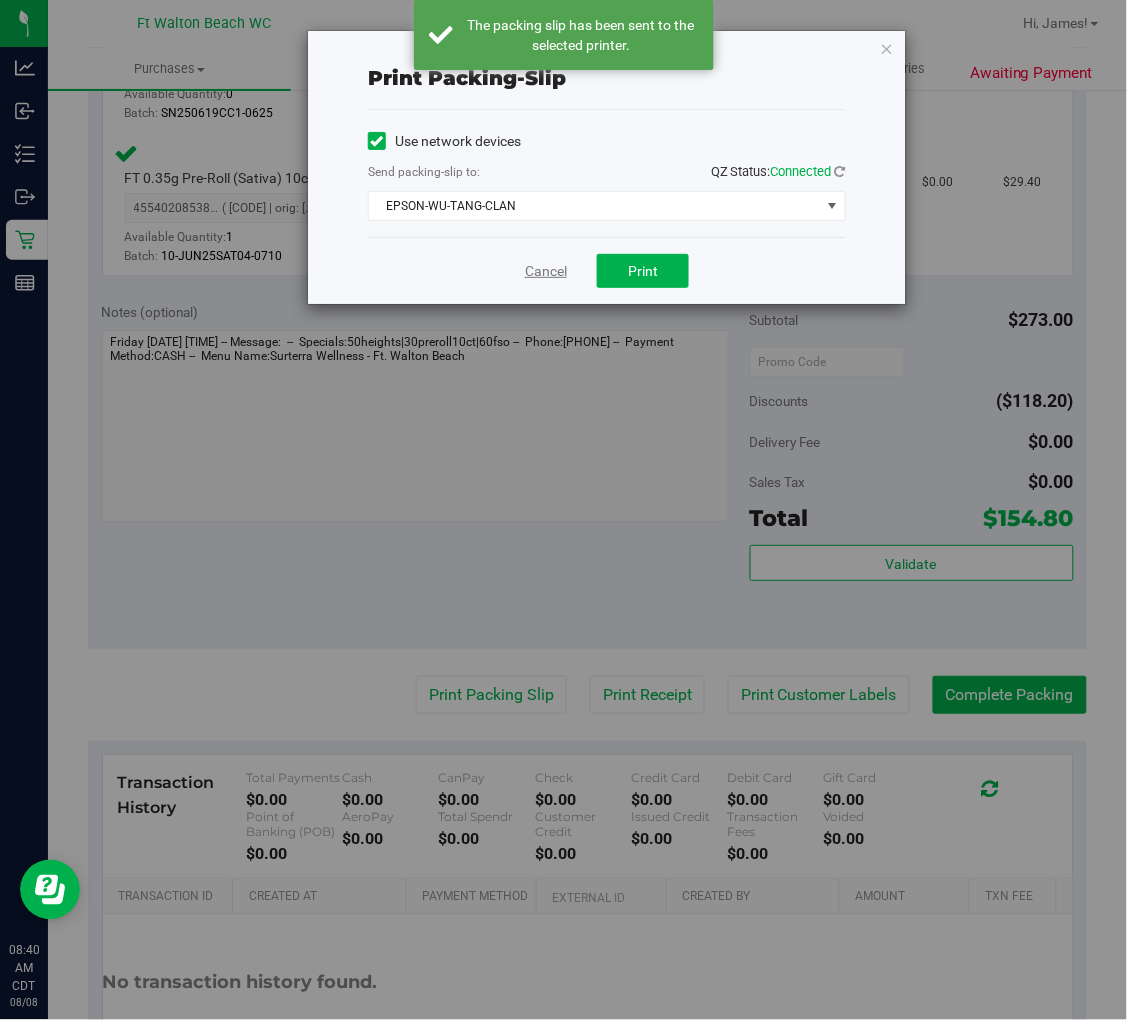 click on "Cancel" at bounding box center [546, 271] 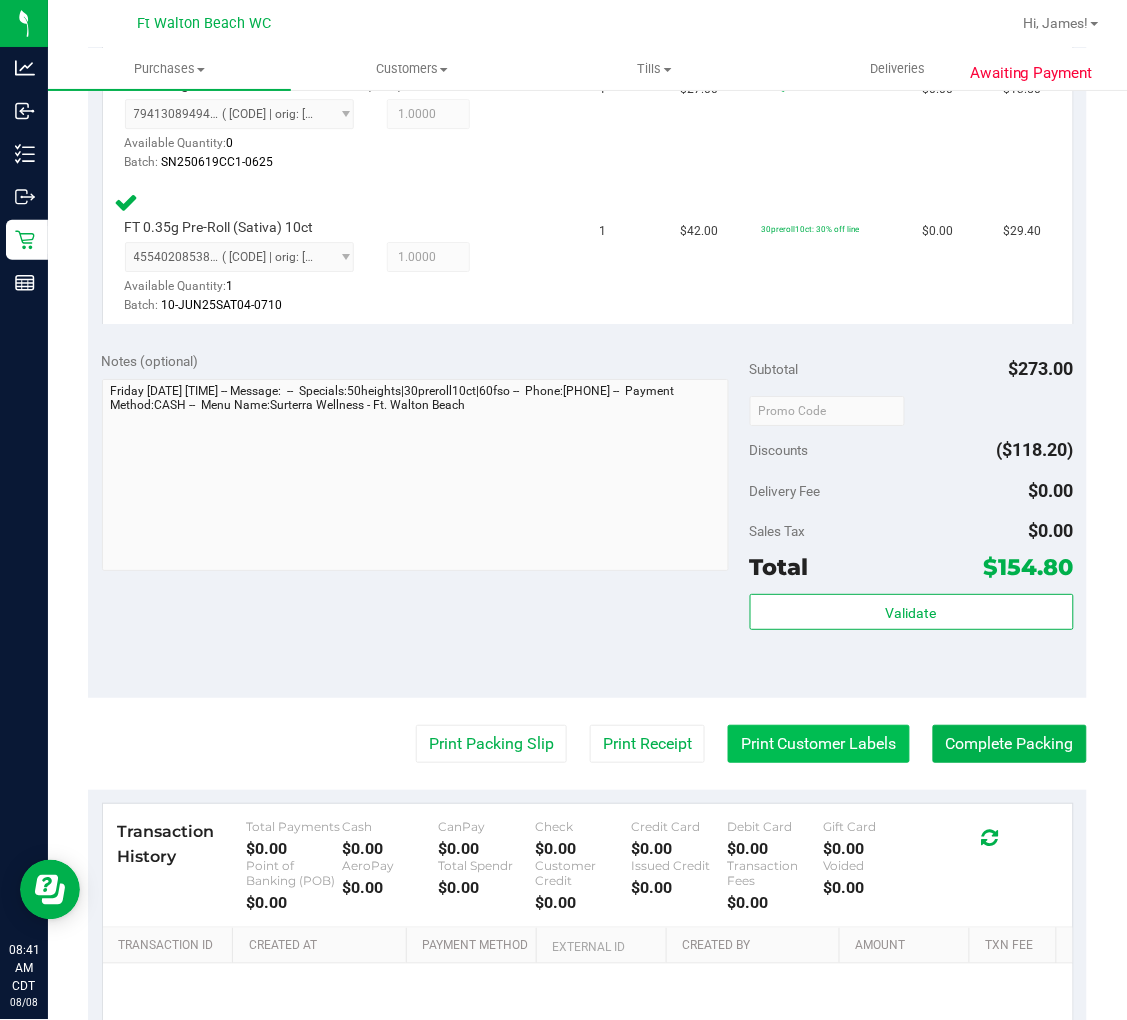 scroll, scrollTop: 1222, scrollLeft: 0, axis: vertical 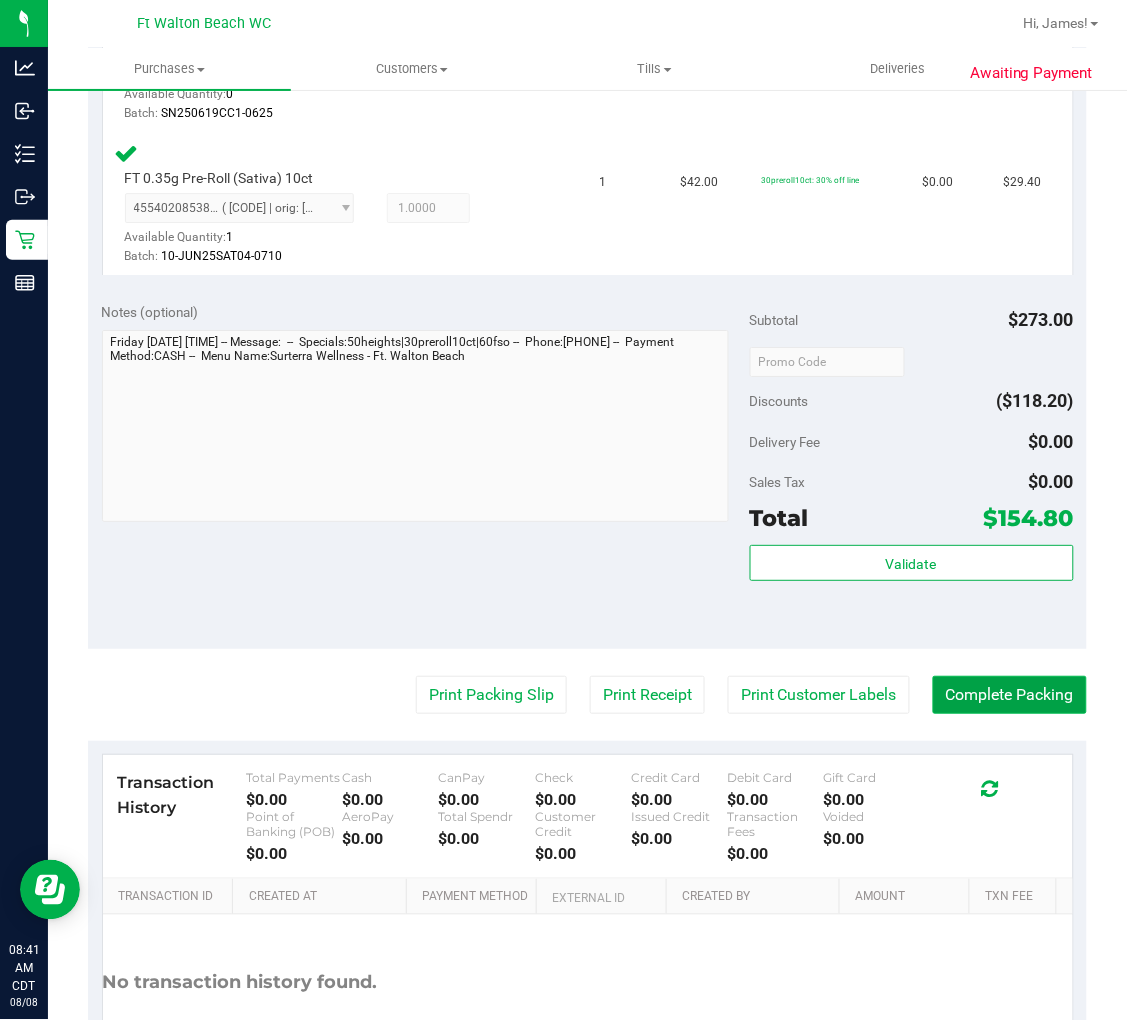 click on "Complete Packing" at bounding box center (1010, 695) 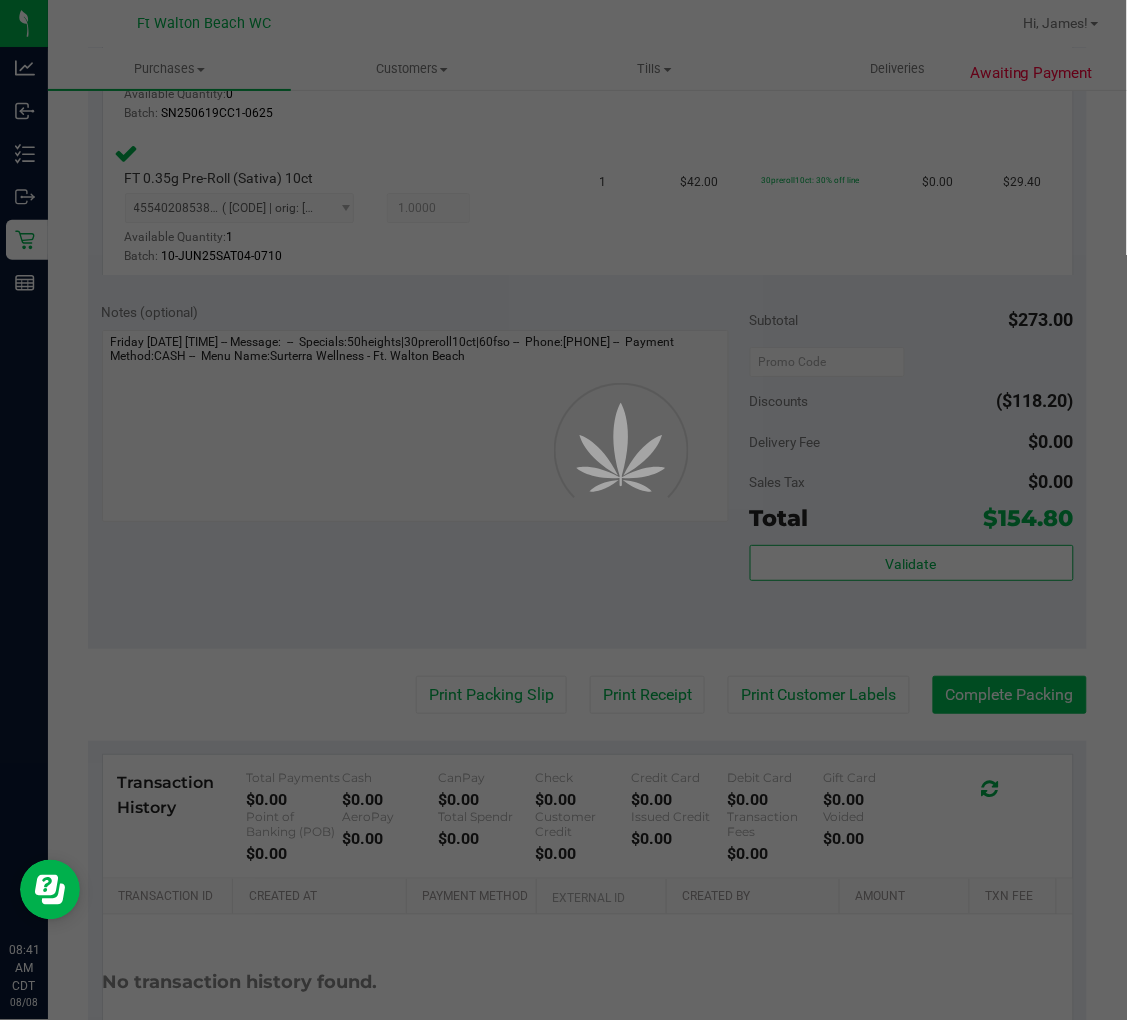 scroll, scrollTop: 0, scrollLeft: 0, axis: both 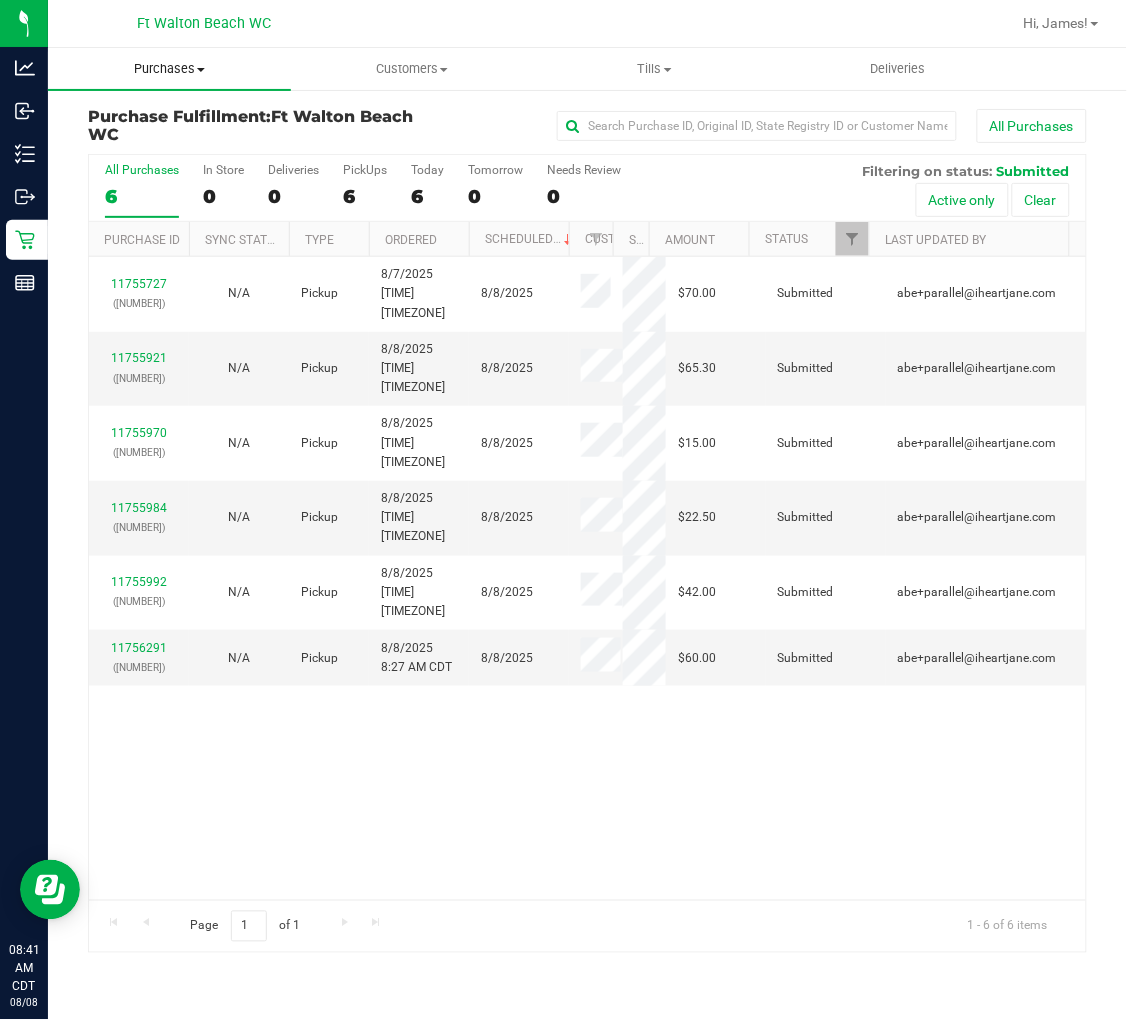 click on "Purchases
Summary of purchases
Fulfillment
All purchases" at bounding box center (169, 69) 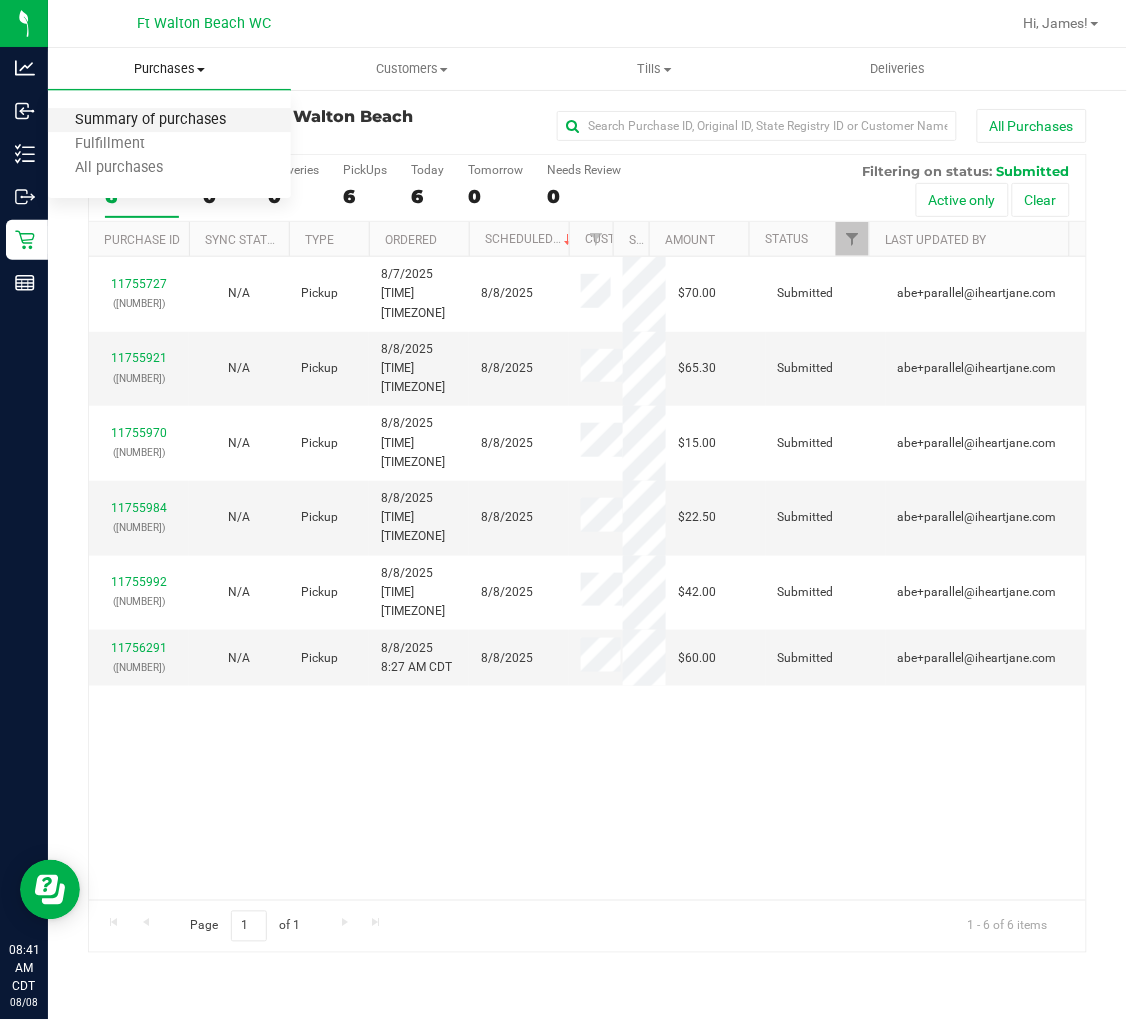 click on "Summary of purchases" at bounding box center (150, 120) 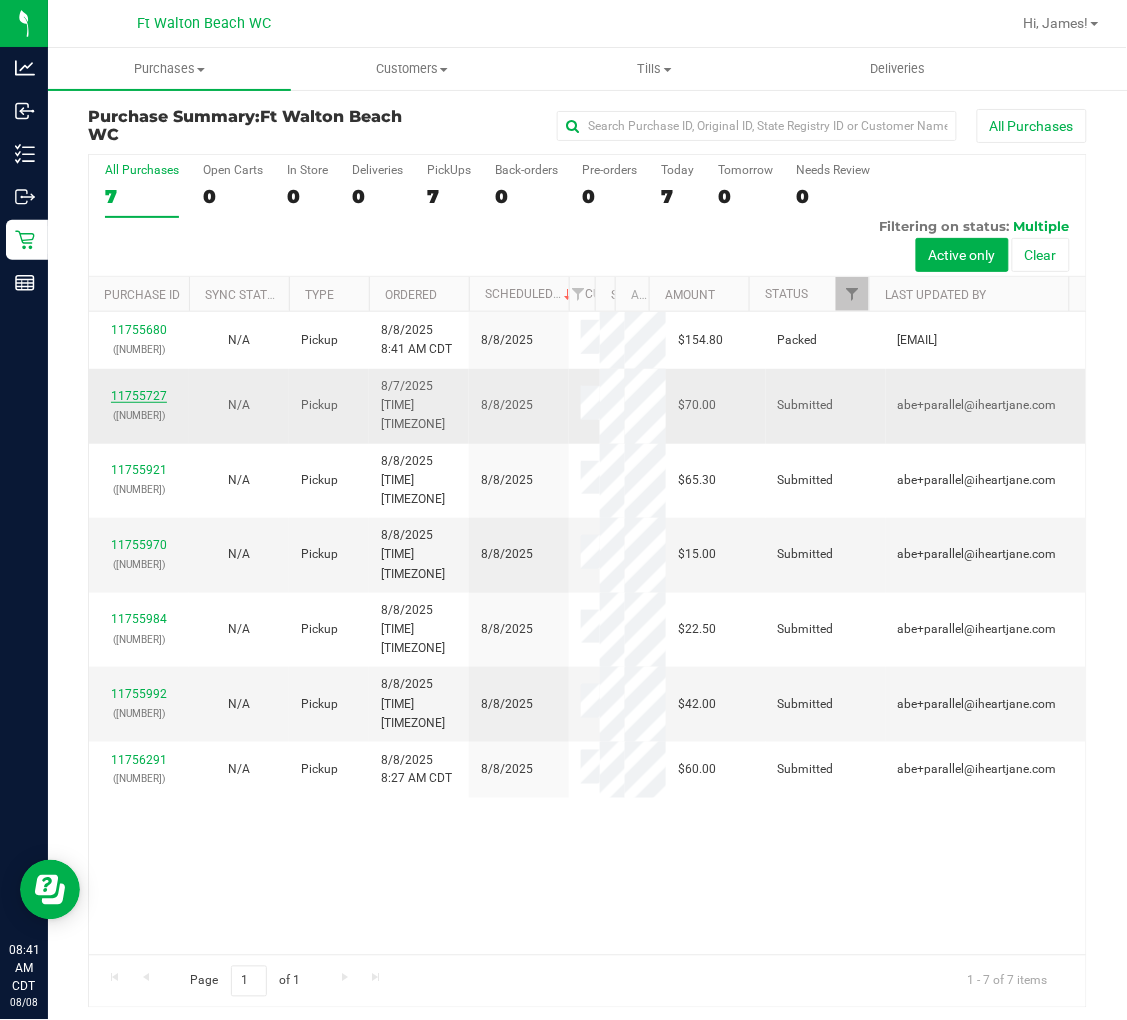 click on "11755727" at bounding box center [139, 396] 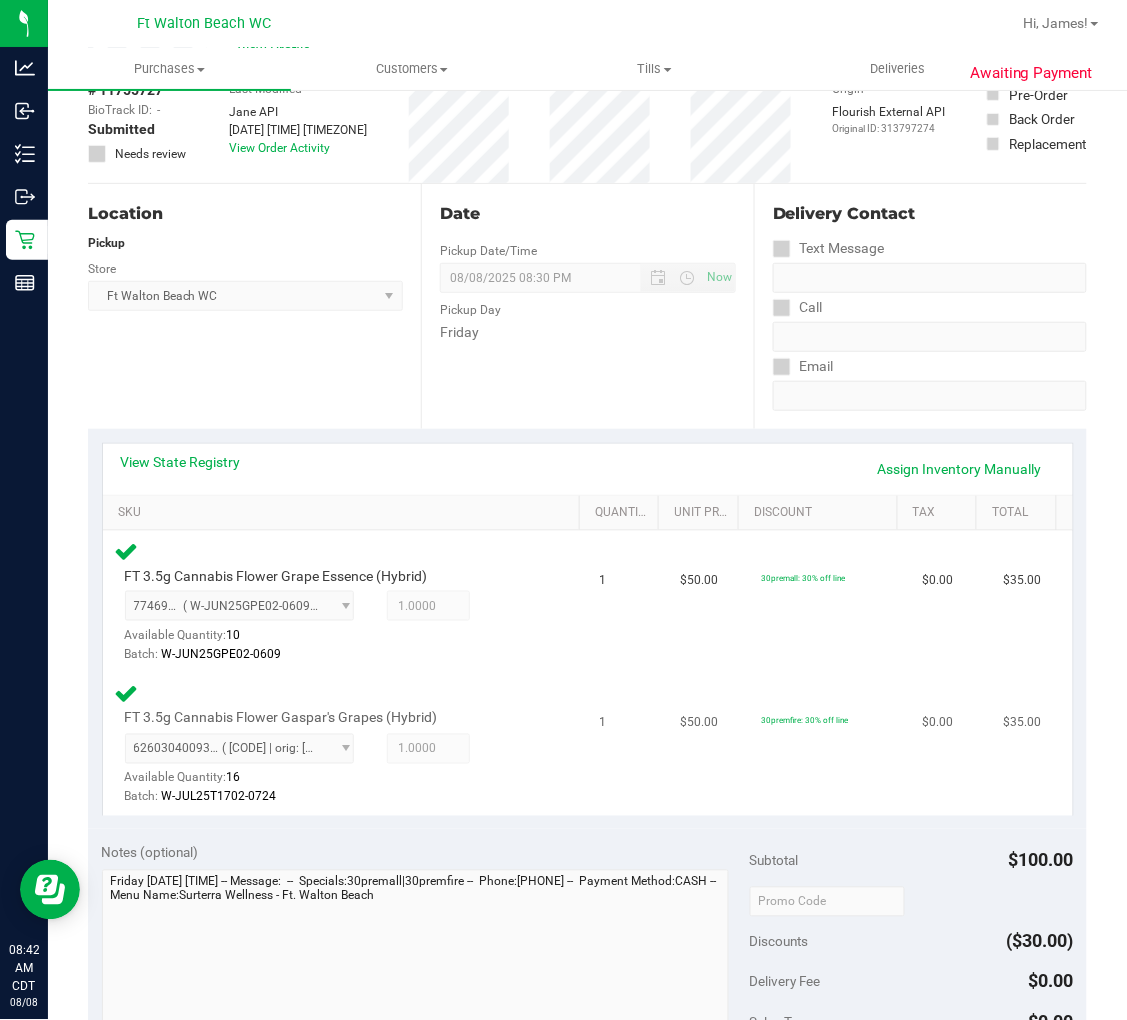 scroll, scrollTop: 333, scrollLeft: 0, axis: vertical 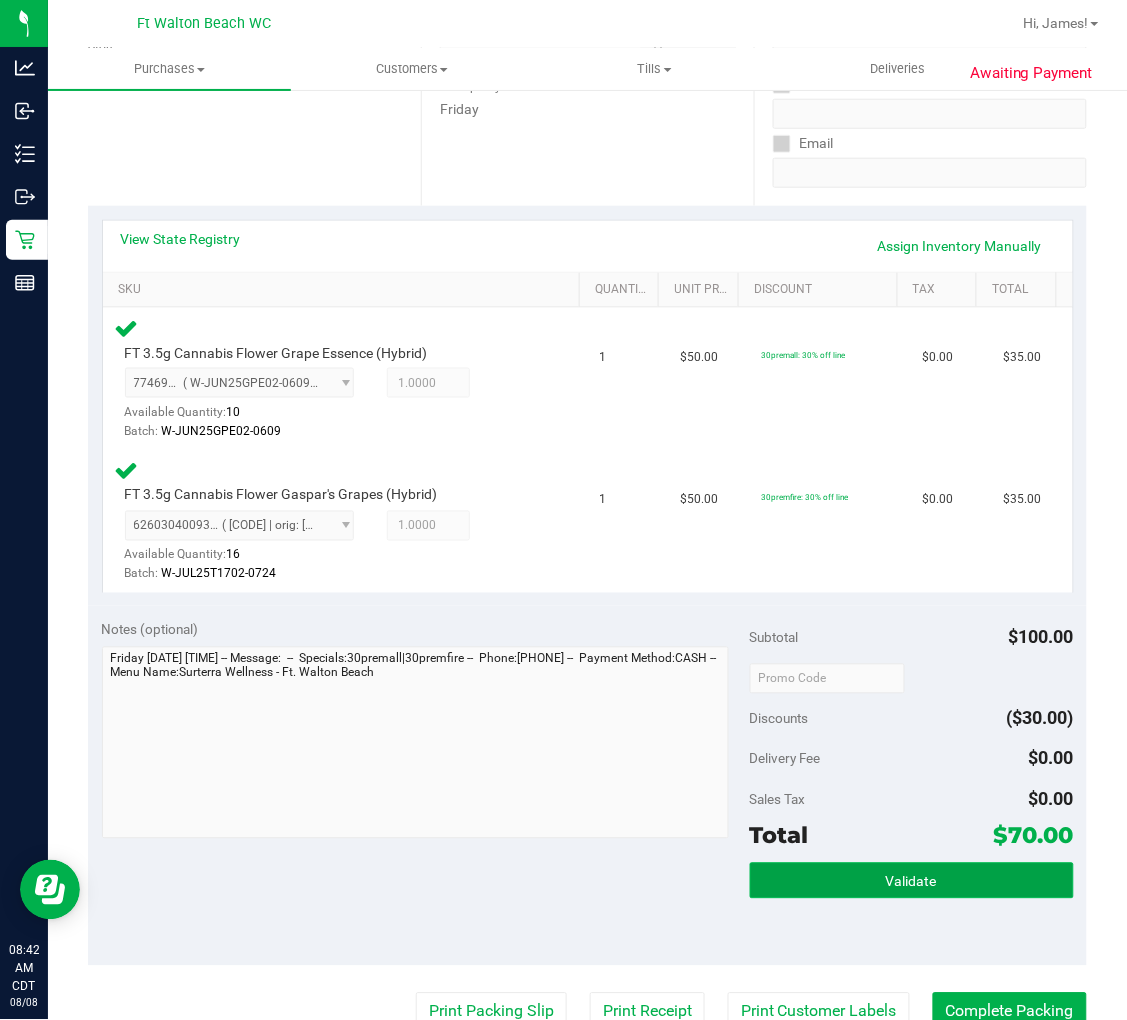 click on "Validate" at bounding box center (912, 881) 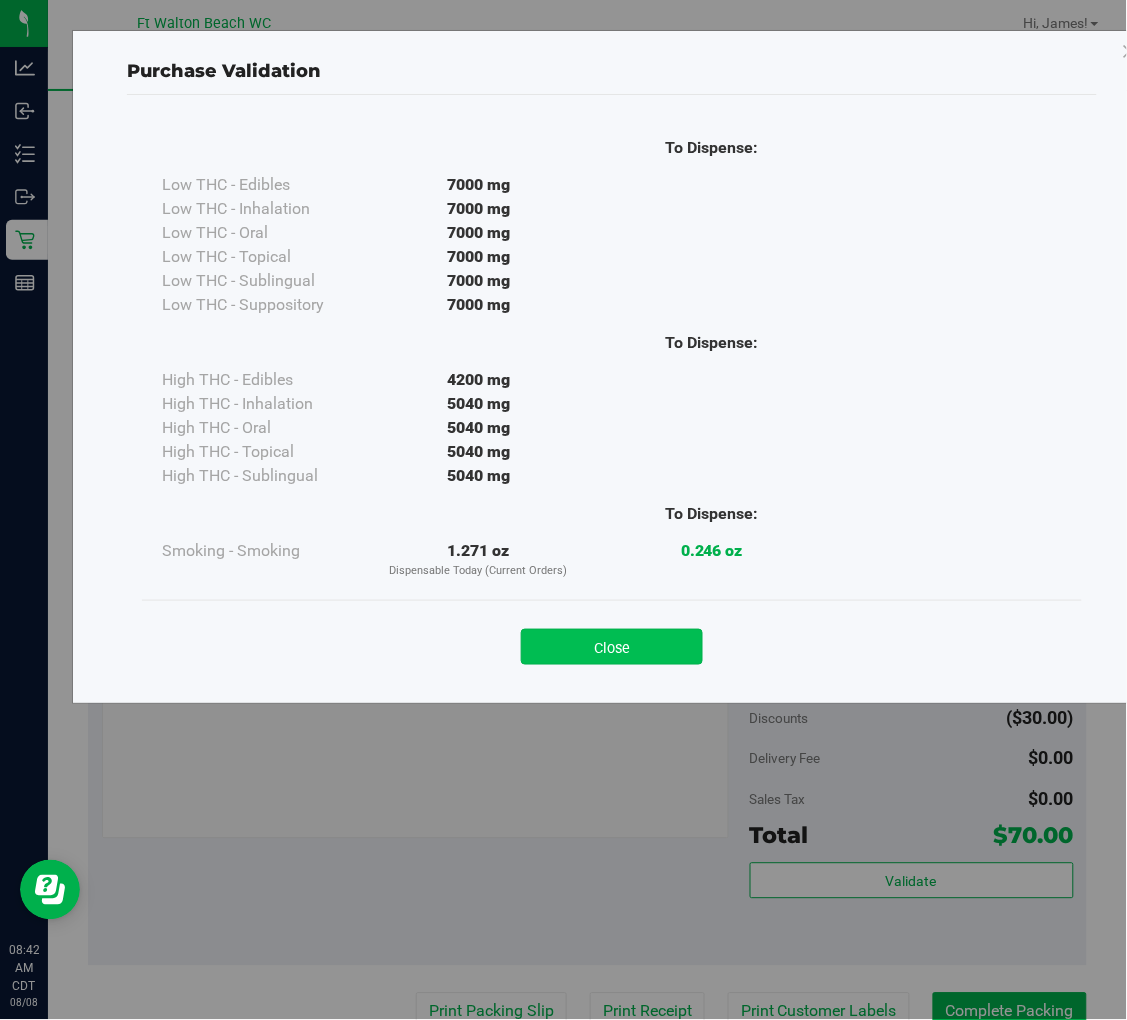 click on "Close" at bounding box center [612, 647] 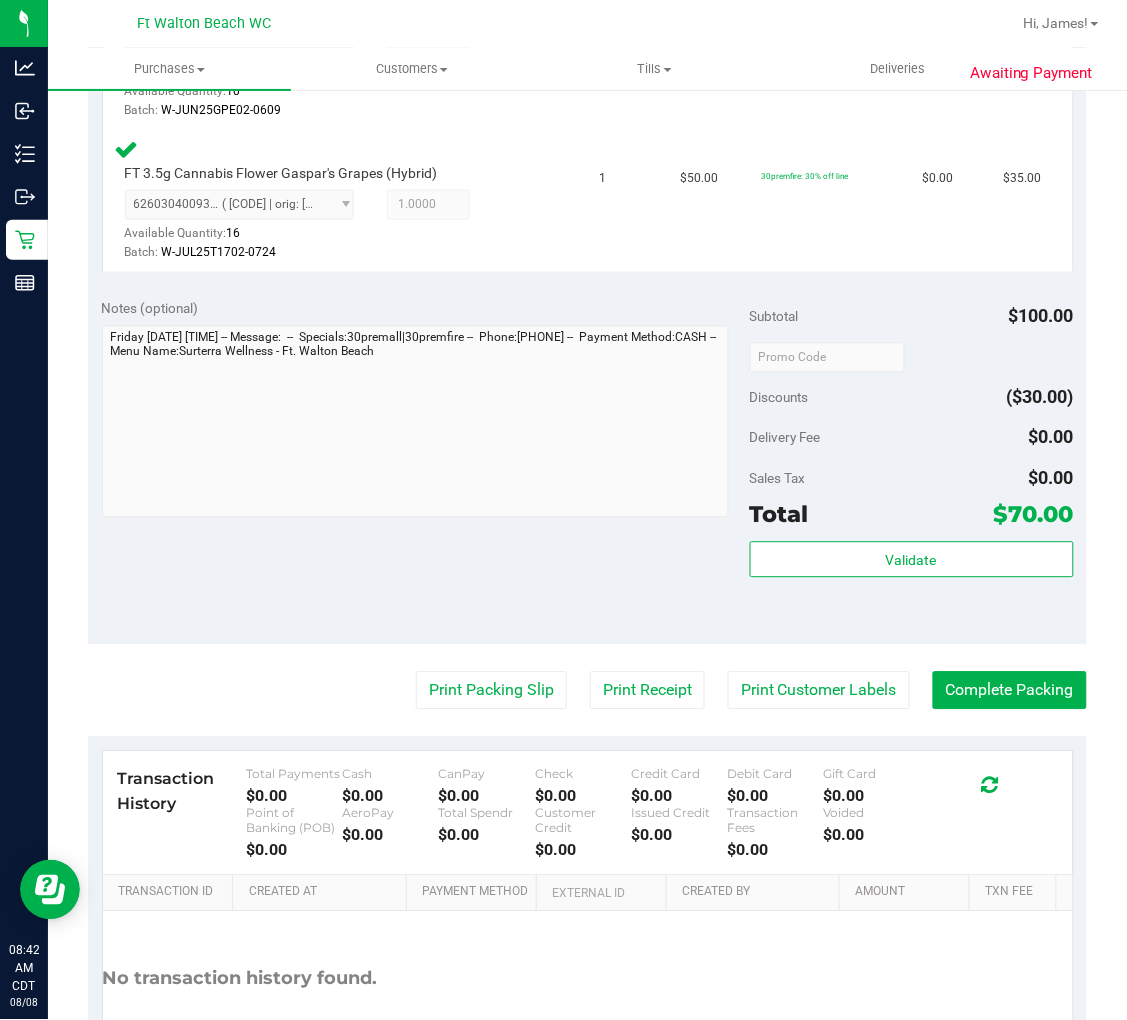 scroll, scrollTop: 666, scrollLeft: 0, axis: vertical 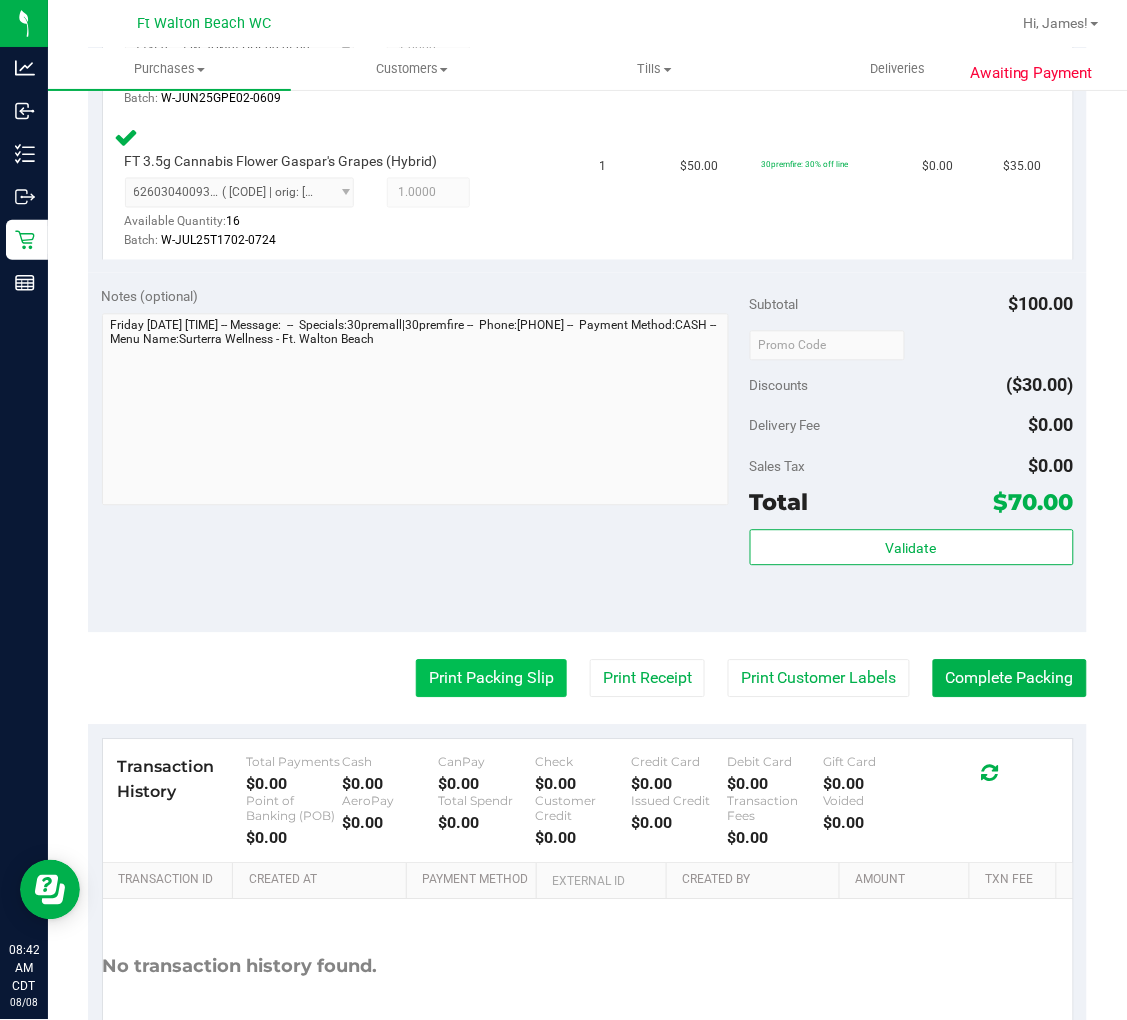 click on "Print Packing Slip" at bounding box center [491, 679] 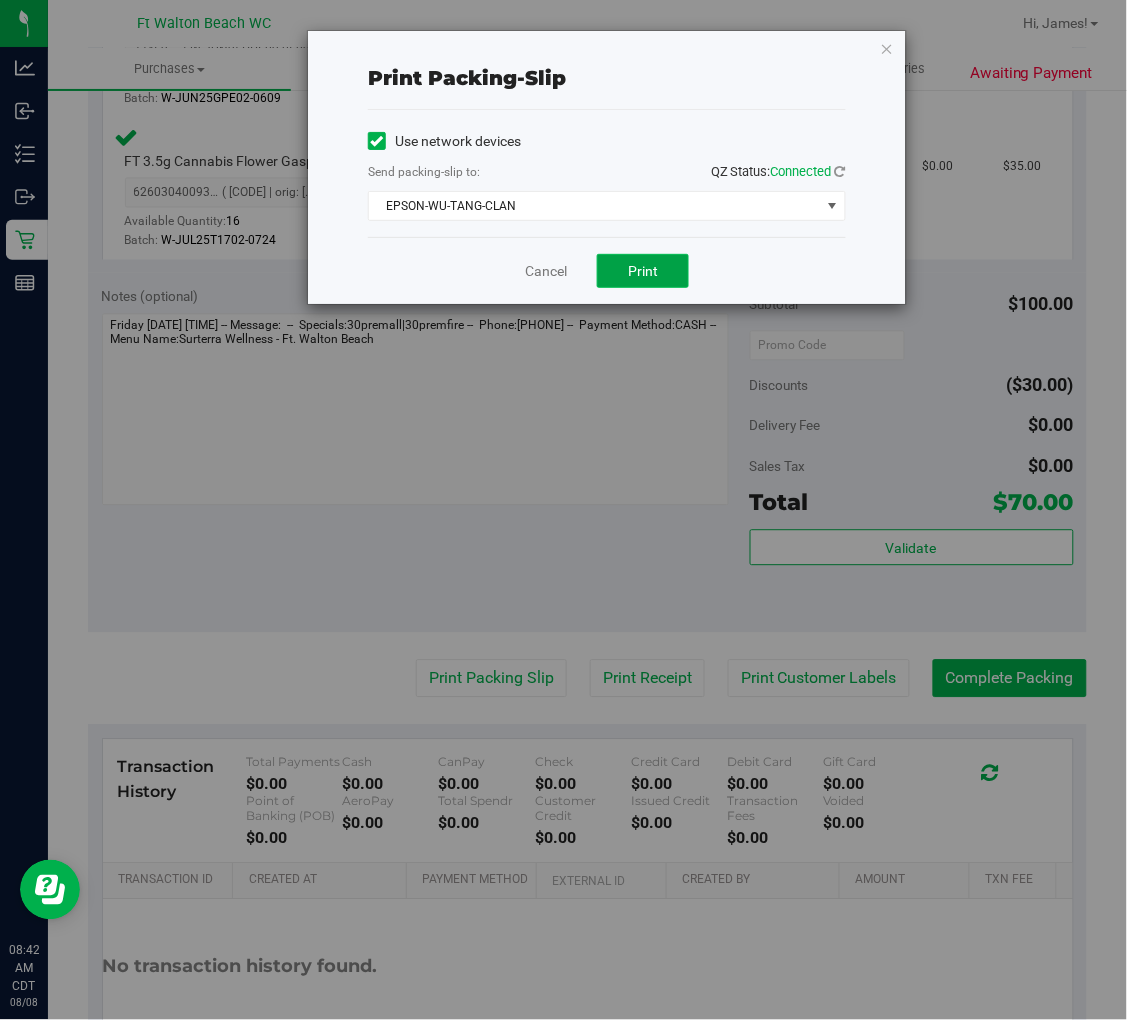 click on "Print" at bounding box center (643, 271) 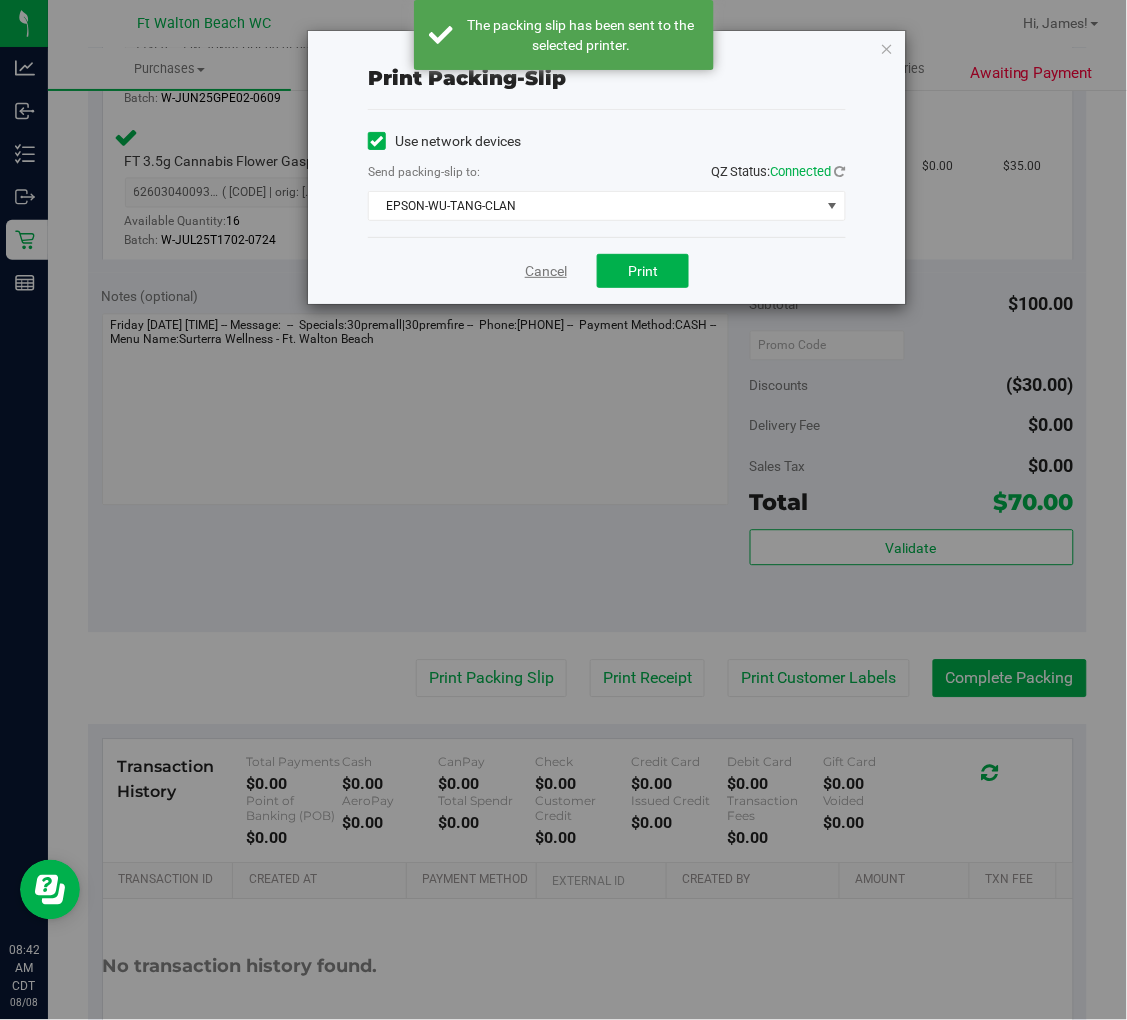 click on "Cancel" at bounding box center [546, 271] 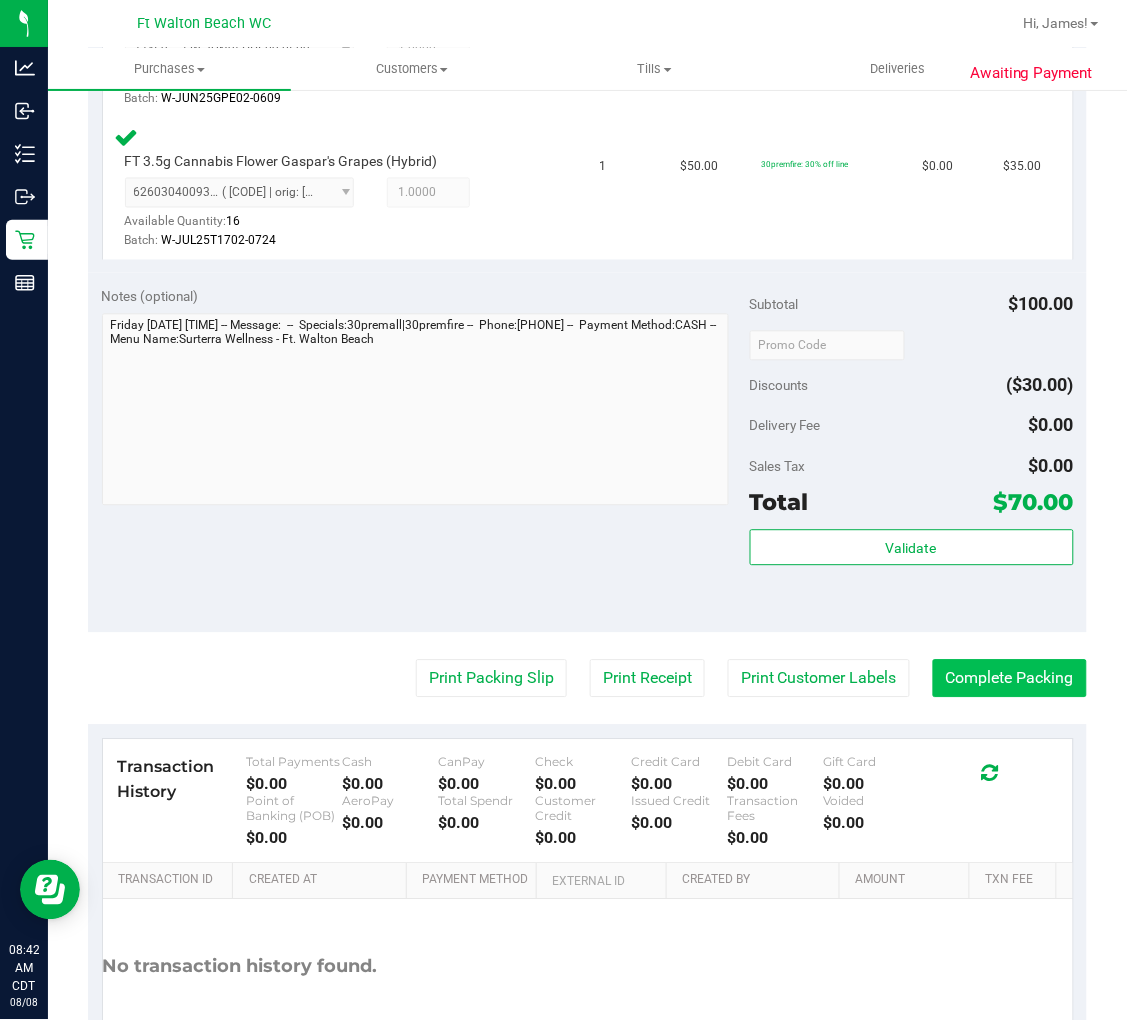 click on "Complete Packing" at bounding box center (1010, 679) 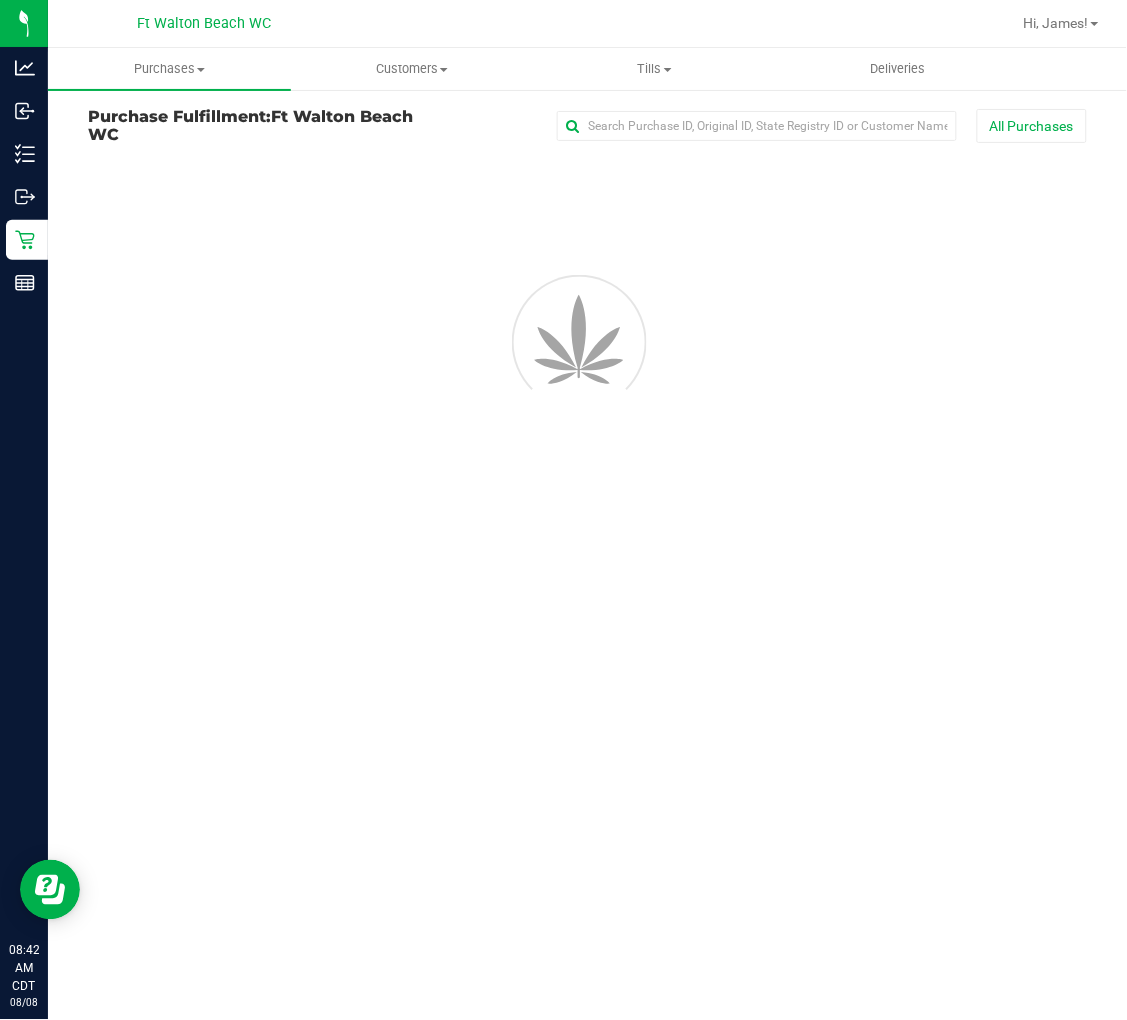 scroll, scrollTop: 0, scrollLeft: 0, axis: both 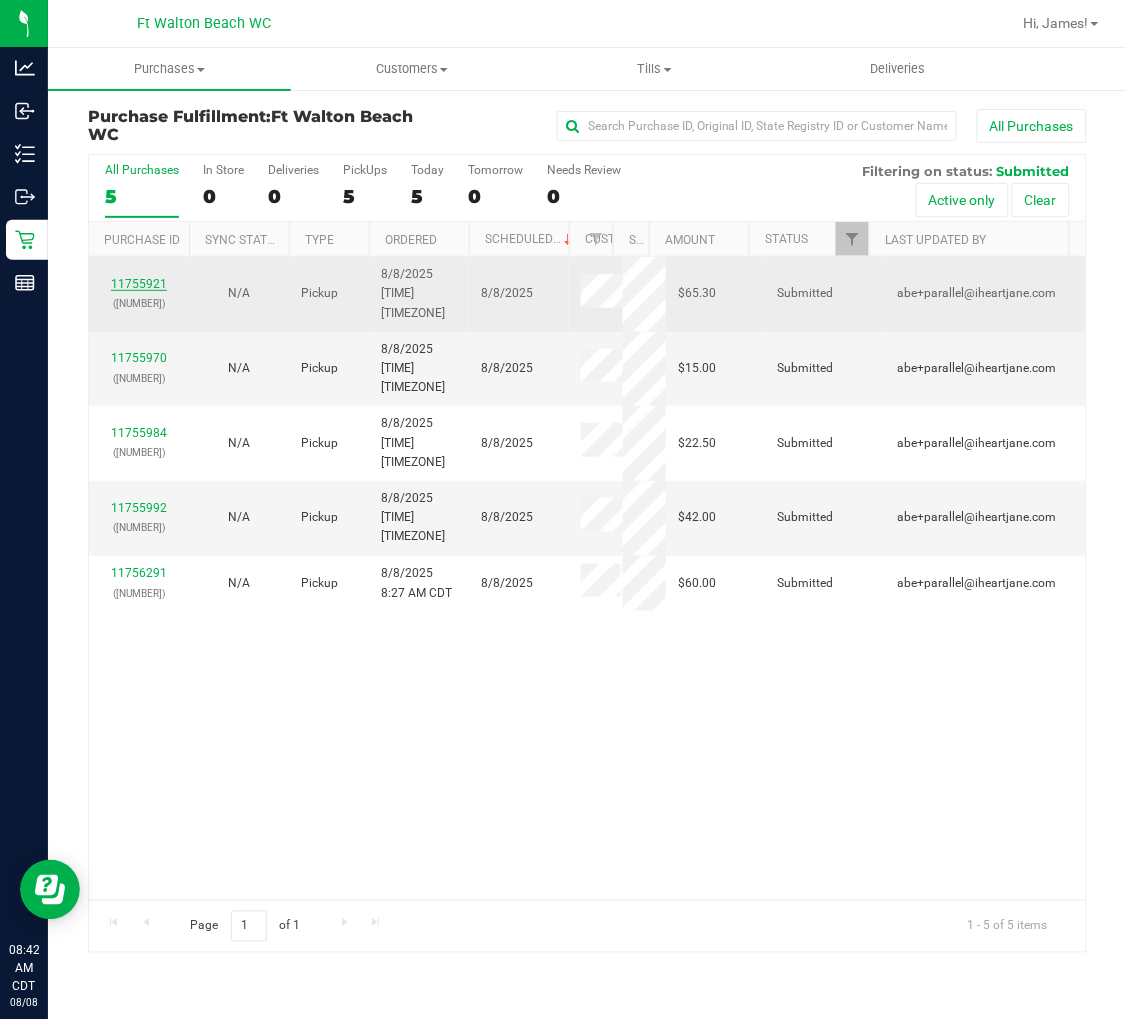 click on "11755921" at bounding box center (139, 284) 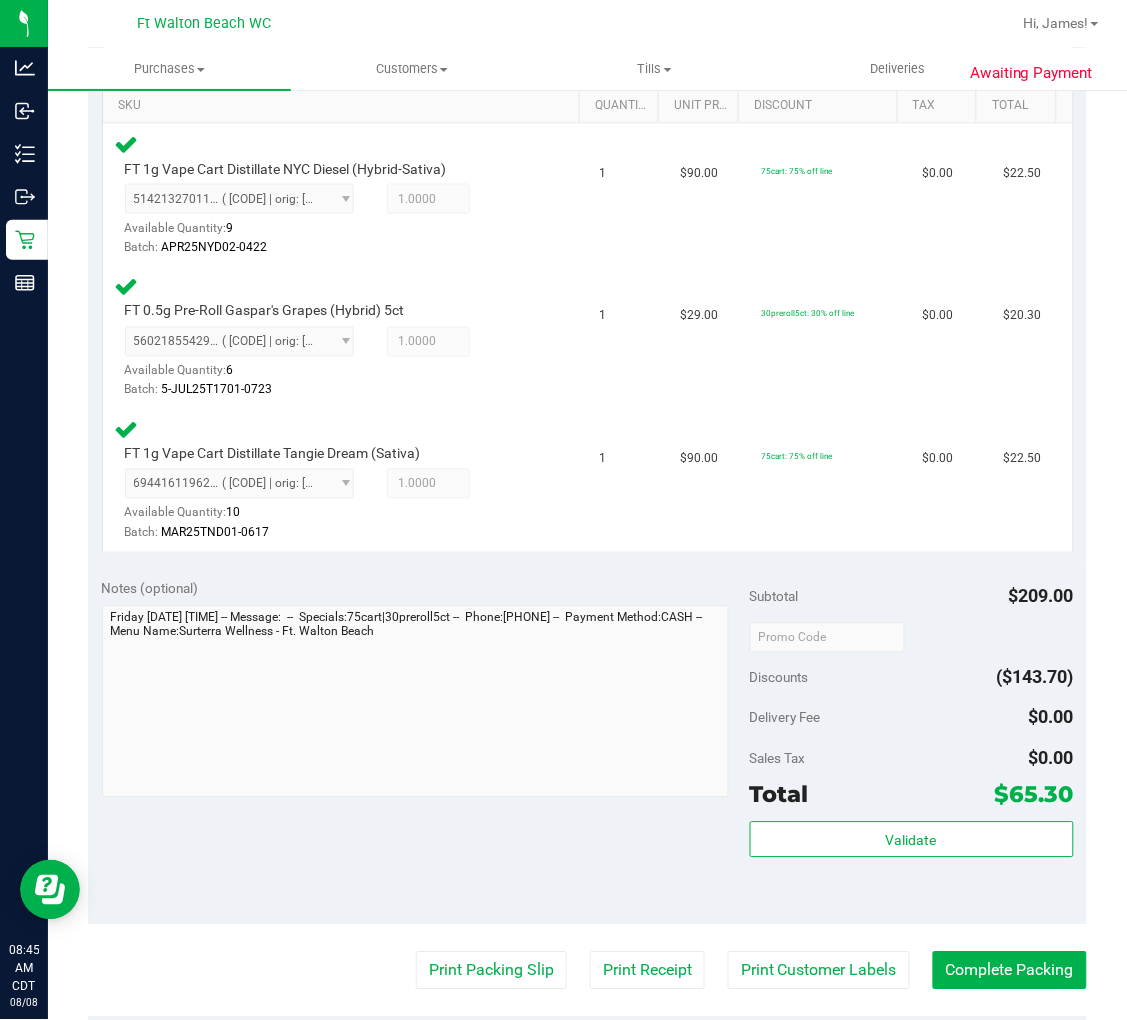 scroll, scrollTop: 666, scrollLeft: 0, axis: vertical 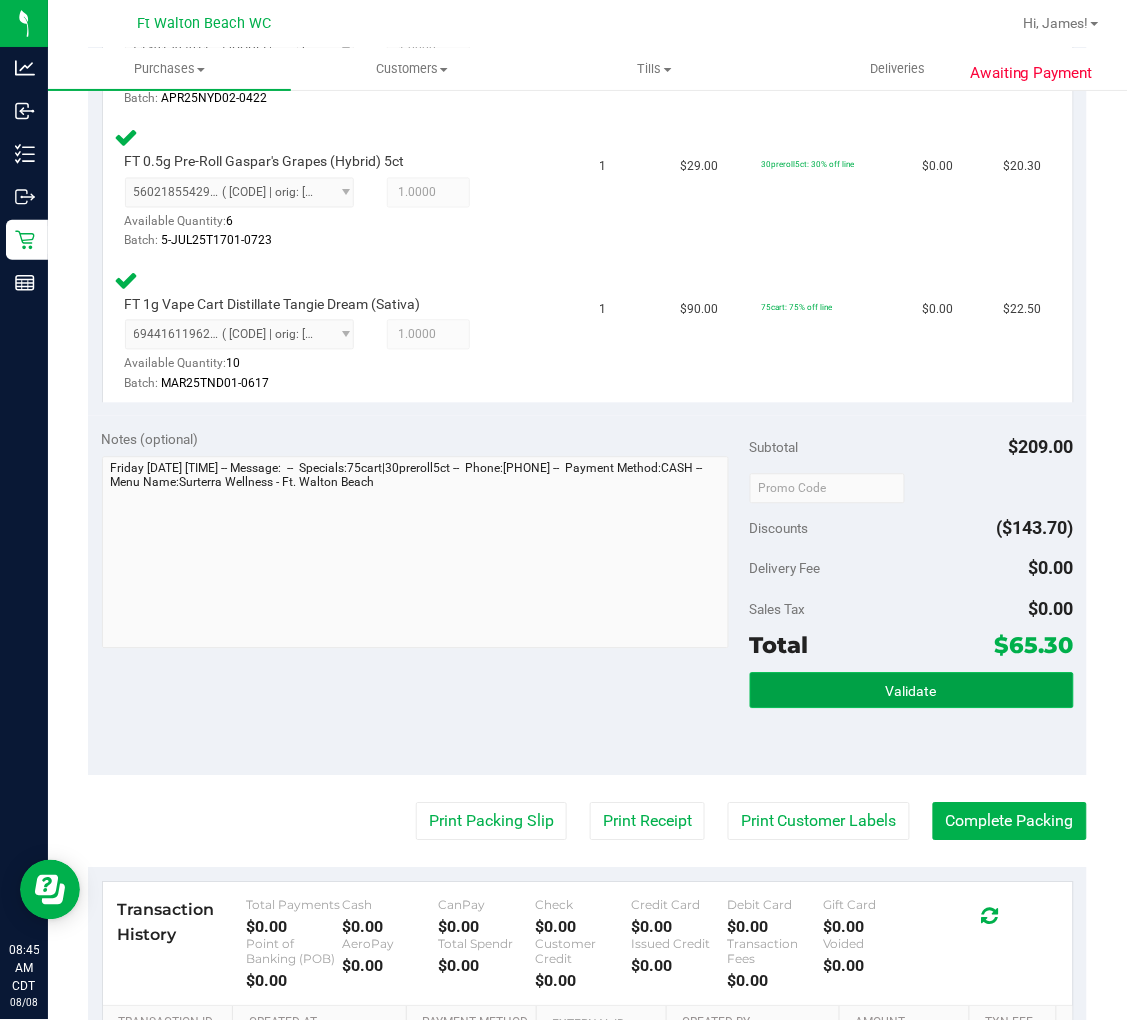 click on "Validate" at bounding box center (912, 691) 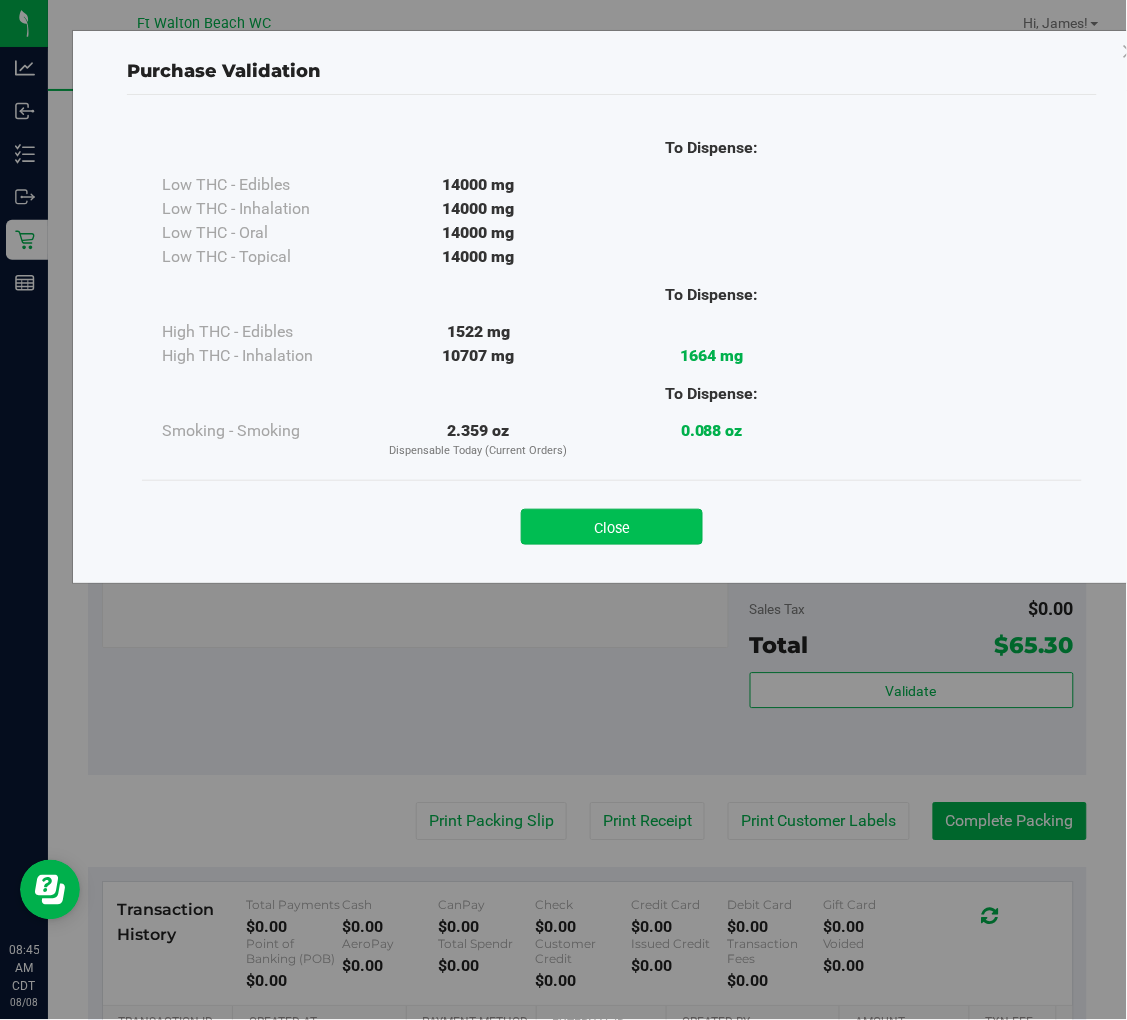 click on "Close" at bounding box center (612, 527) 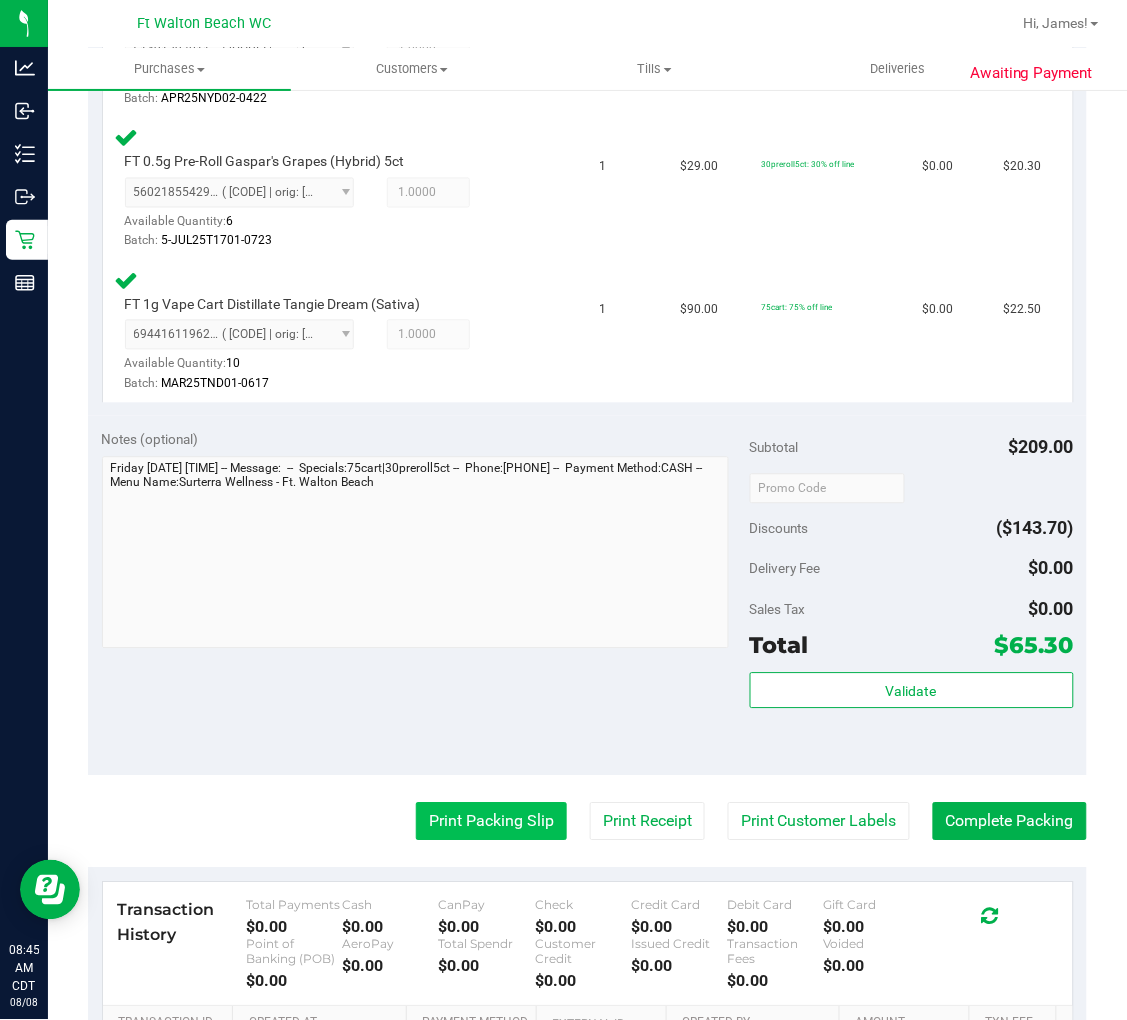 click on "Print Packing Slip" at bounding box center (491, 822) 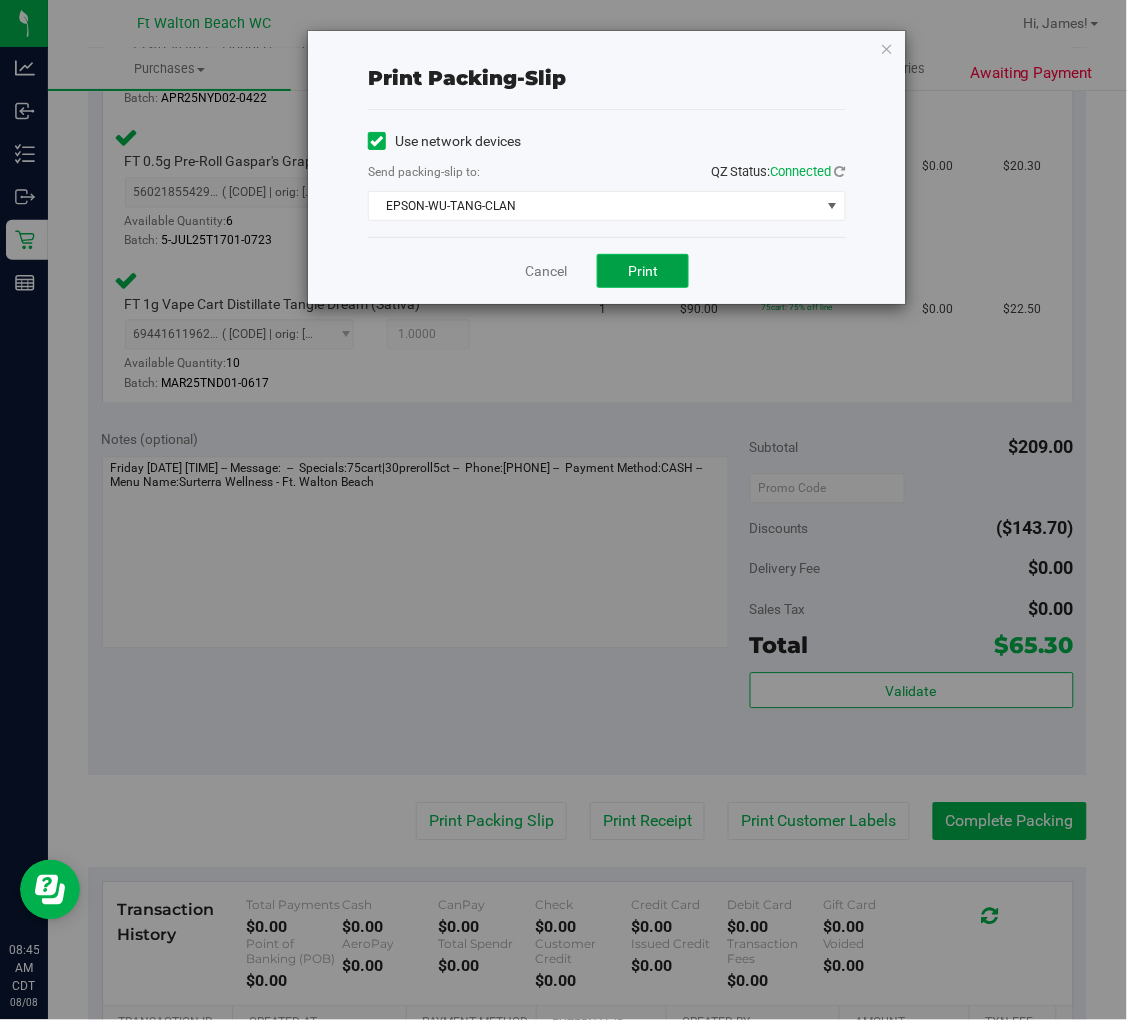 click on "Print" at bounding box center [643, 271] 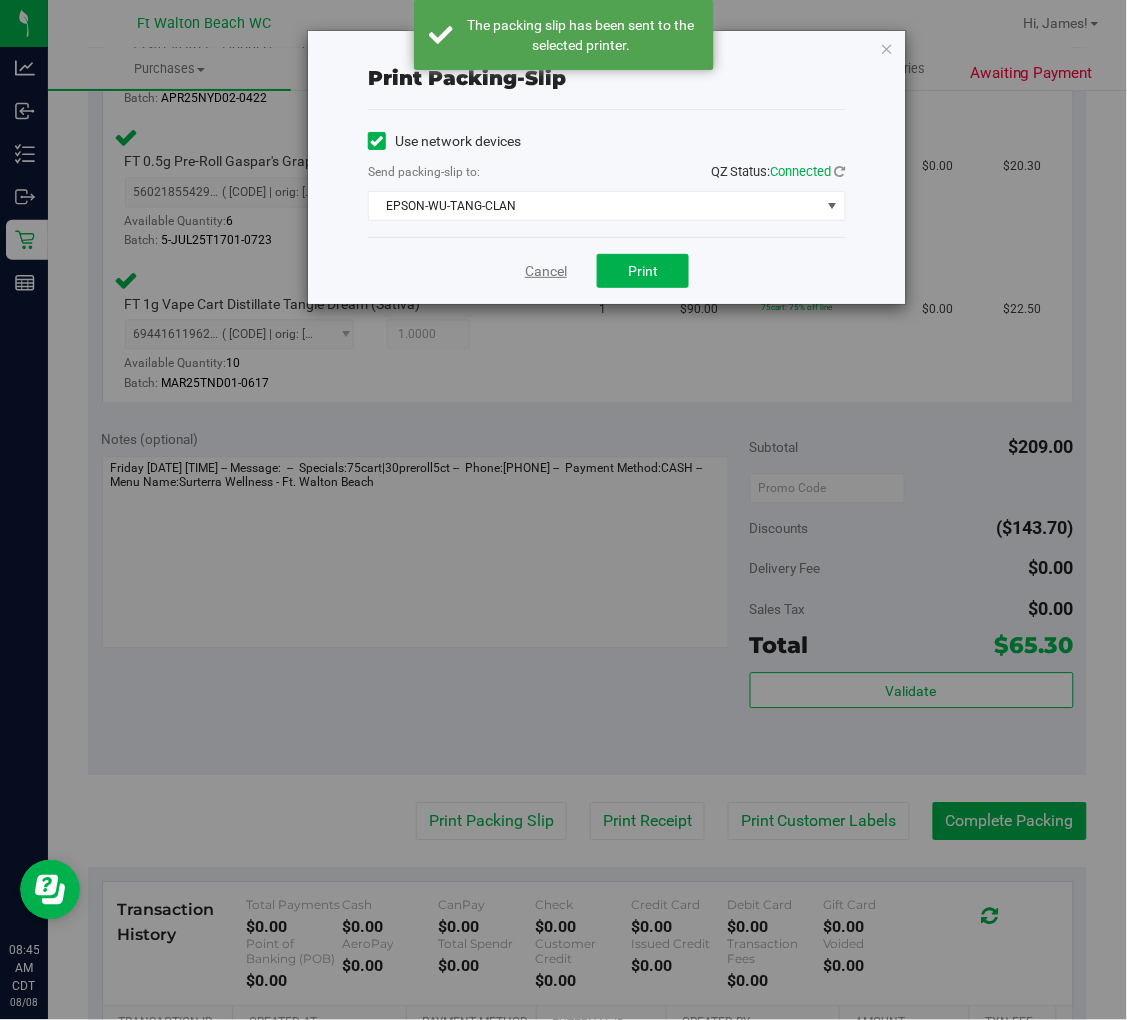 click on "Cancel" at bounding box center [546, 271] 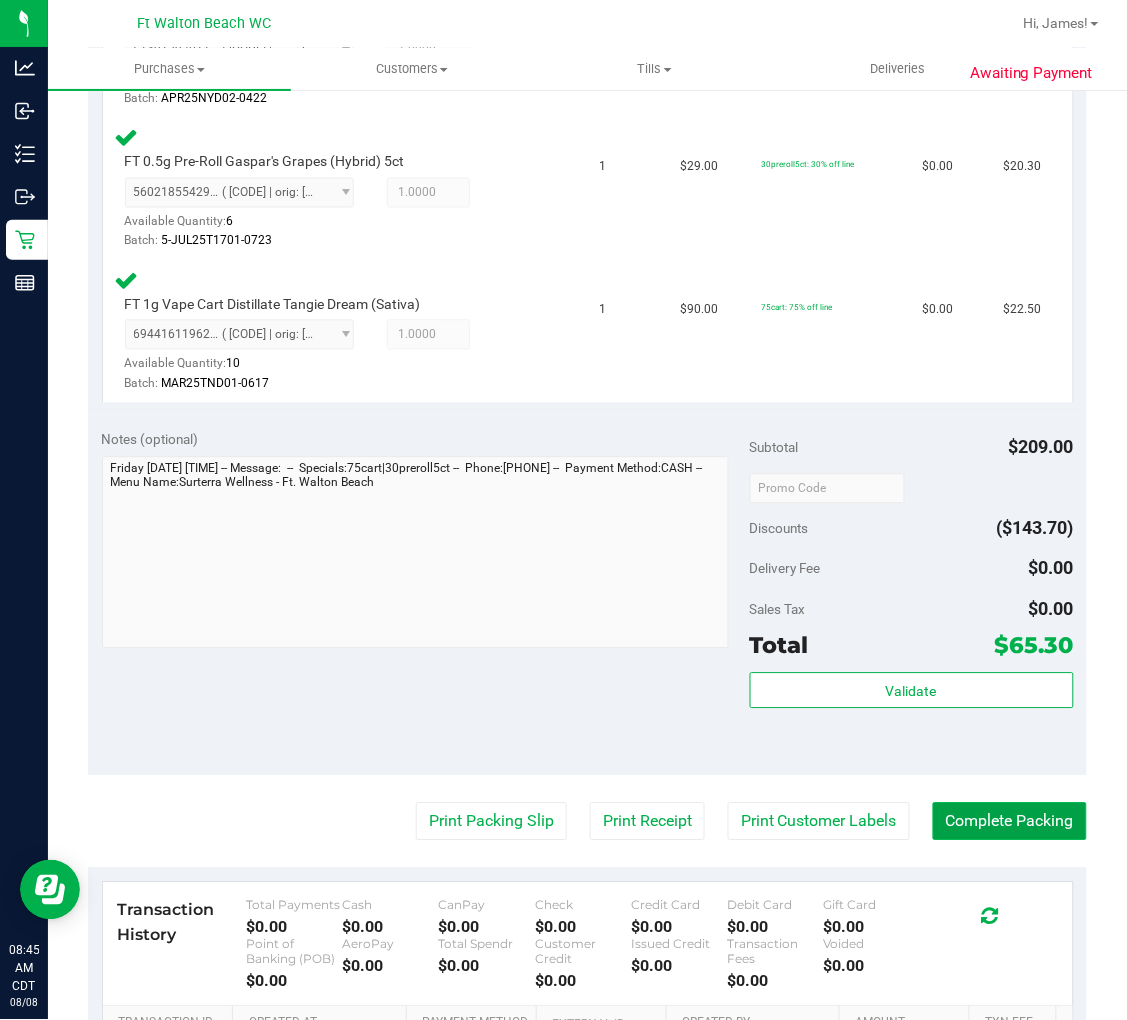 click on "Complete Packing" at bounding box center [1010, 822] 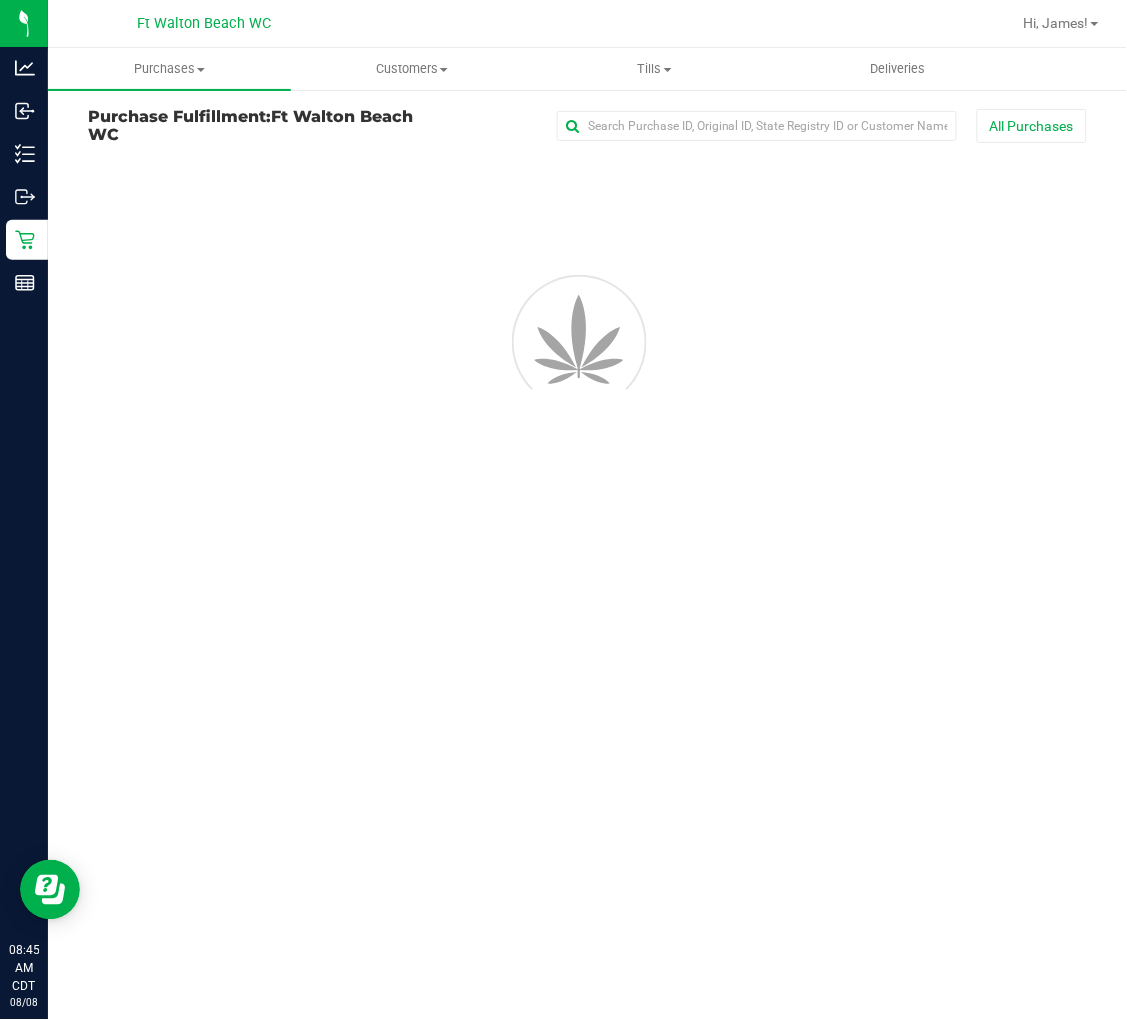 scroll, scrollTop: 0, scrollLeft: 0, axis: both 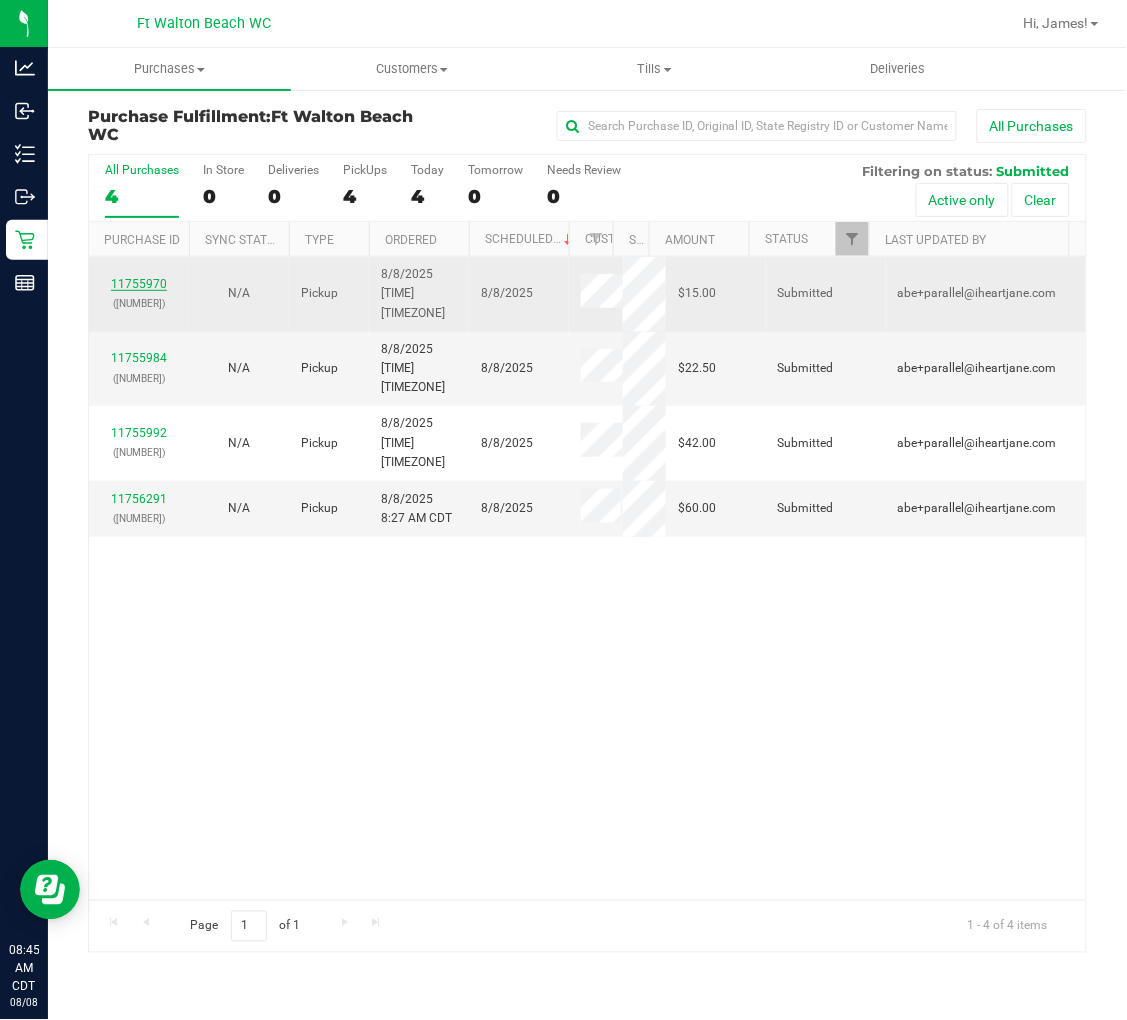 click on "11755970" at bounding box center (139, 284) 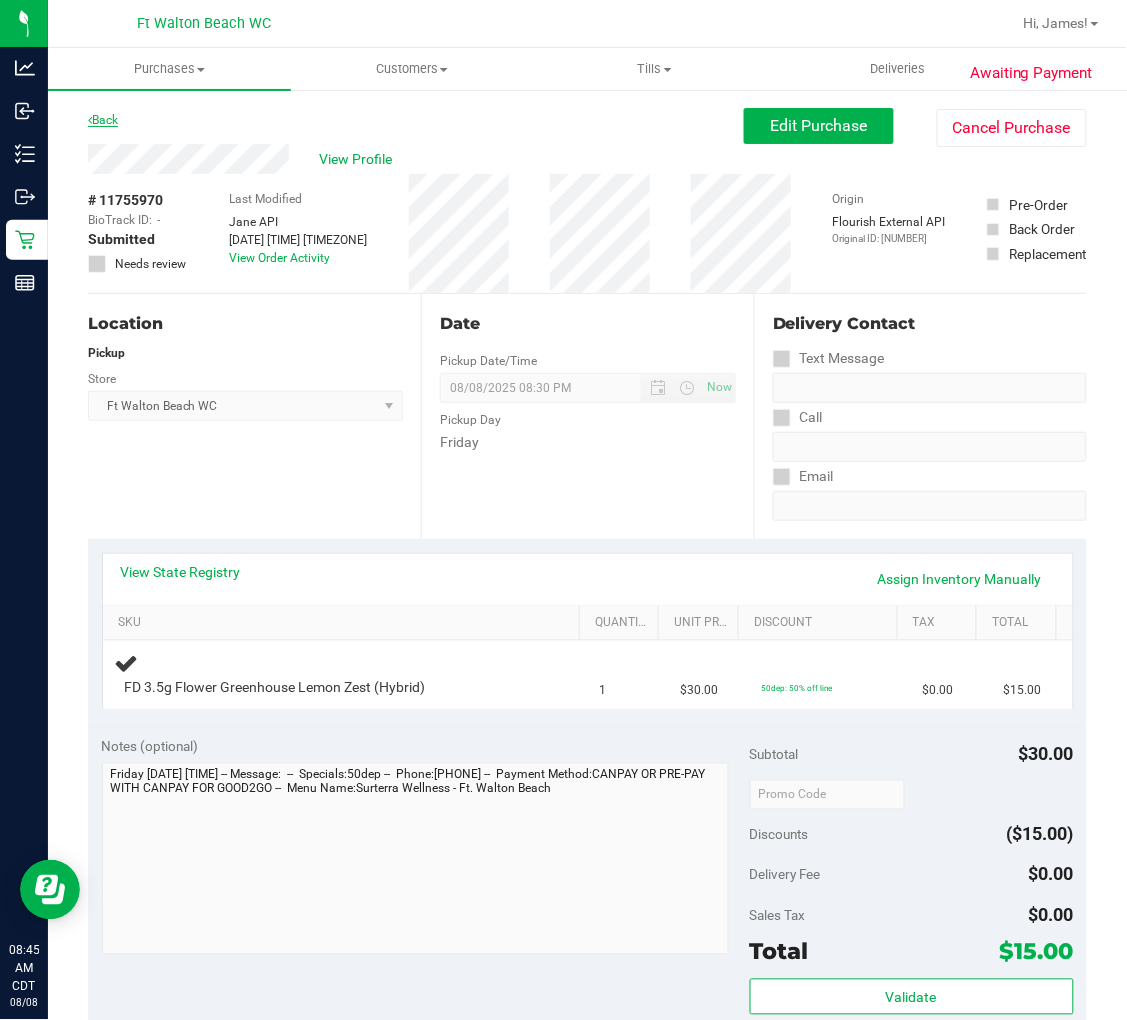 click on "Back" at bounding box center (103, 120) 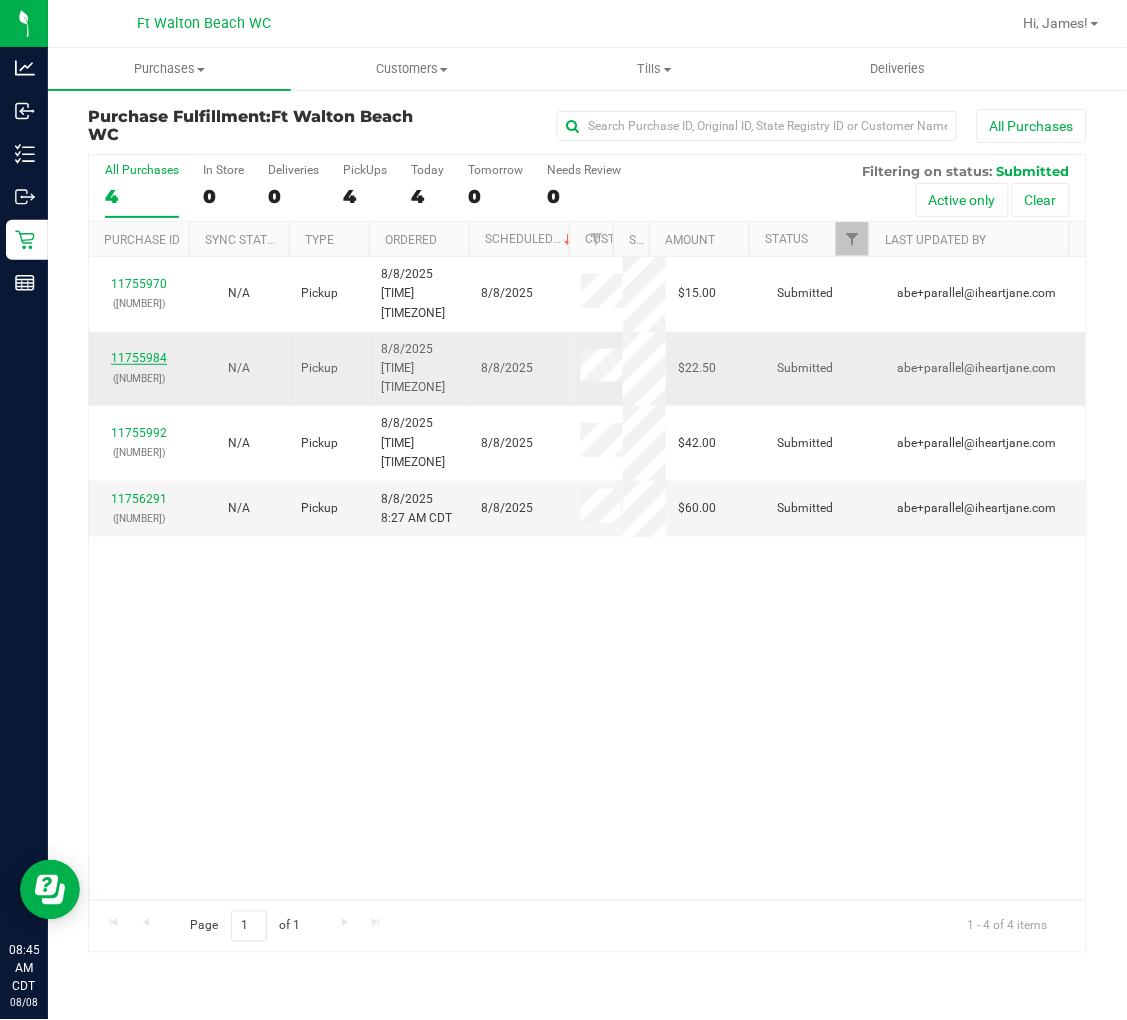 click on "11755984" at bounding box center [139, 358] 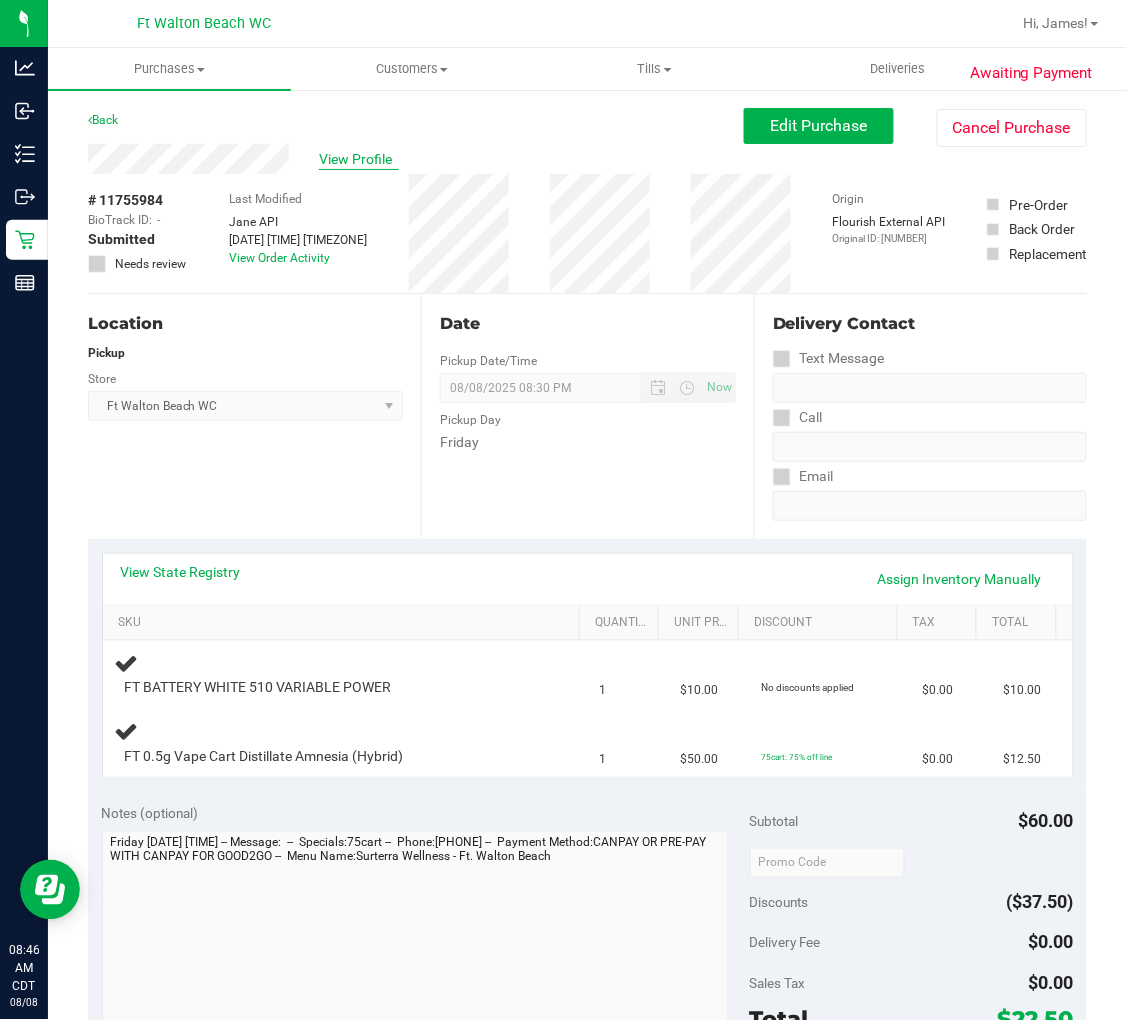 click on "View Profile" at bounding box center [359, 159] 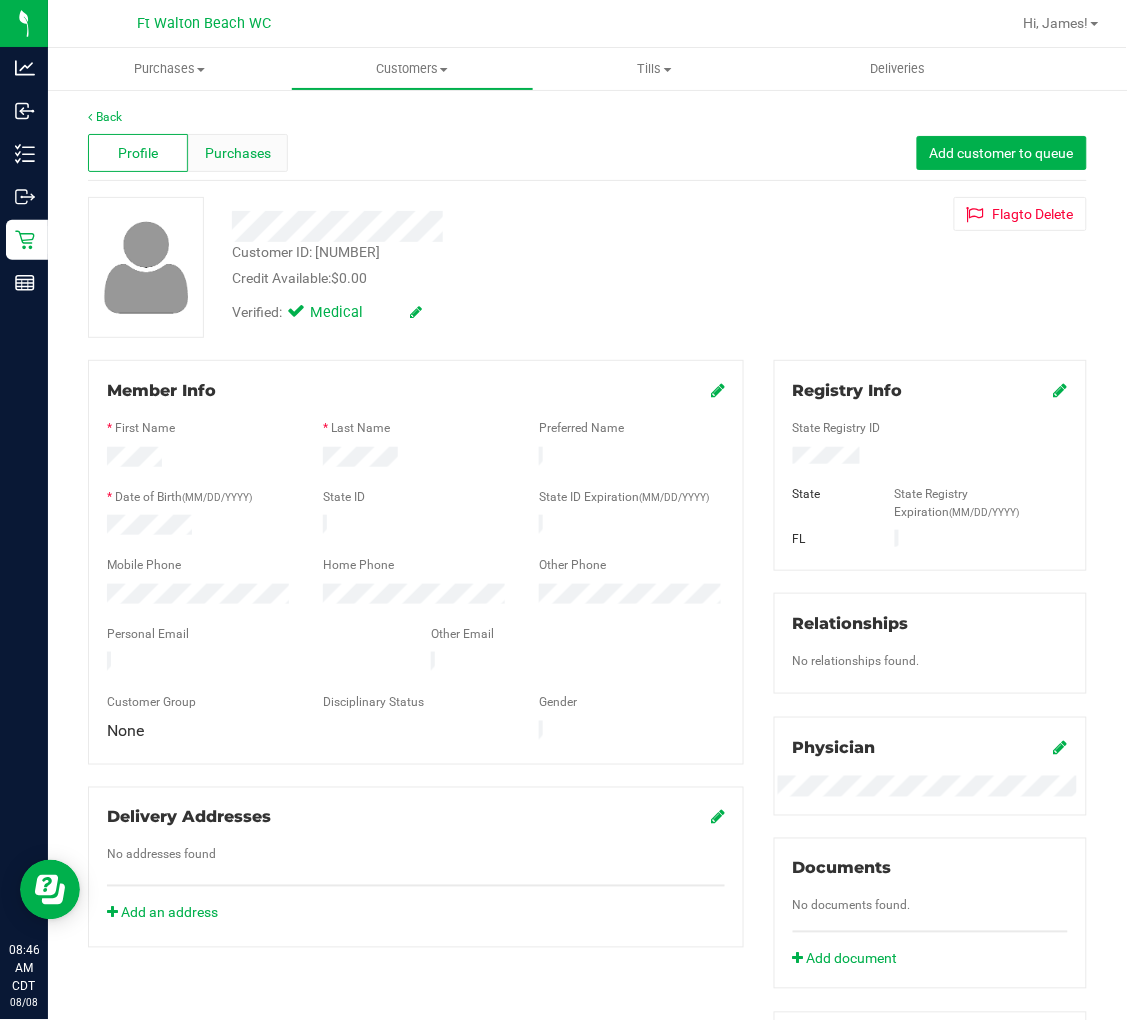 click on "Purchases" at bounding box center [238, 153] 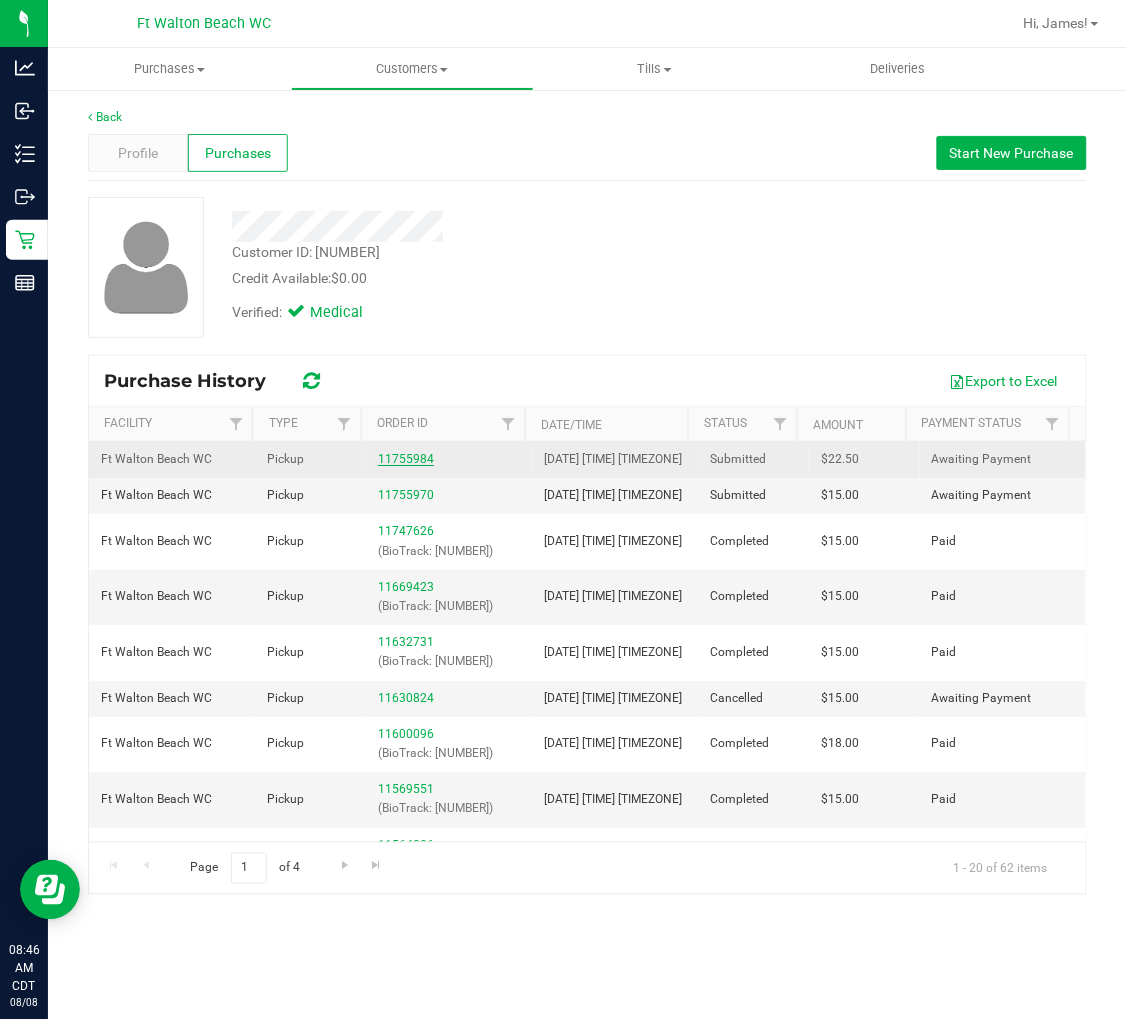 click on "11755984" at bounding box center [406, 459] 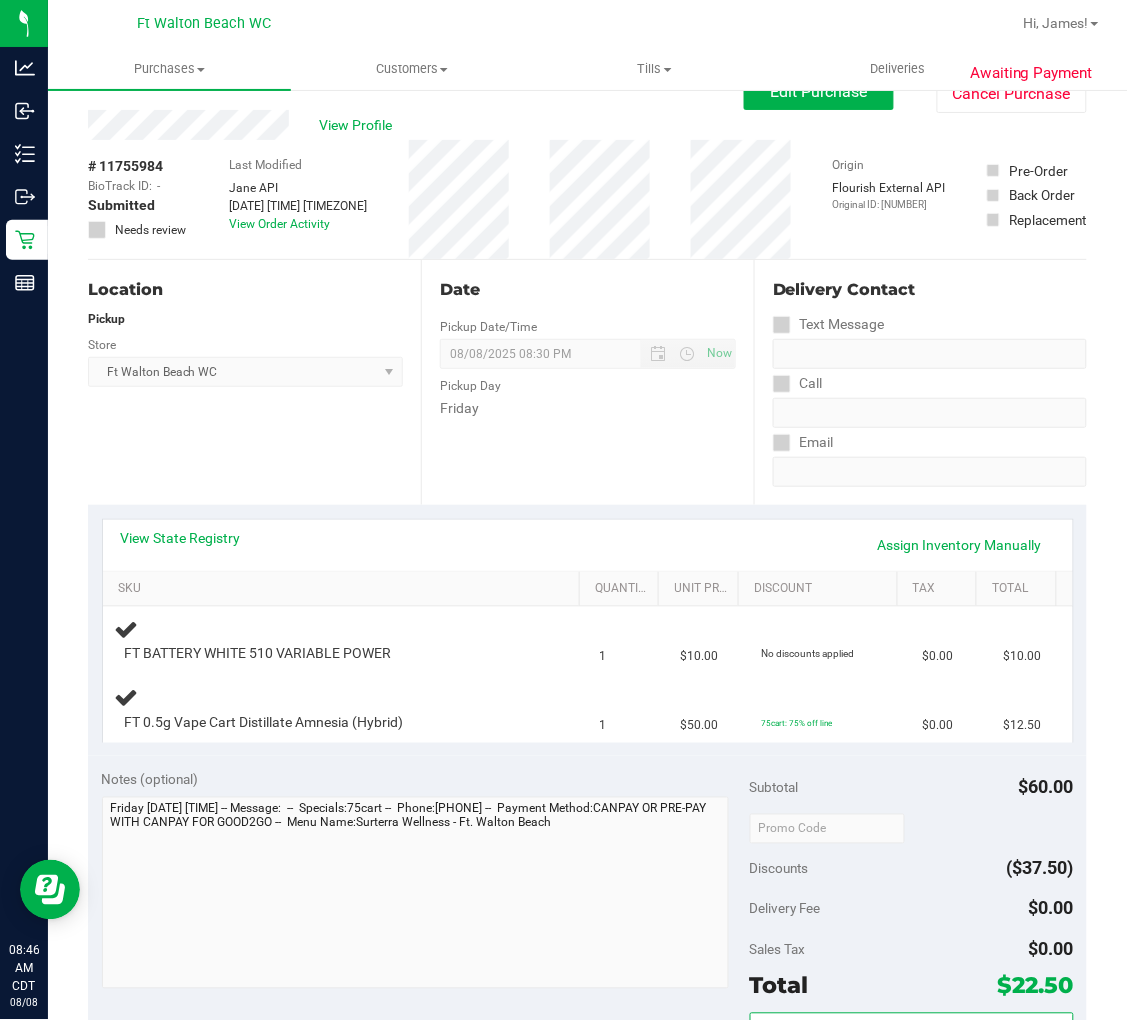 scroll, scrollTop: 0, scrollLeft: 0, axis: both 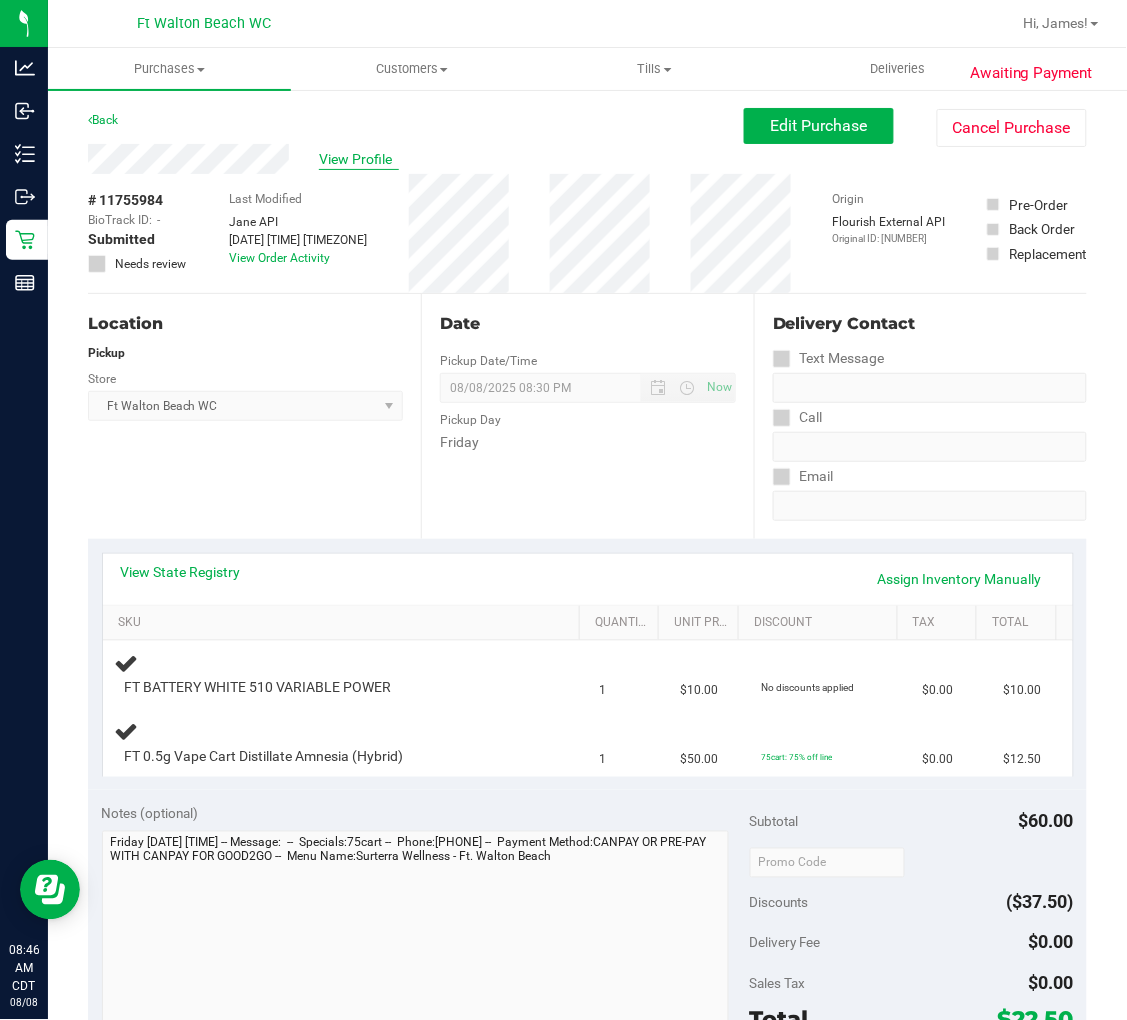 click on "View Profile" at bounding box center [359, 159] 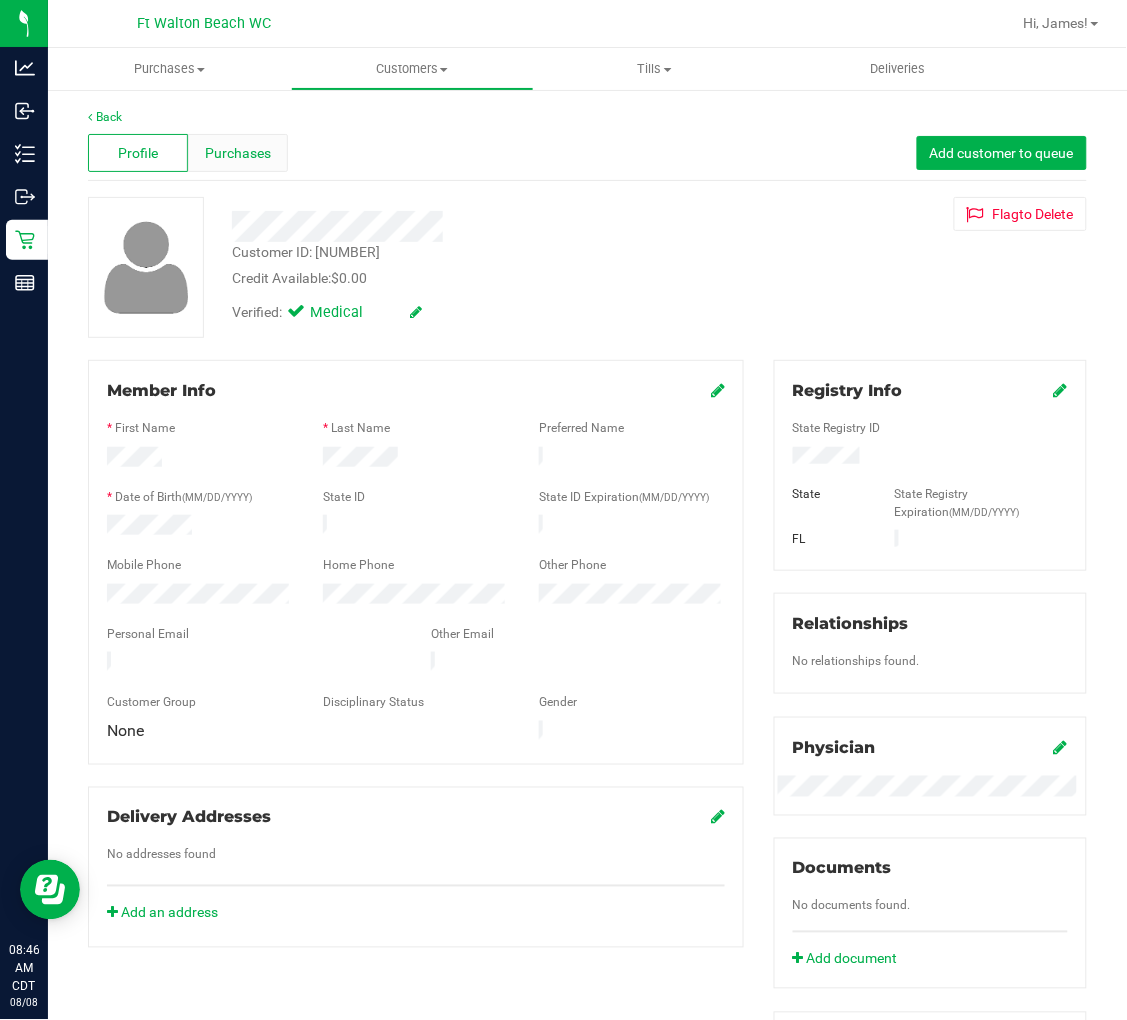 click on "Purchases" at bounding box center (238, 153) 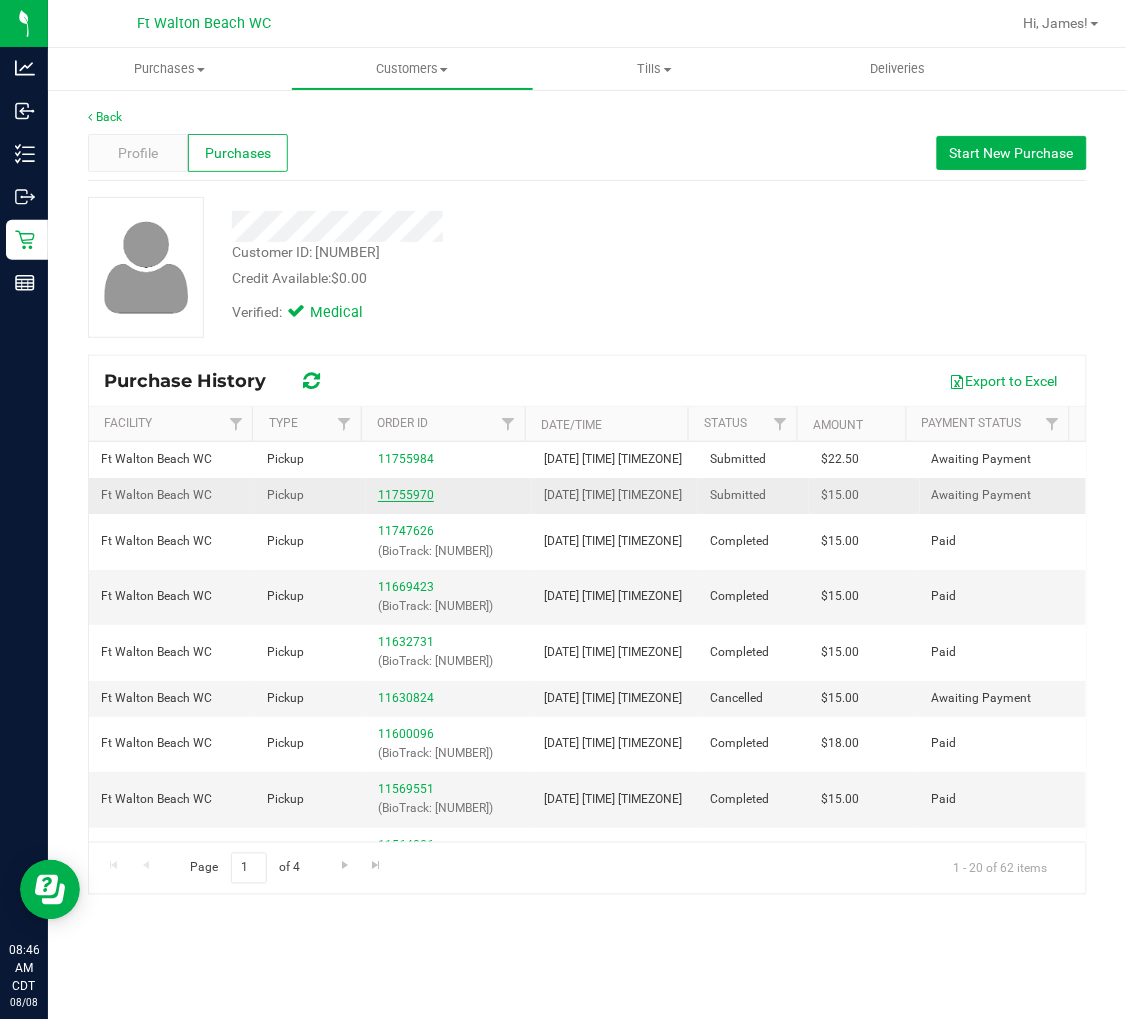 click on "11755970" at bounding box center (406, 495) 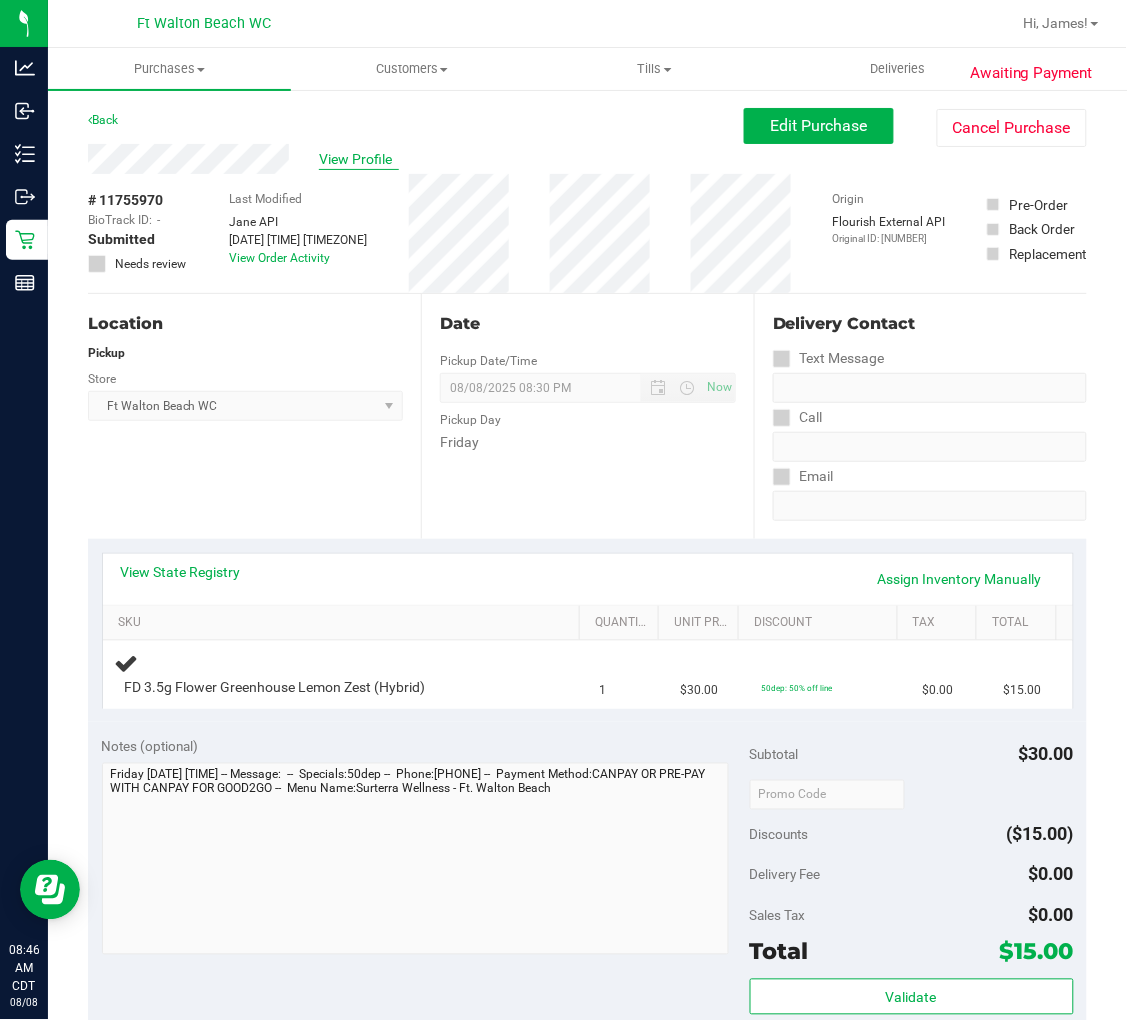 click on "View Profile" at bounding box center (359, 159) 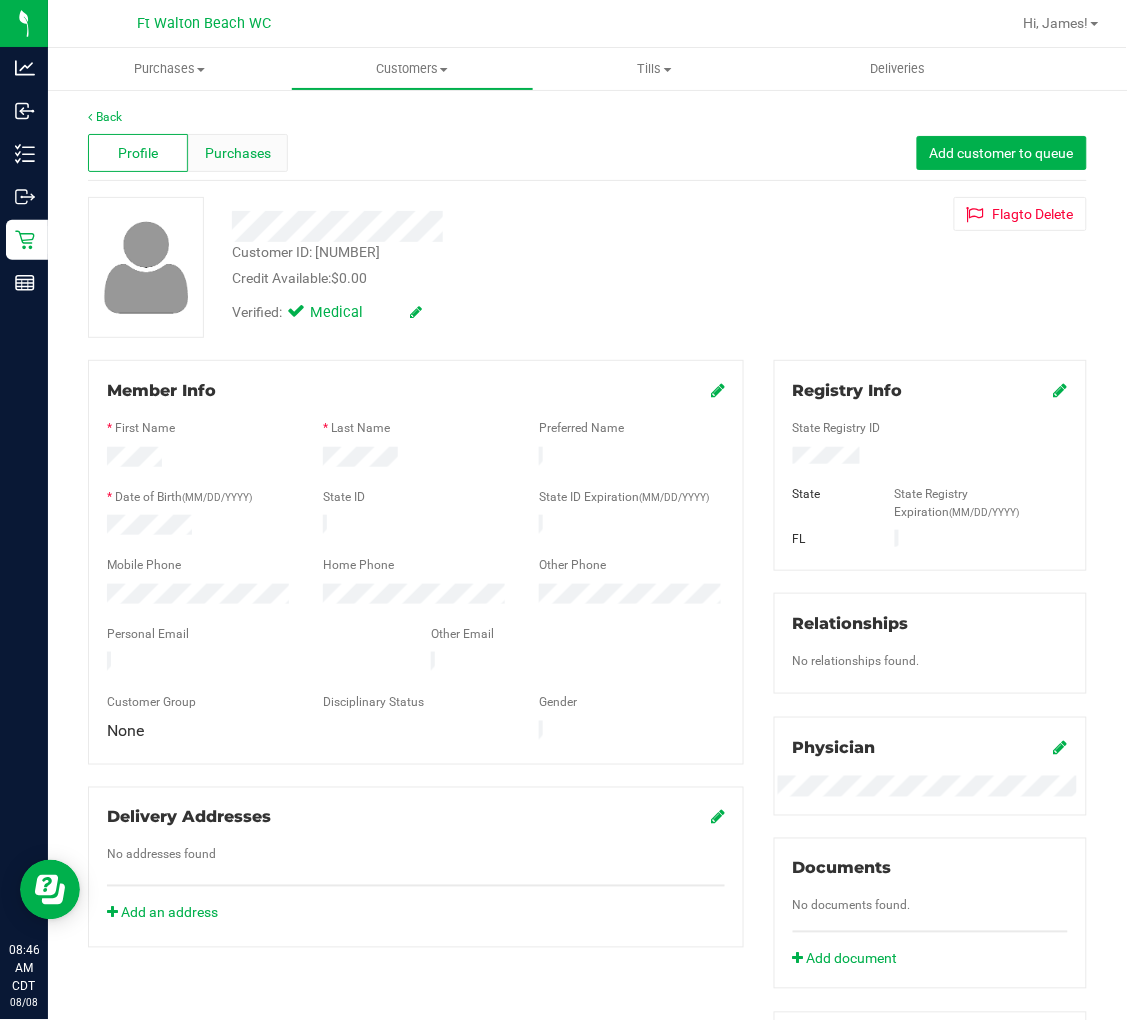 click on "Purchases" at bounding box center [238, 153] 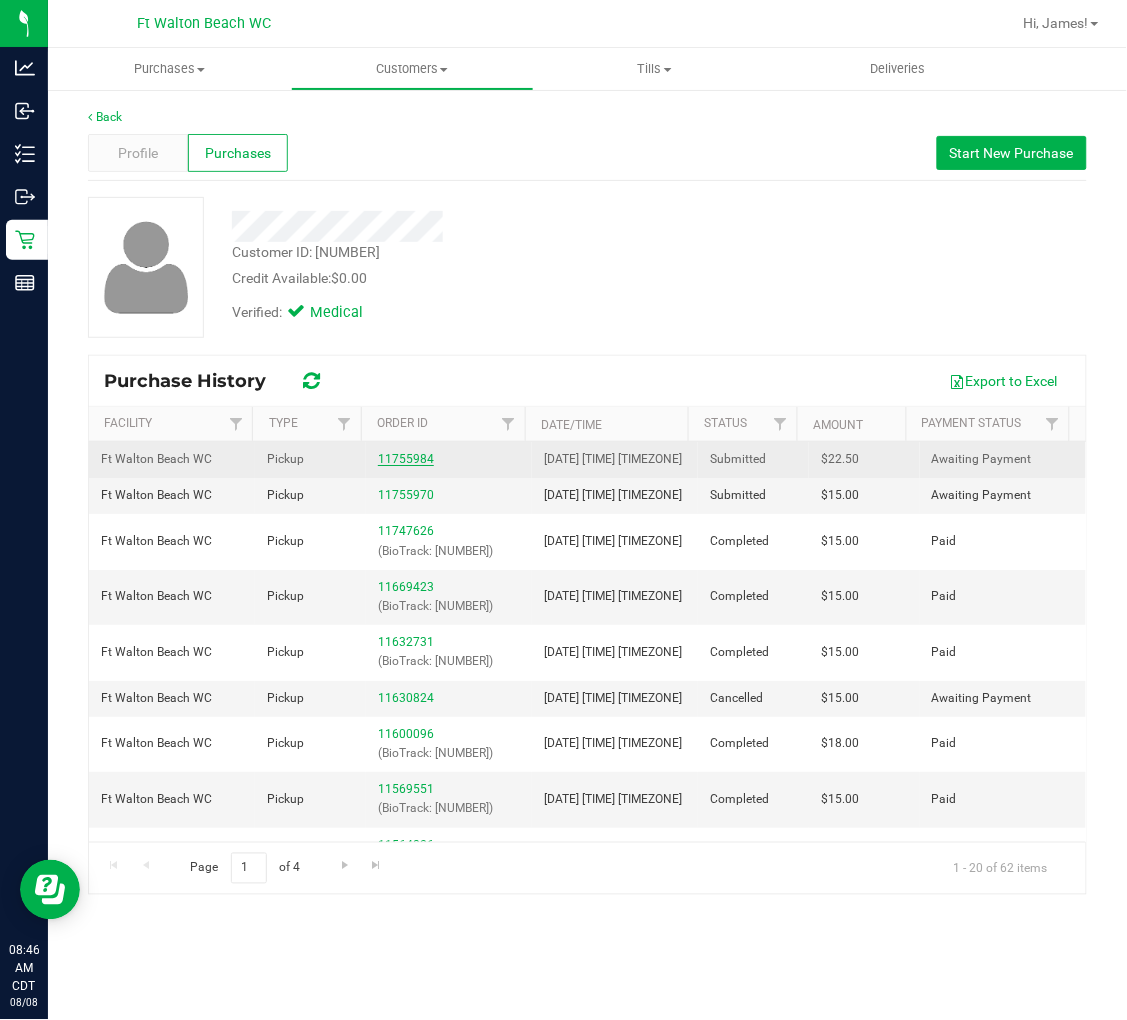 click on "11755984" at bounding box center [406, 459] 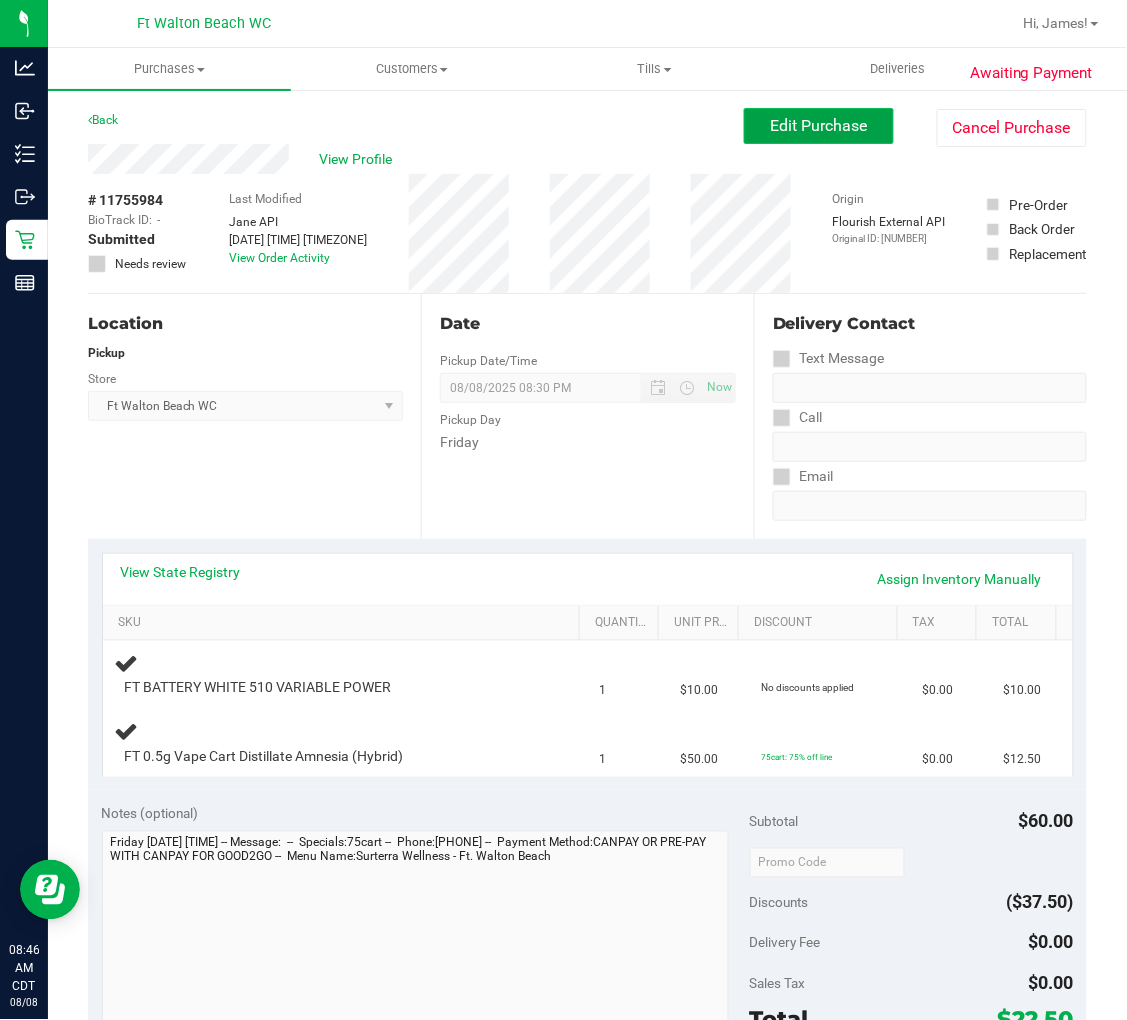 click on "Edit Purchase" at bounding box center [819, 125] 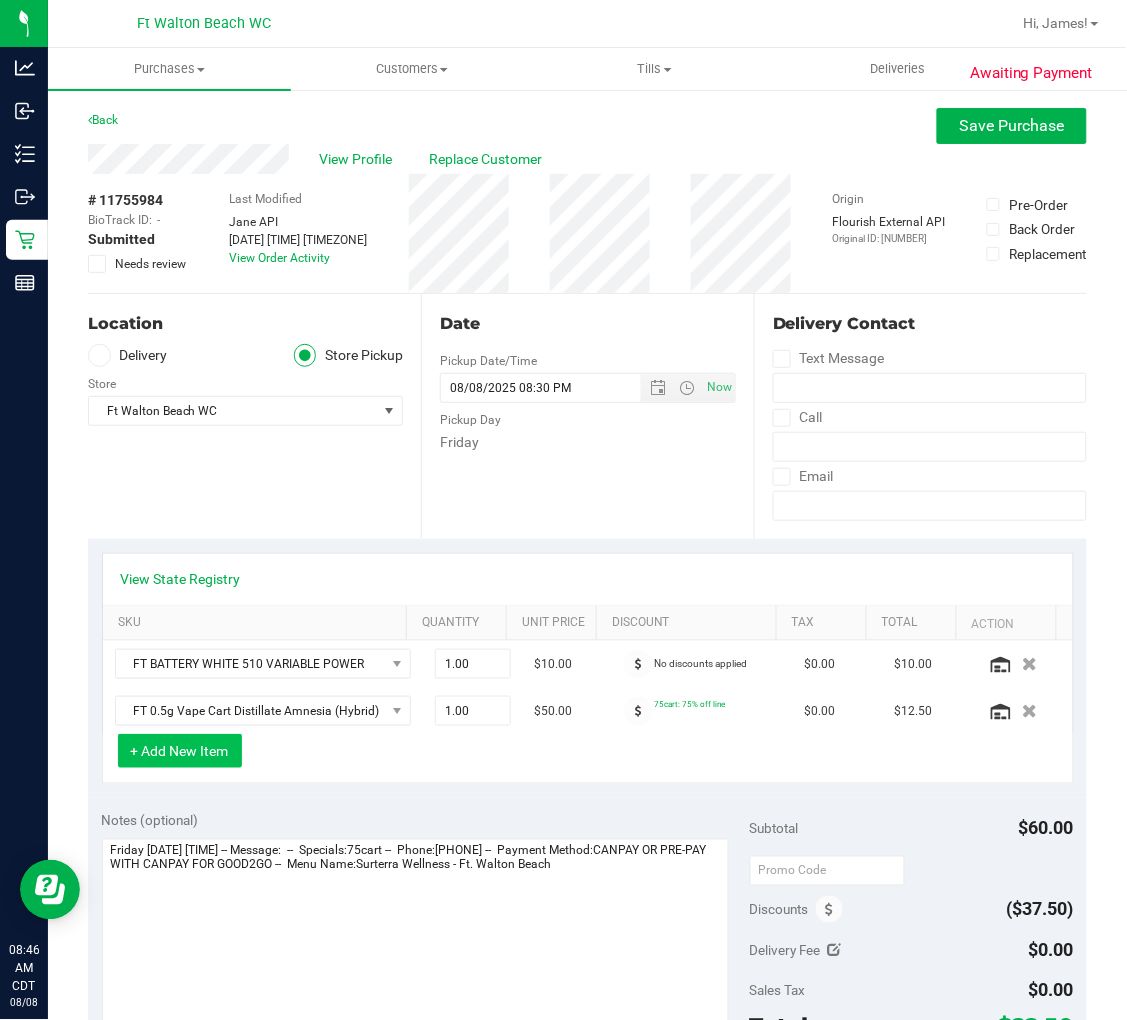 click on "+ Add New Item" at bounding box center [180, 751] 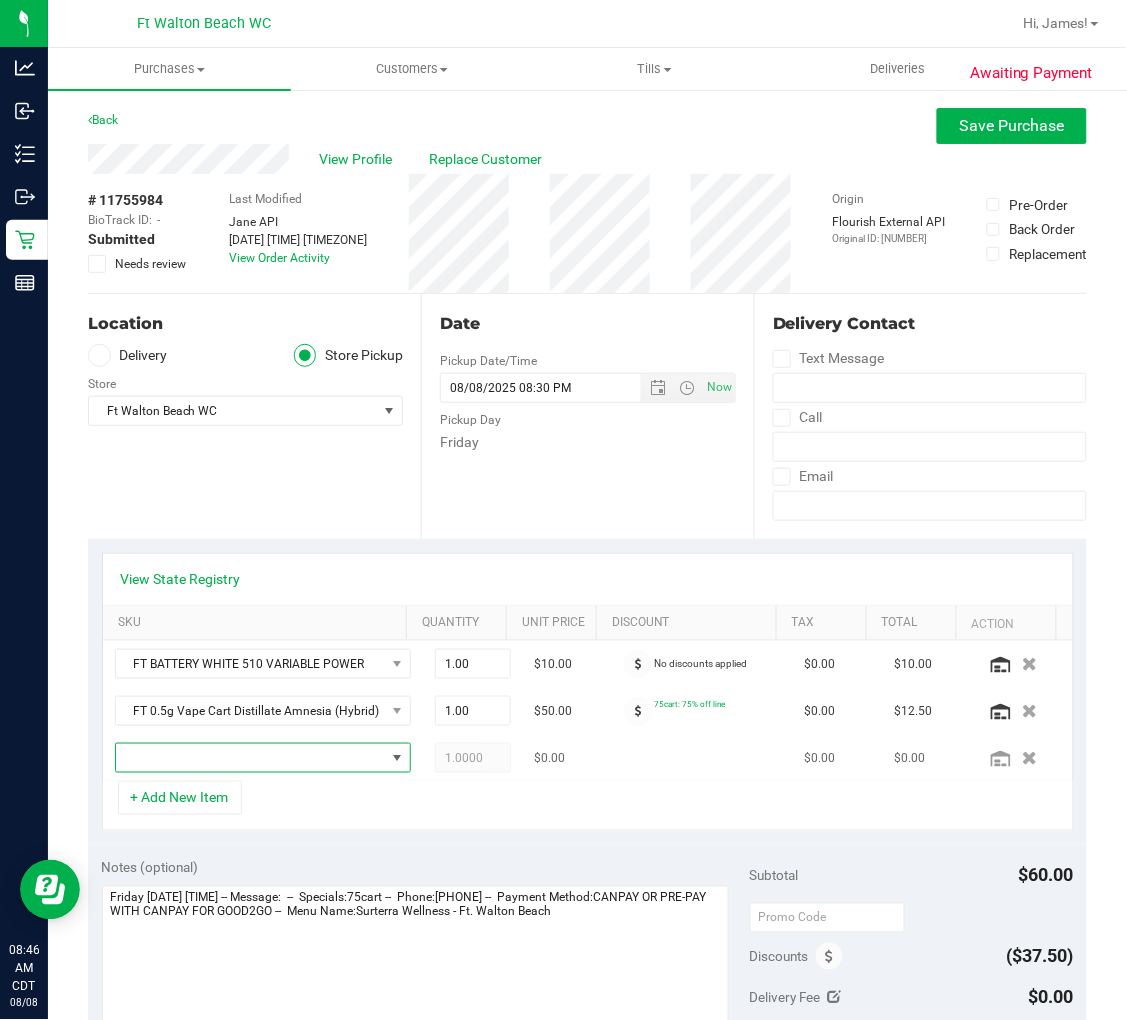 click at bounding box center (250, 758) 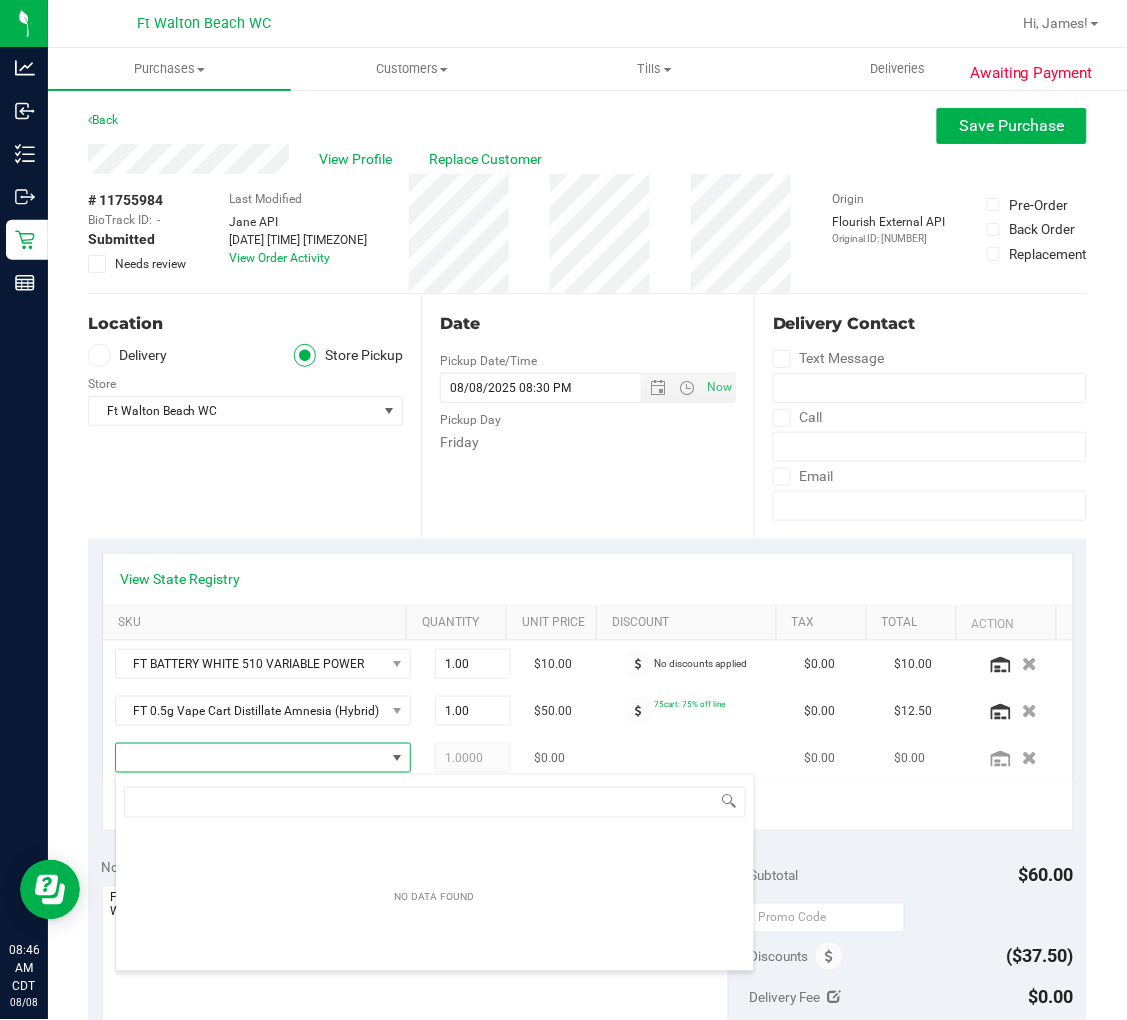 scroll, scrollTop: 99970, scrollLeft: 99736, axis: both 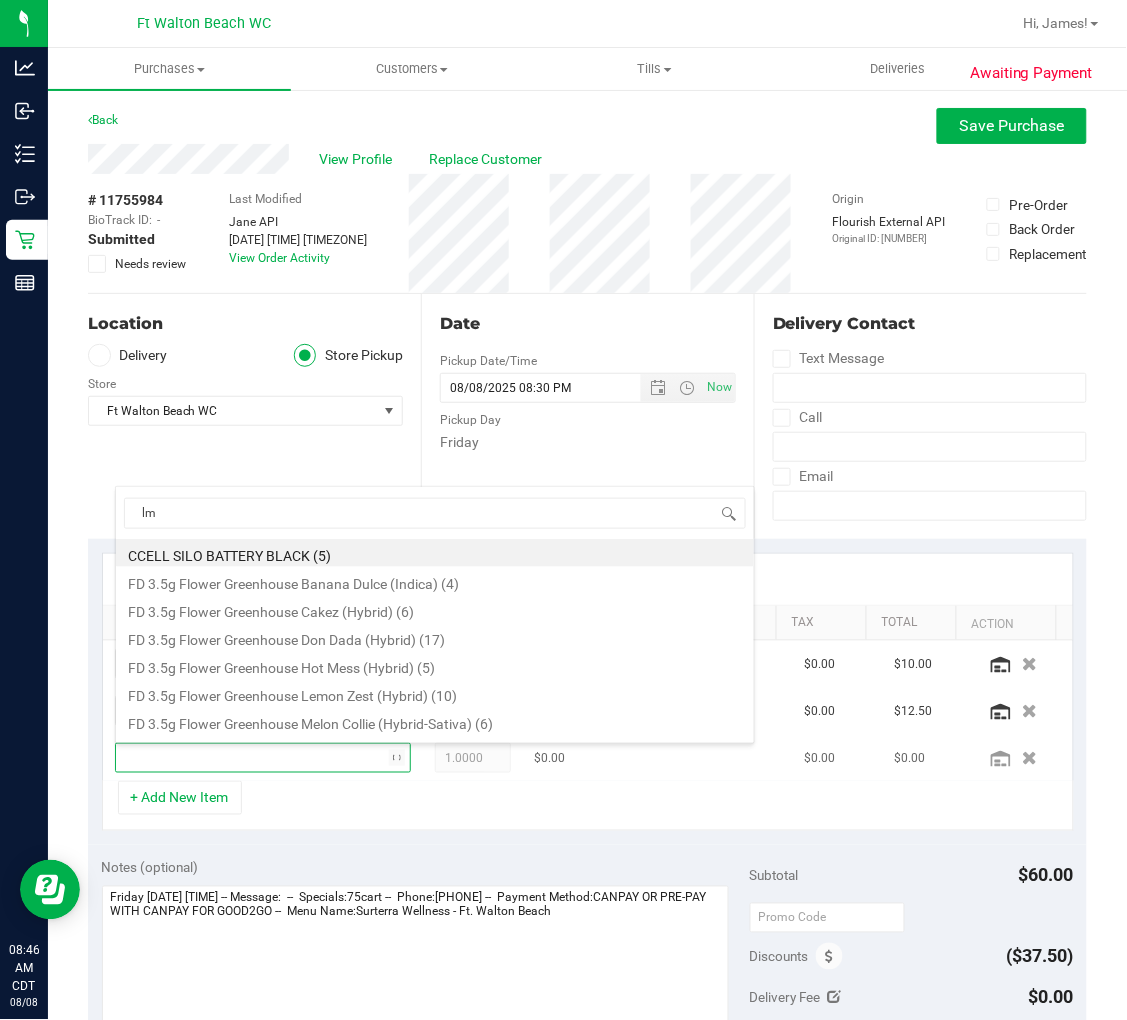 type on "lmz" 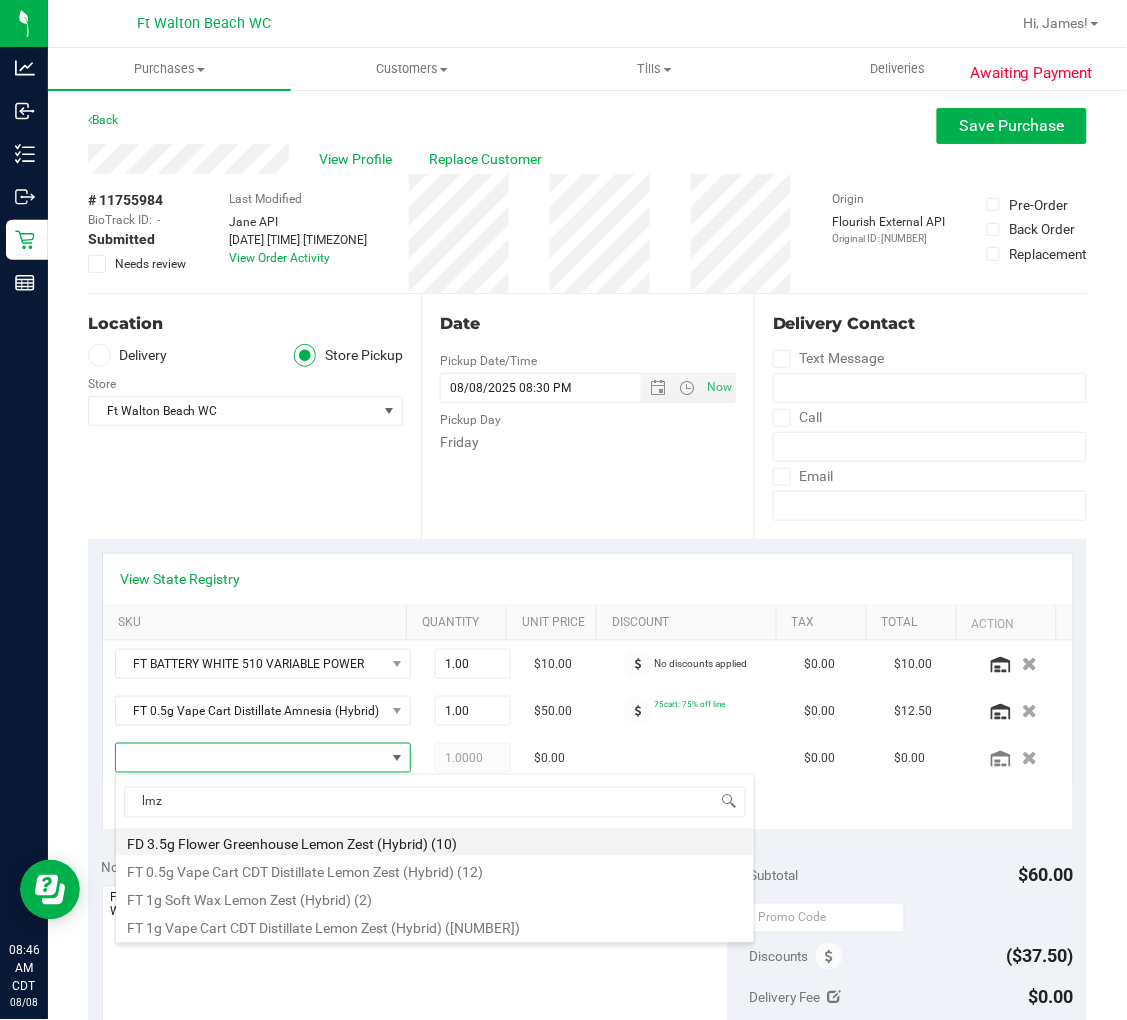 click on "FD 3.5g Flower Greenhouse Lemon Zest (Hybrid) (10)" at bounding box center [435, 842] 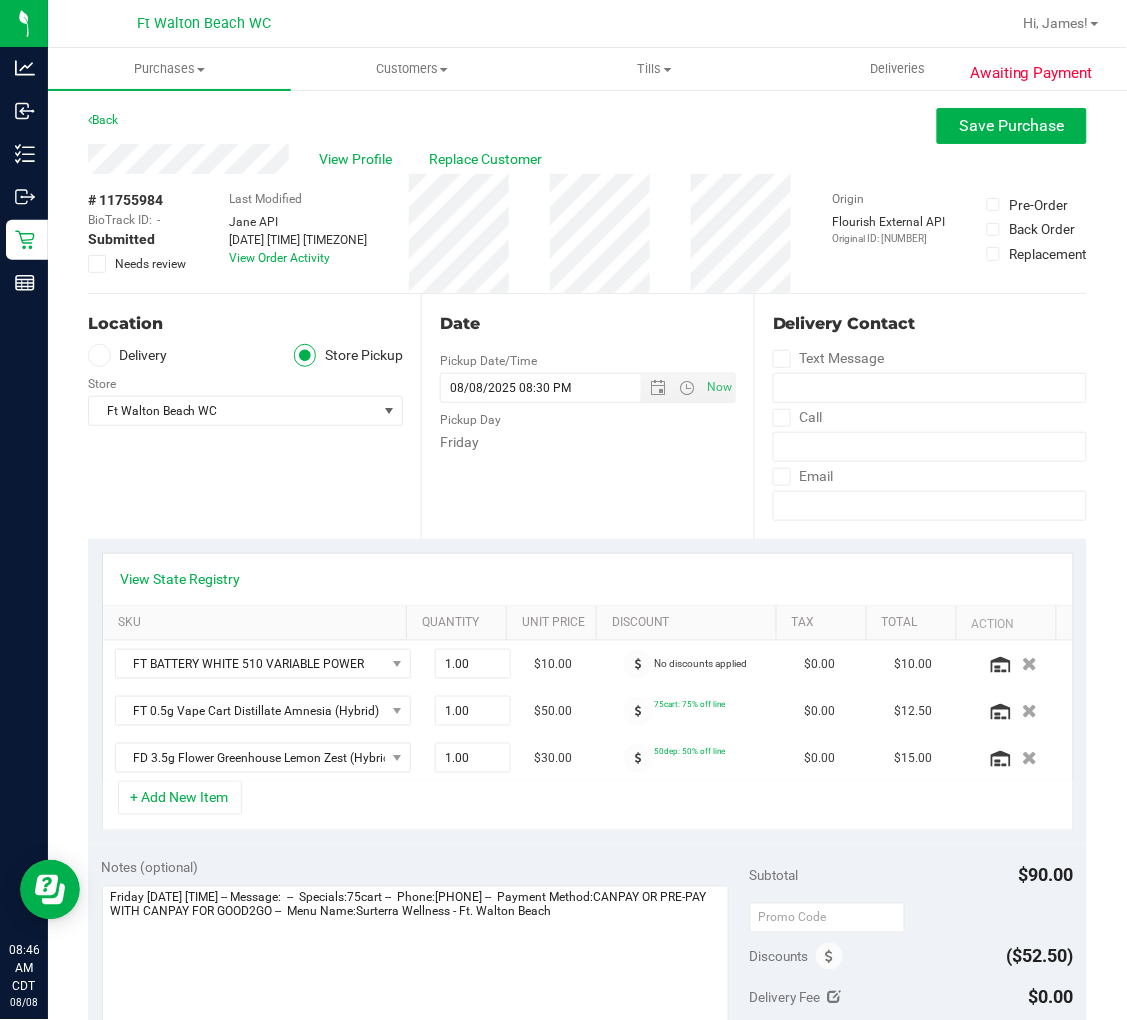 click on "+ Add New Item" at bounding box center [588, 806] 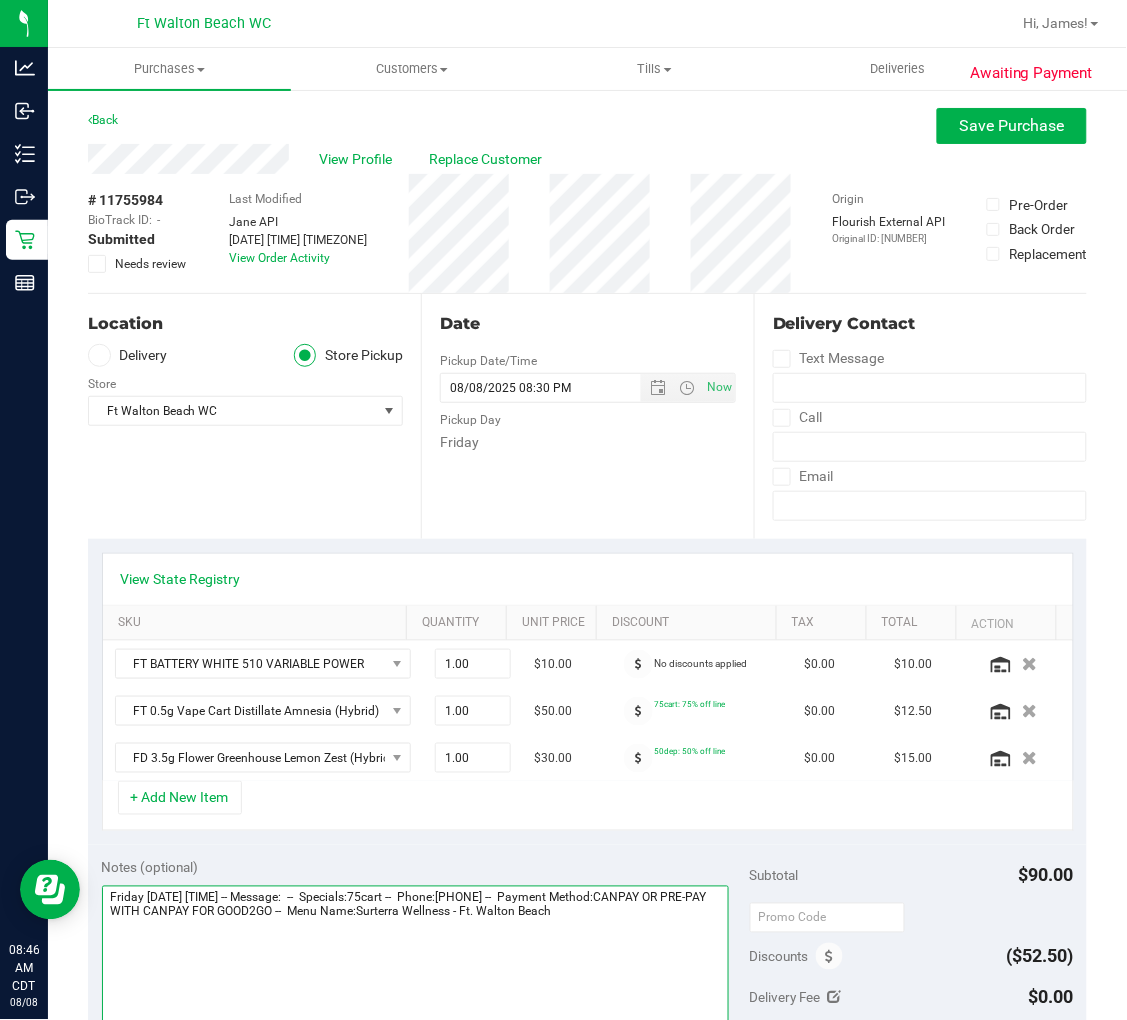 click at bounding box center (416, 982) 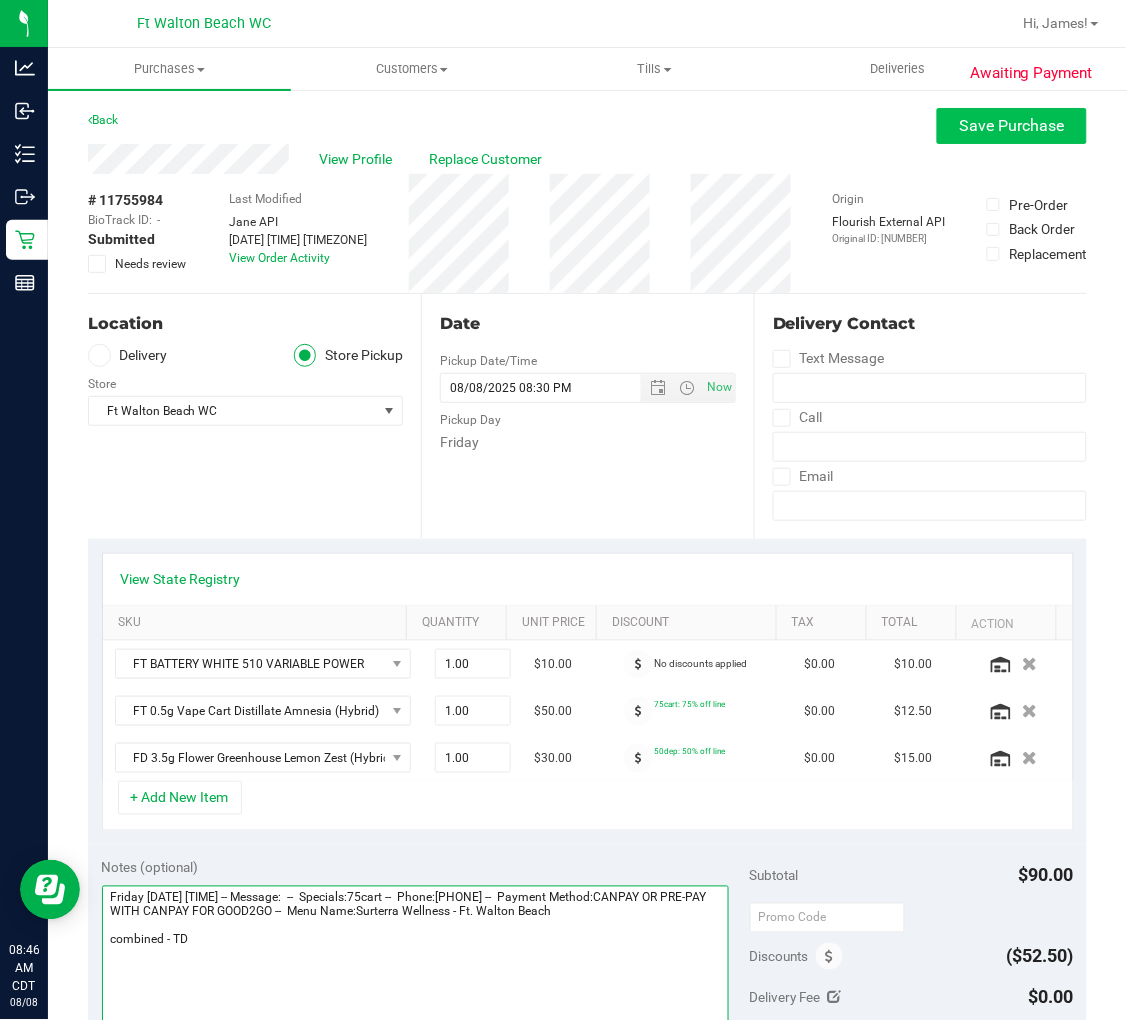 type on "Friday 08/08/2025 09:00-20:30 -- Message:  --  Specials:75cart --  Phone:9376312338 --  Payment Method:CANPAY OR PRE-PAY WITH CANPAY FOR GOOD2GO --  Menu Name:Surterra Wellness - Ft. Walton Beach
combined - TD" 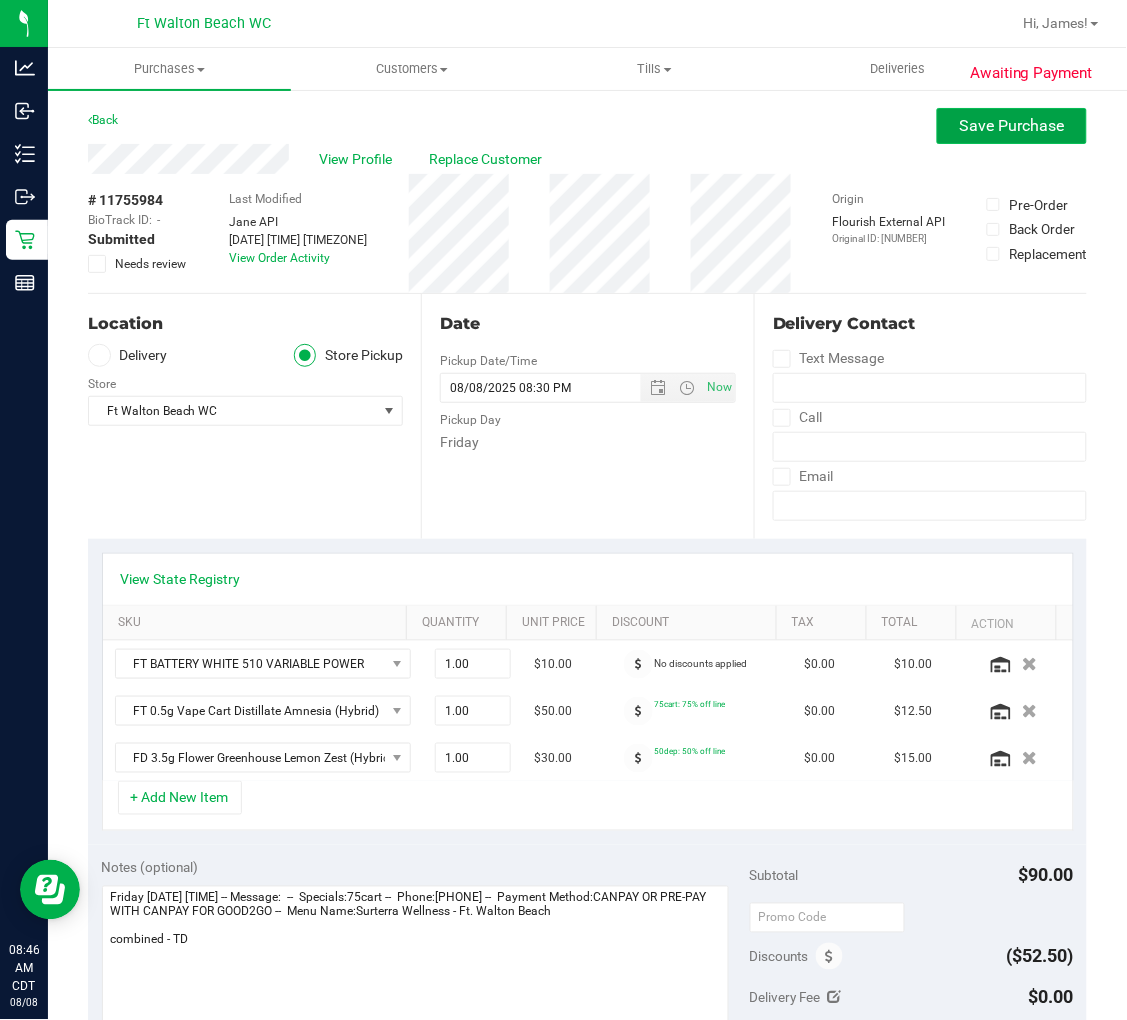 click on "Save Purchase" at bounding box center [1012, 126] 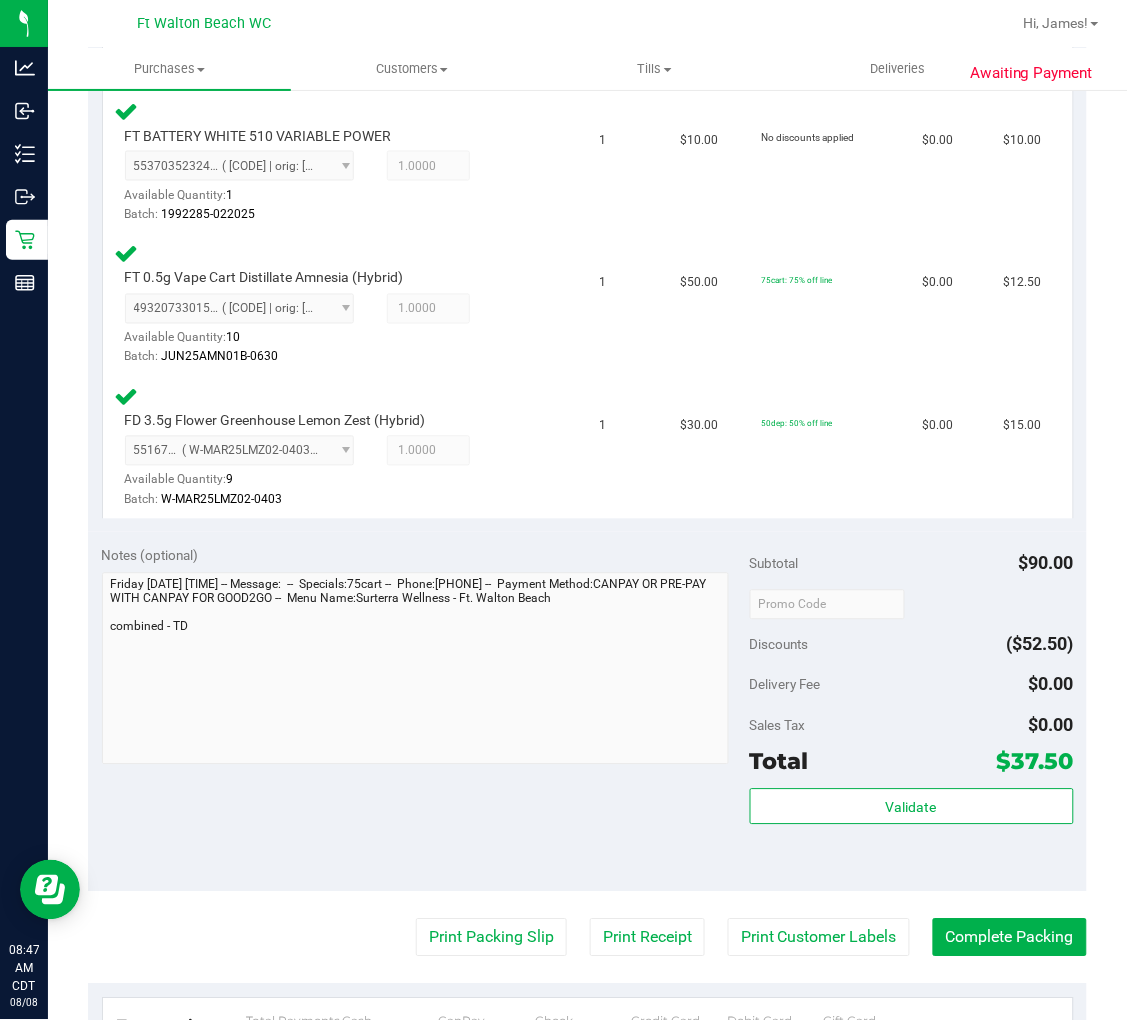 scroll, scrollTop: 555, scrollLeft: 0, axis: vertical 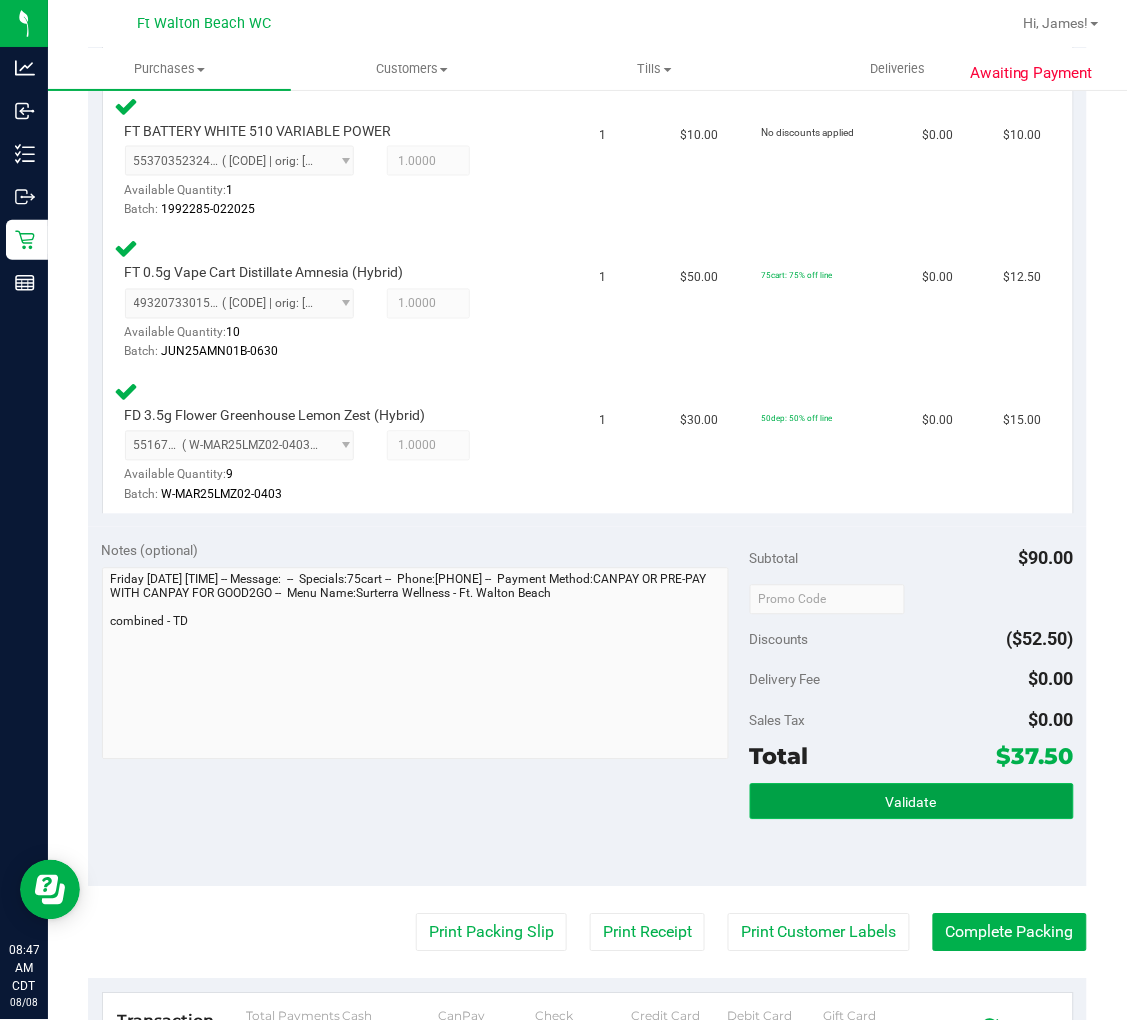 click on "Validate" at bounding box center (912, 802) 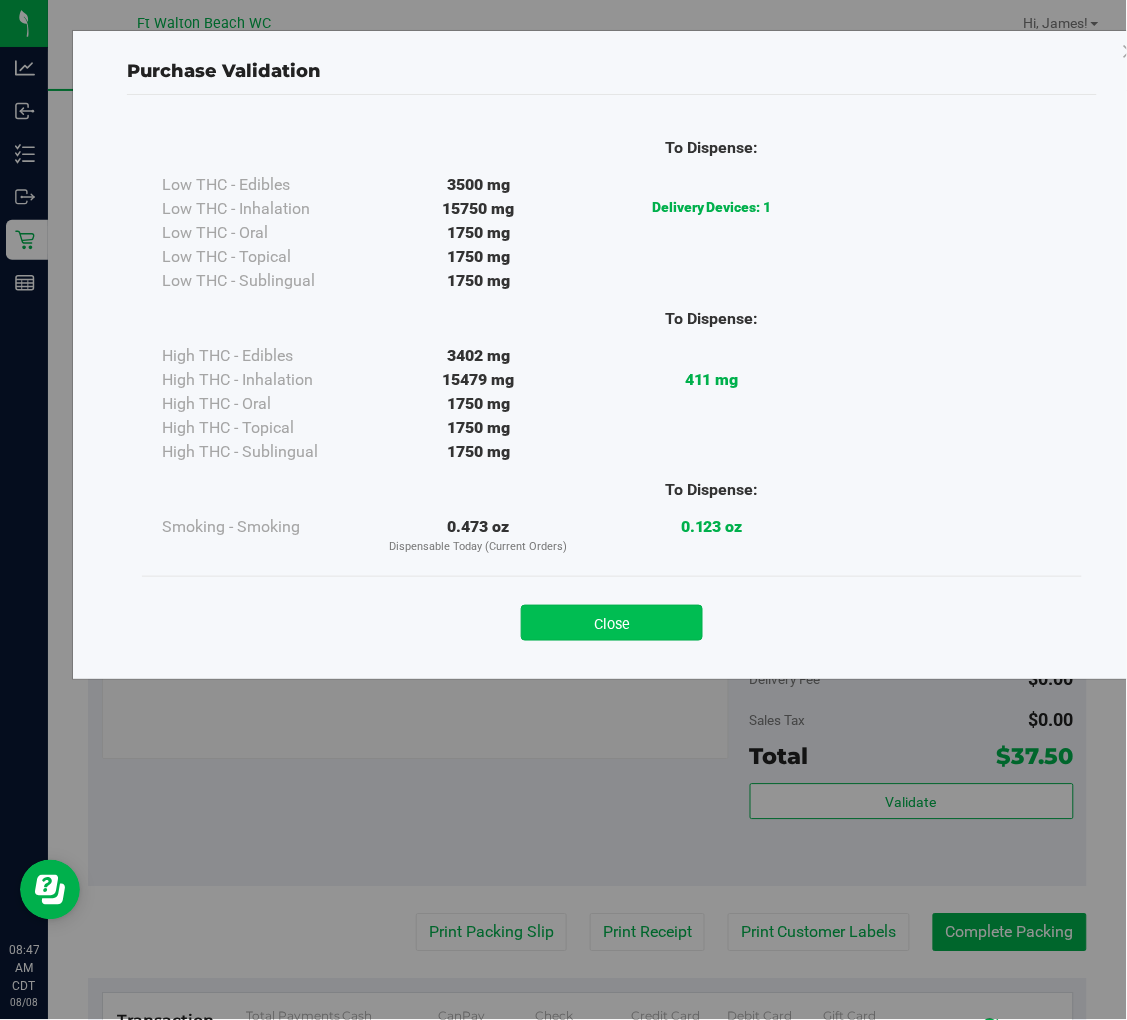 click on "Close" at bounding box center [612, 623] 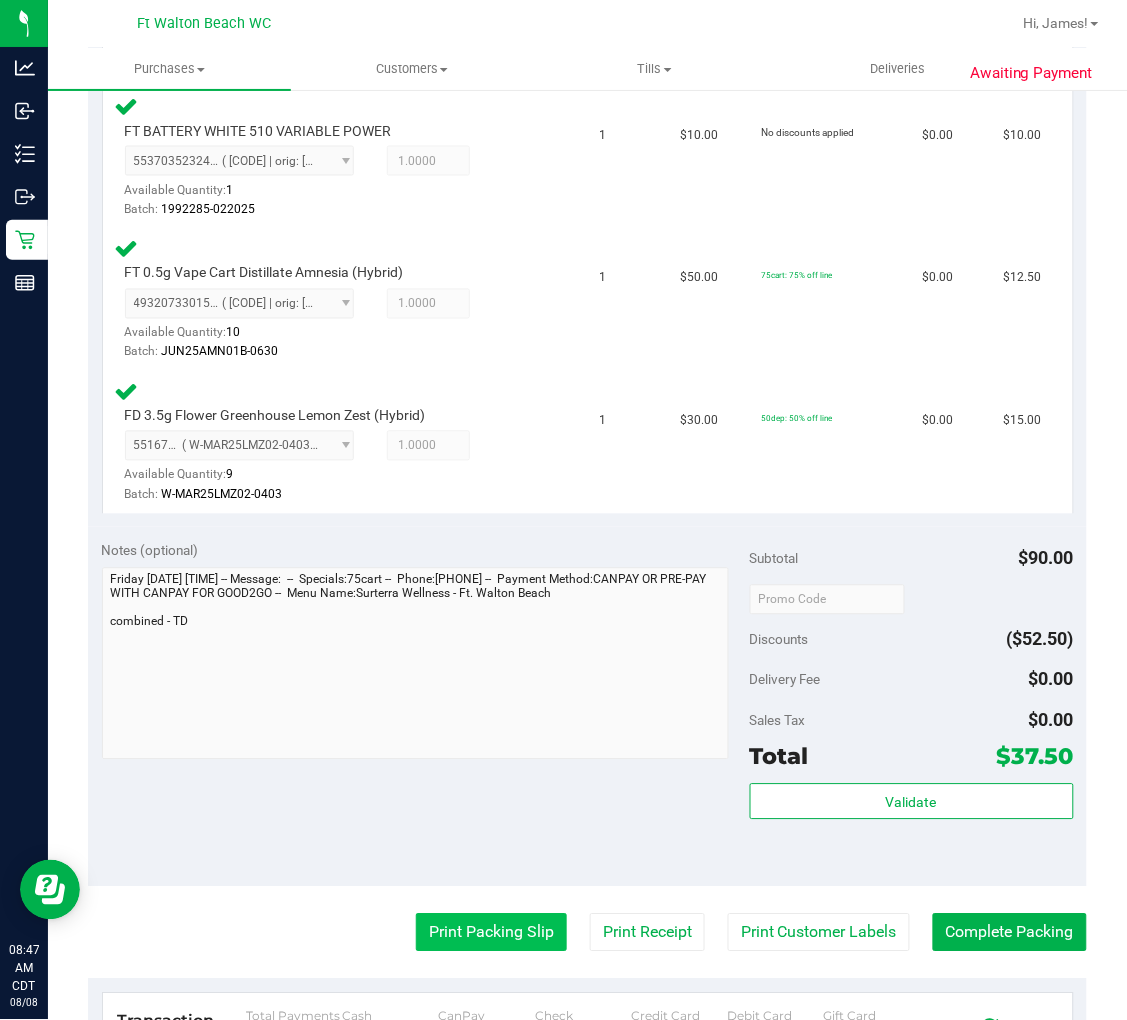 click on "Print Packing Slip" at bounding box center (491, 933) 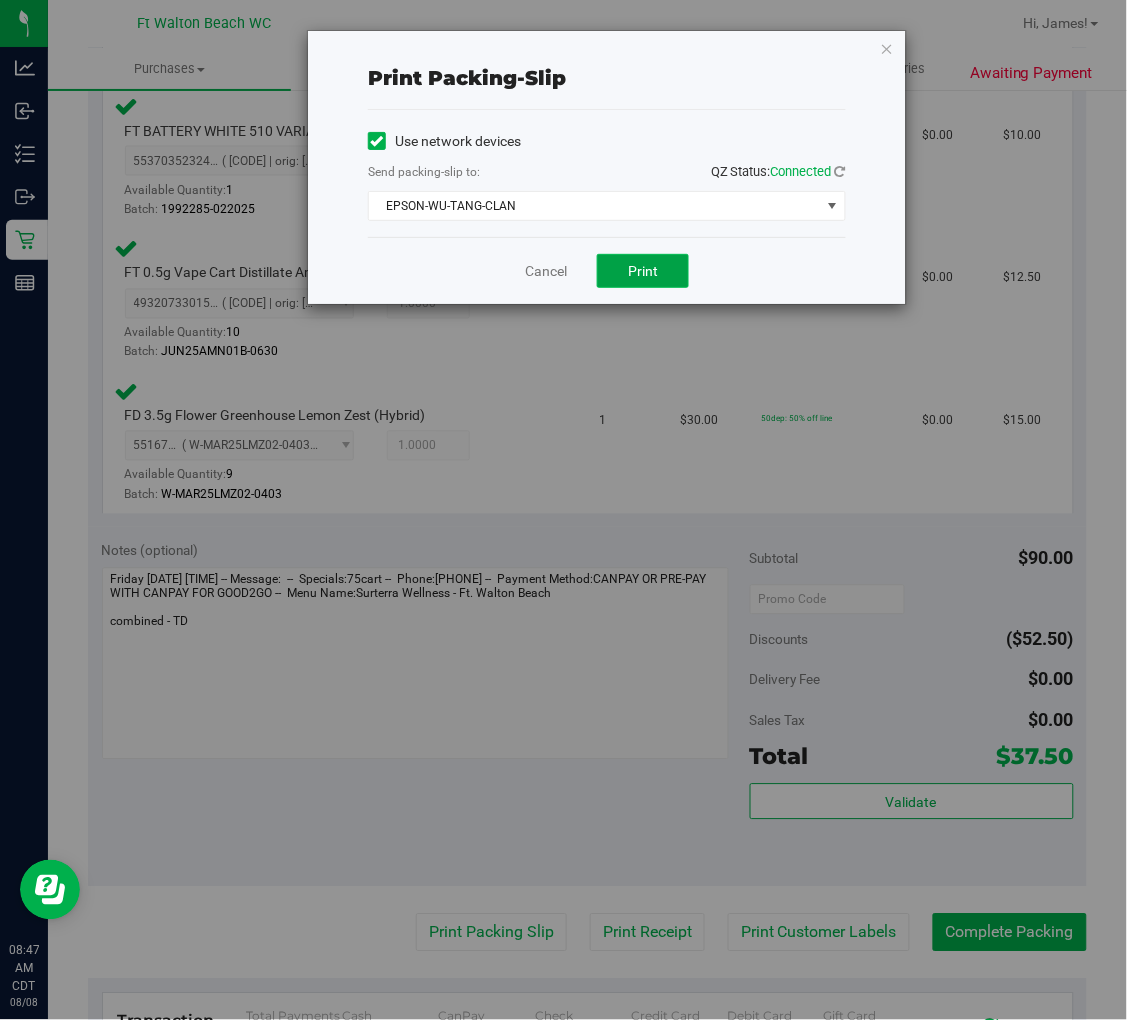 click on "Print" at bounding box center (643, 271) 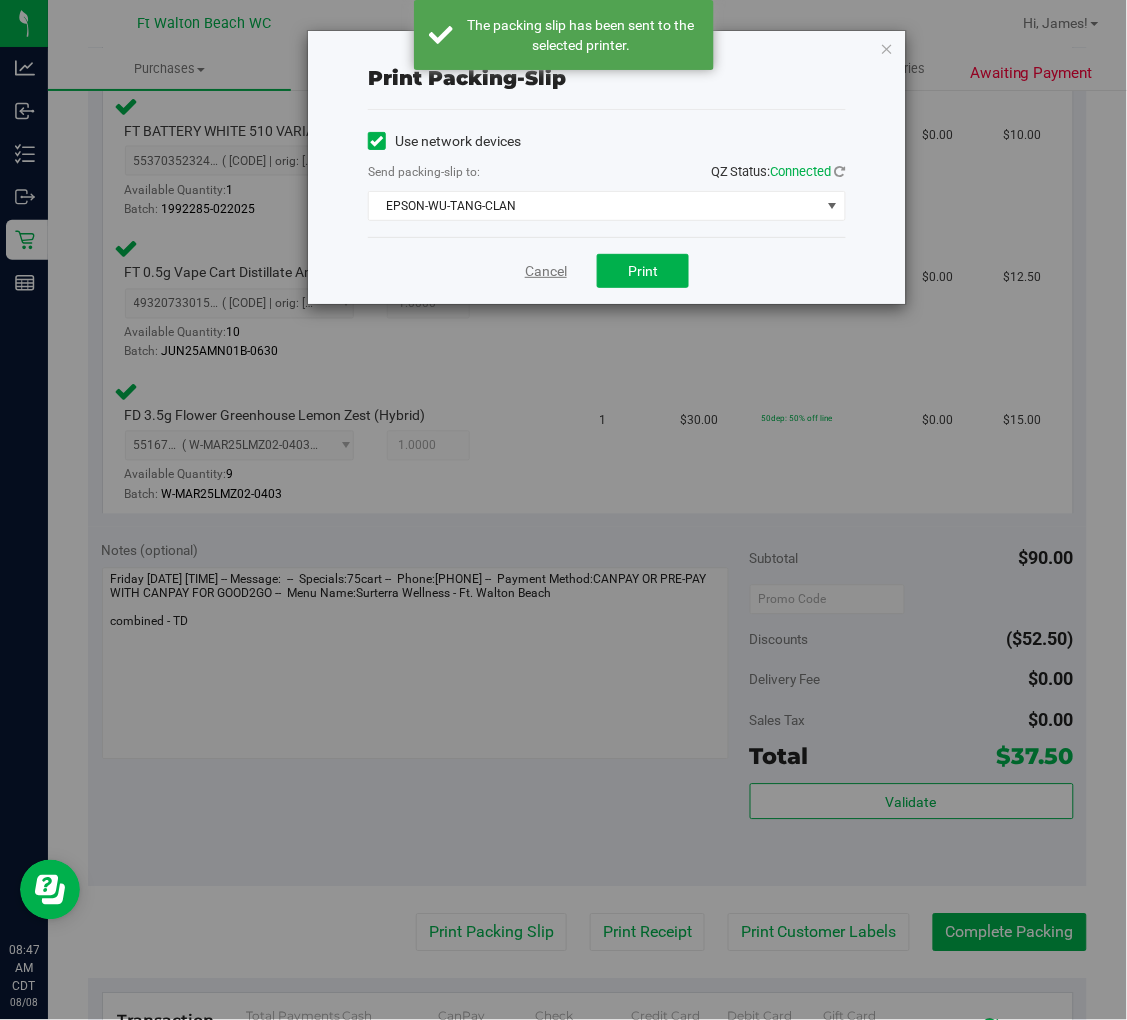 click on "Cancel" at bounding box center (546, 271) 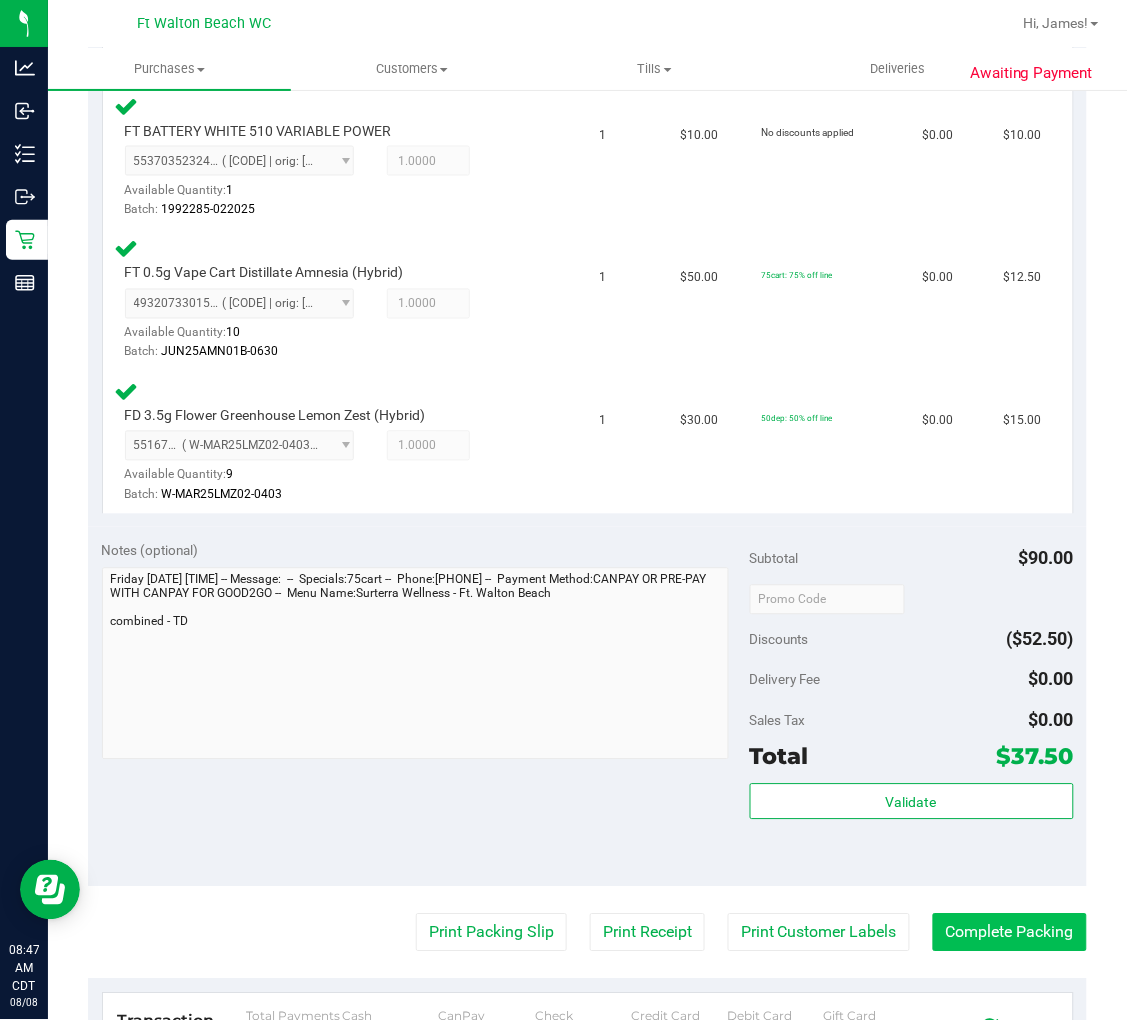 click on "Complete Packing" at bounding box center (1010, 933) 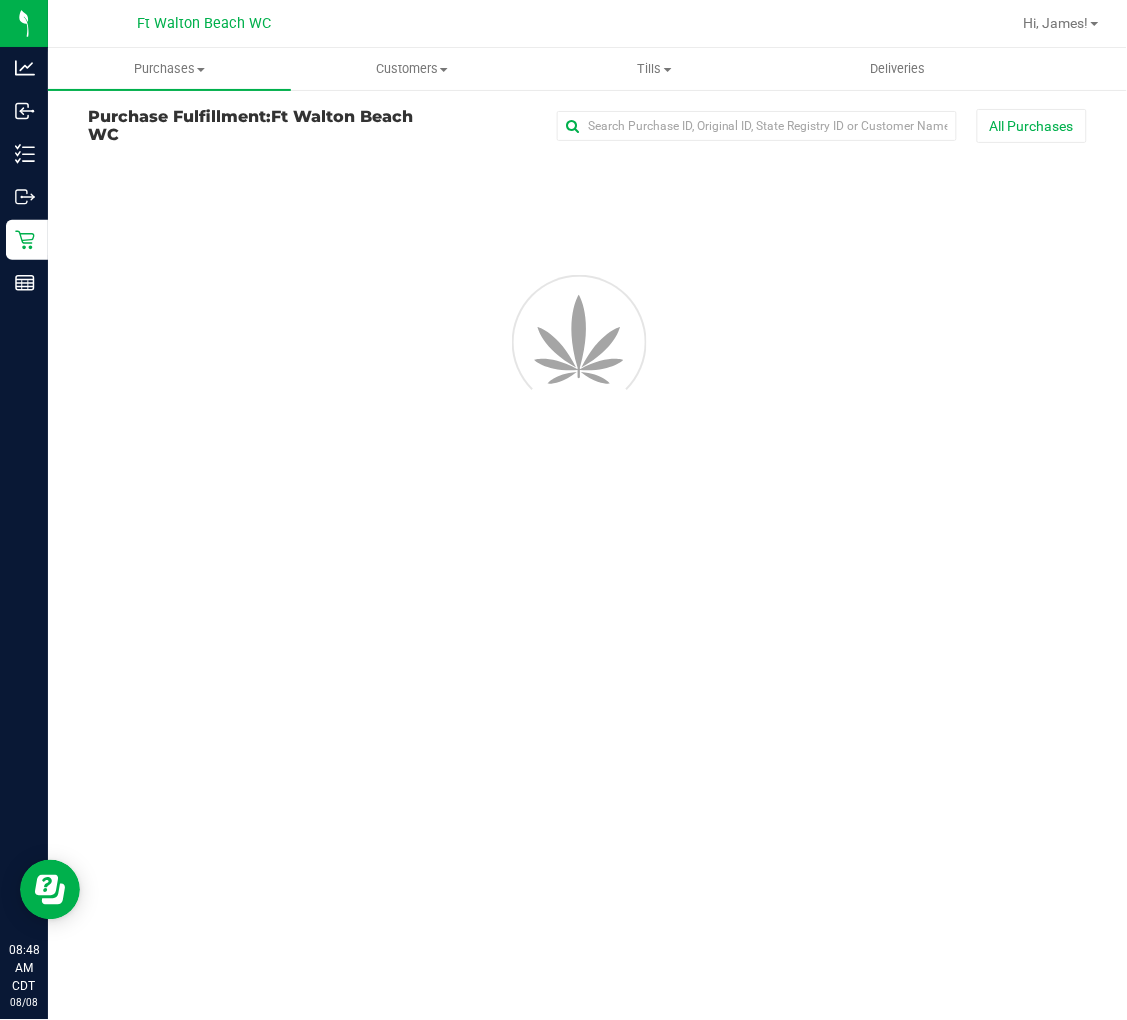 scroll, scrollTop: 0, scrollLeft: 0, axis: both 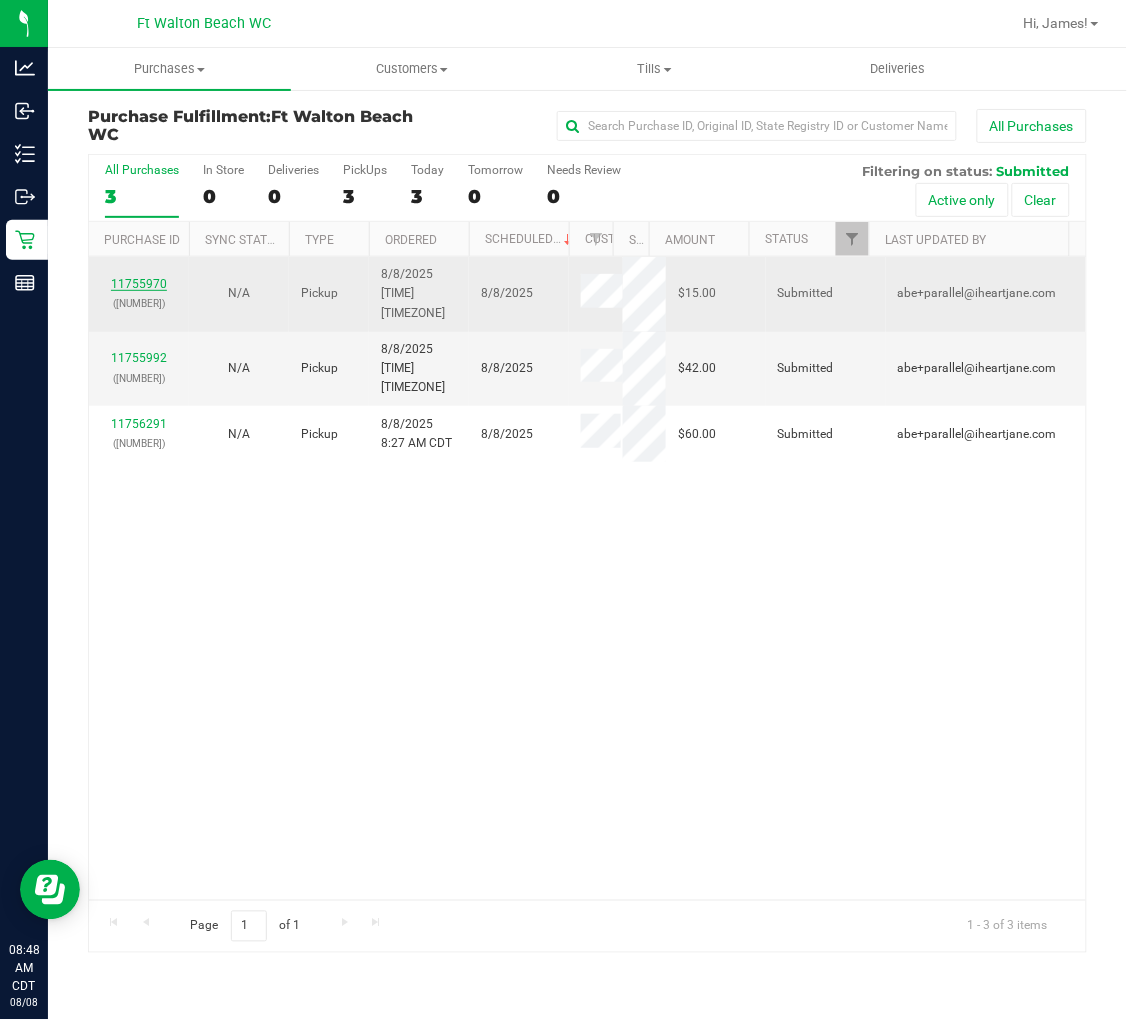 click on "11755970" at bounding box center [139, 284] 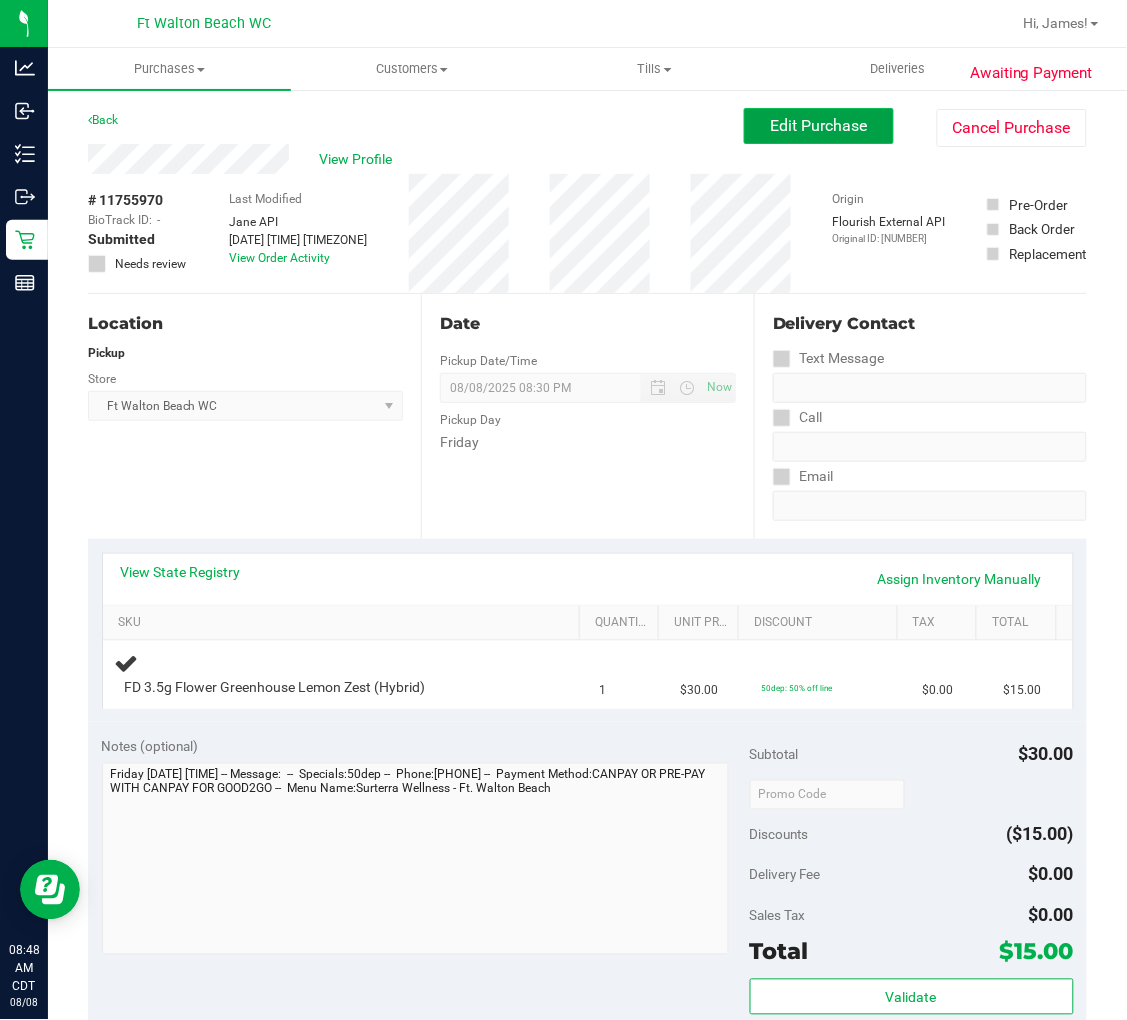 click on "Edit Purchase" at bounding box center (819, 125) 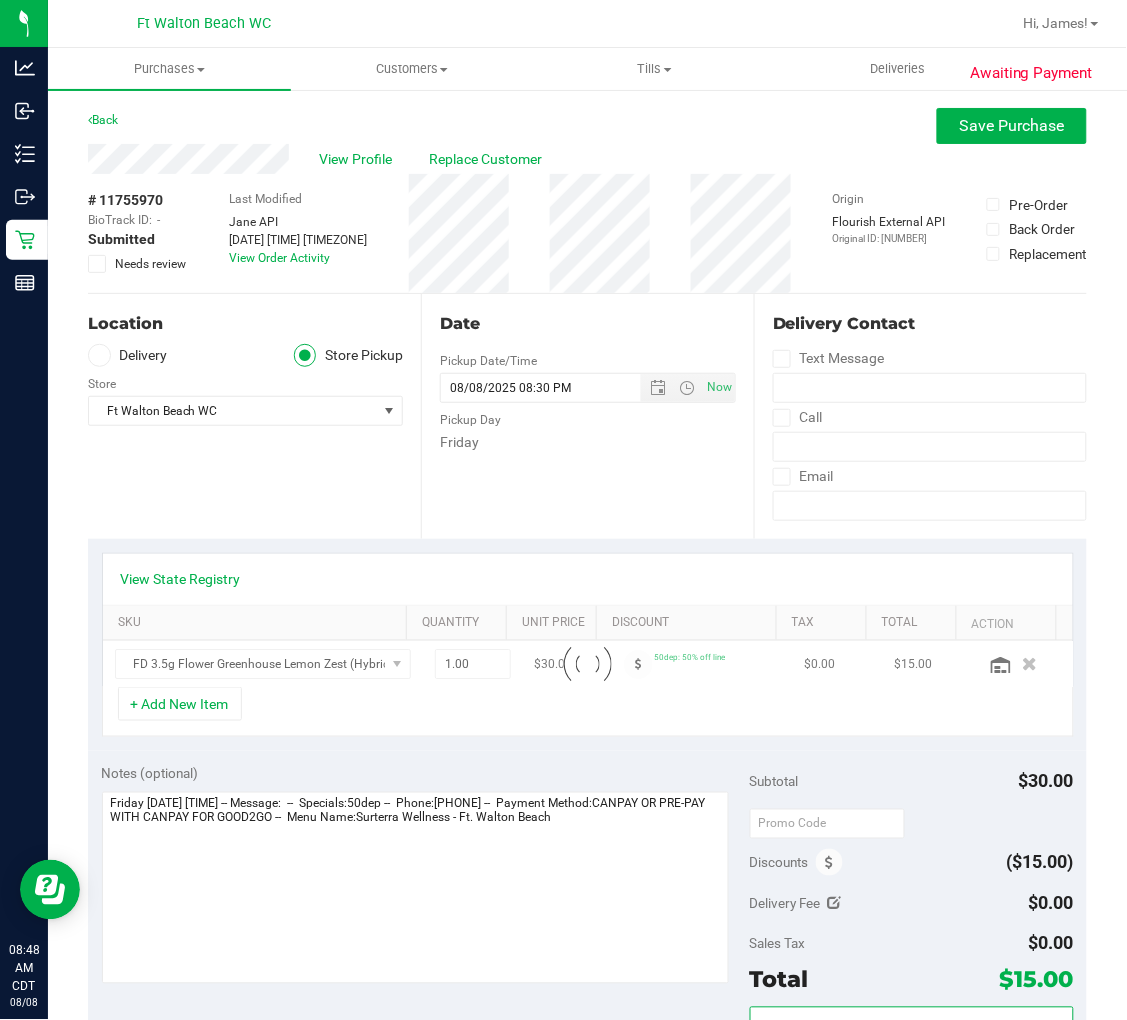 click at bounding box center [97, 264] 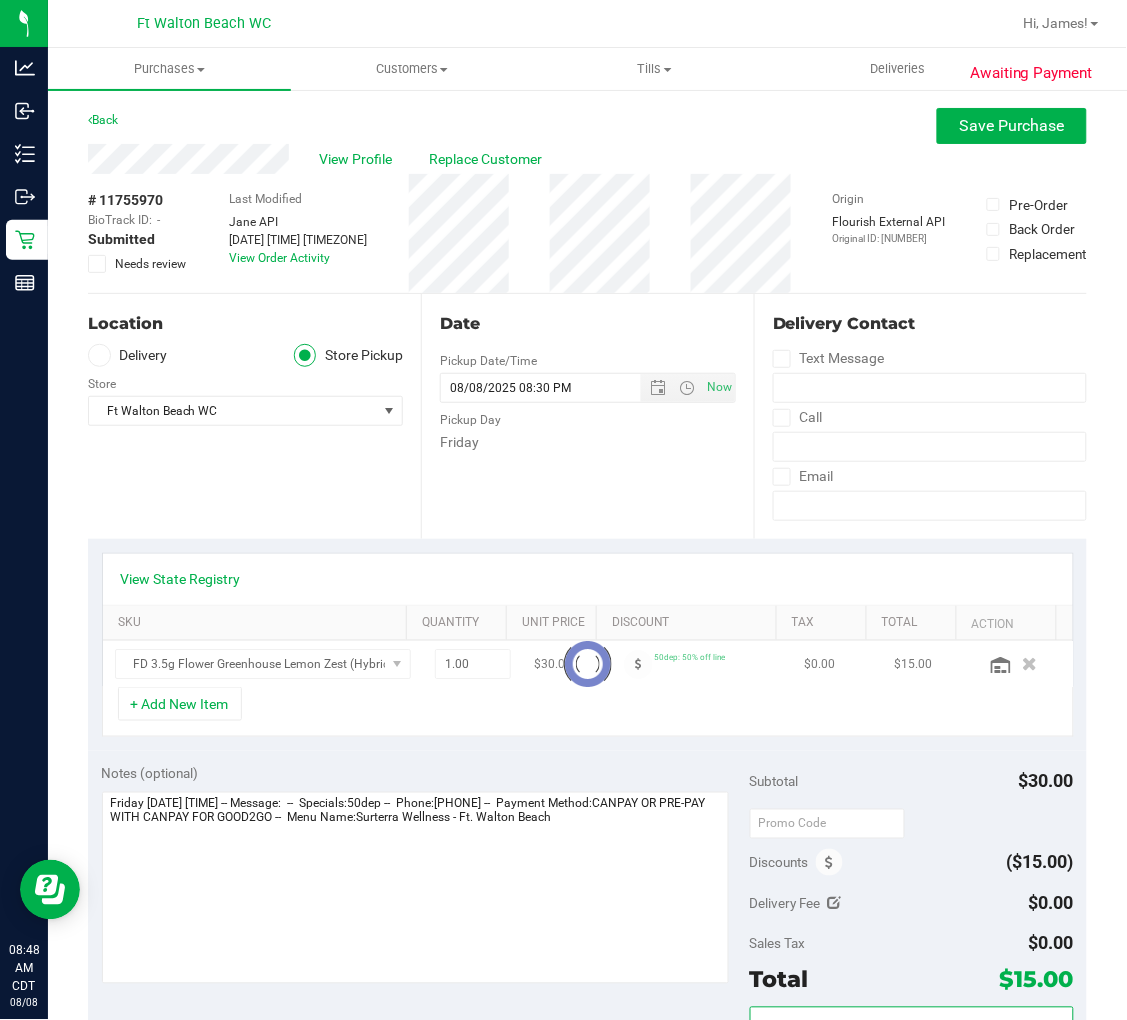 click on "Needs review" at bounding box center [0, 0] 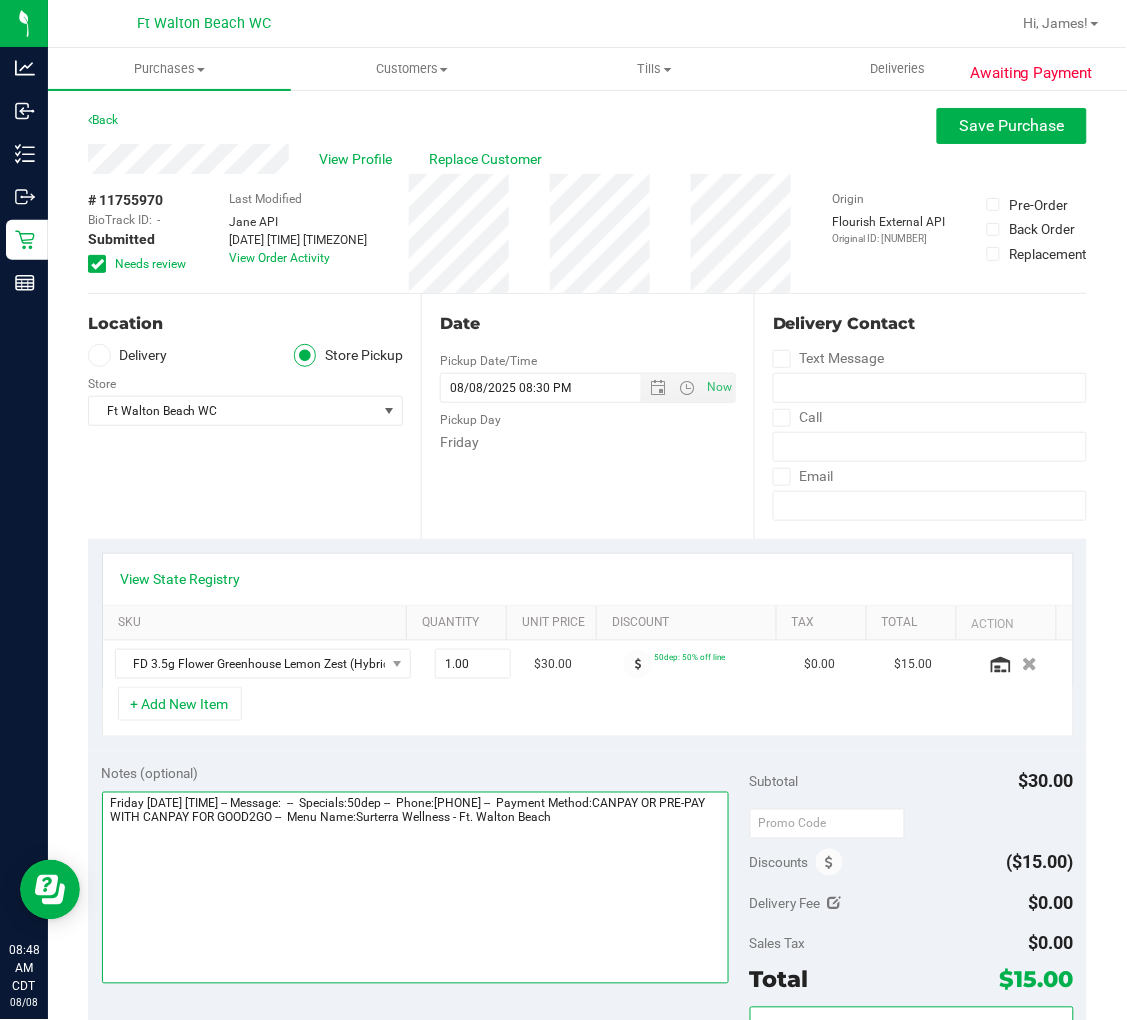 click at bounding box center (416, 888) 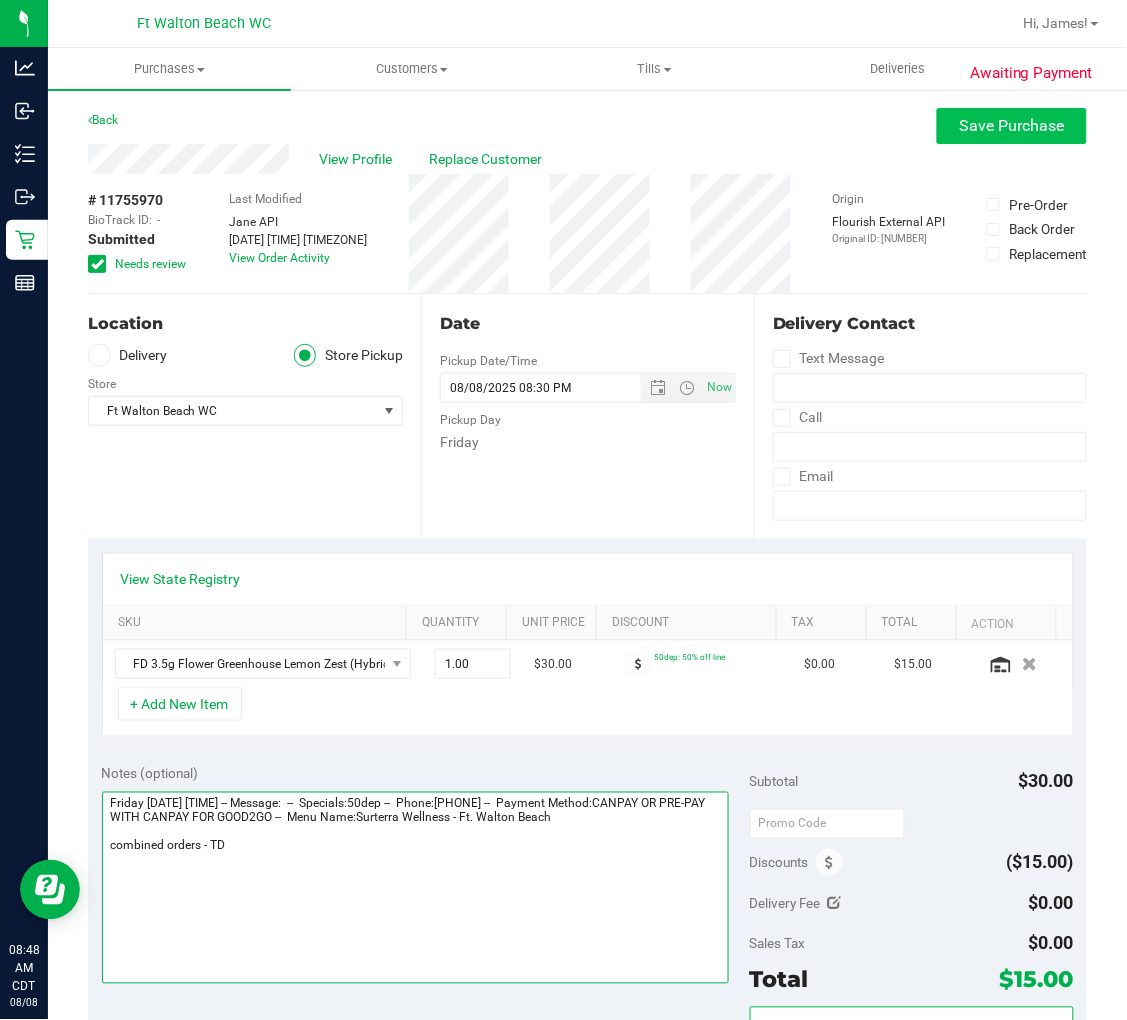type on "Friday 08/08/2025 09:00-20:30 -- Message:  --  Specials:50dep --  Phone:9376312338 --  Payment Method:CANPAY OR PRE-PAY WITH CANPAY FOR GOOD2GO --  Menu Name:Surterra Wellness - Ft. Walton Beach
combined orders - TD" 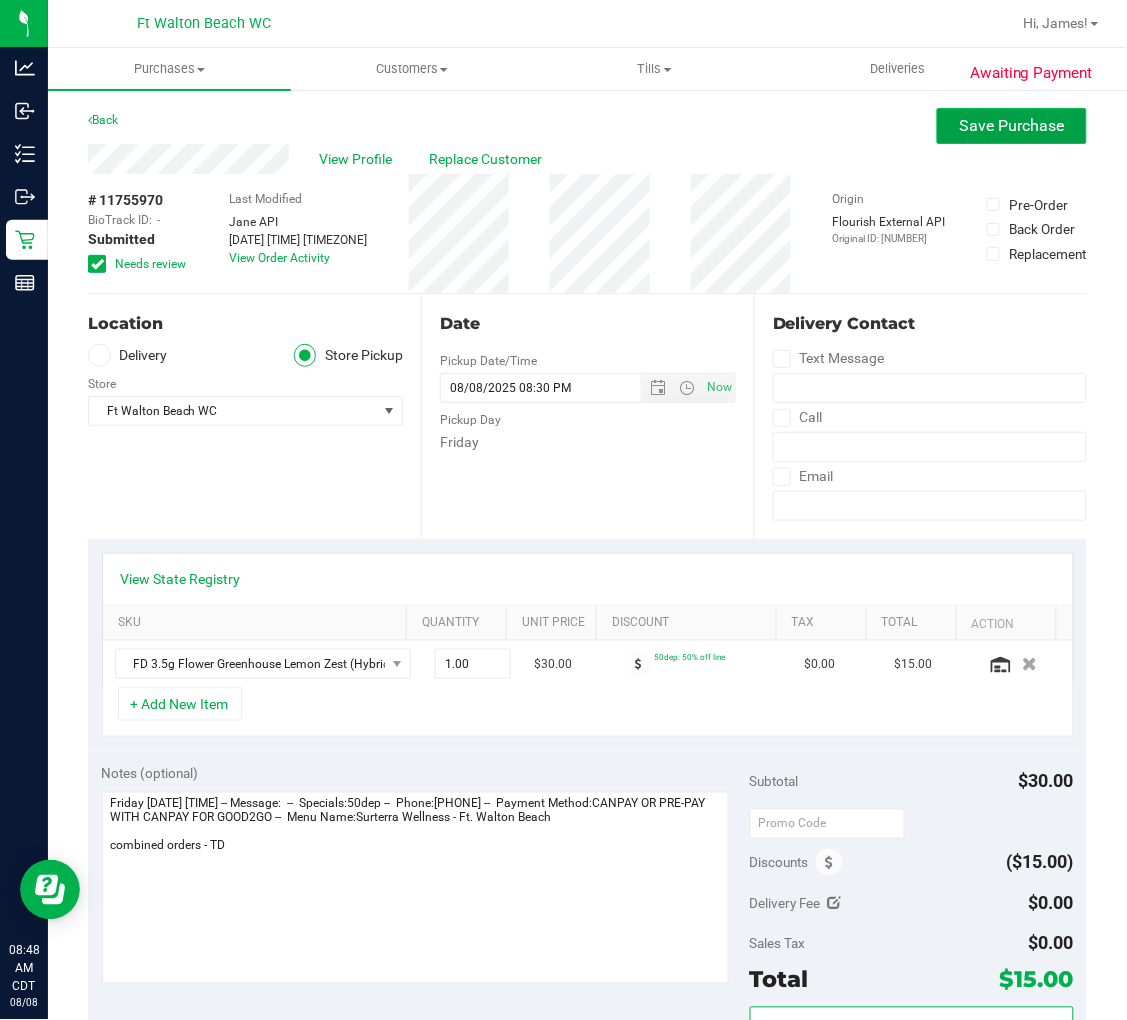 click on "Save Purchase" at bounding box center [1012, 125] 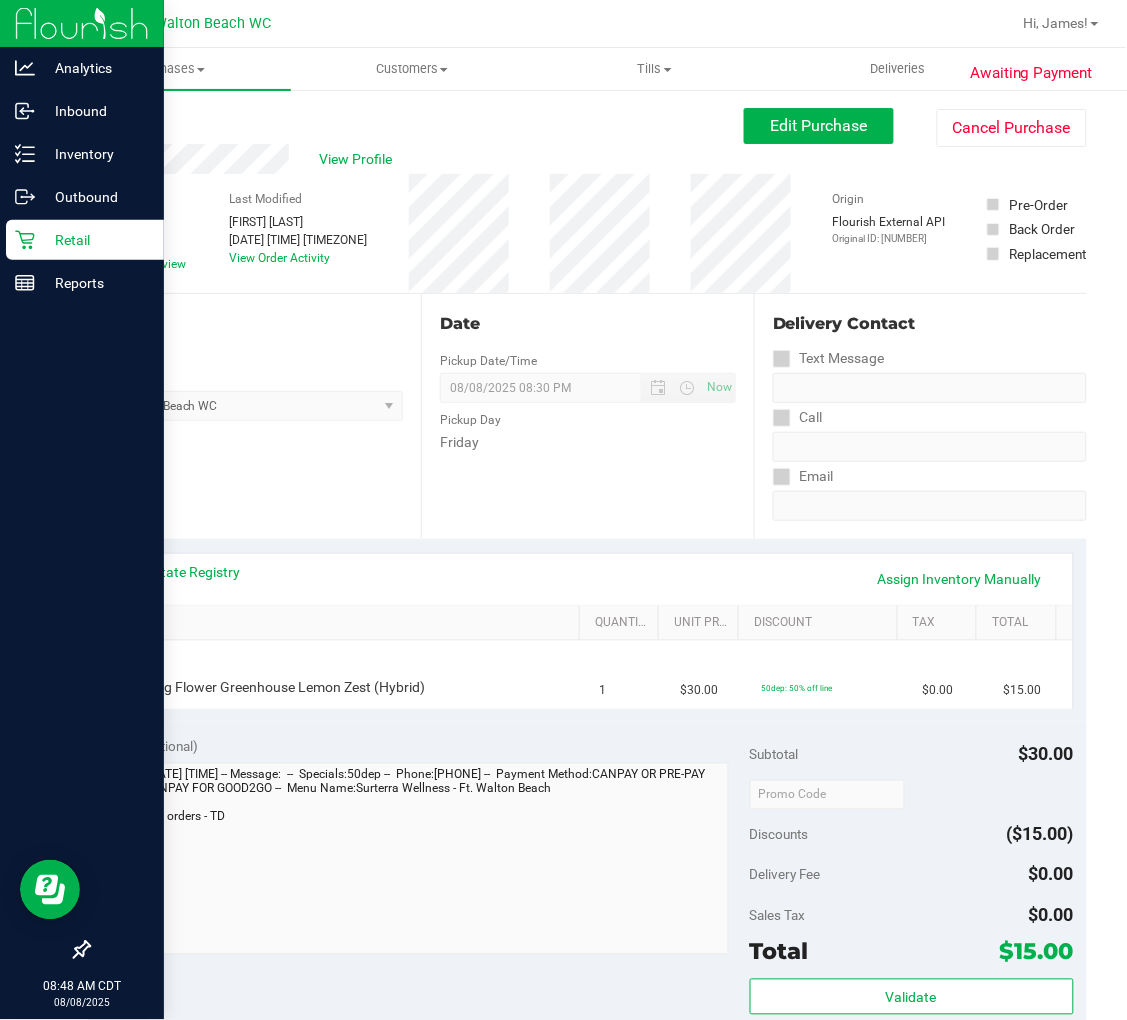 click on "Retail" at bounding box center (95, 240) 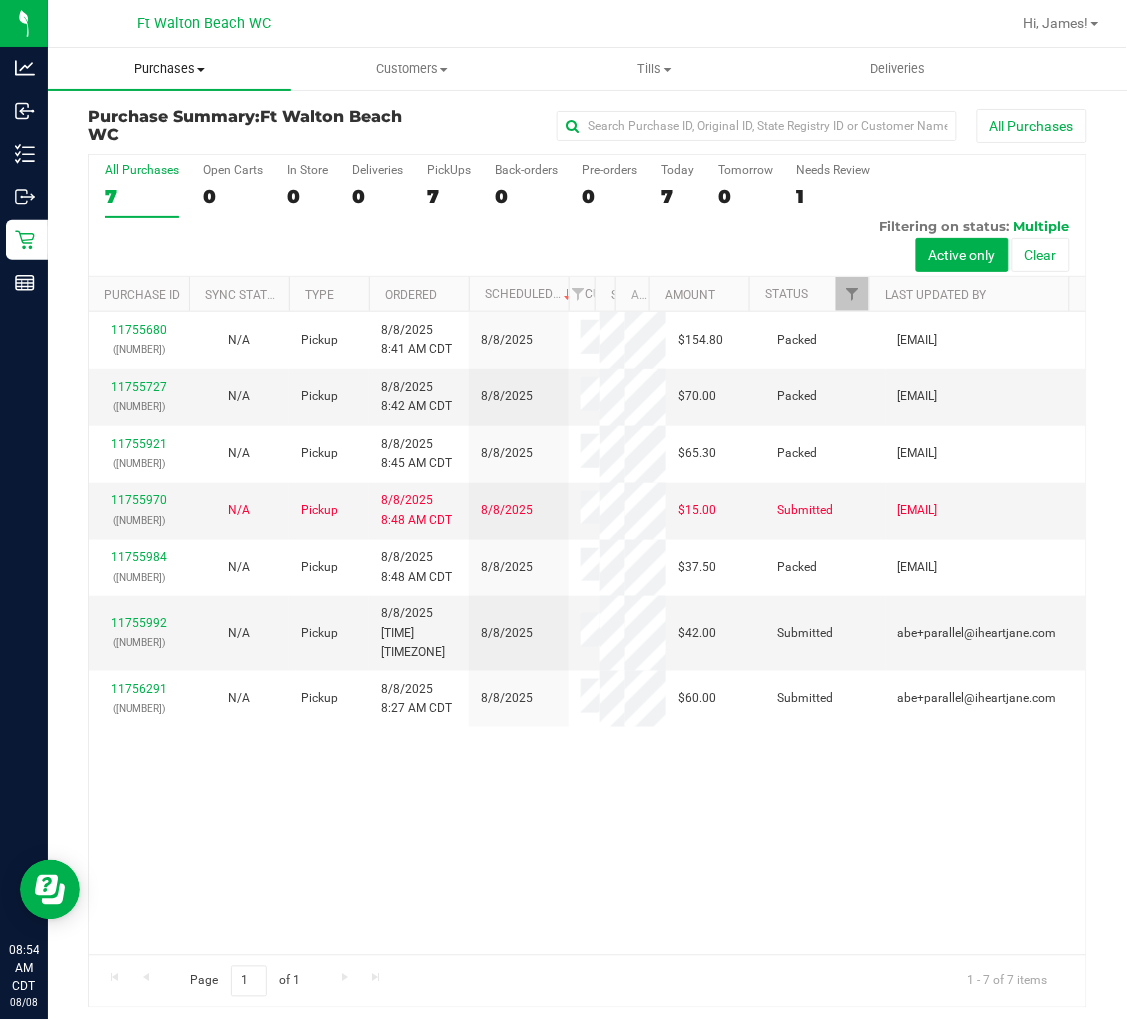 click on "Purchases" at bounding box center [169, 69] 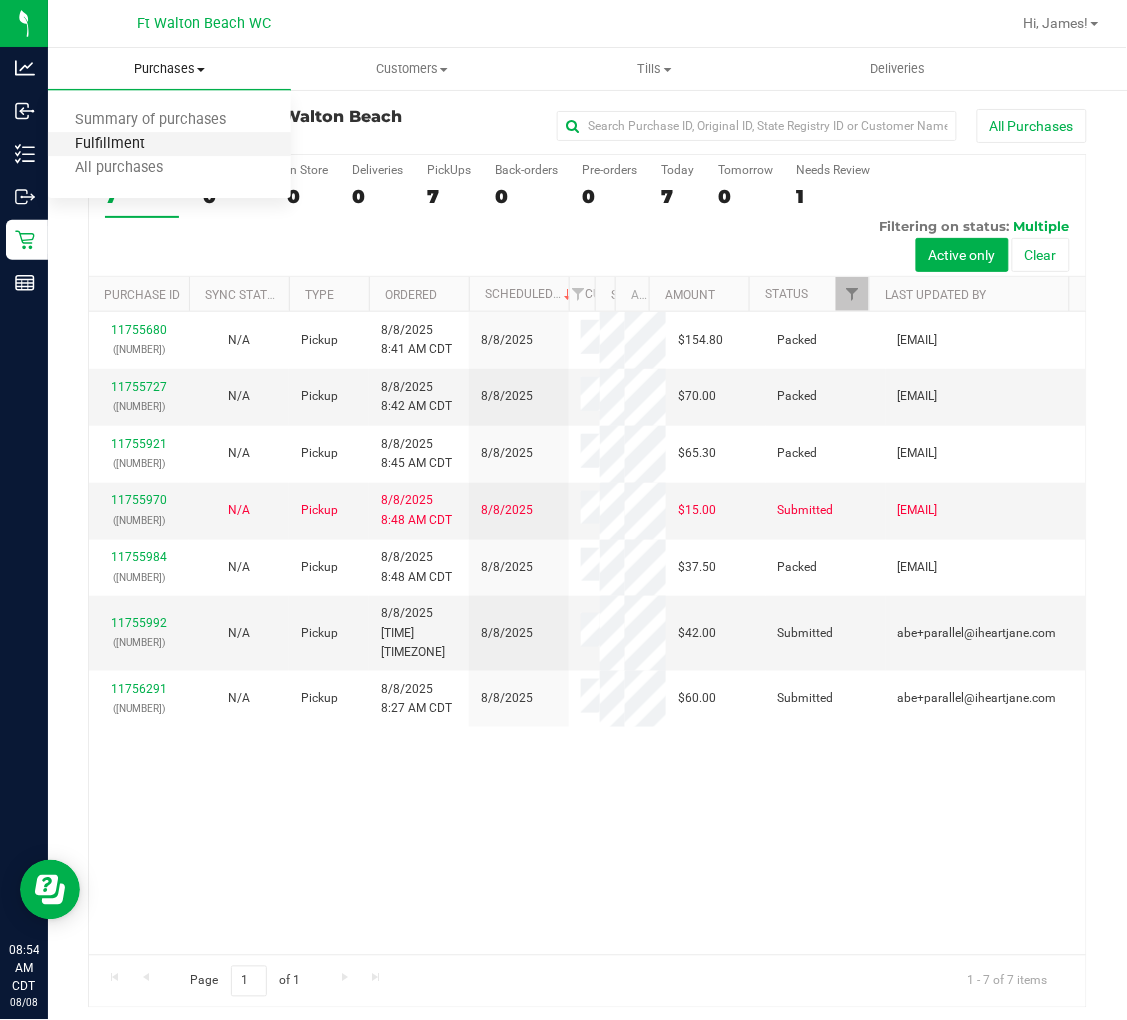 click on "Fulfillment" at bounding box center [110, 144] 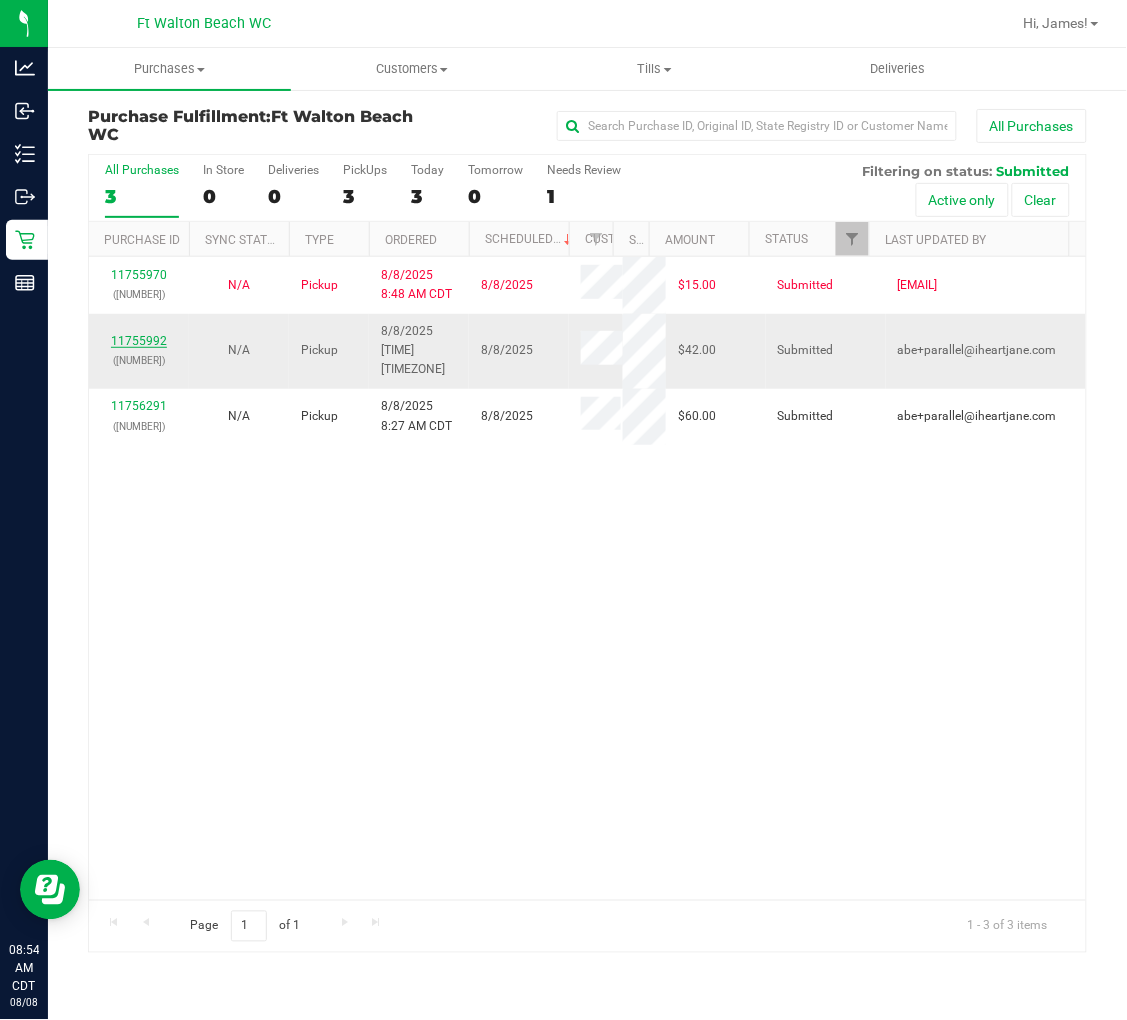 click on "11755992" at bounding box center [139, 341] 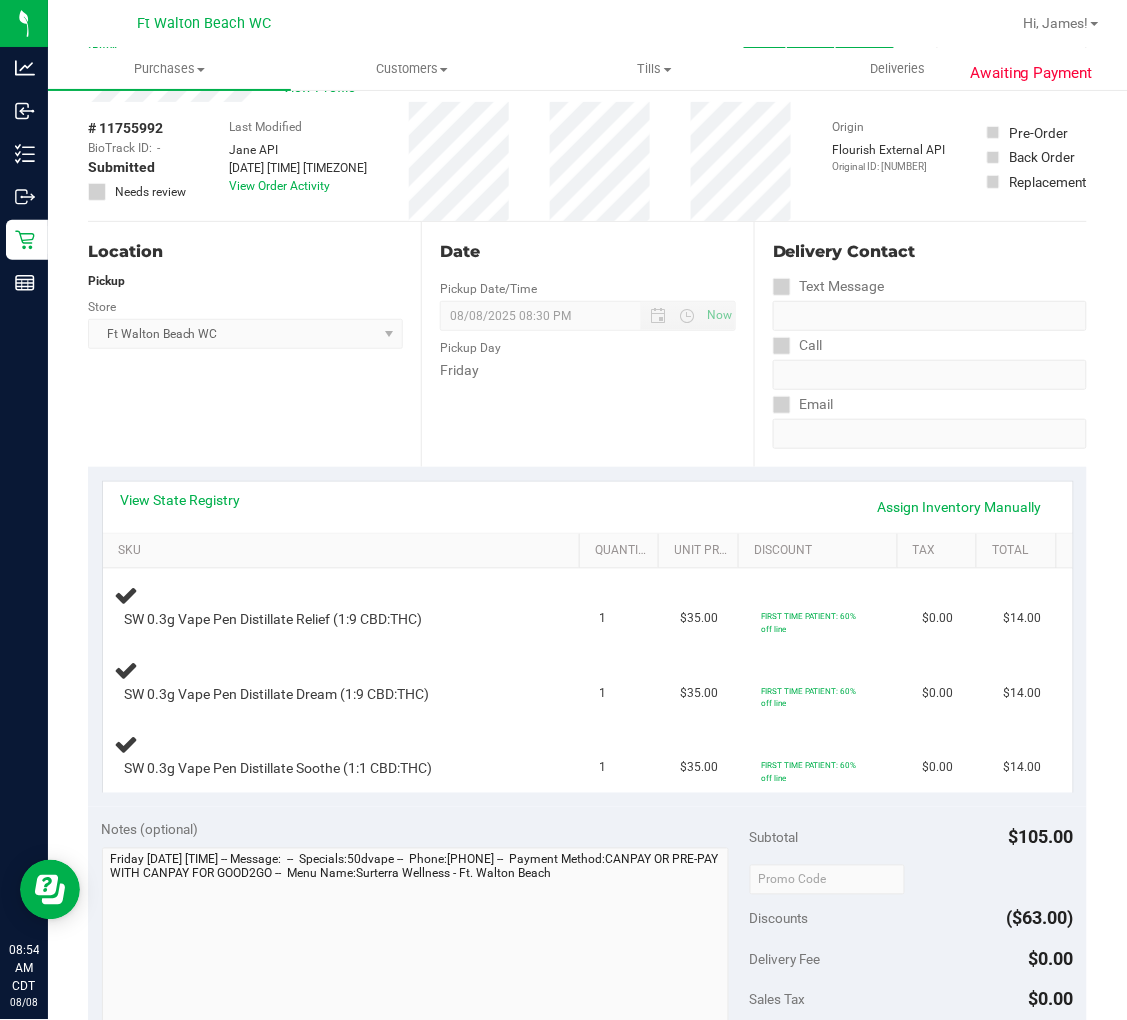 scroll, scrollTop: 111, scrollLeft: 0, axis: vertical 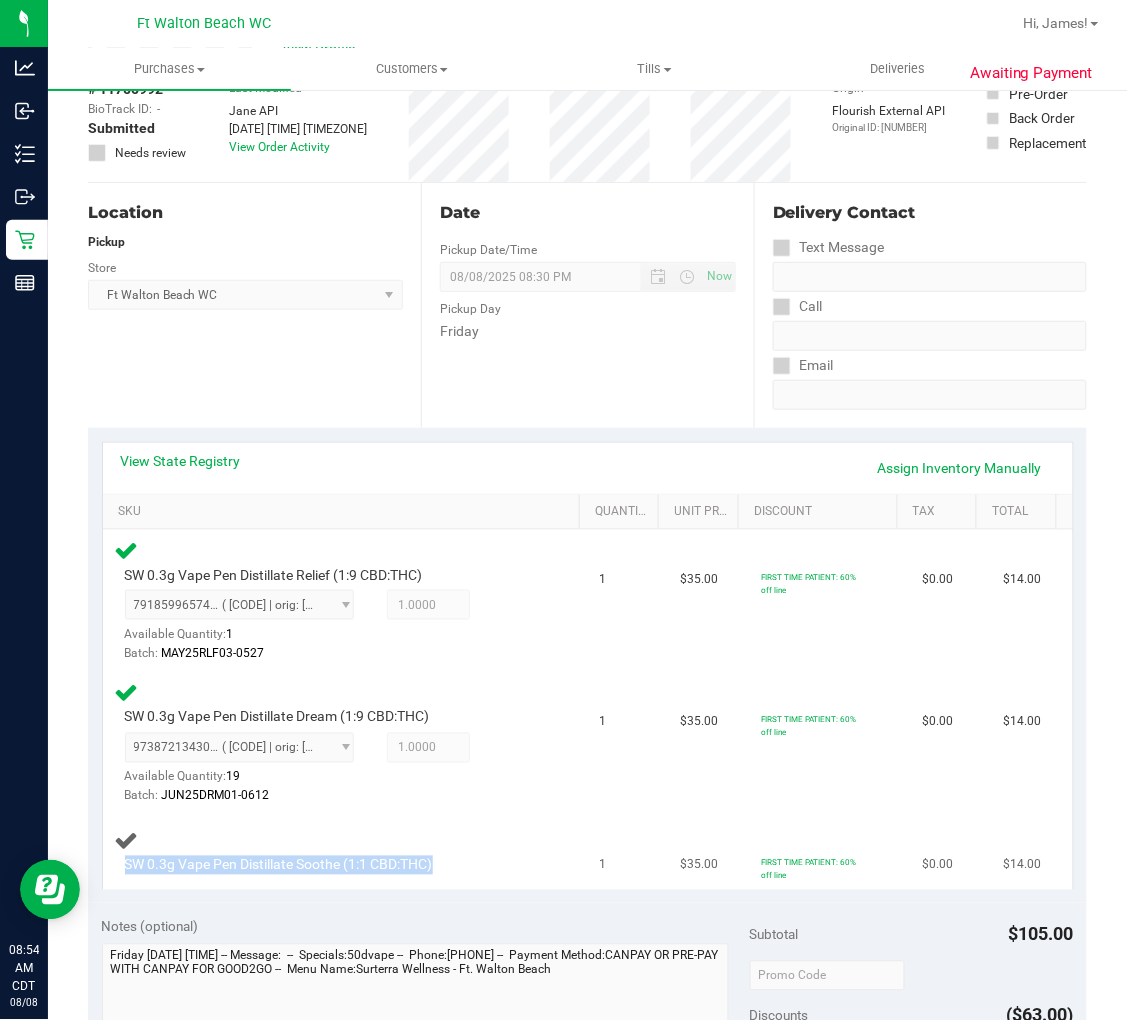 drag, startPoint x: 127, startPoint y: 860, endPoint x: 435, endPoint y: 853, distance: 308.07953 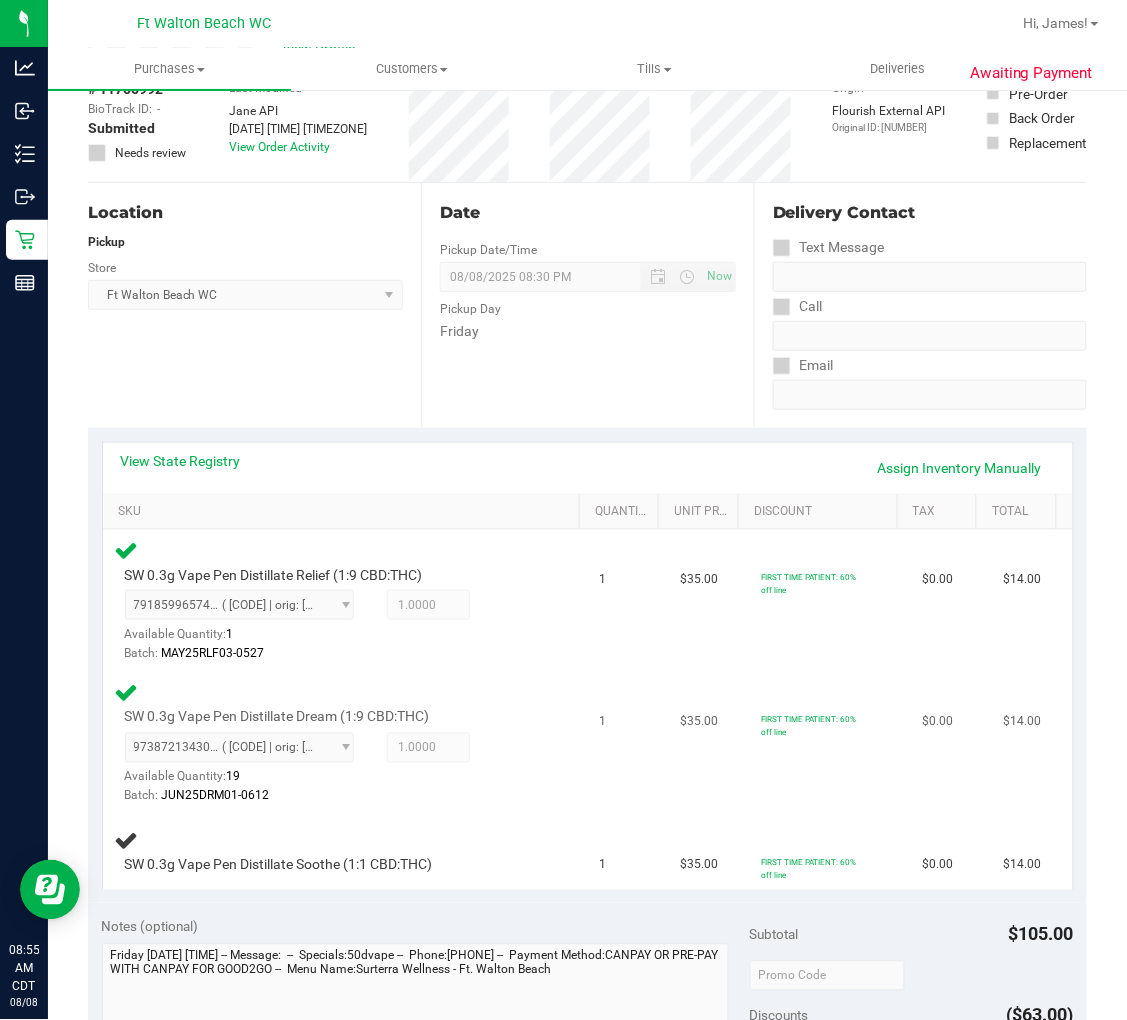 click on "SW 0.3g Vape Pen Distillate Dream (1:9 CBD:THC)
9738721343008097
(
JUN25DRM01-0612 | orig: FLSRWGM-20250618-1524
)
9738721343008097
Available Quantity:  19
1.0000 1
Batch:" at bounding box center [345, 744] 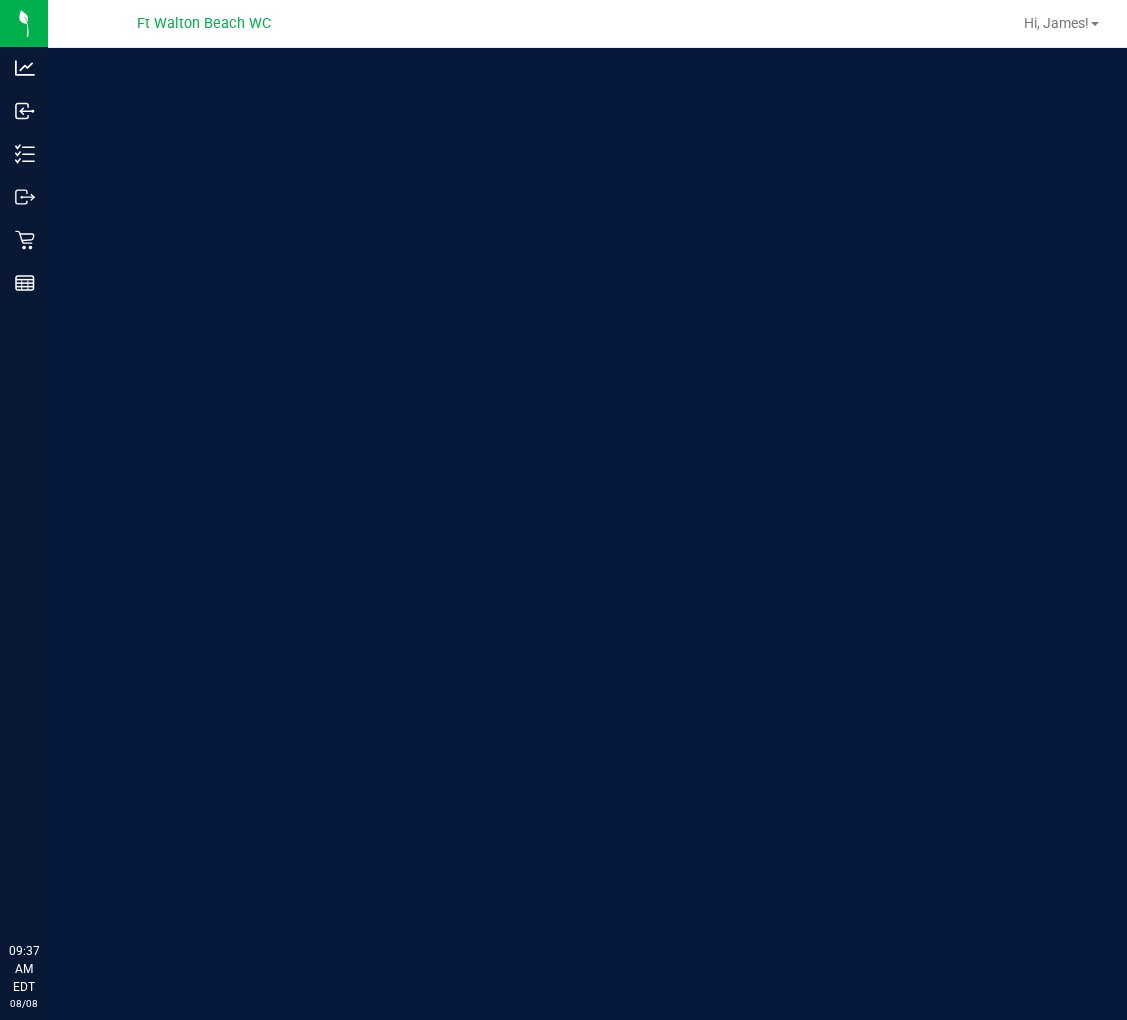 scroll, scrollTop: 0, scrollLeft: 0, axis: both 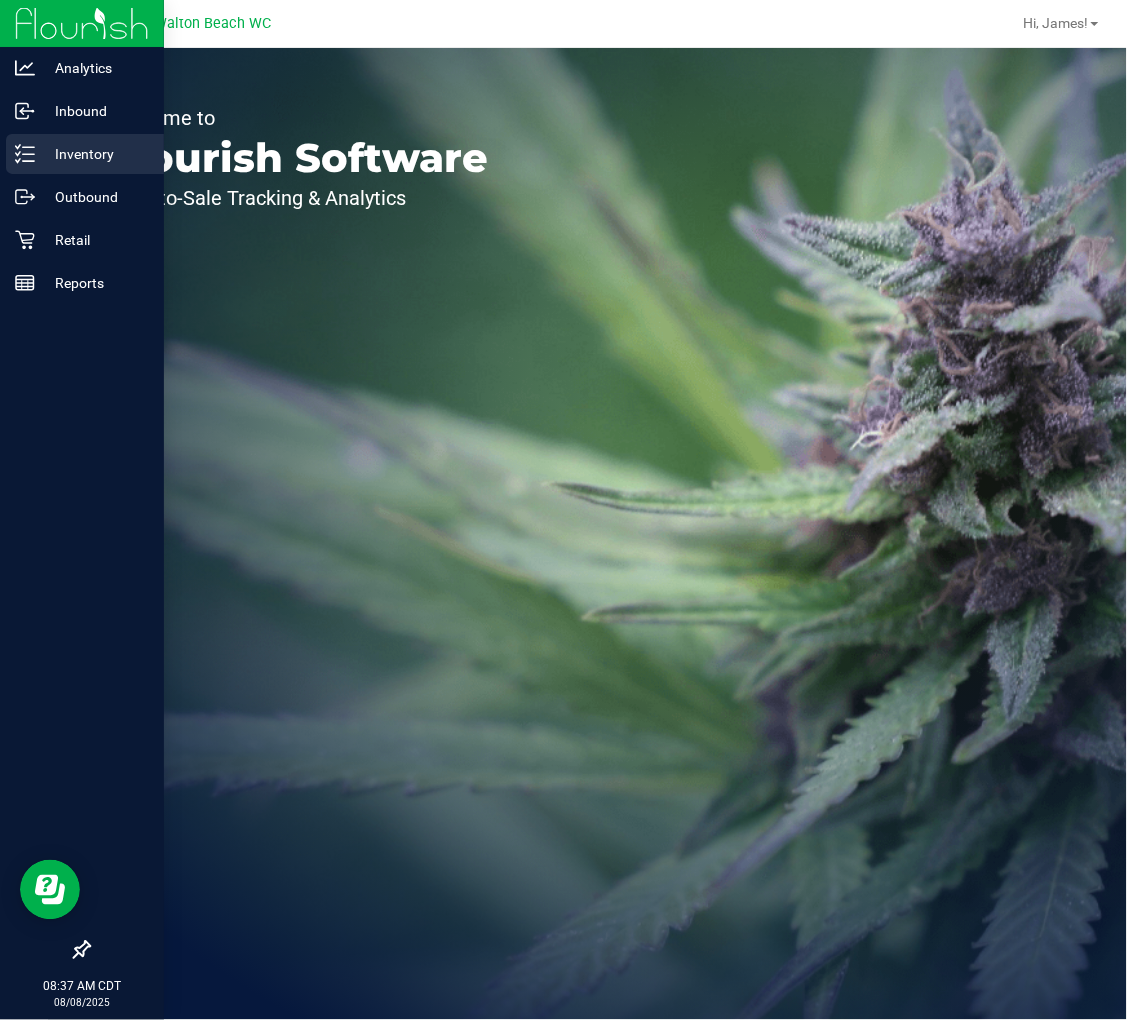click on "Inventory" at bounding box center (85, 154) 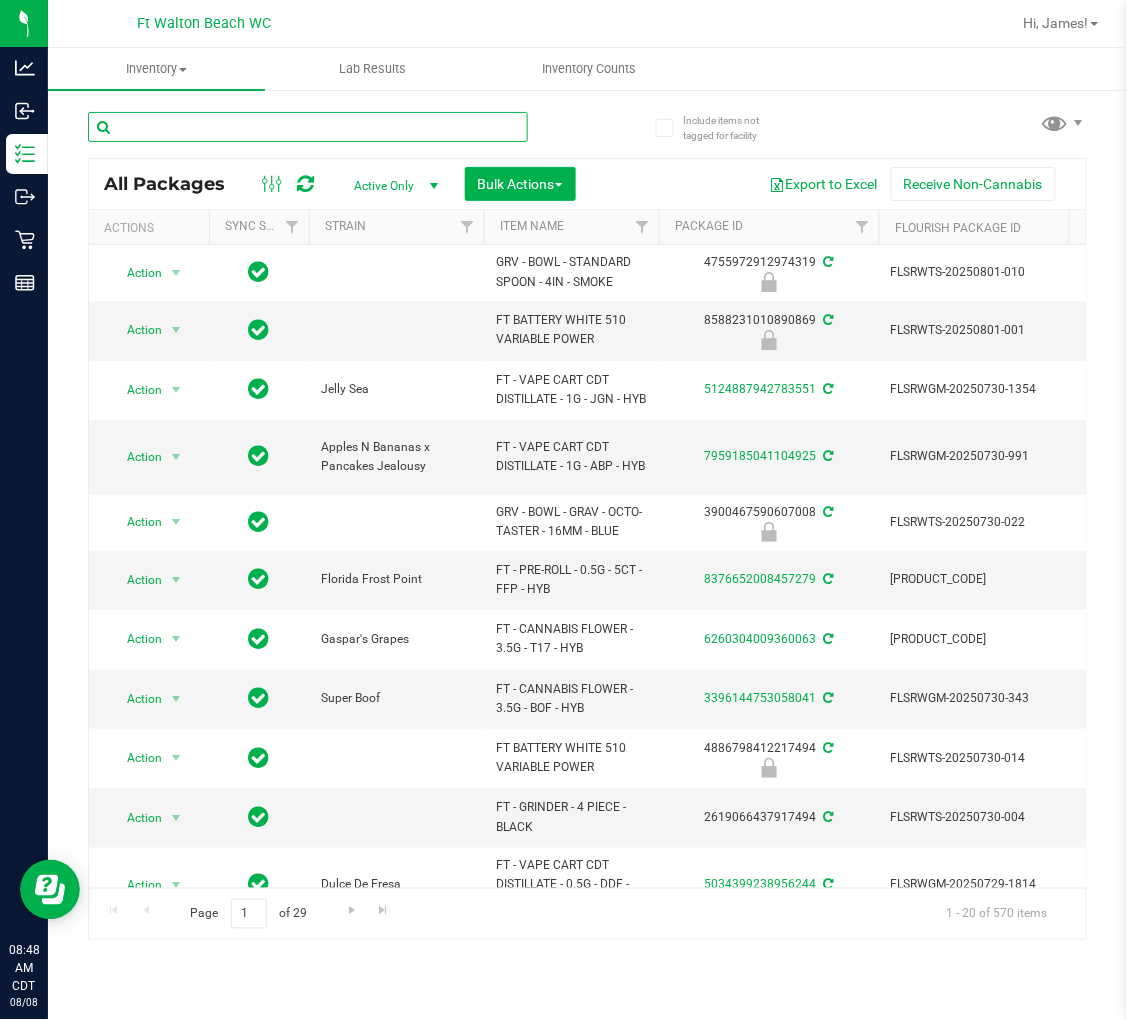 click at bounding box center [308, 127] 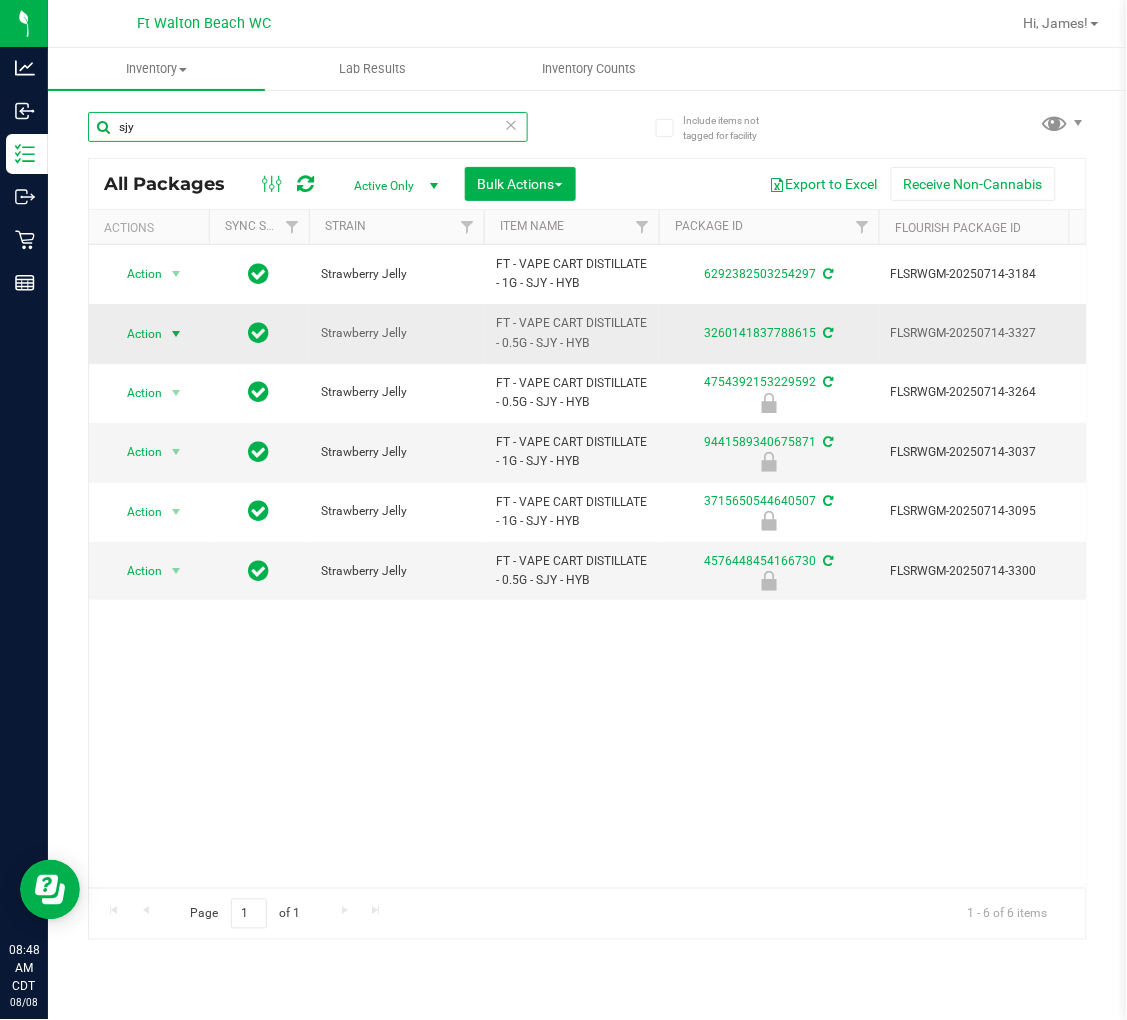 type on "sjy" 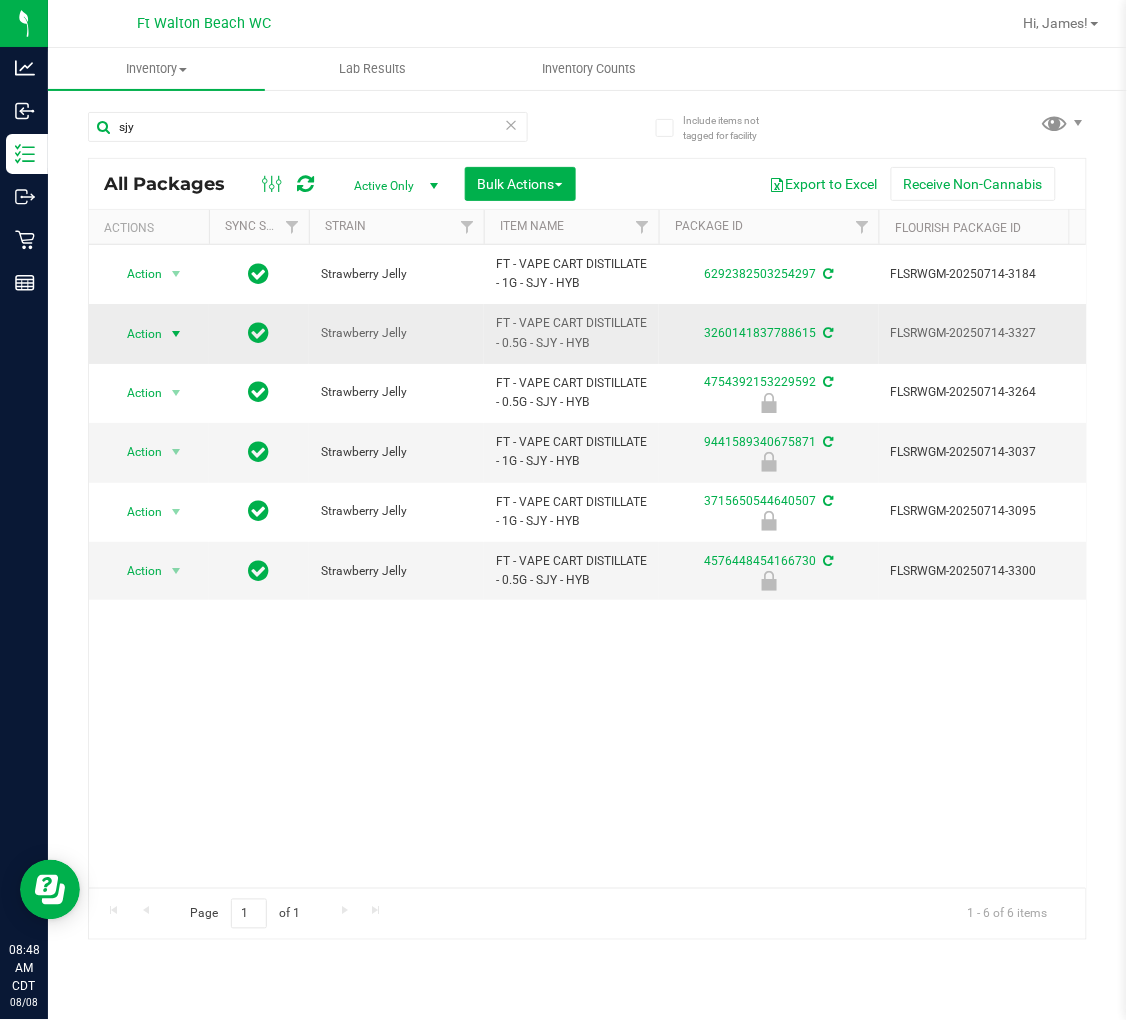 click at bounding box center (176, 334) 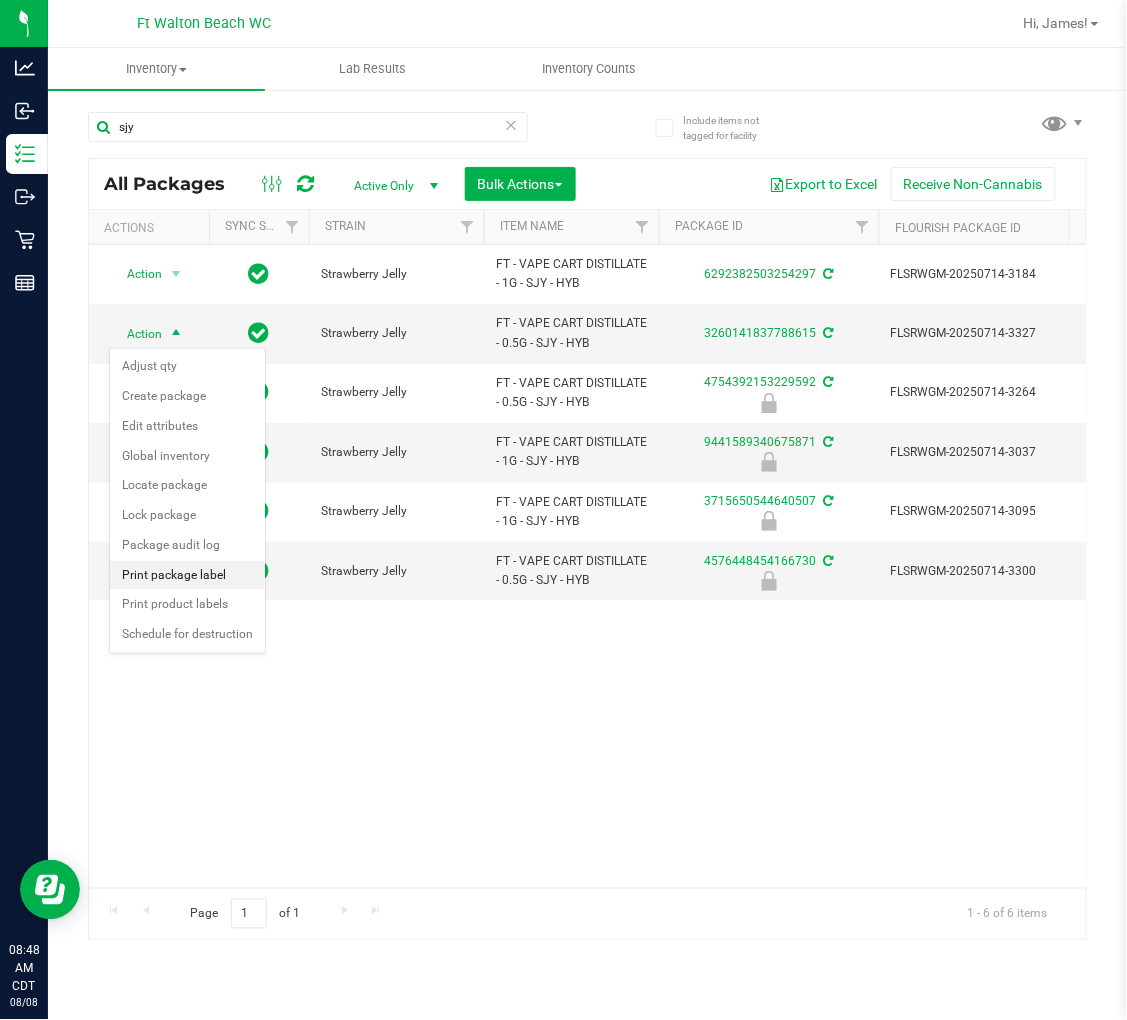click on "Print package label" at bounding box center (187, 576) 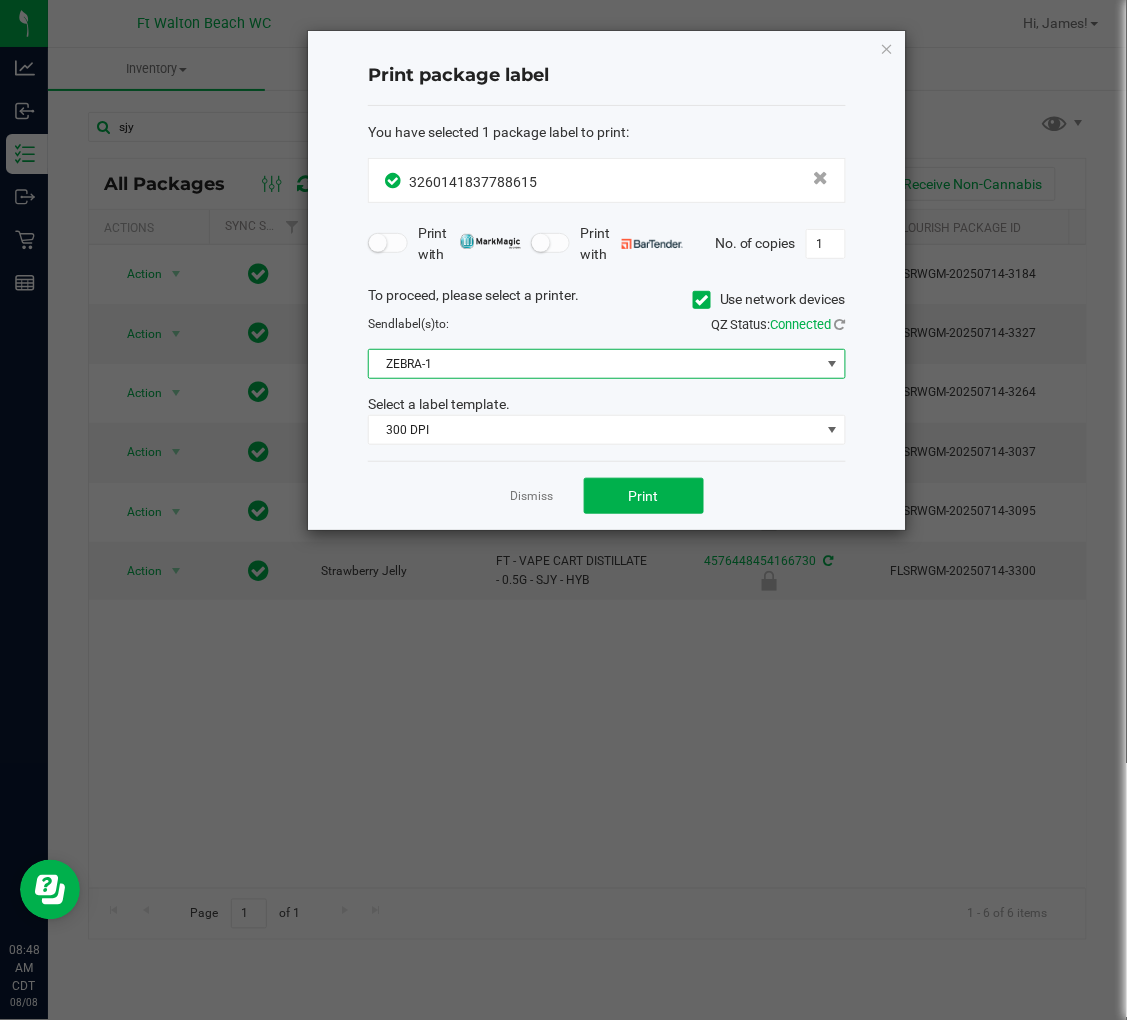 click on "ZEBRA-1" at bounding box center [594, 364] 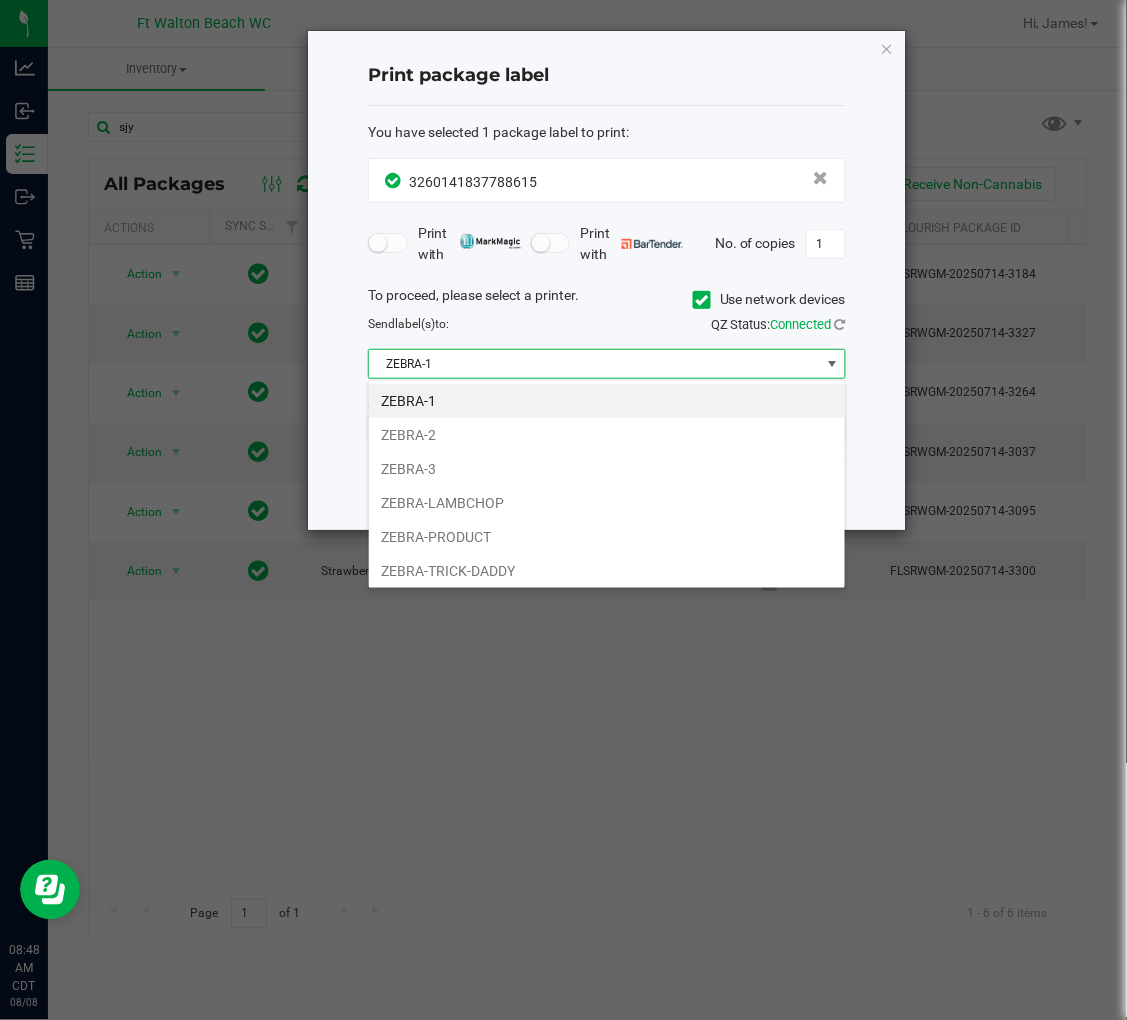 scroll, scrollTop: 99970, scrollLeft: 99522, axis: both 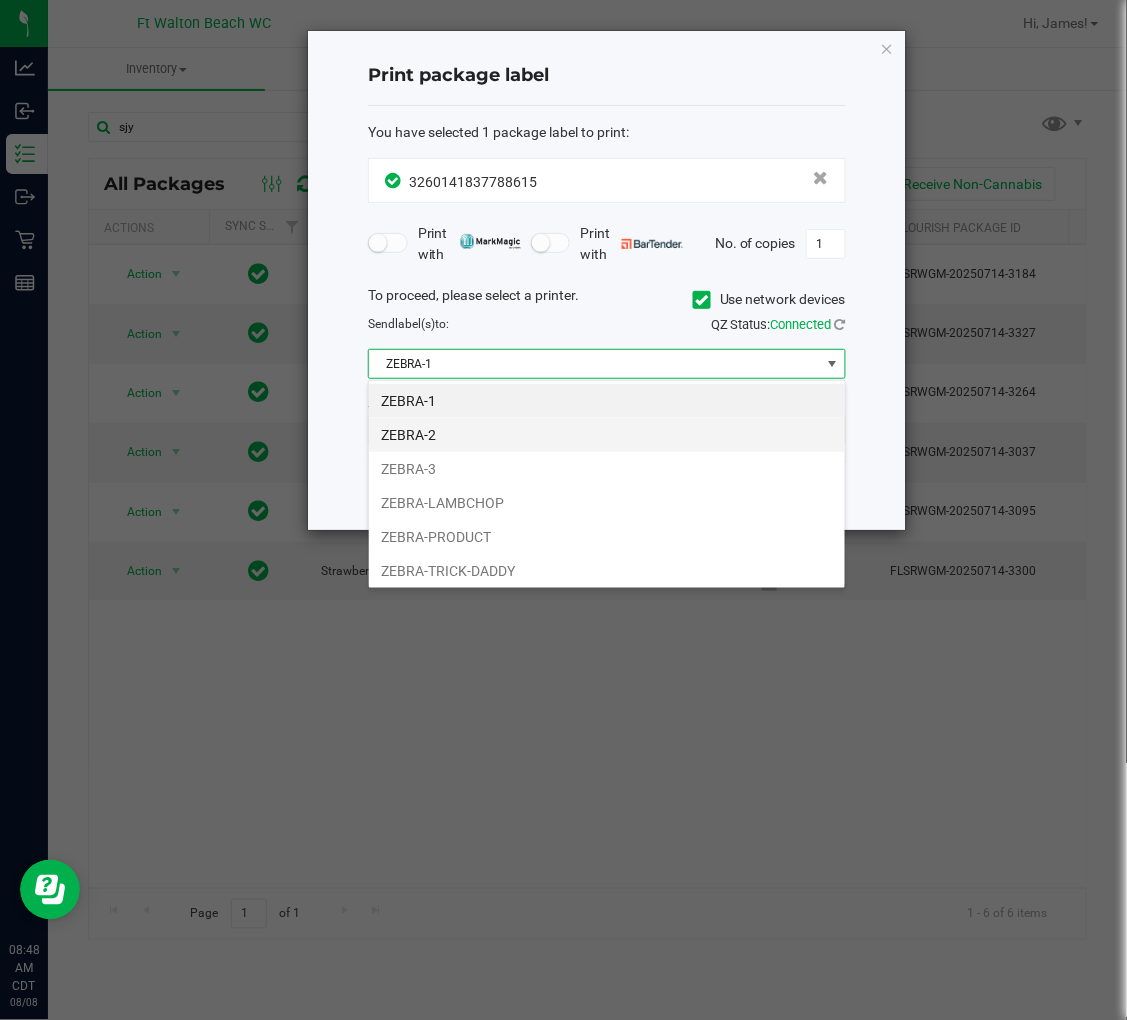 click on "ZEBRA-2" at bounding box center (607, 435) 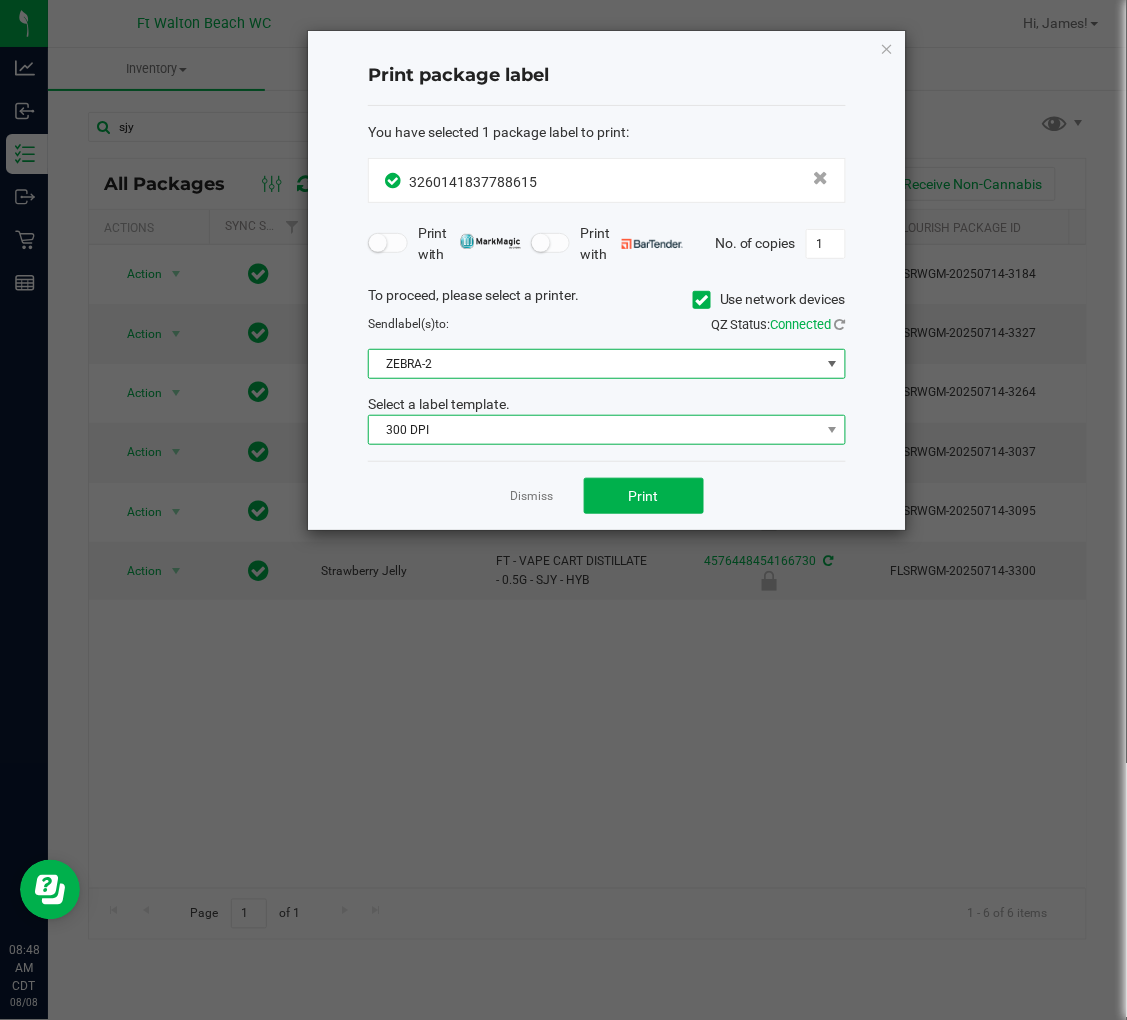 click on "300 DPI" at bounding box center (594, 430) 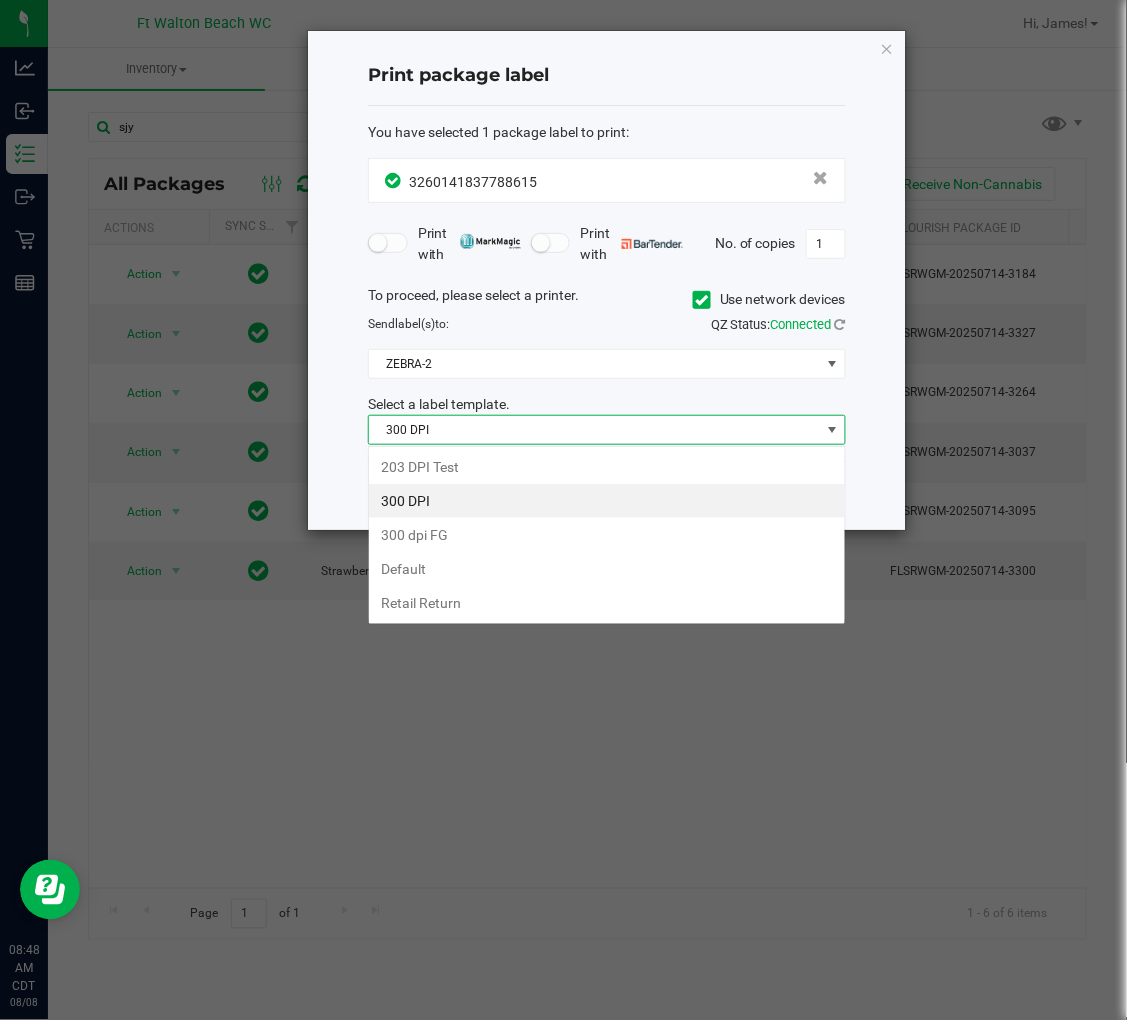 scroll, scrollTop: 99970, scrollLeft: 99522, axis: both 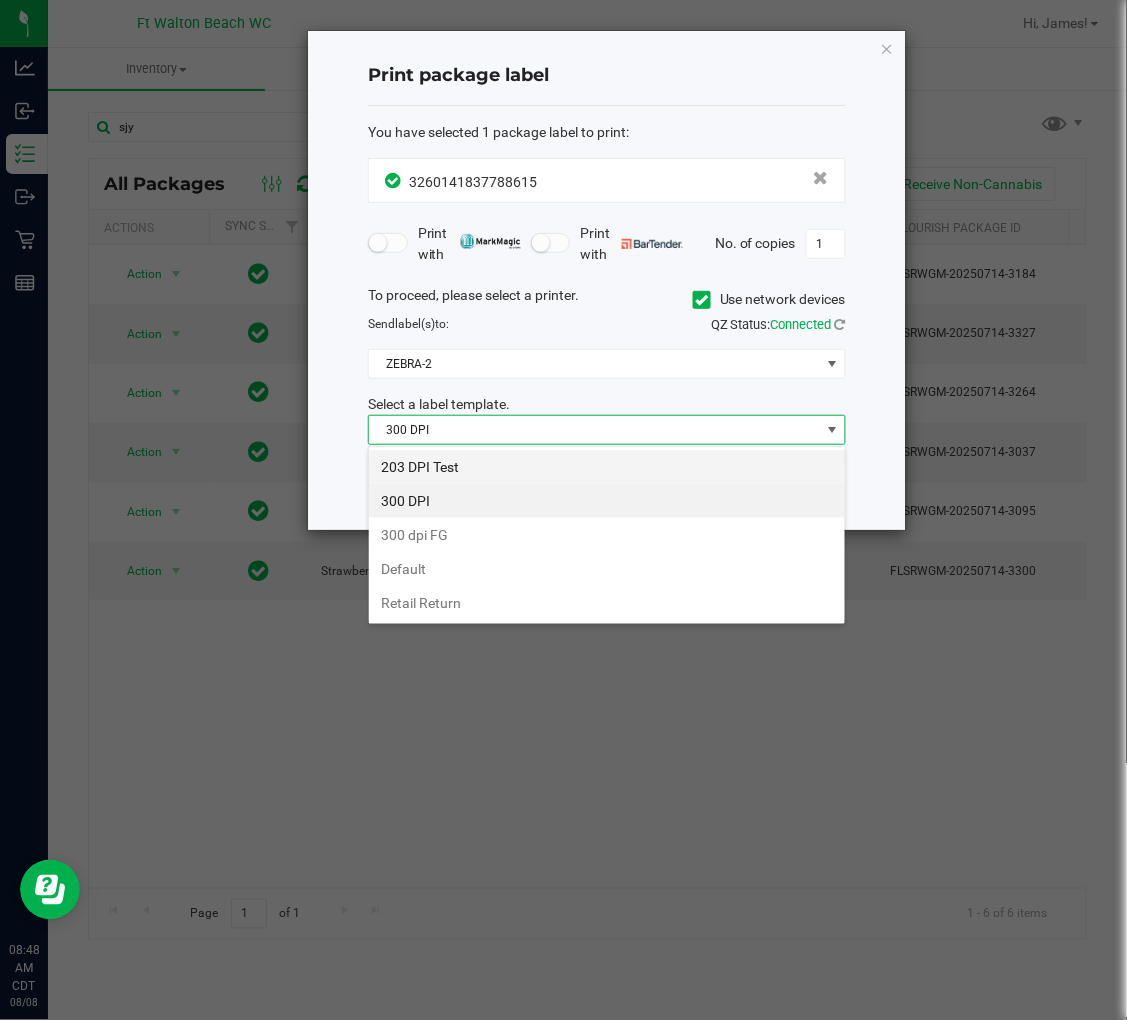 click on "203 DPI Test" at bounding box center (607, 467) 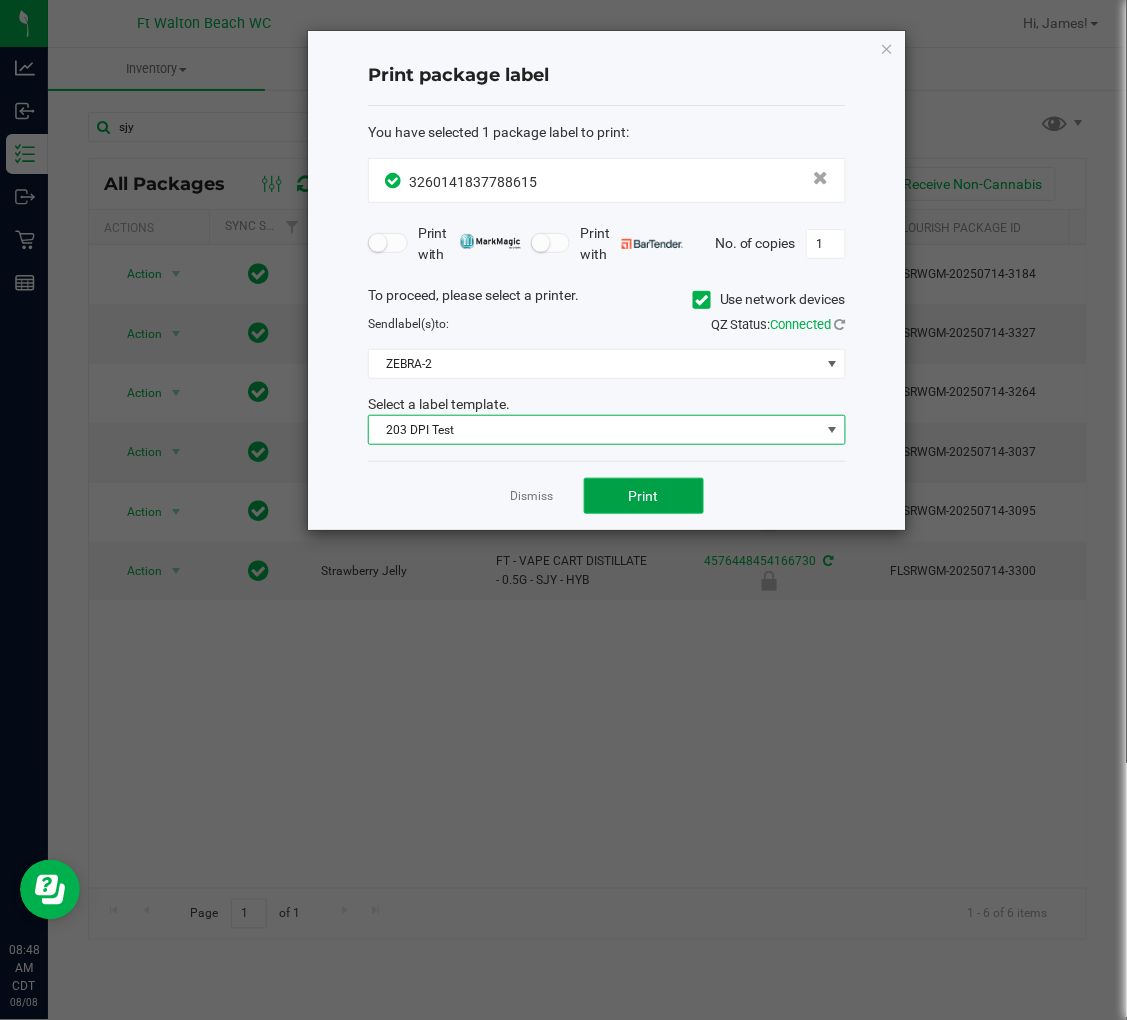 click on "Print" 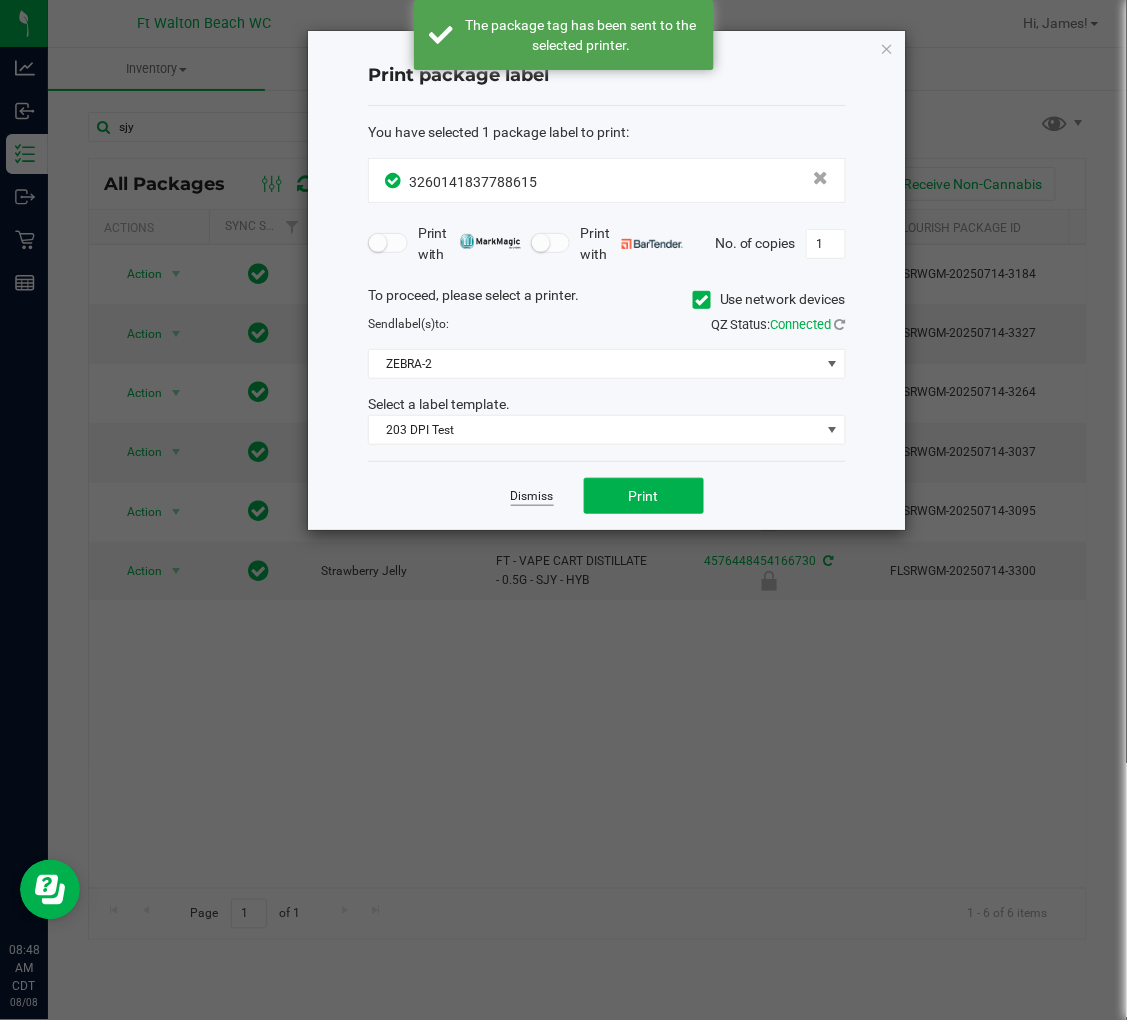 click on "Dismiss" 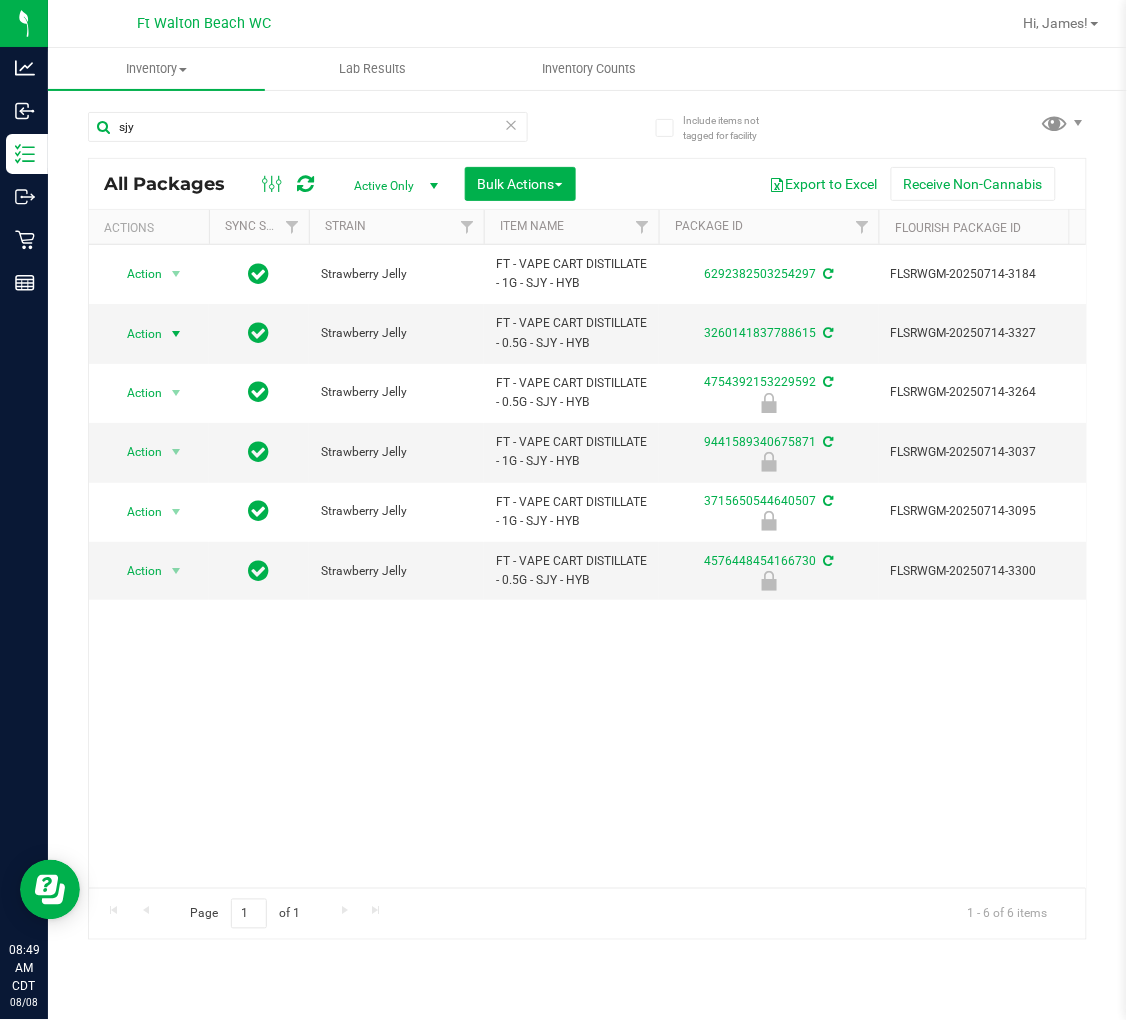scroll, scrollTop: 0, scrollLeft: 122, axis: horizontal 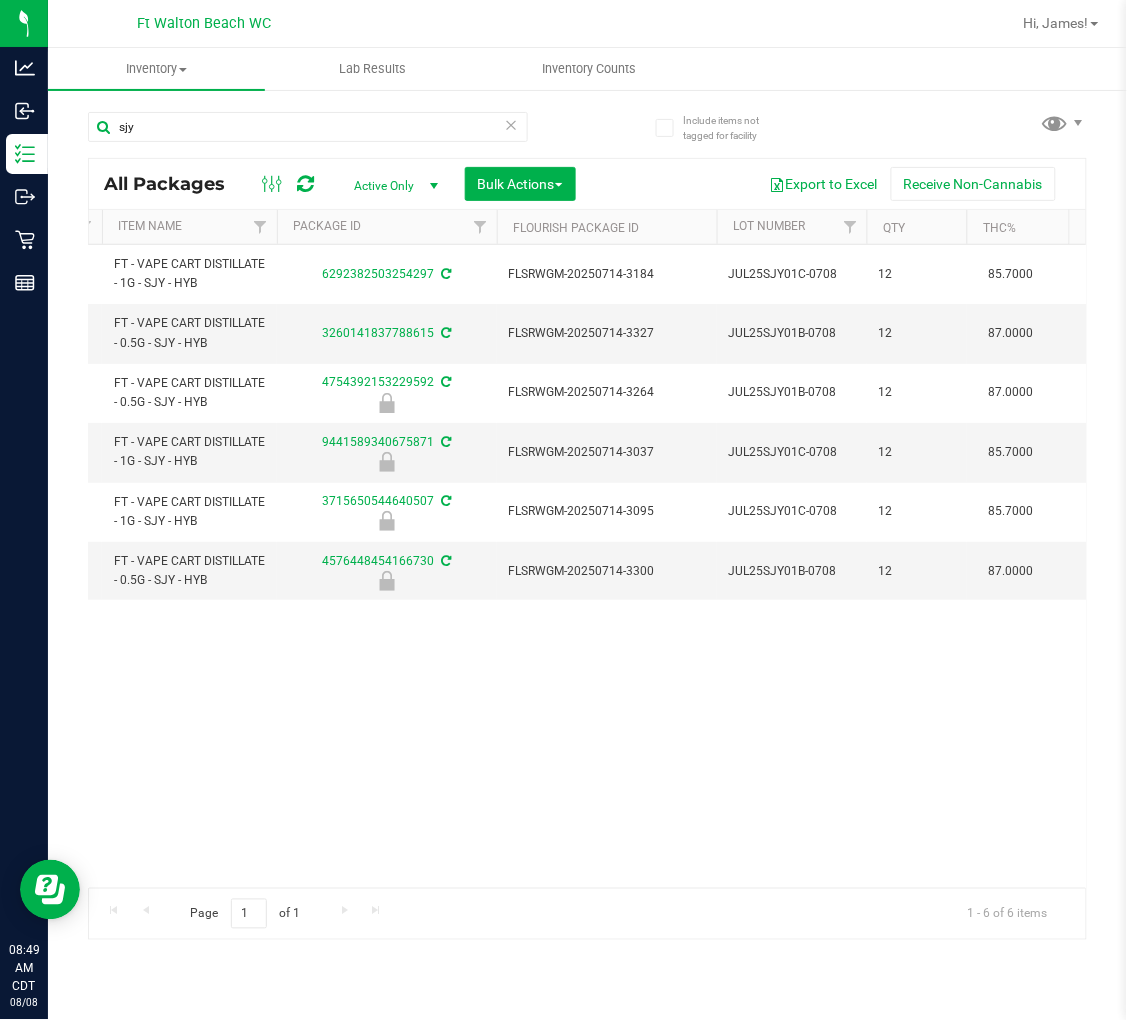 drag, startPoint x: 304, startPoint y: 747, endPoint x: 136, endPoint y: 720, distance: 170.1558 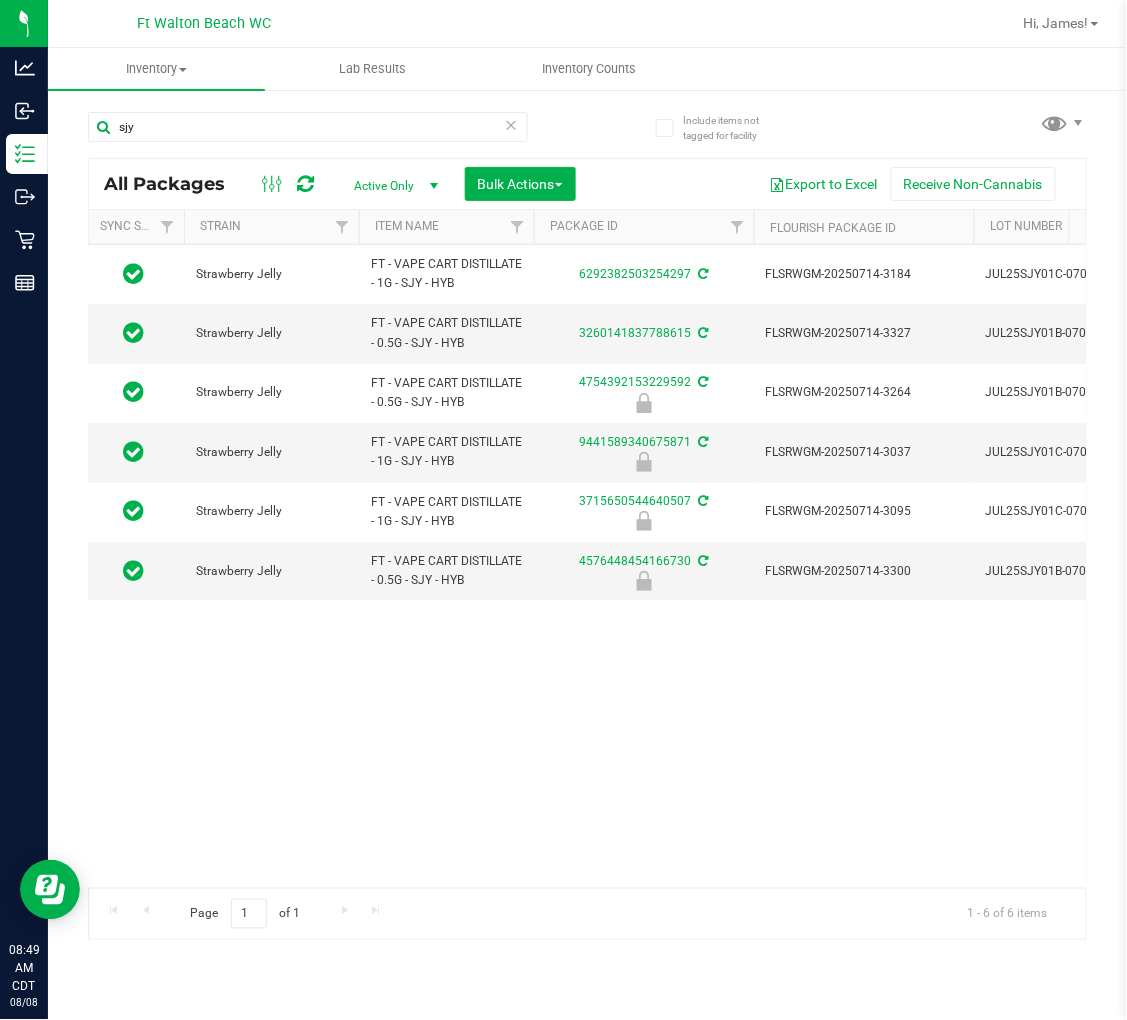 scroll, scrollTop: 0, scrollLeft: 0, axis: both 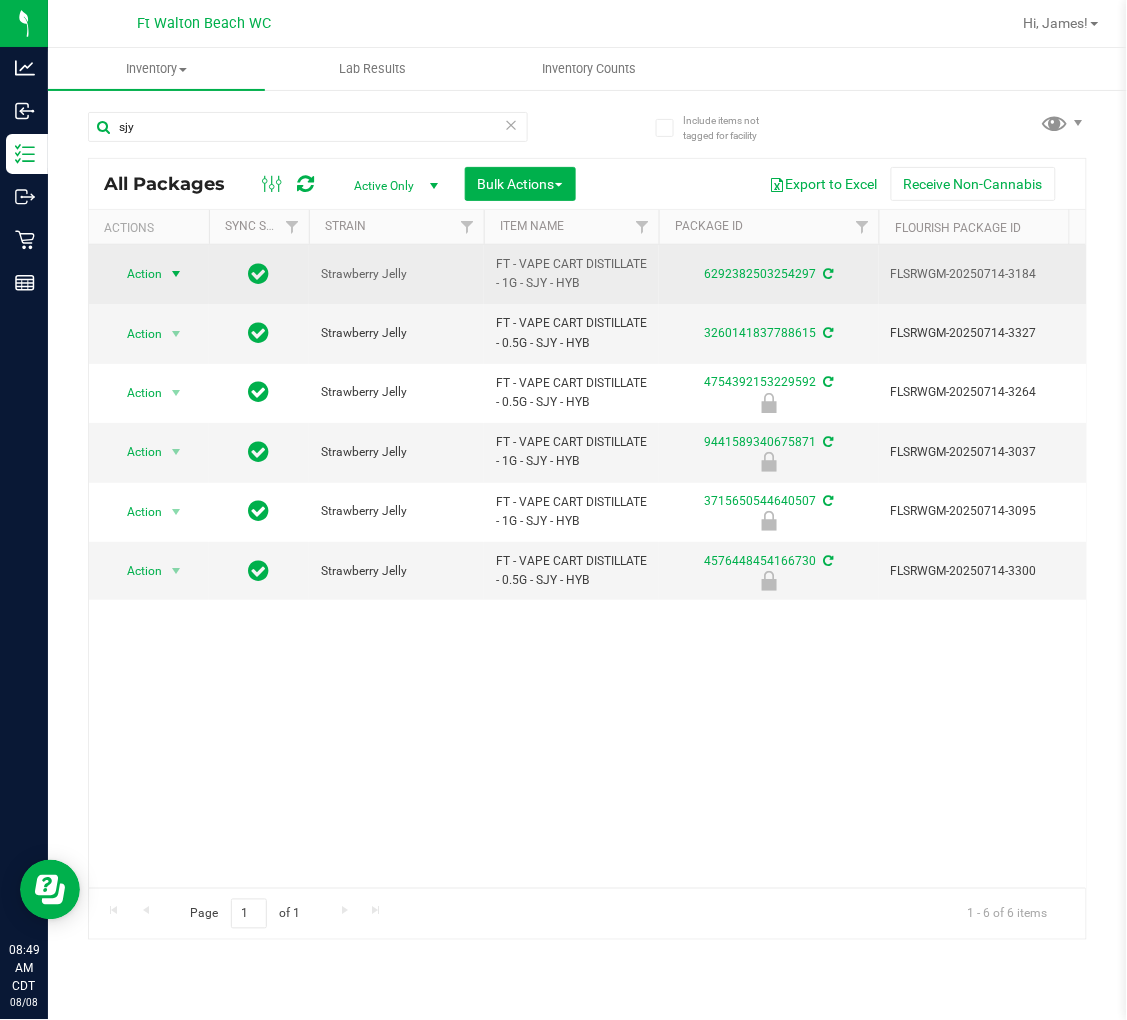 click on "Action" at bounding box center (136, 274) 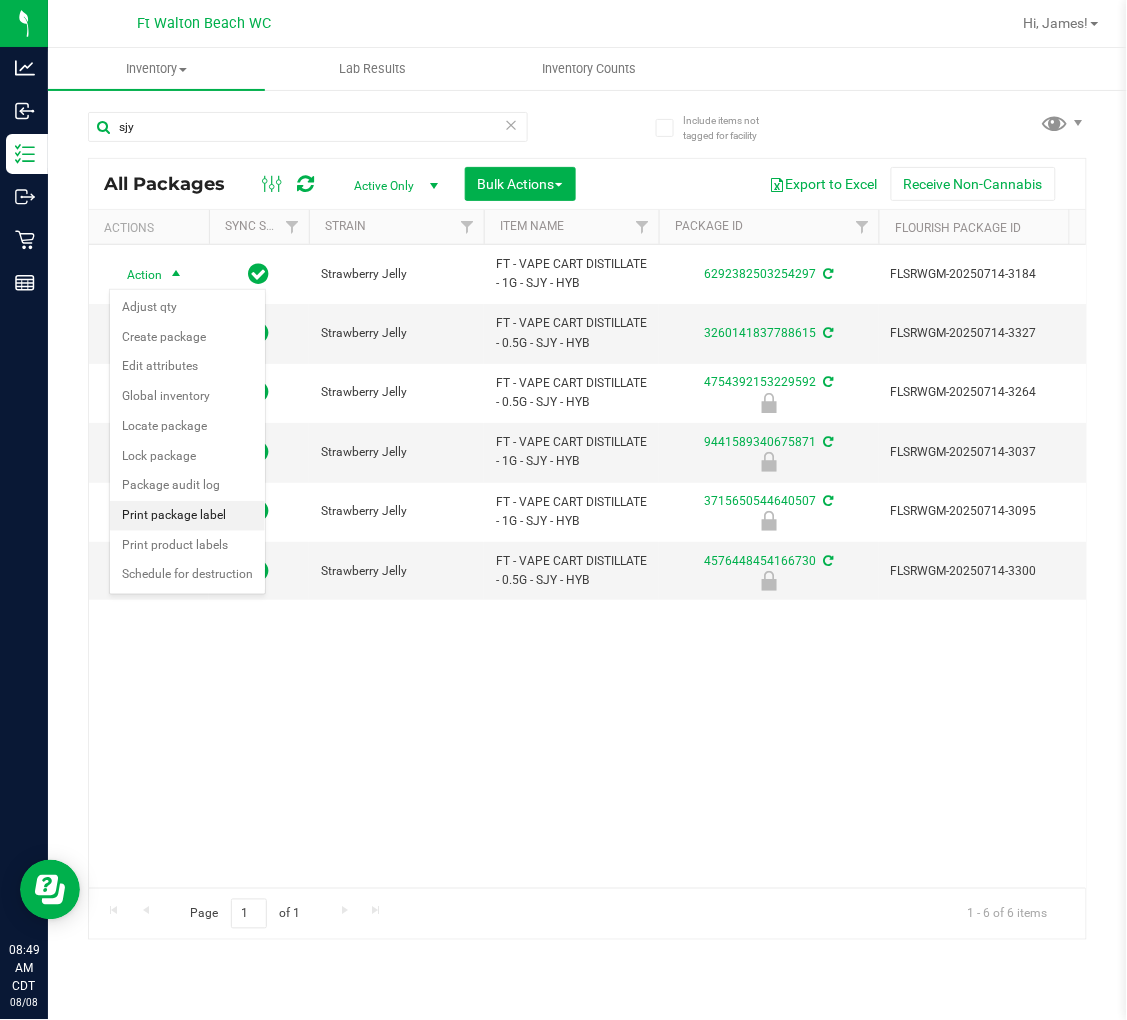 click on "Print package label" at bounding box center (187, 516) 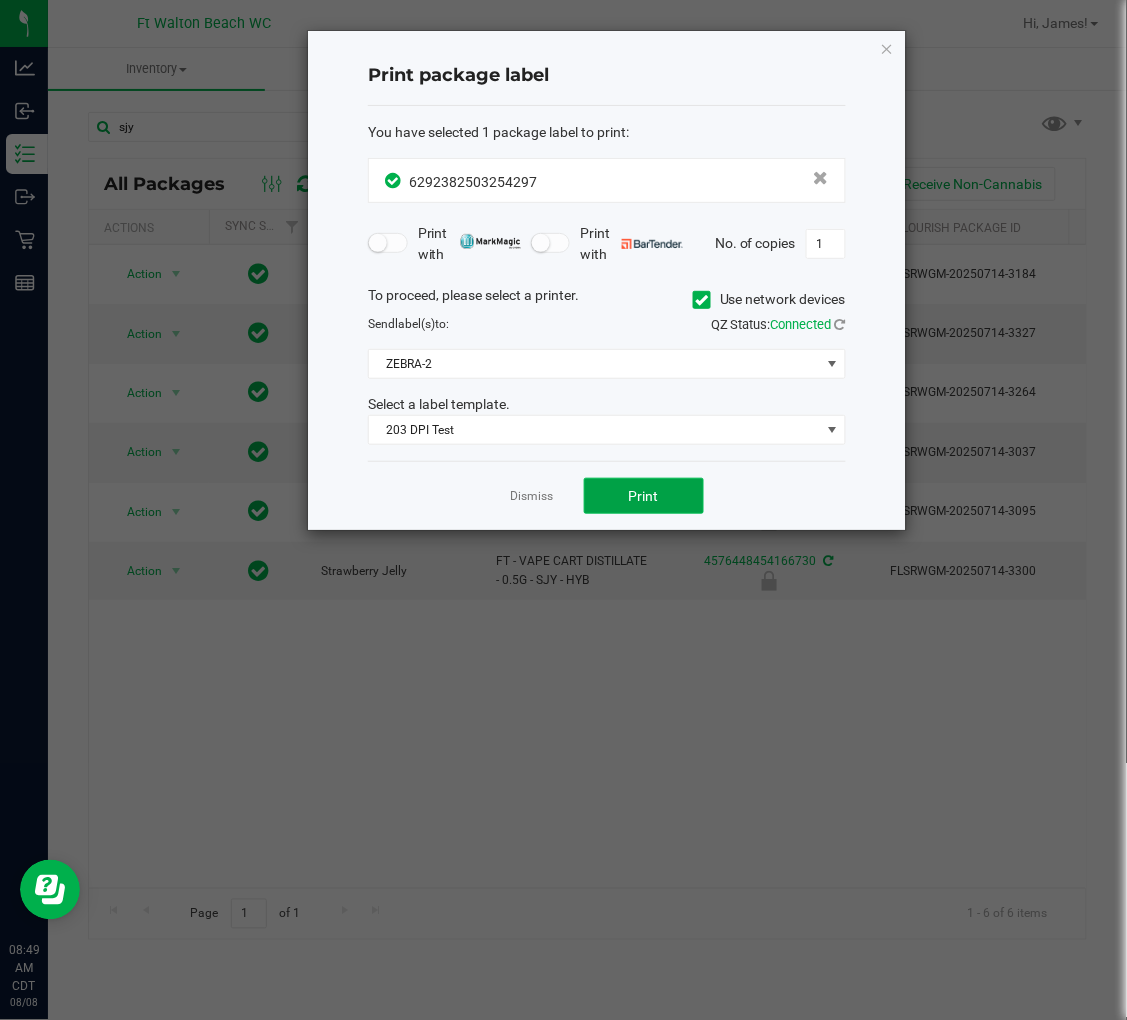 click on "Print" 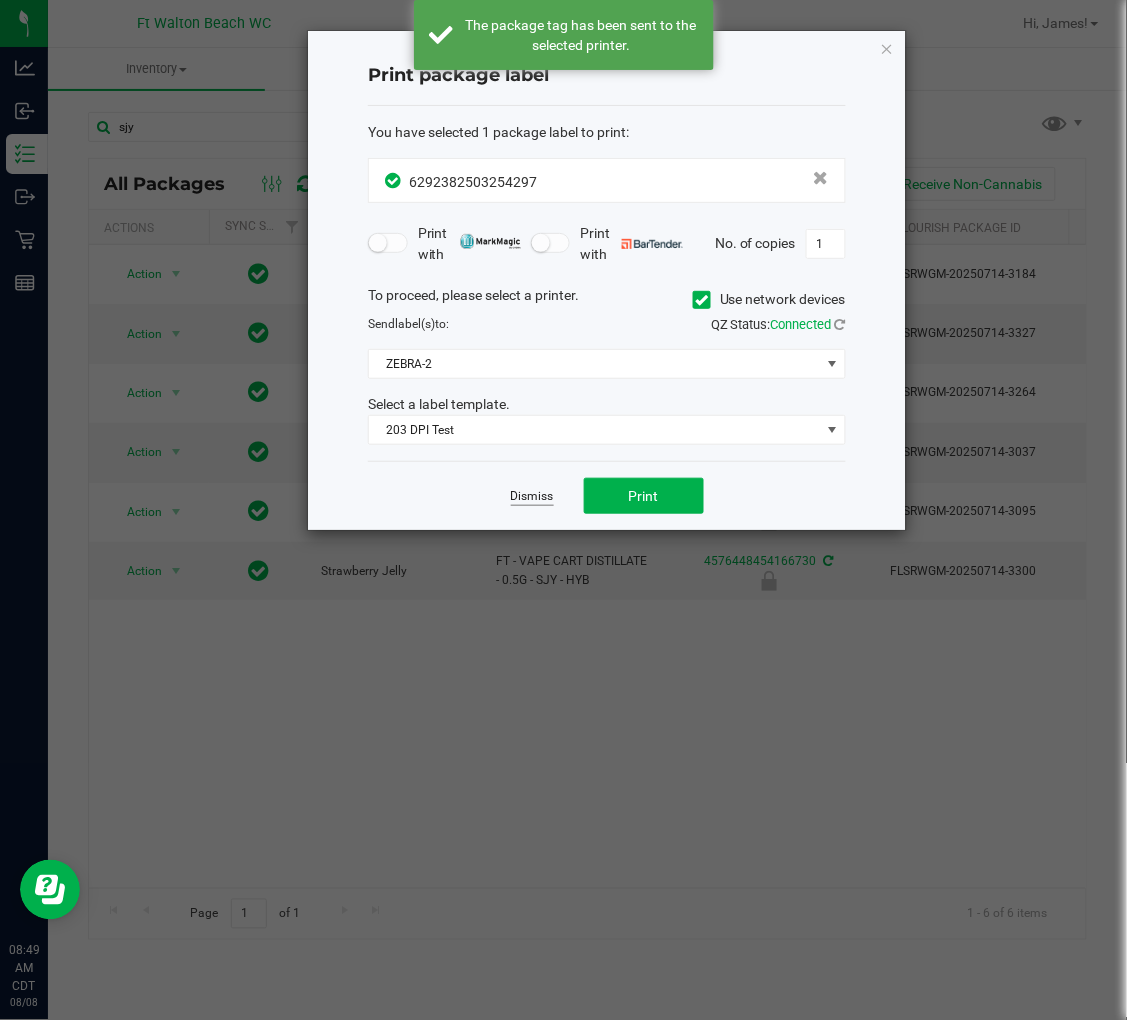 click on "Dismiss" 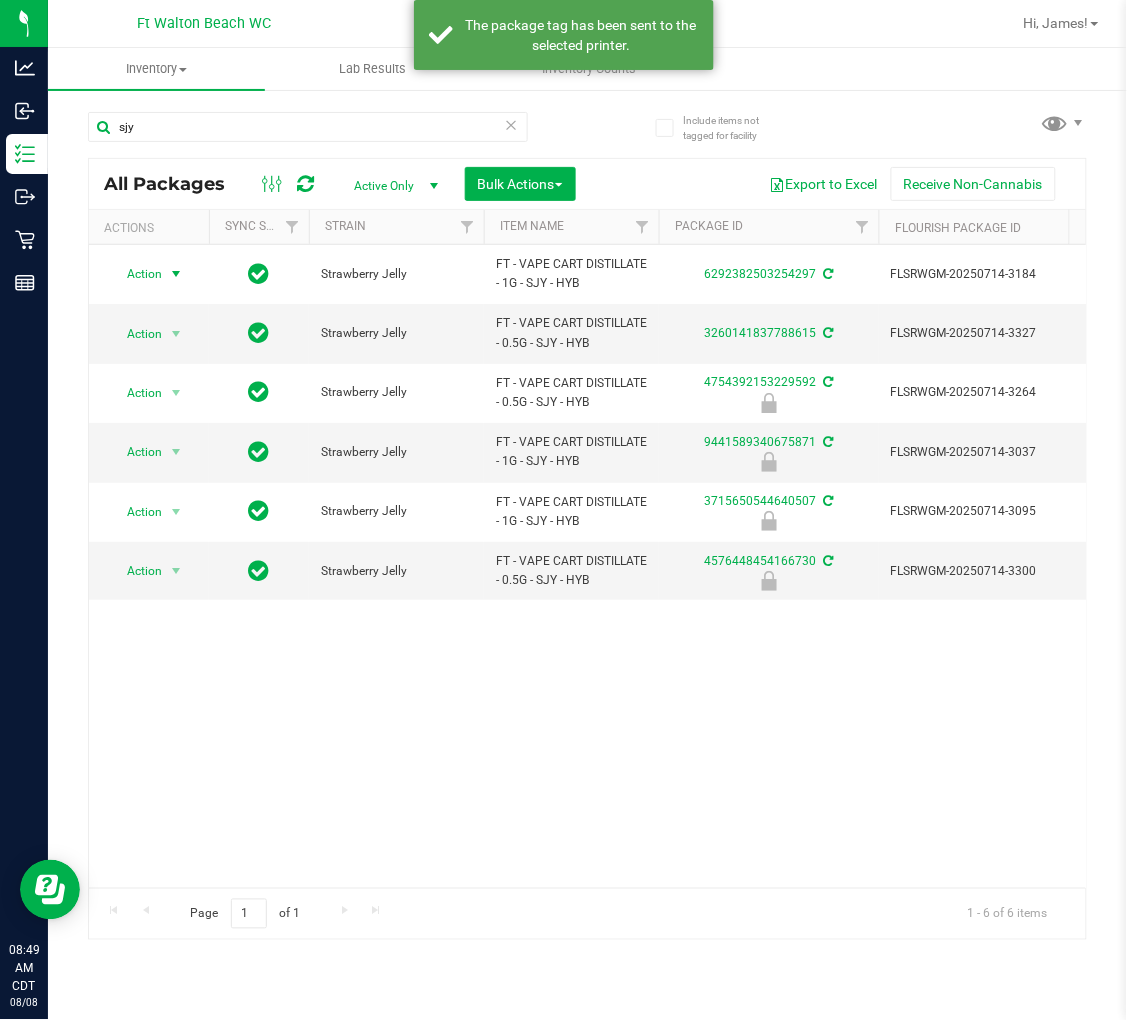scroll, scrollTop: 0, scrollLeft: 176, axis: horizontal 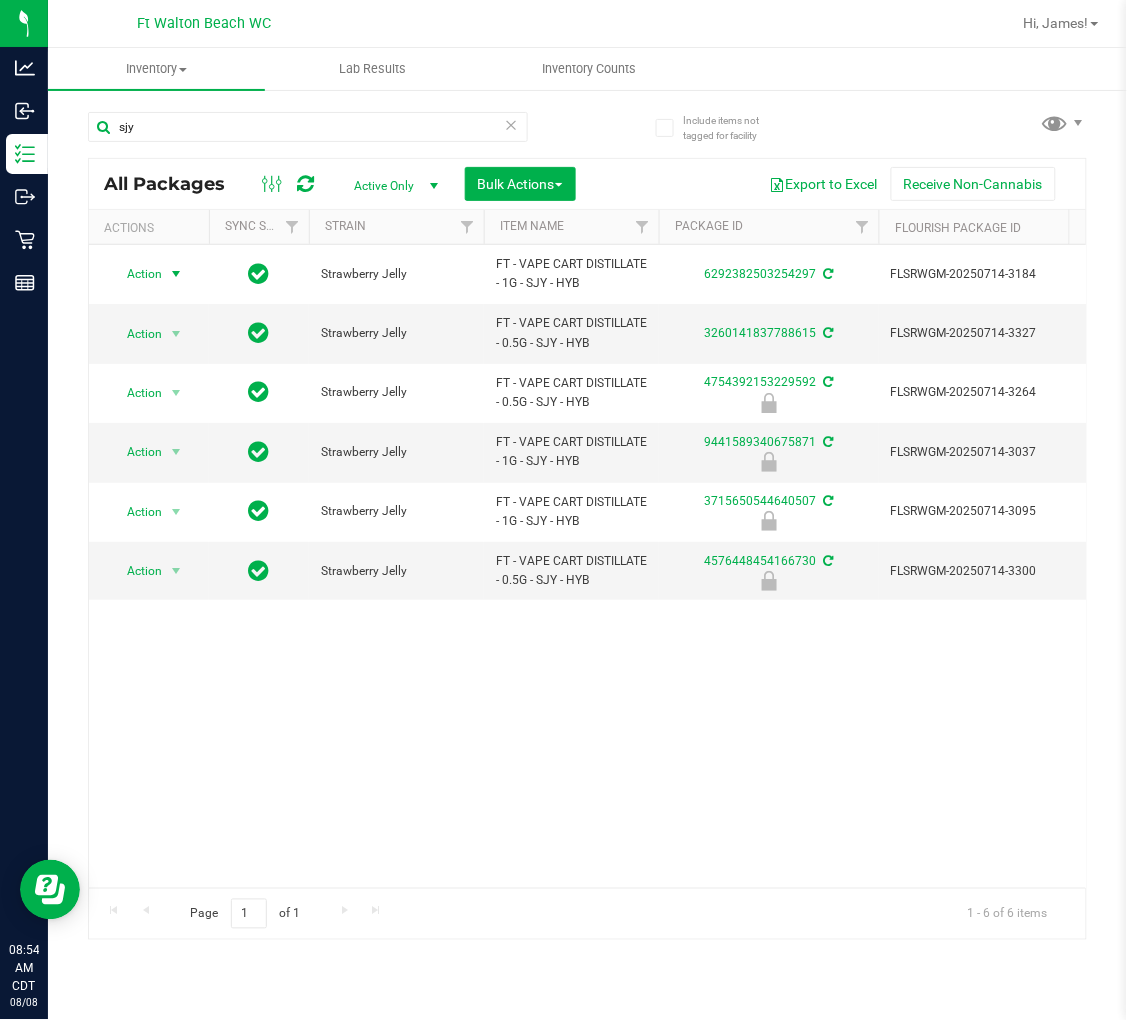 click at bounding box center [512, 124] 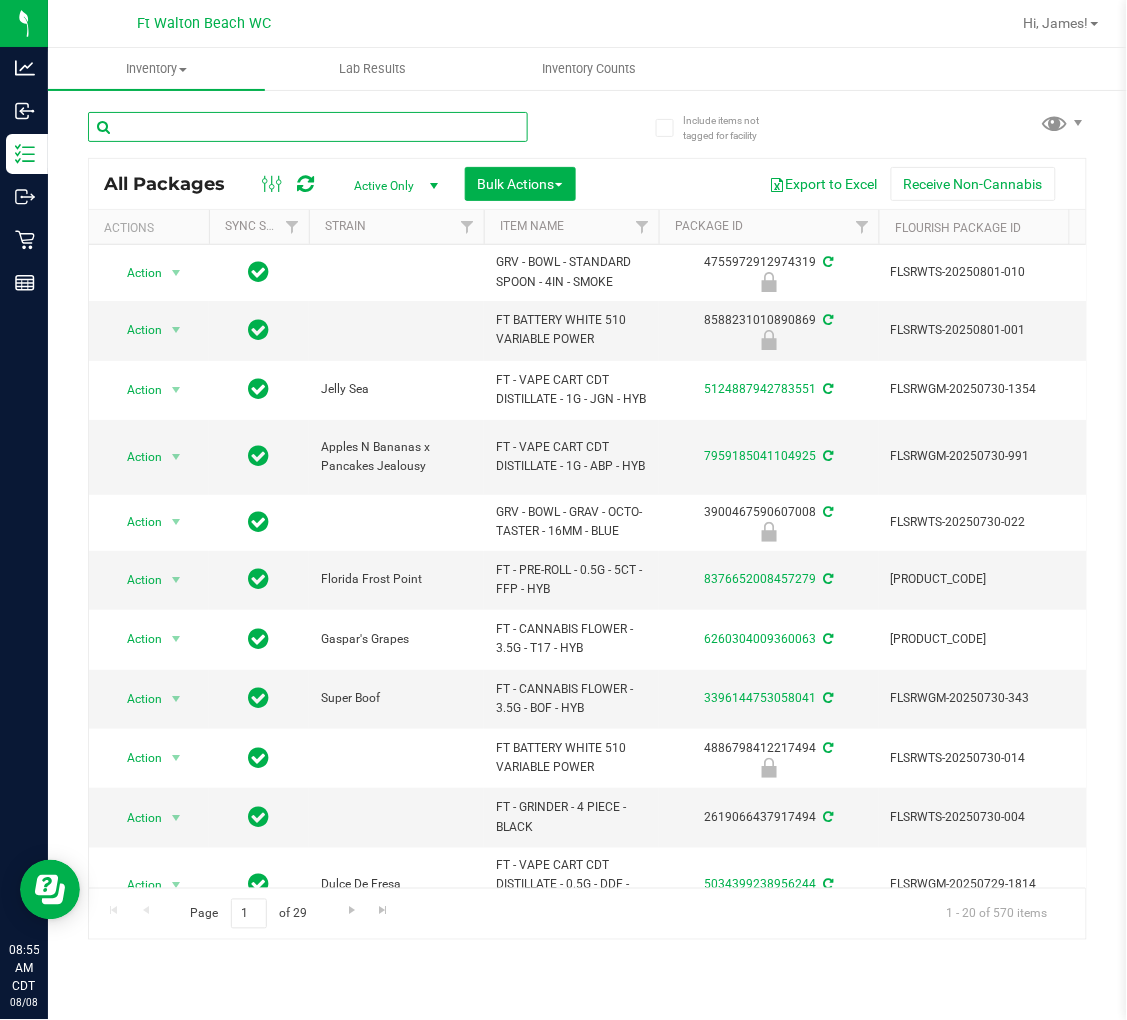 click at bounding box center [308, 127] 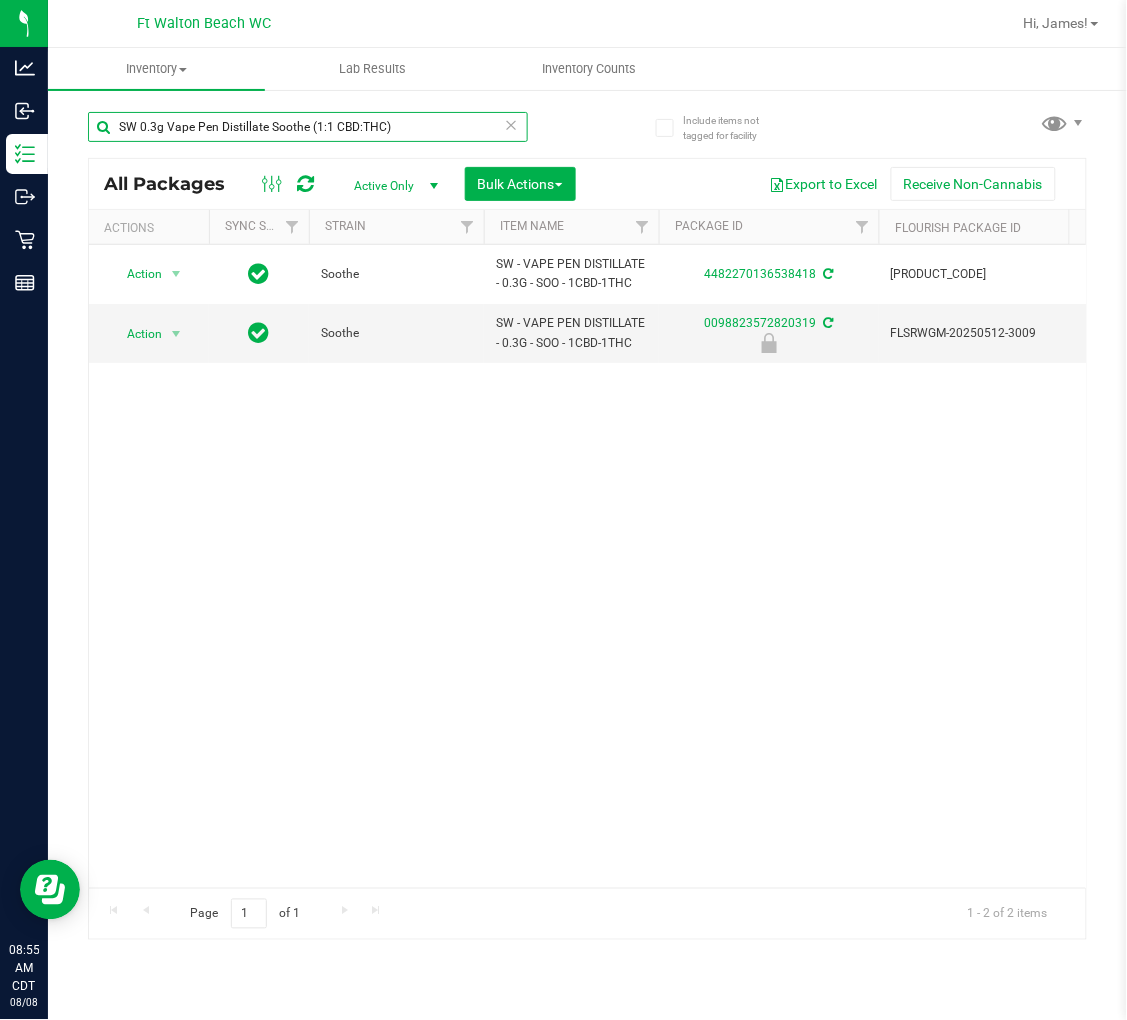 scroll, scrollTop: 0, scrollLeft: 83, axis: horizontal 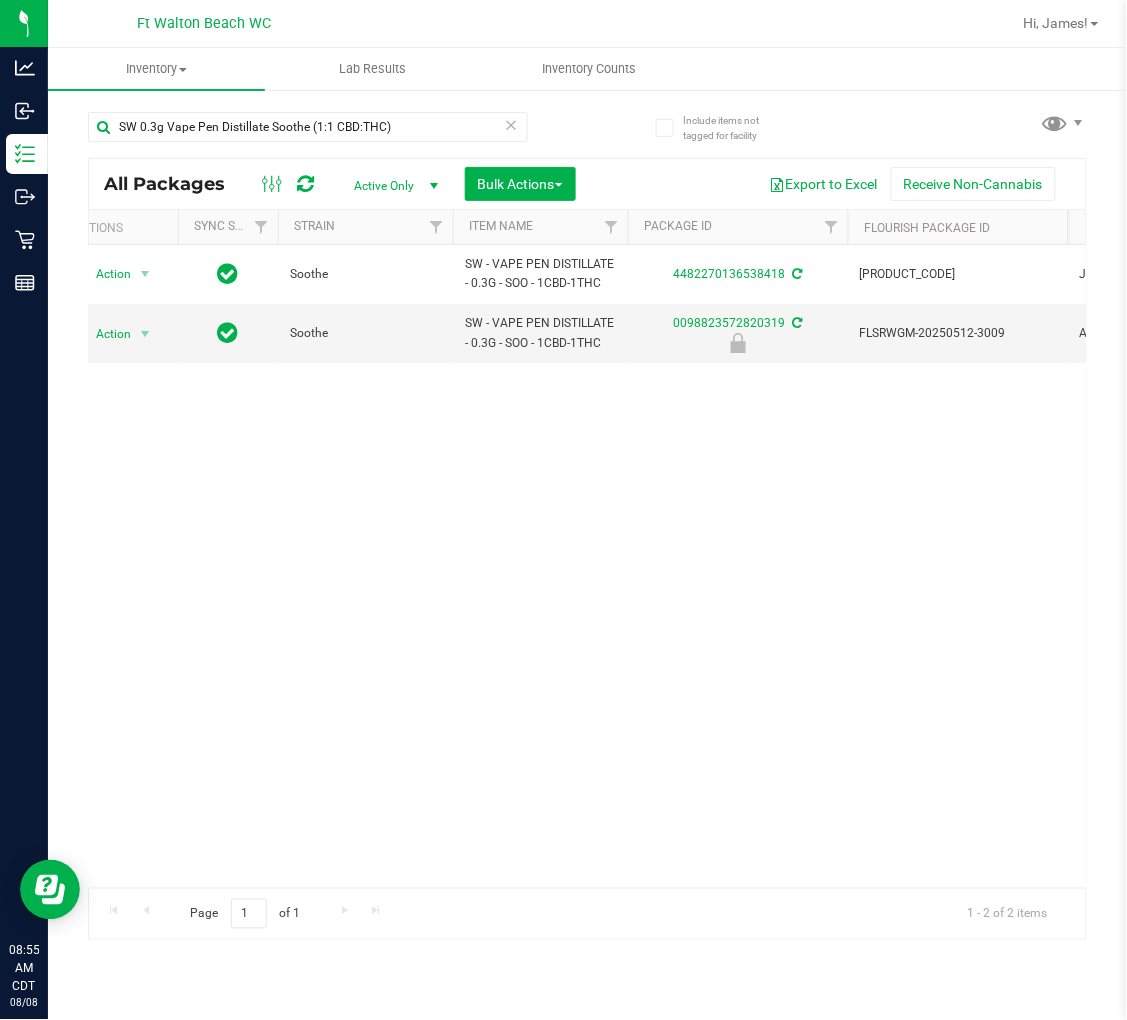 click on "Action Action Adjust qty Create package Edit attributes Global inventory Locate package Lock package Package audit log Print package label Print product labels Schedule for destruction
Soothe
SW - VAPE PEN DISTILLATE - 0.3G - SOO - 1CBD-1THC
4482270136538418
FLSRWGM-20250701-1301
JUN25SOO04-0625
10
39.1000
10
0
00001124
Surterra Wellness
$0.00001 BAP-DP-SW-SOO $35.00000 37.6000
Vape Pen
SW 0.3g Vape Pen Distillate Soothe (1:1 CBD:THC)" at bounding box center (587, 566) 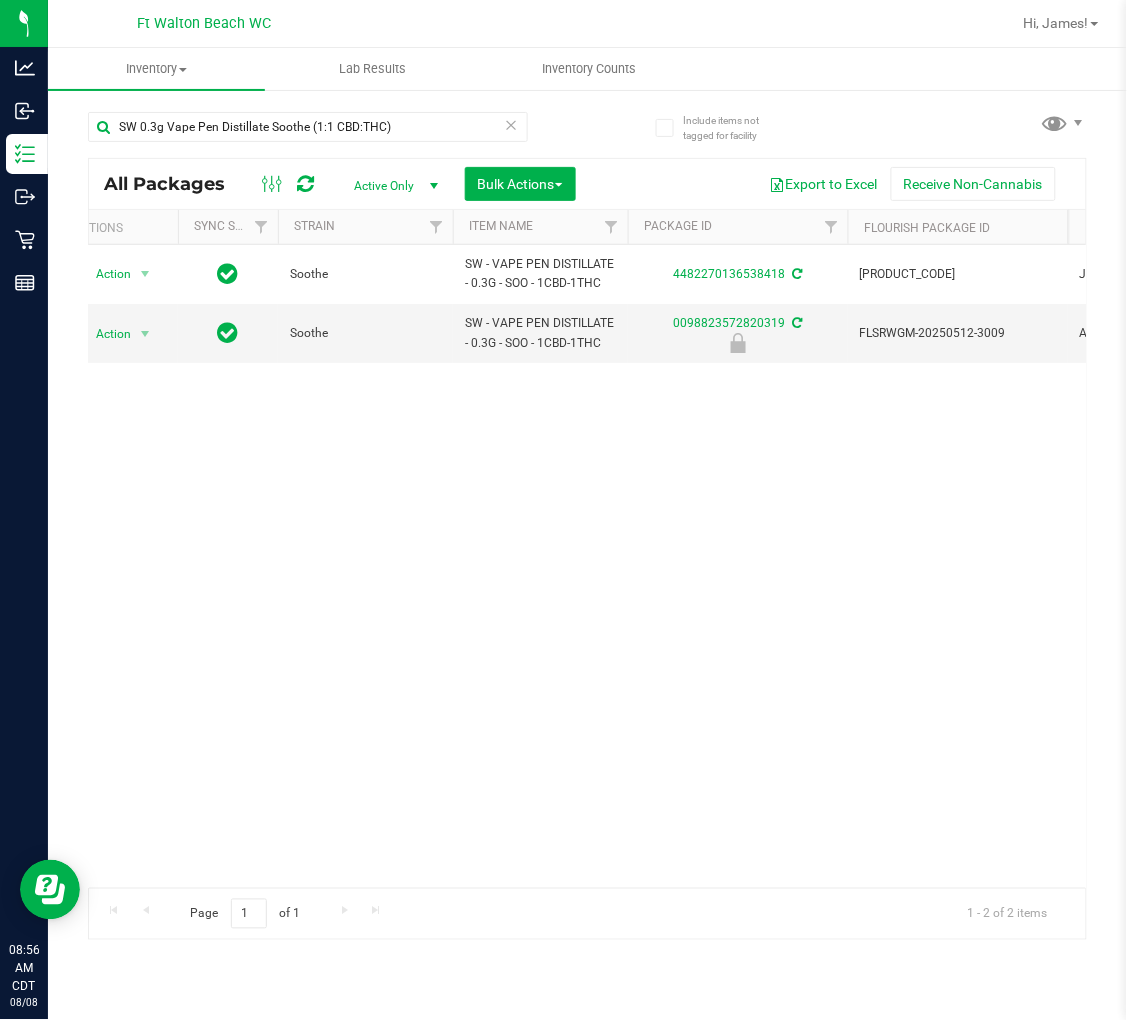 scroll, scrollTop: 0, scrollLeft: 274, axis: horizontal 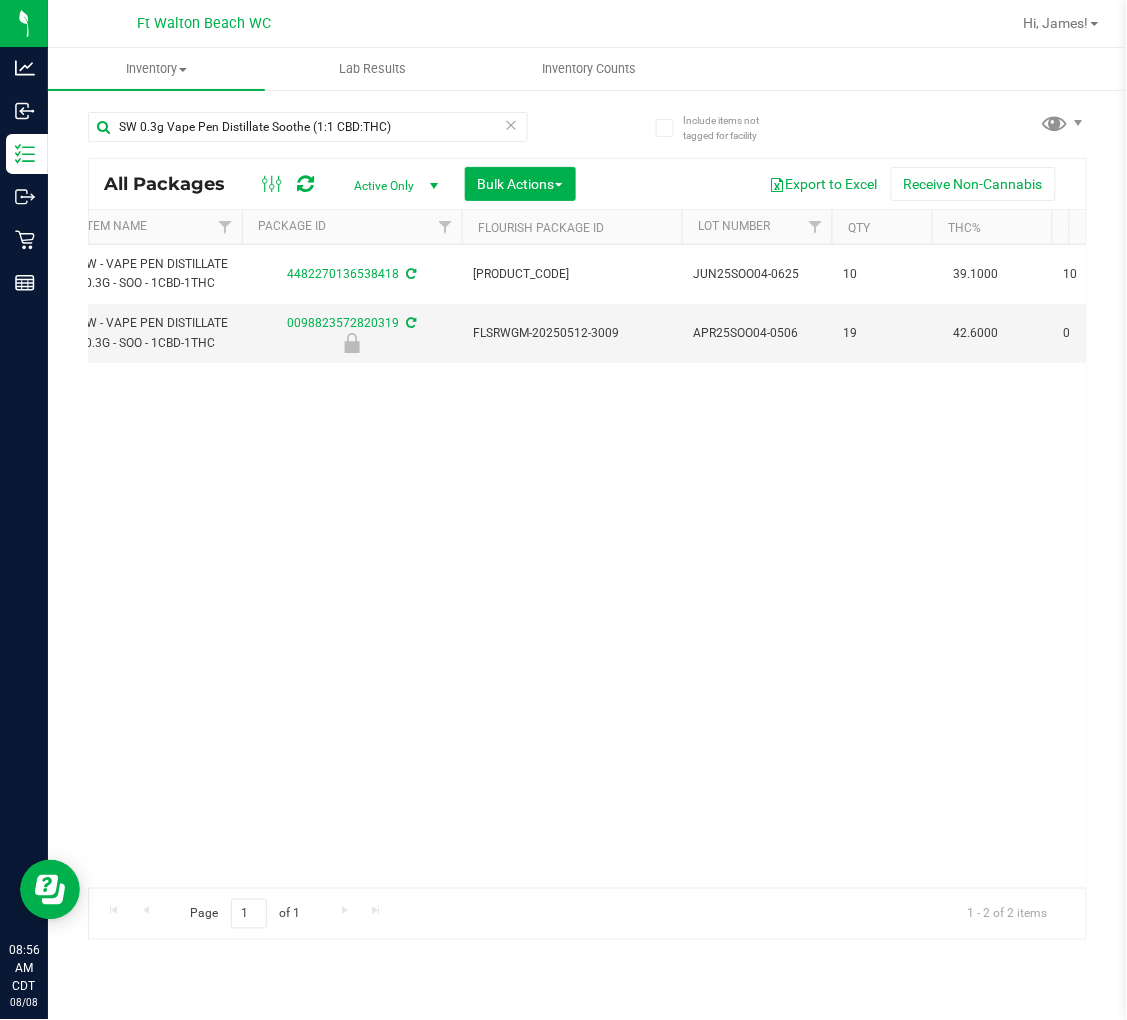 click on "Action Action Adjust qty Create package Edit attributes Global inventory Locate package Lock package Package audit log Print package label Print product labels Schedule for destruction
Soothe
SW - VAPE PEN DISTILLATE - 0.3G - SOO - 1CBD-1THC
4482270136538418
FLSRWGM-20250701-1301
JUN25SOO04-0625
10
39.1000
10
0
00001124
Surterra Wellness
$0.00001 BAP-DP-SW-SOO $35.00000 37.6000
Vape Pen
SW 0.3g Vape Pen Distillate Soothe (1:1 CBD:THC)" at bounding box center [587, 566] 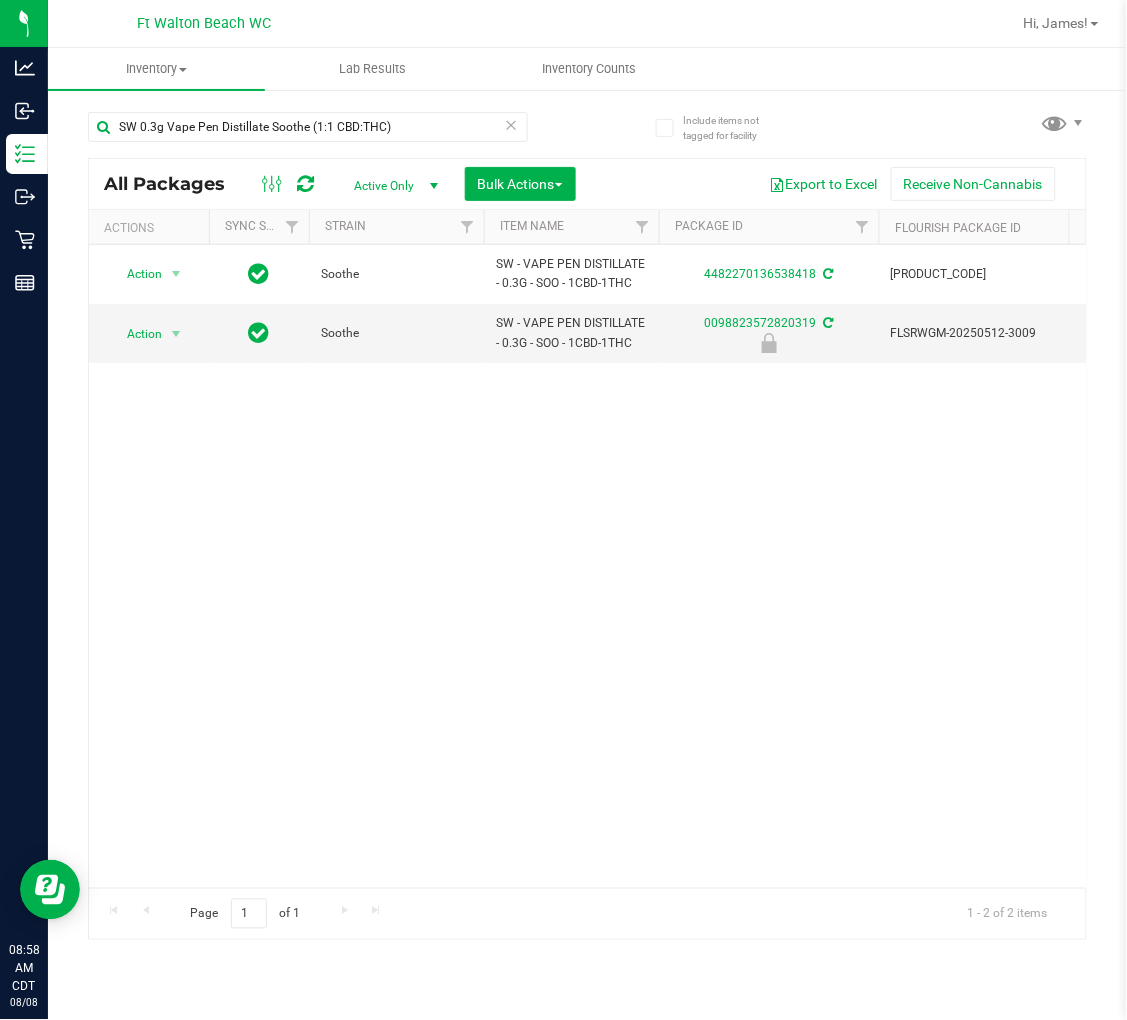 click on "Action Action Adjust qty Create package Edit attributes Global inventory Locate package Lock package Package audit log Print package label Print product labels Schedule for destruction
Soothe
SW - VAPE PEN DISTILLATE - 0.3G - SOO - 1CBD-1THC
4482270136538418
FLSRWGM-20250701-1301
JUN25SOO04-0625
10
39.1000
10
0
00001124
Surterra Wellness
$0.00001 BAP-DP-SW-SOO $35.00000 37.6000
Vape Pen
SW 0.3g Vape Pen Distillate Soothe (1:1 CBD:THC)" at bounding box center (587, 566) 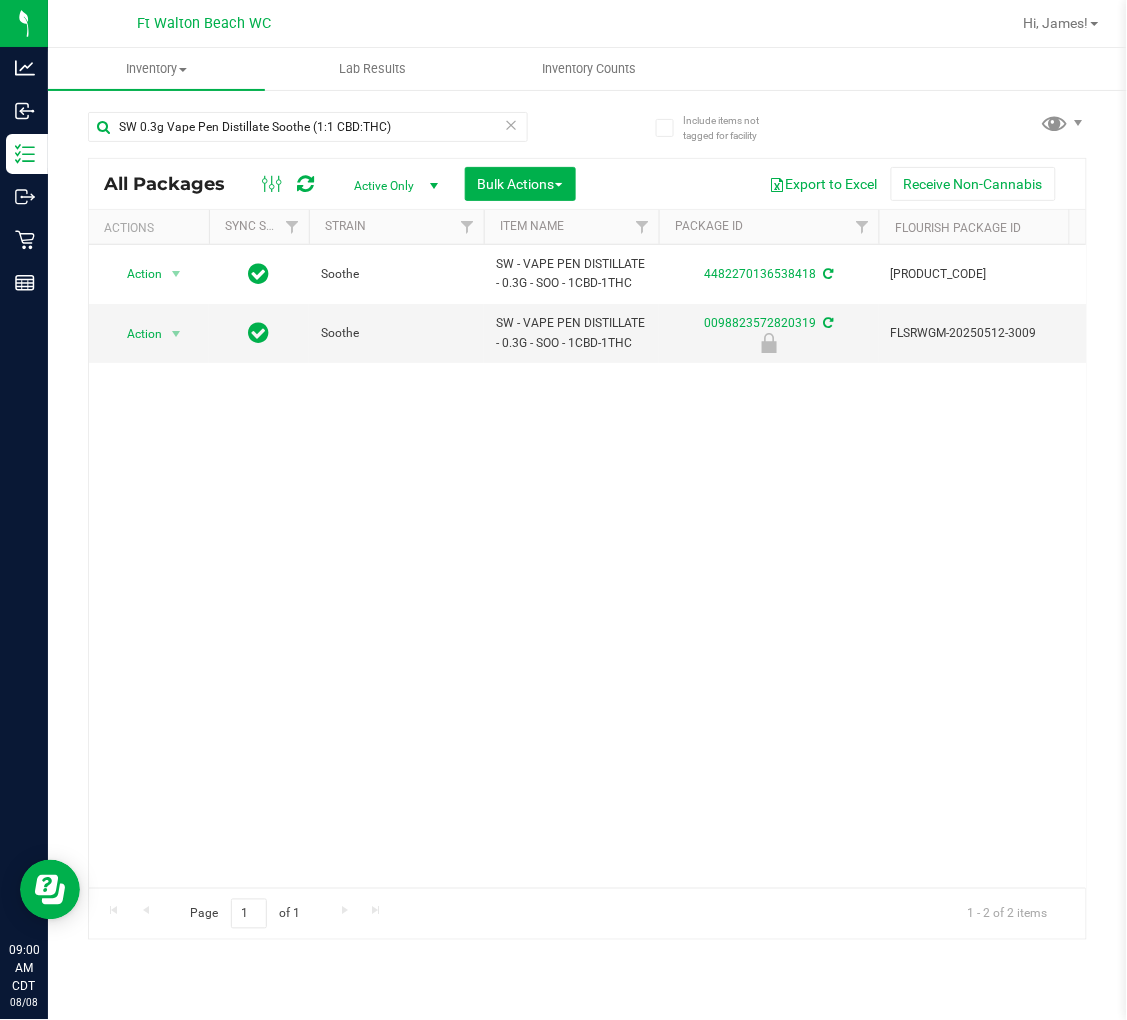 scroll, scrollTop: 0, scrollLeft: 161, axis: horizontal 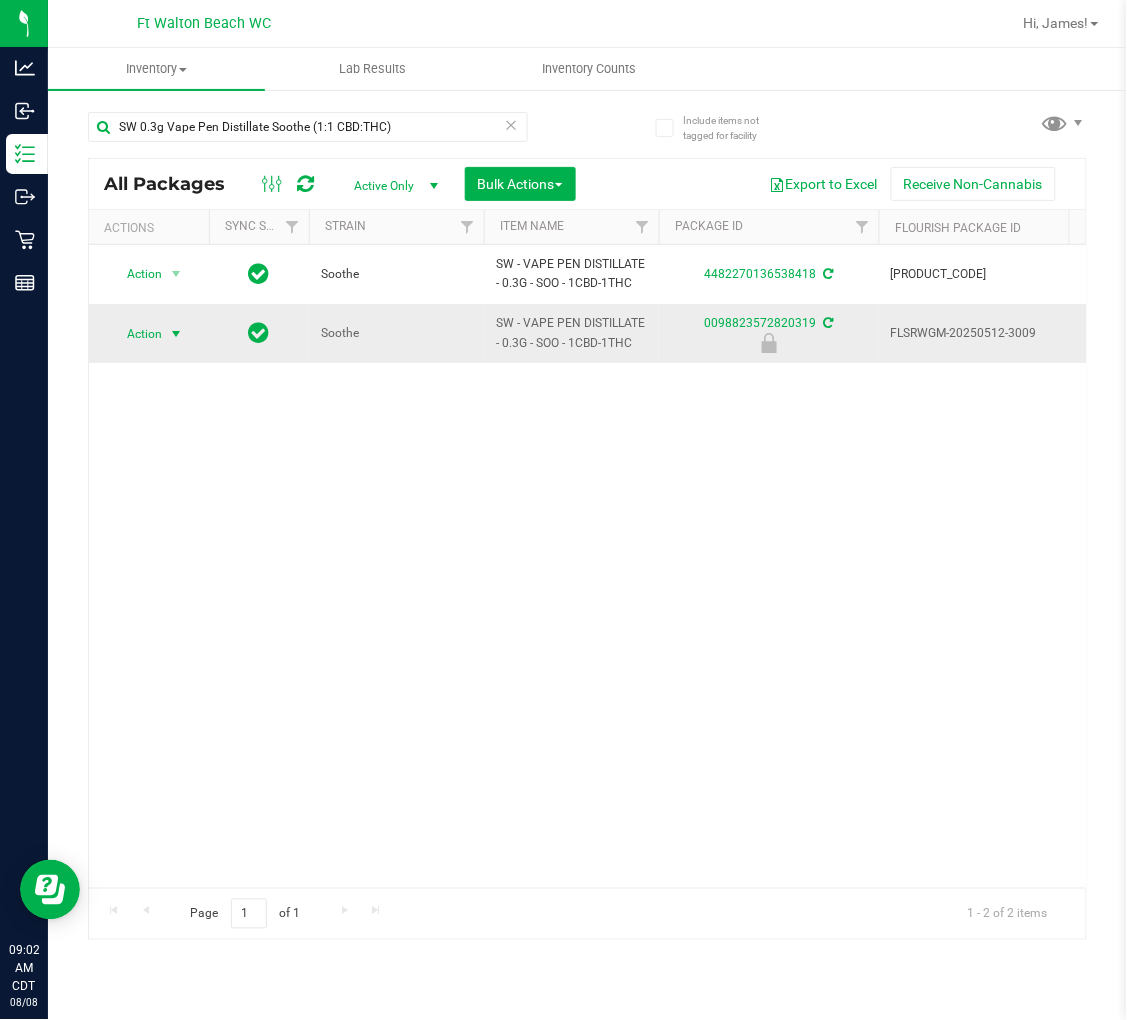 click at bounding box center (176, 334) 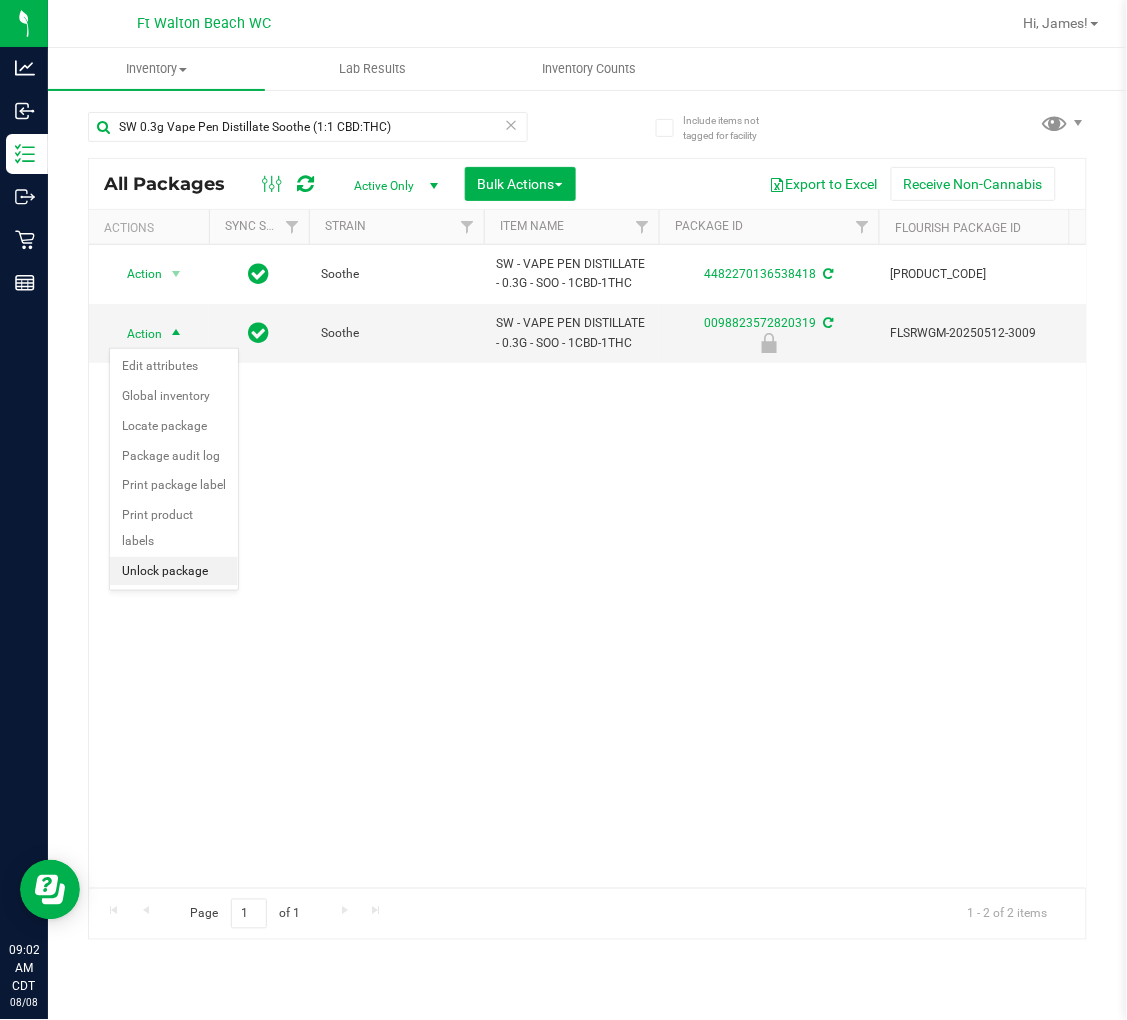 click on "Unlock package" at bounding box center [174, 572] 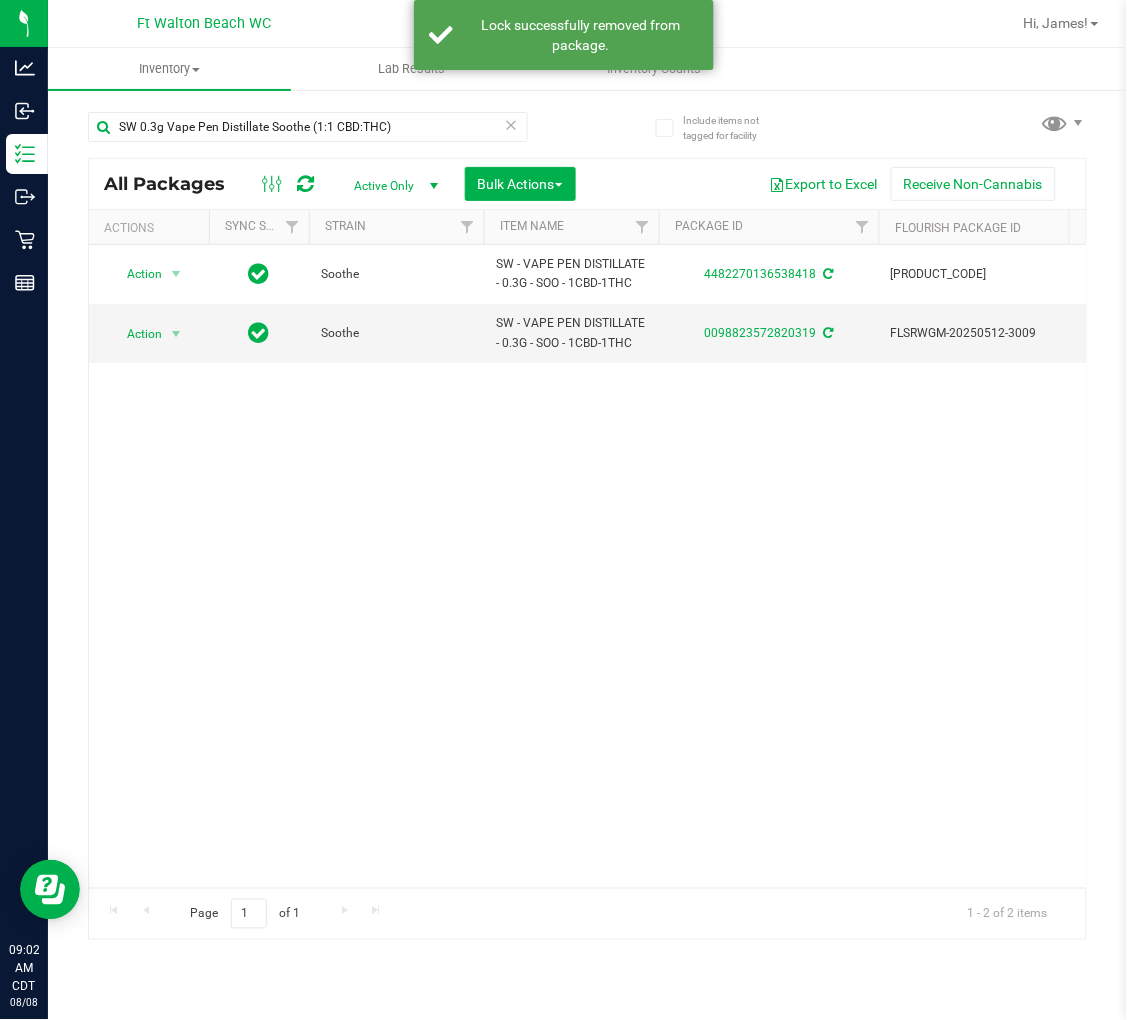 scroll, scrollTop: 0, scrollLeft: 451, axis: horizontal 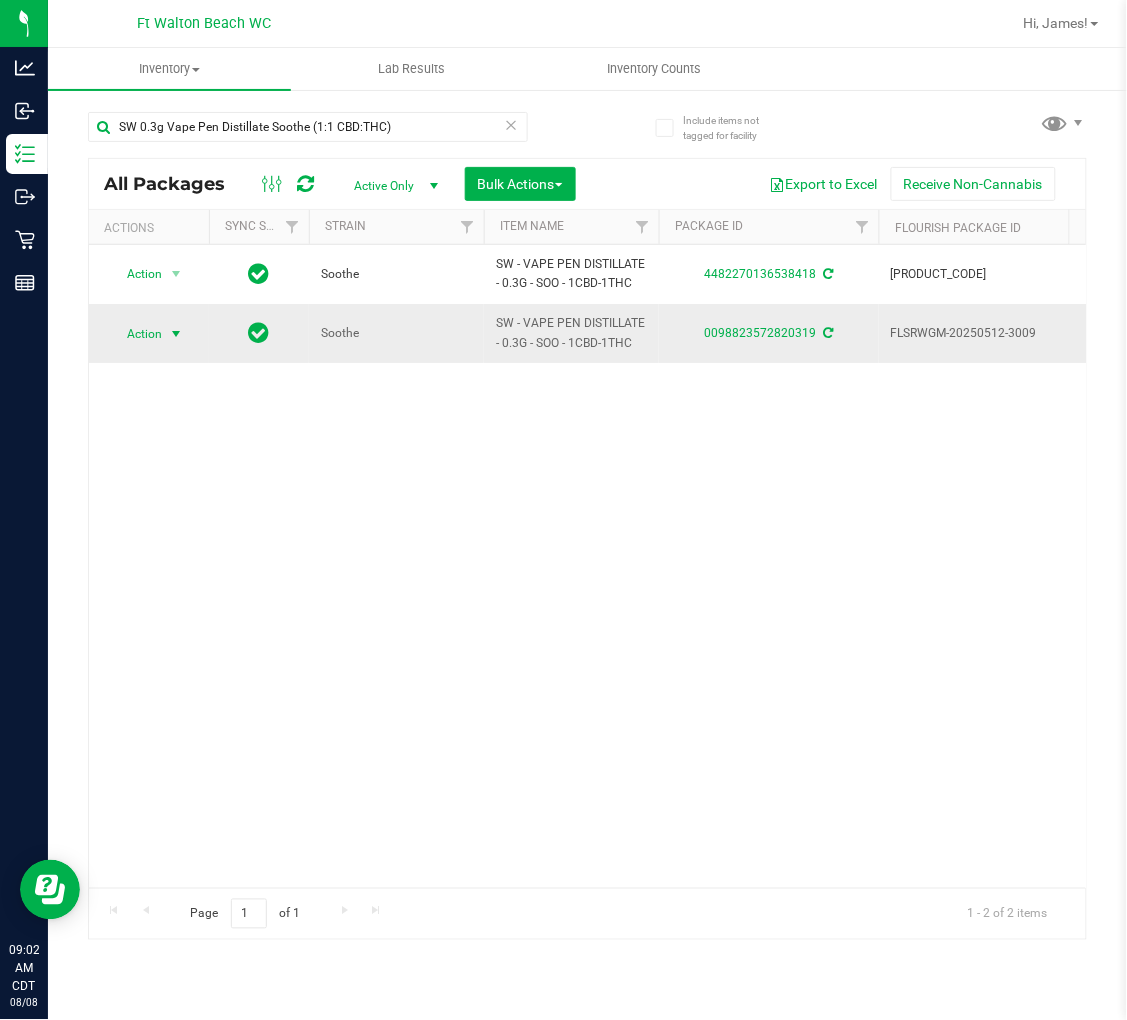 click at bounding box center (176, 334) 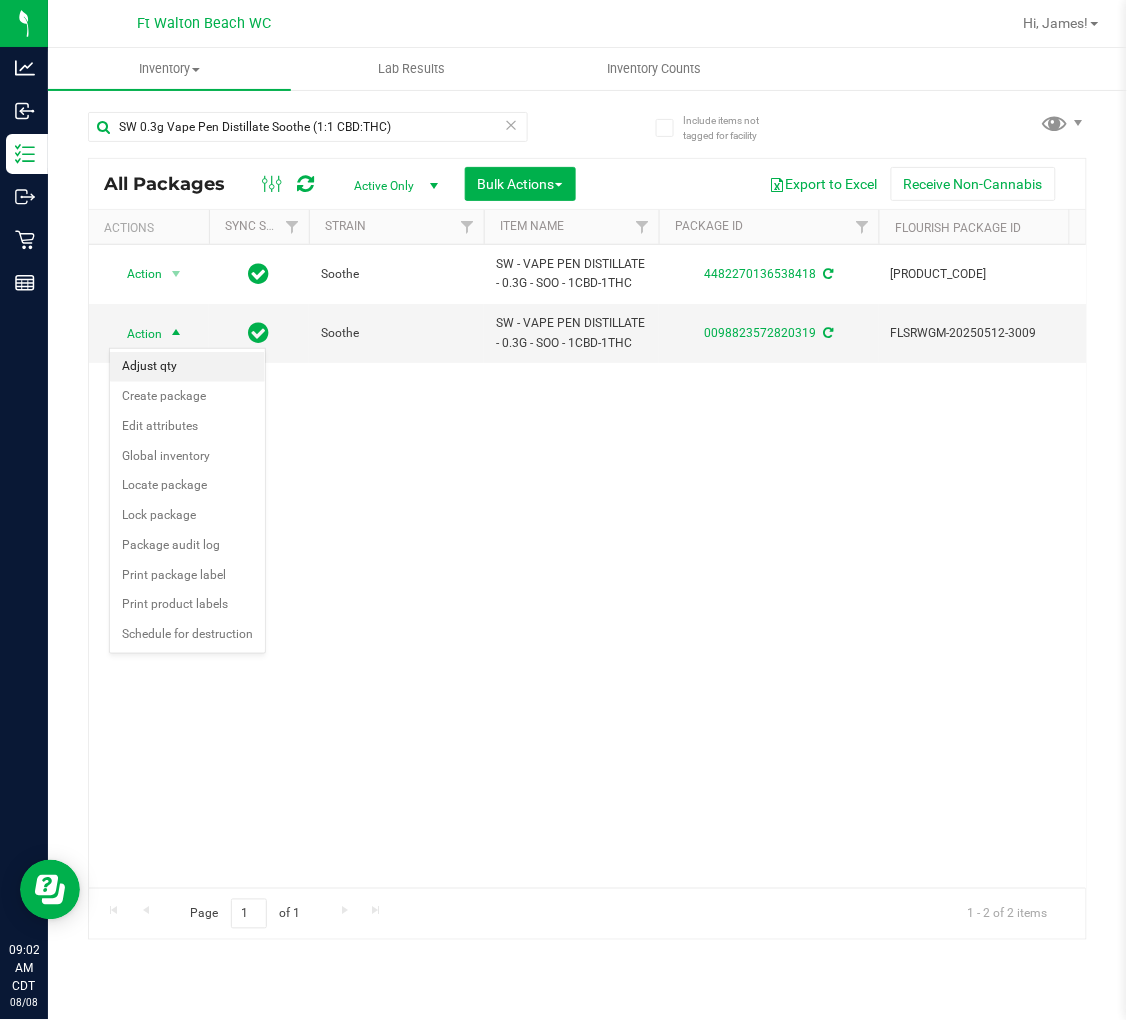 click on "Adjust qty" at bounding box center (187, 367) 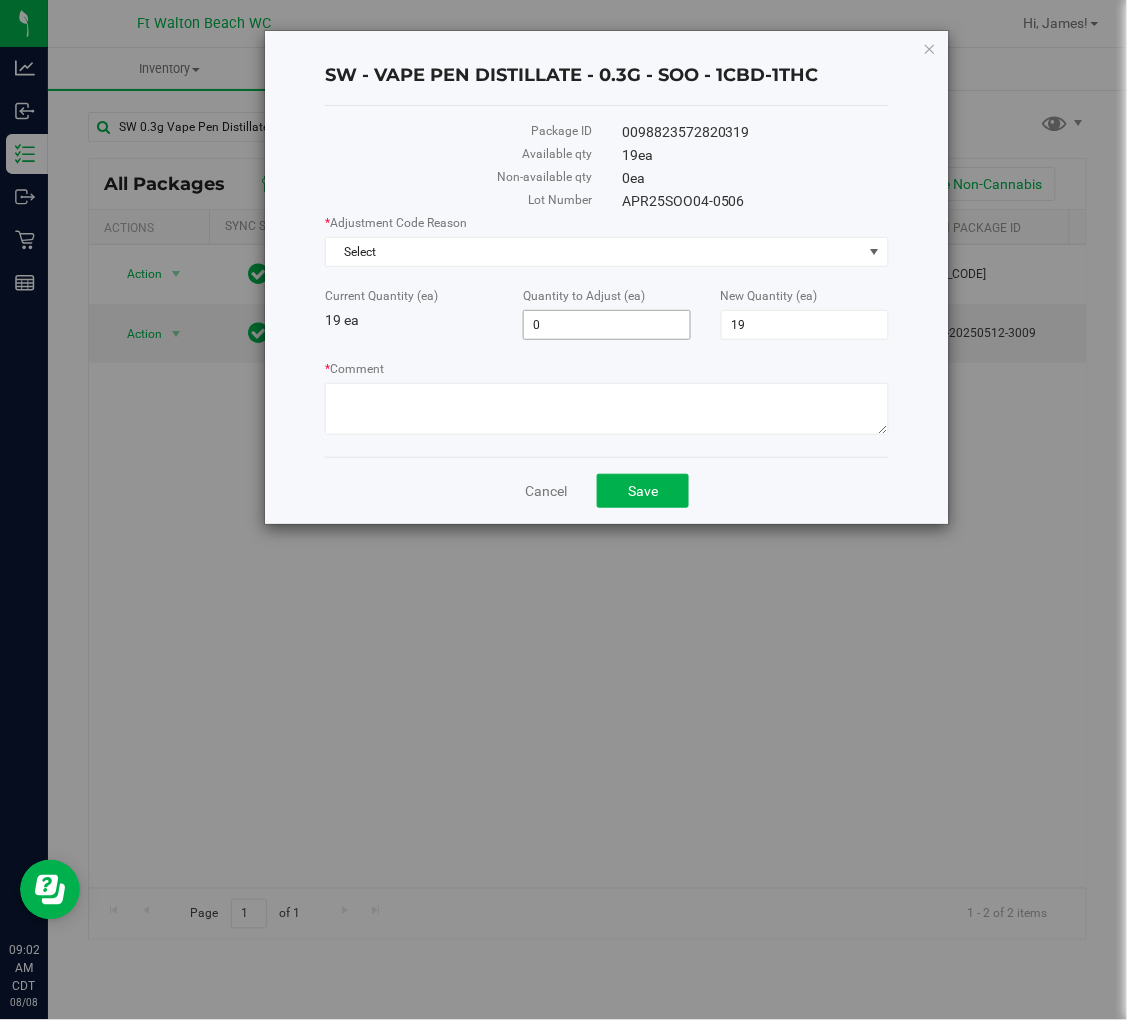click on "0 0" at bounding box center [607, 325] 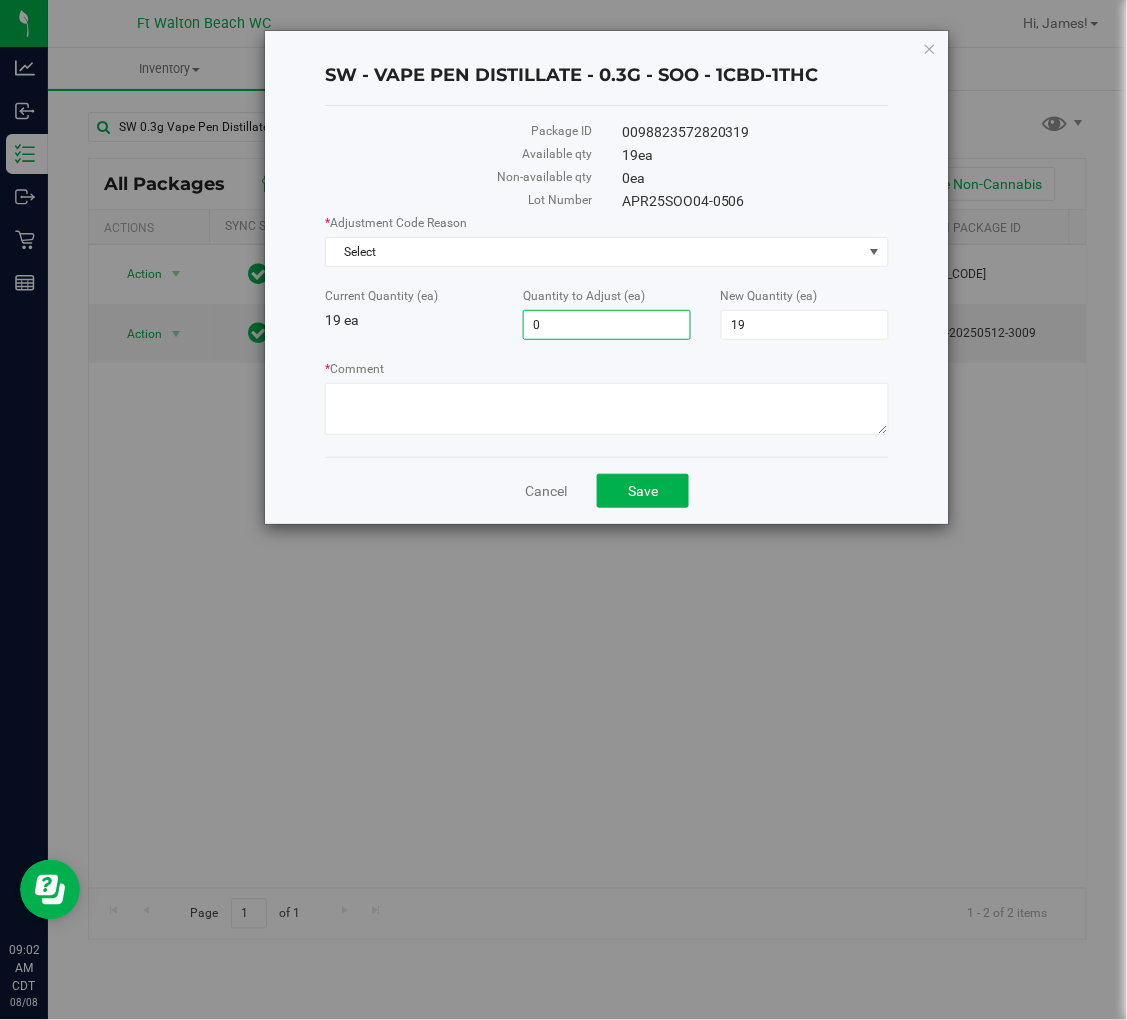 click on "0" at bounding box center [607, 325] 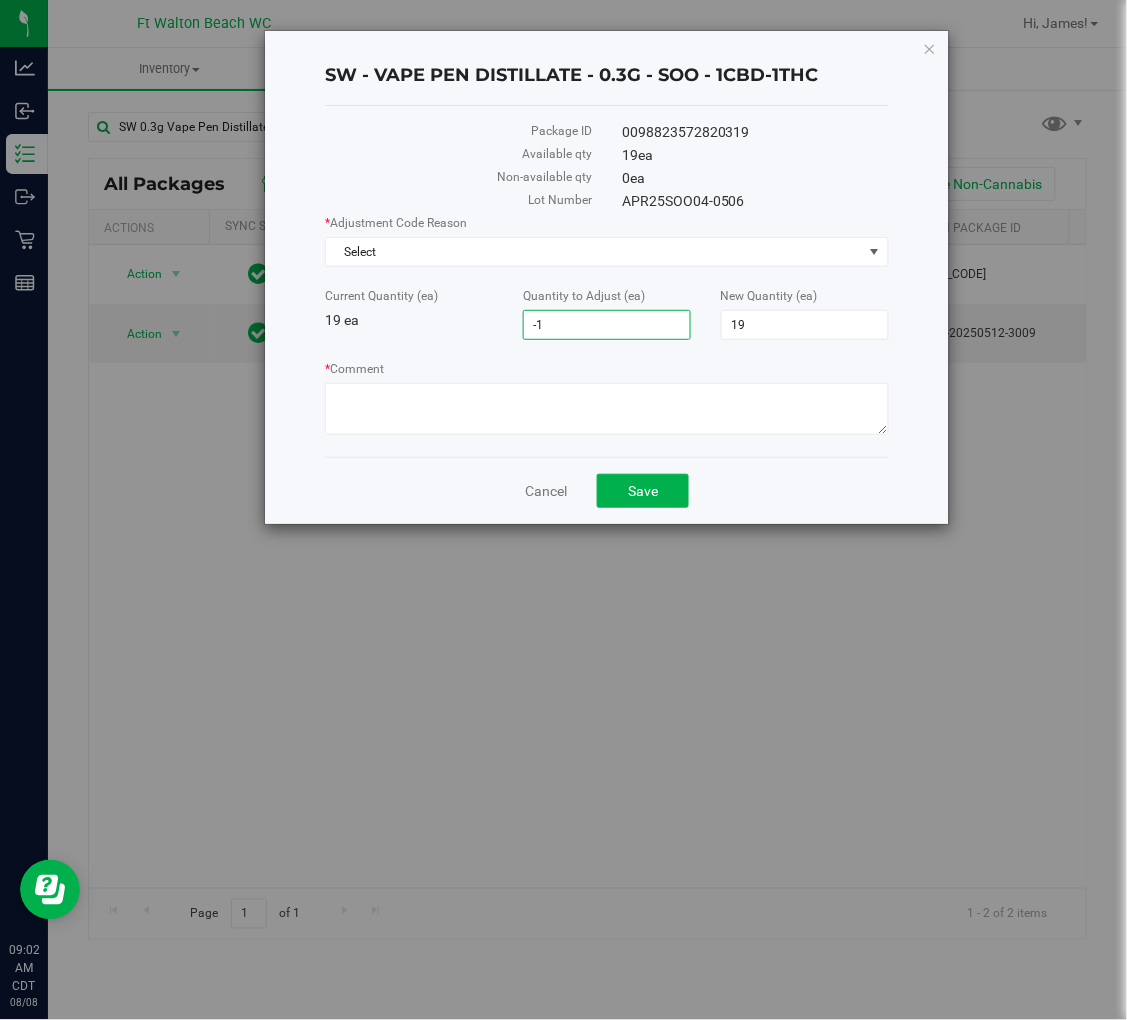 type on "-10" 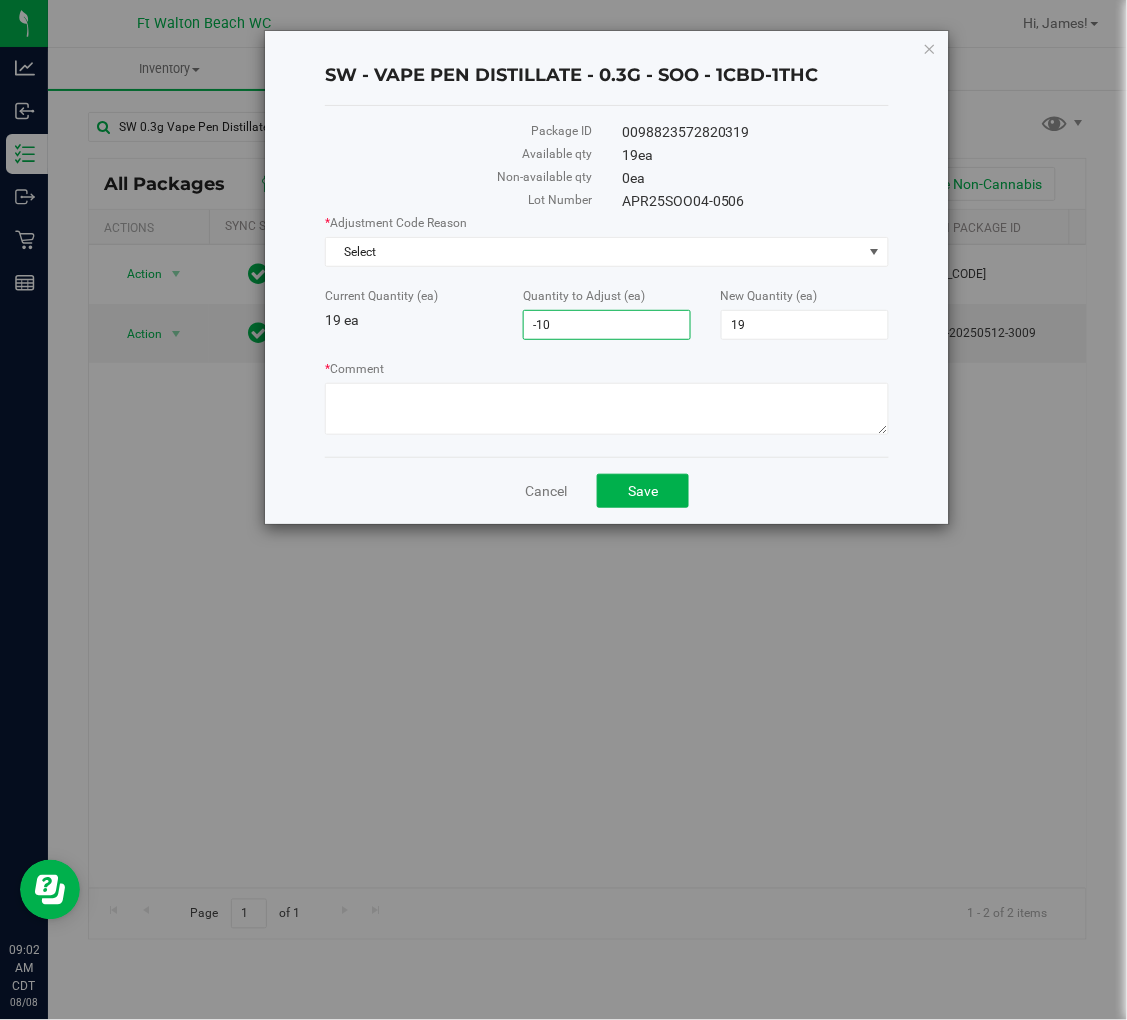 type on "-10" 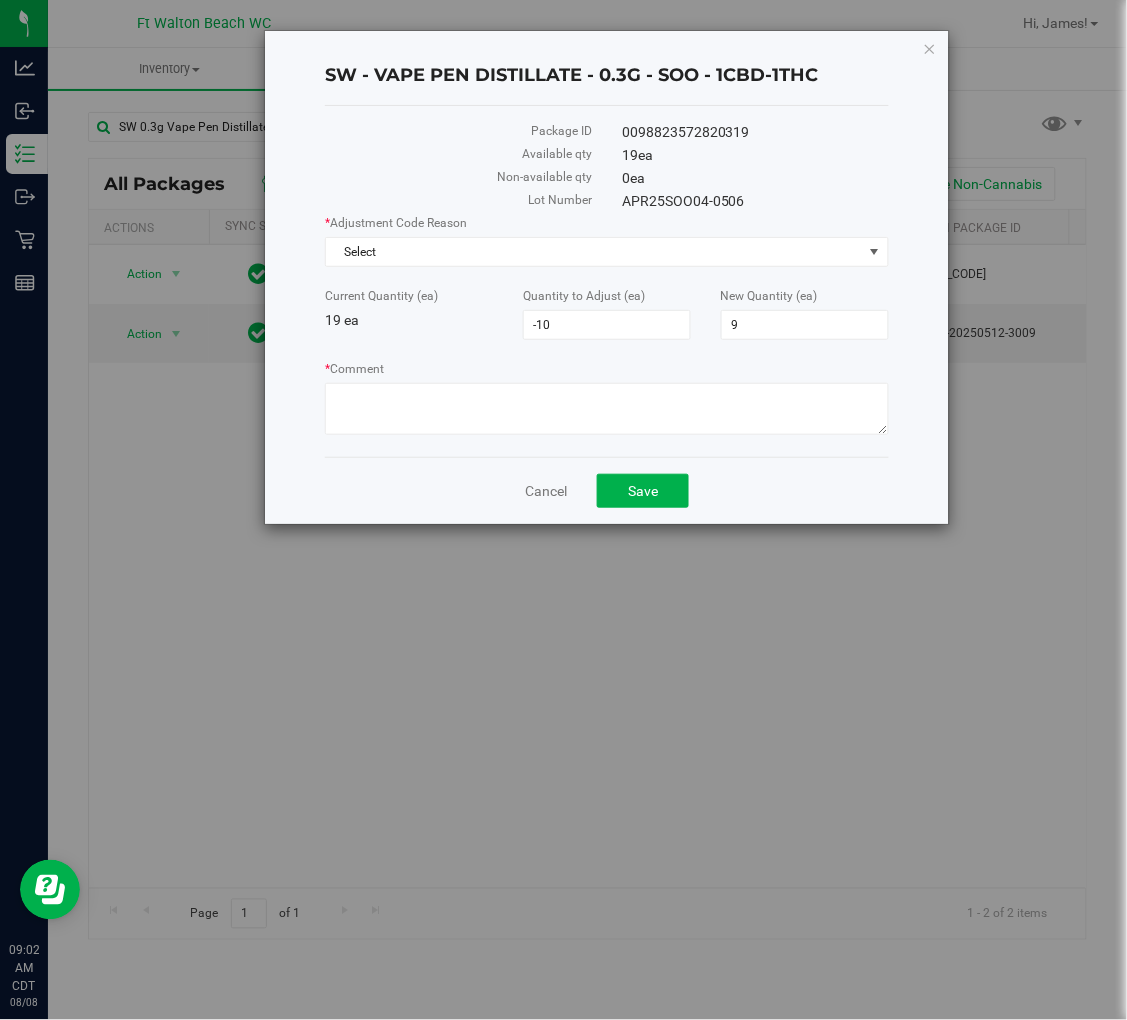 click on "*
Adjustment Code Reason
Select Select Depleted Inventory Audit Mistake Moisture Loss Other Seized Seizure by Federal, State, Local or Tribal Law Enforcement Theft
Current Quantity (ea)
19 ea
Quantity to Adjust (ea)
-10 -10
New Quantity (ea)
9 9
*
Comment" at bounding box center (606, 327) 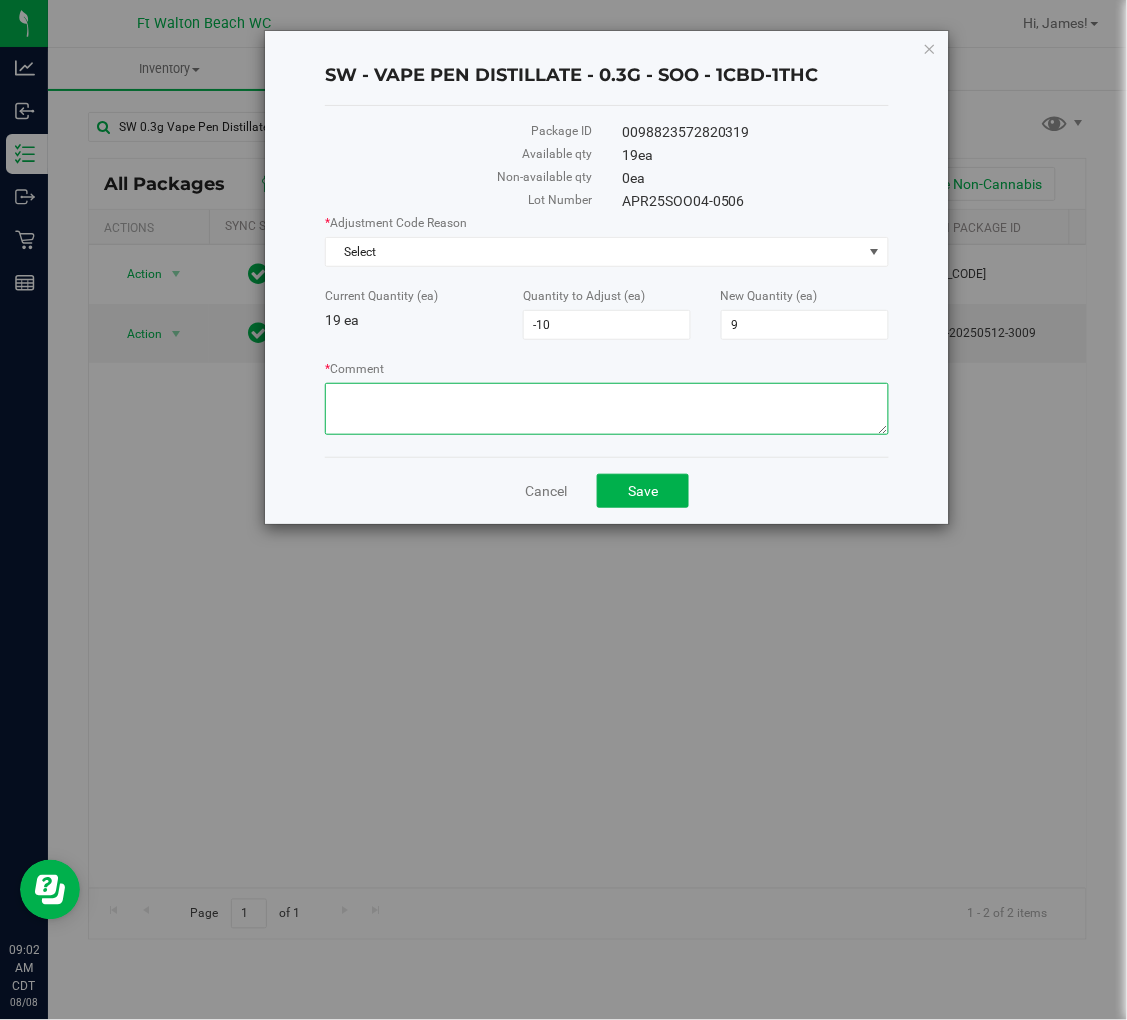 click on "*
Comment" at bounding box center [606, 409] 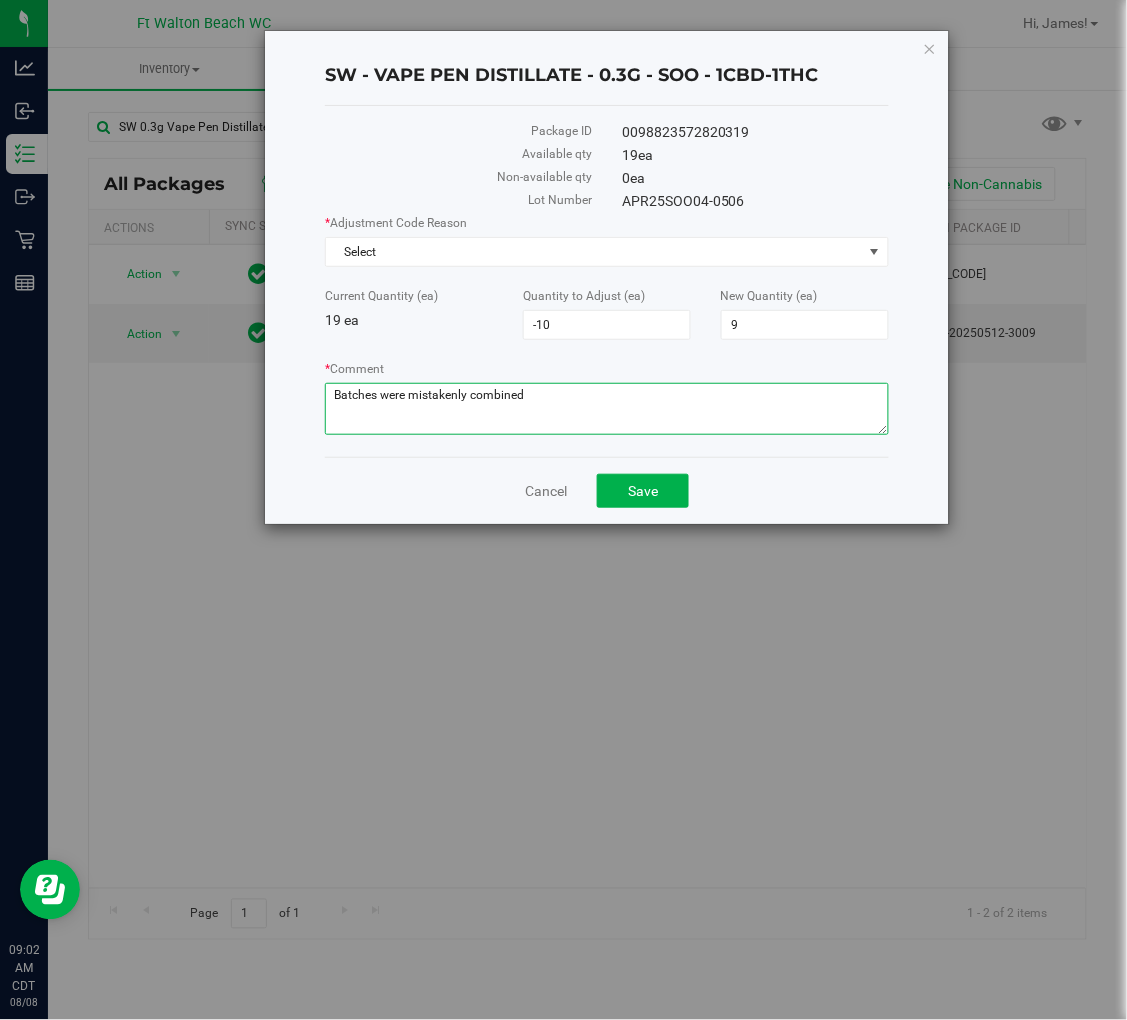 click on "*
Comment" at bounding box center [606, 409] 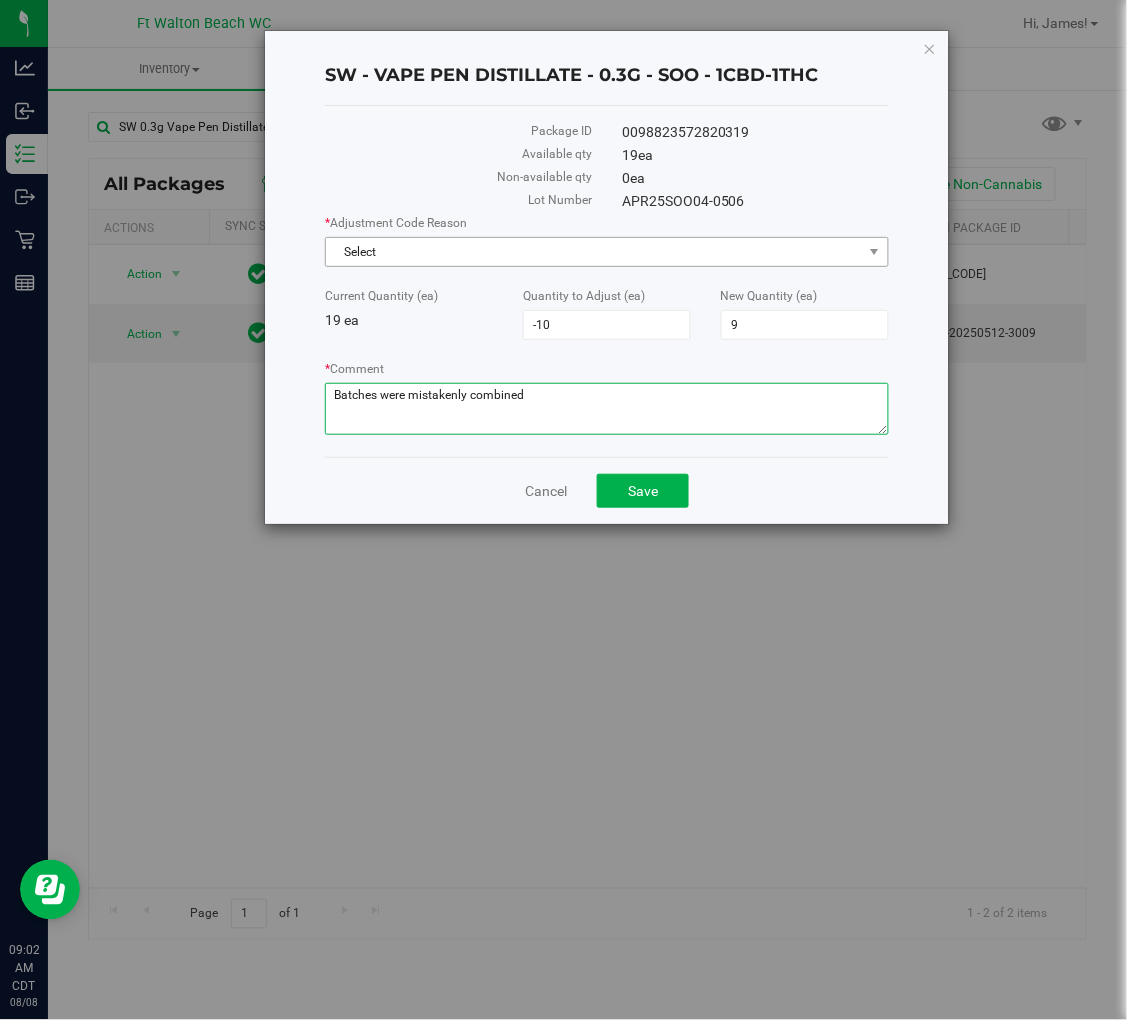 type on "Batches were mistakenly combined" 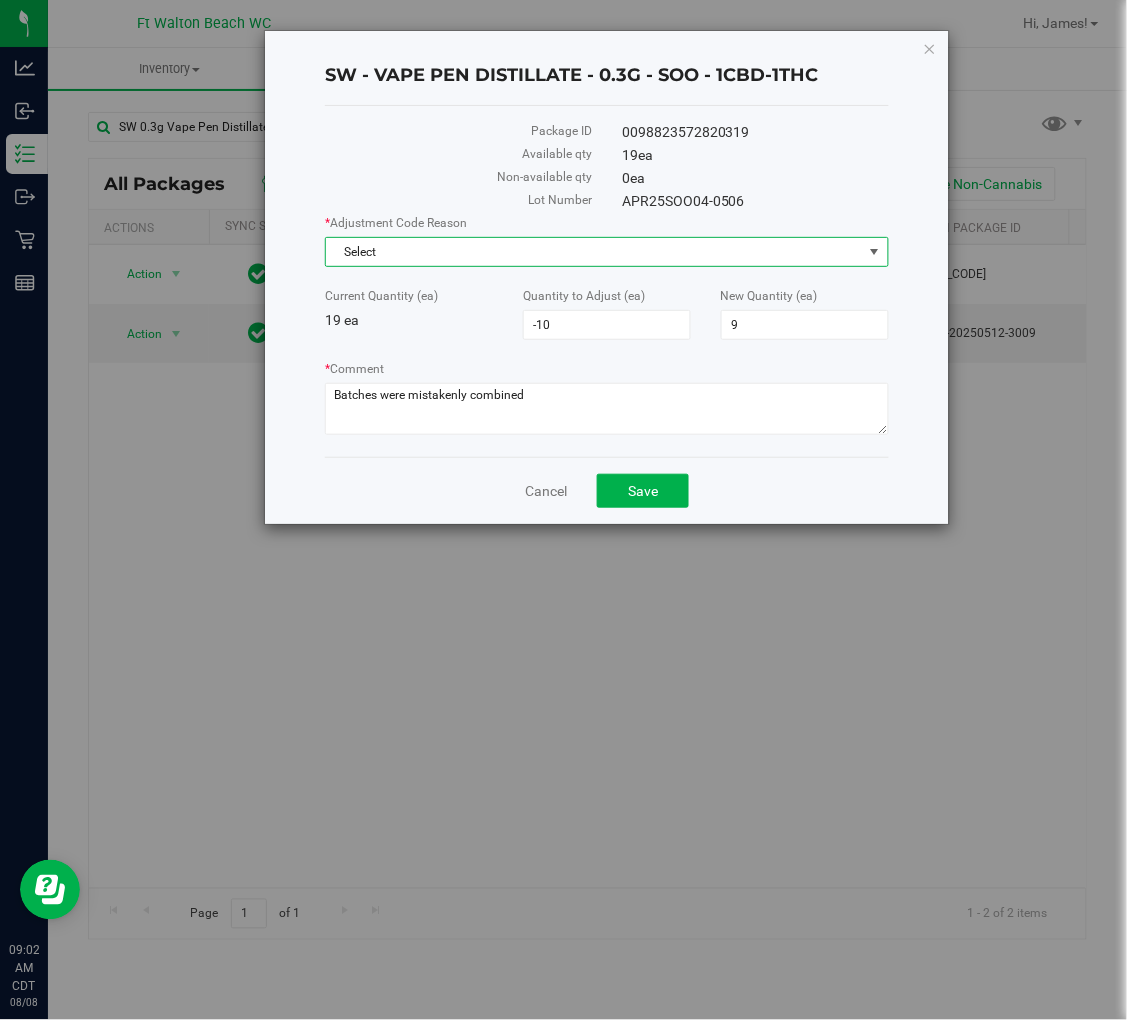 click on "Select" at bounding box center (594, 252) 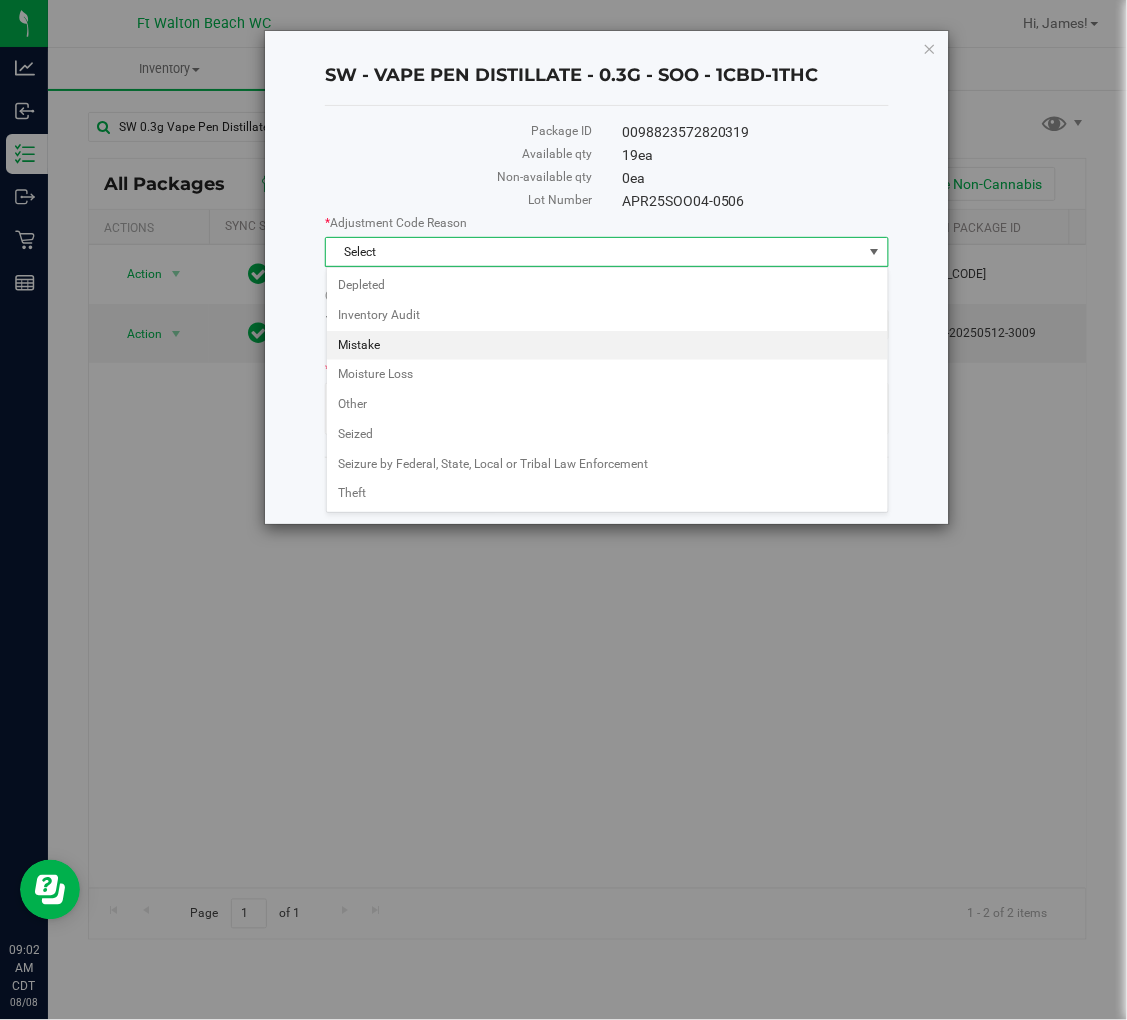 click on "Mistake" at bounding box center [607, 346] 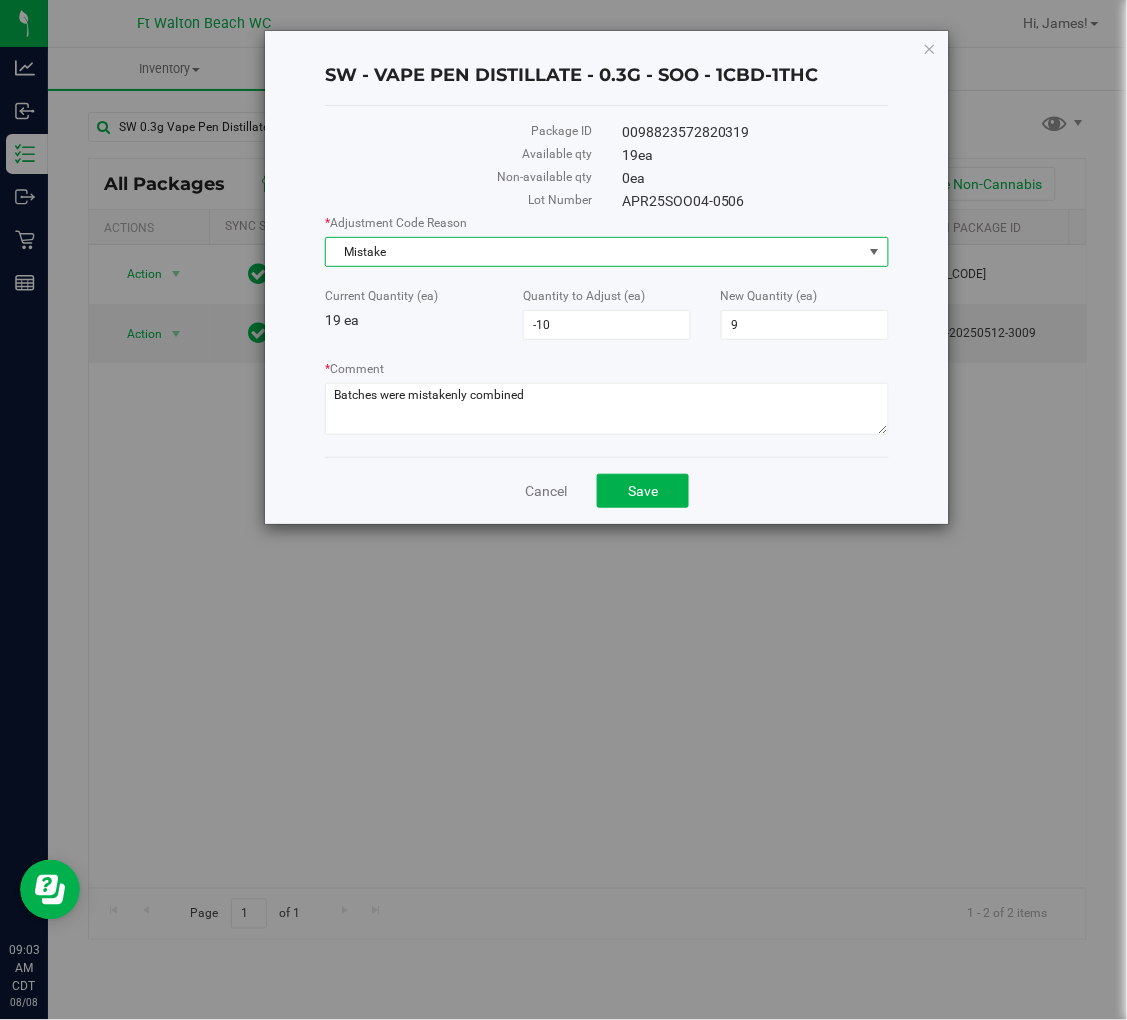 click on "*
Adjustment Code Reason
Mistake Select Depleted Inventory Audit Mistake Moisture Loss Other Seized Seizure by Federal, State, Local or Tribal Law Enforcement Theft
Current Quantity (ea)
19 ea
Quantity to Adjust (ea)
-10 -10
New Quantity (ea)
9 9
*
Comment" at bounding box center (606, 327) 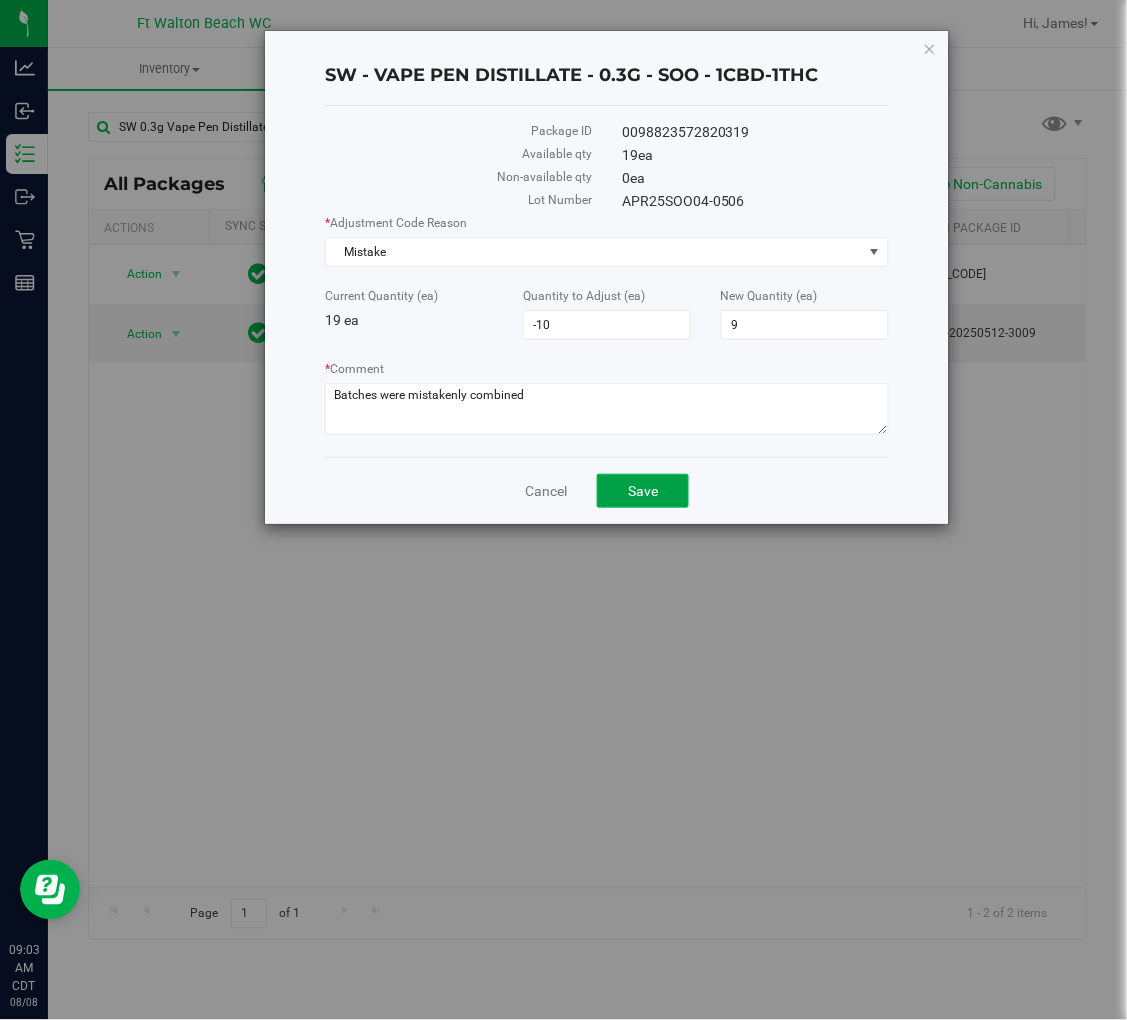 click on "Save" 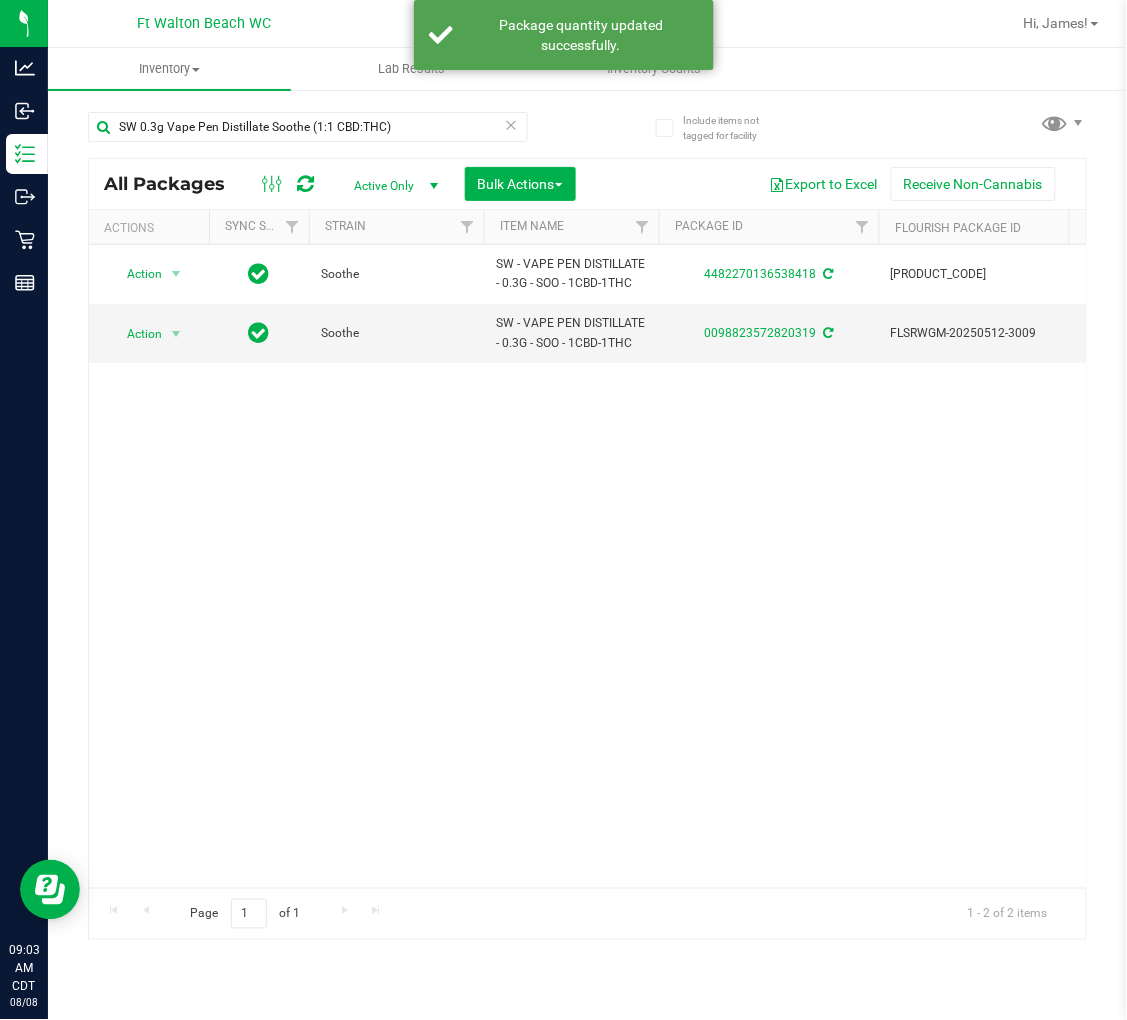 scroll, scrollTop: 0, scrollLeft: 345, axis: horizontal 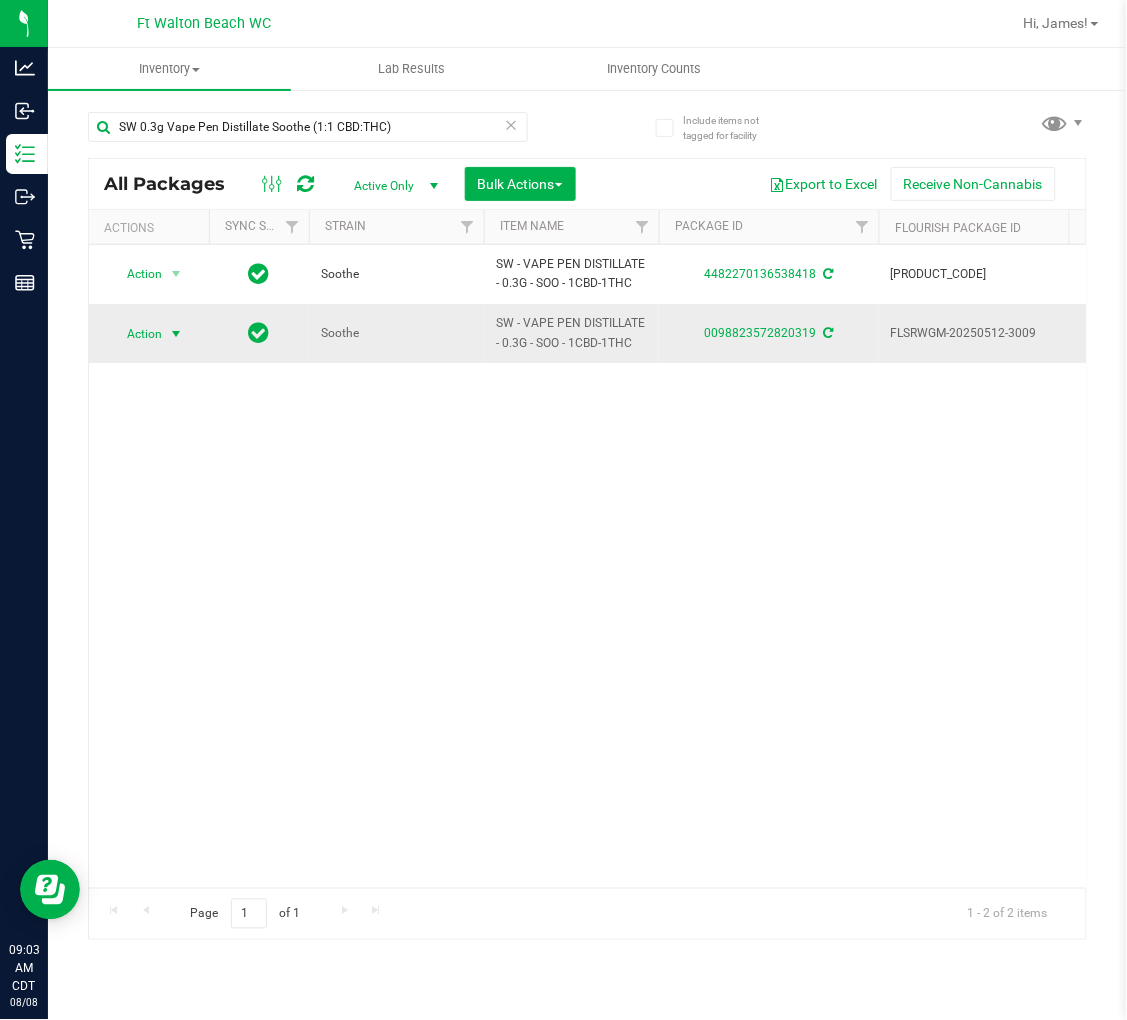 click on "Action" at bounding box center [136, 334] 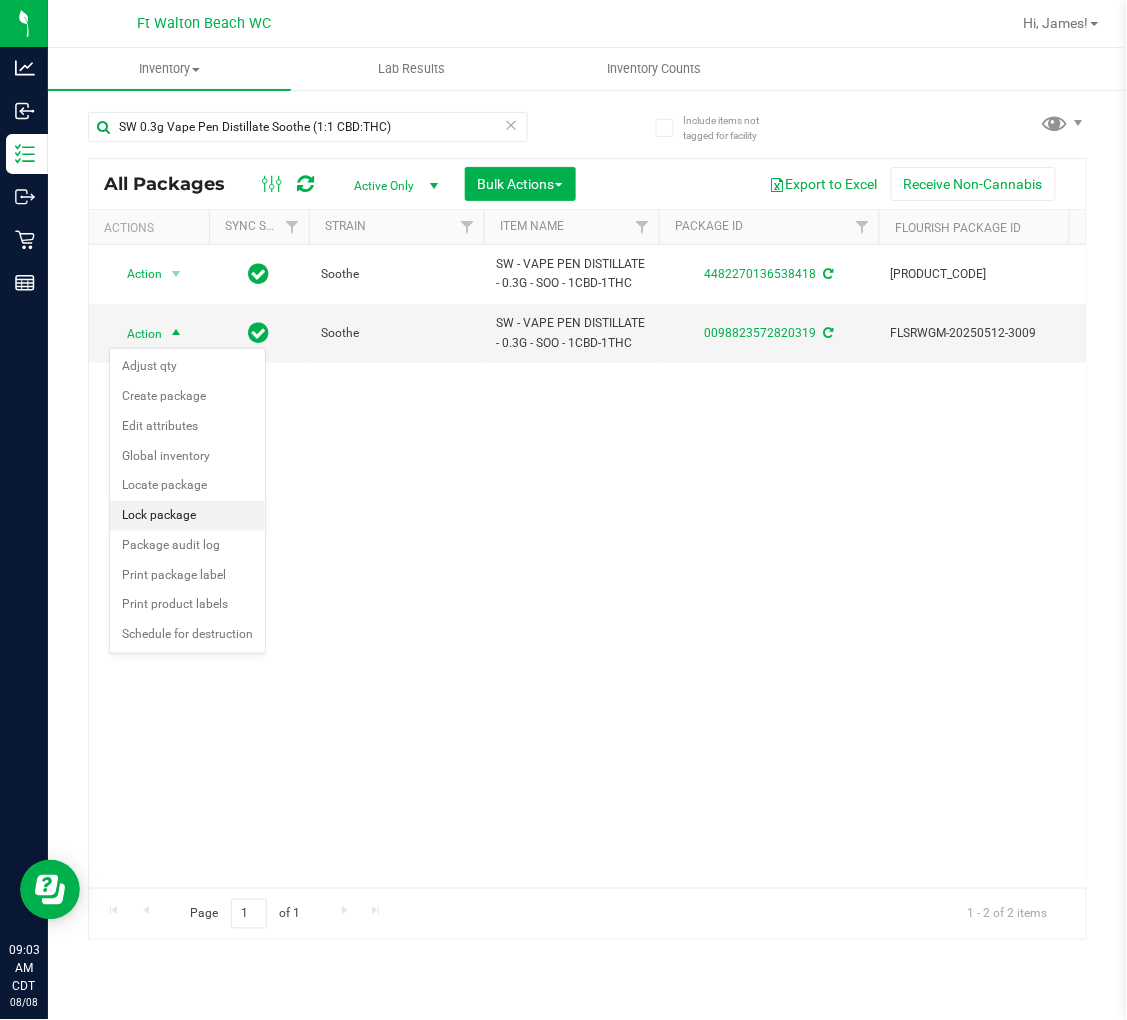click on "Lock package" at bounding box center (187, 516) 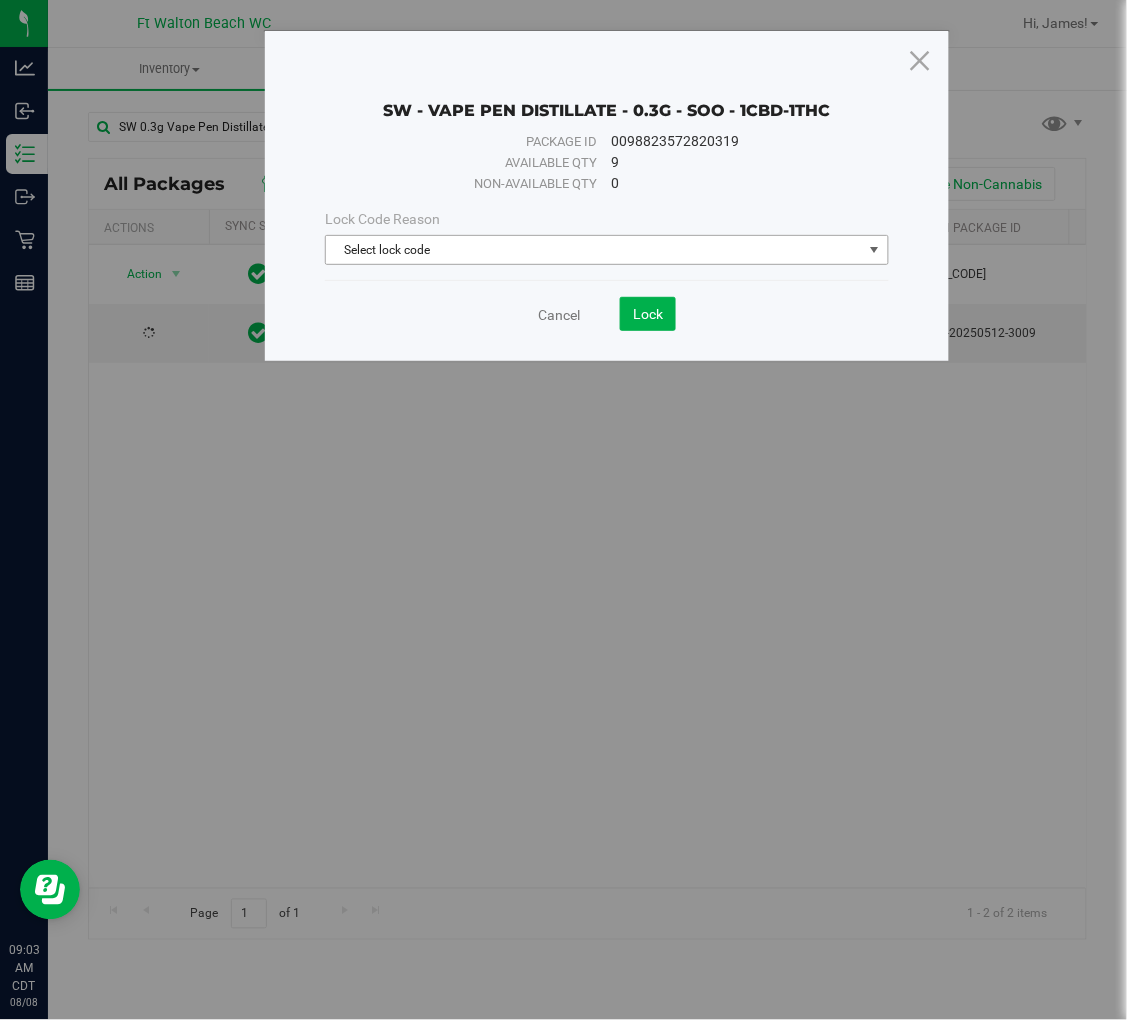 click on "Select lock code" at bounding box center (594, 250) 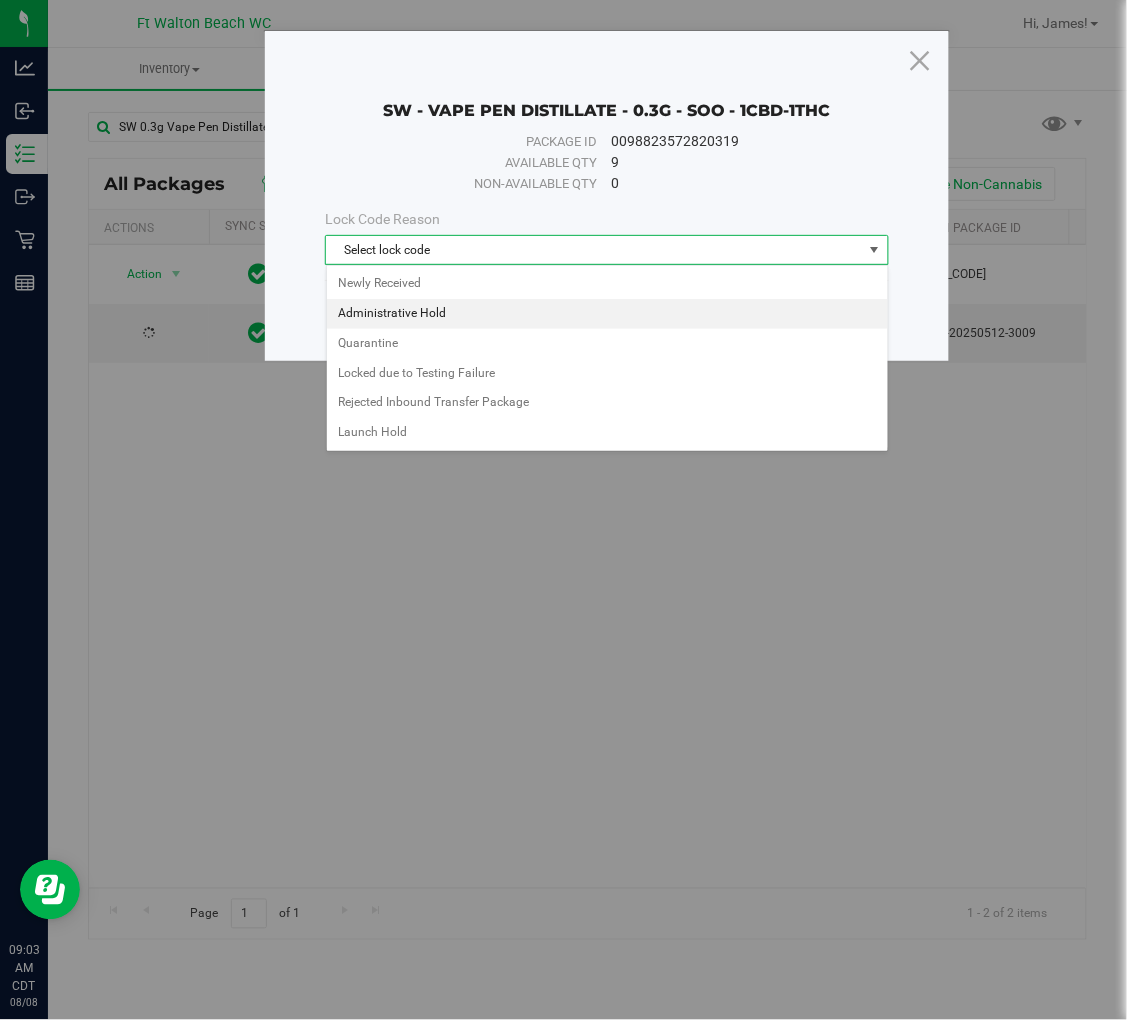 click on "Administrative Hold" at bounding box center (607, 314) 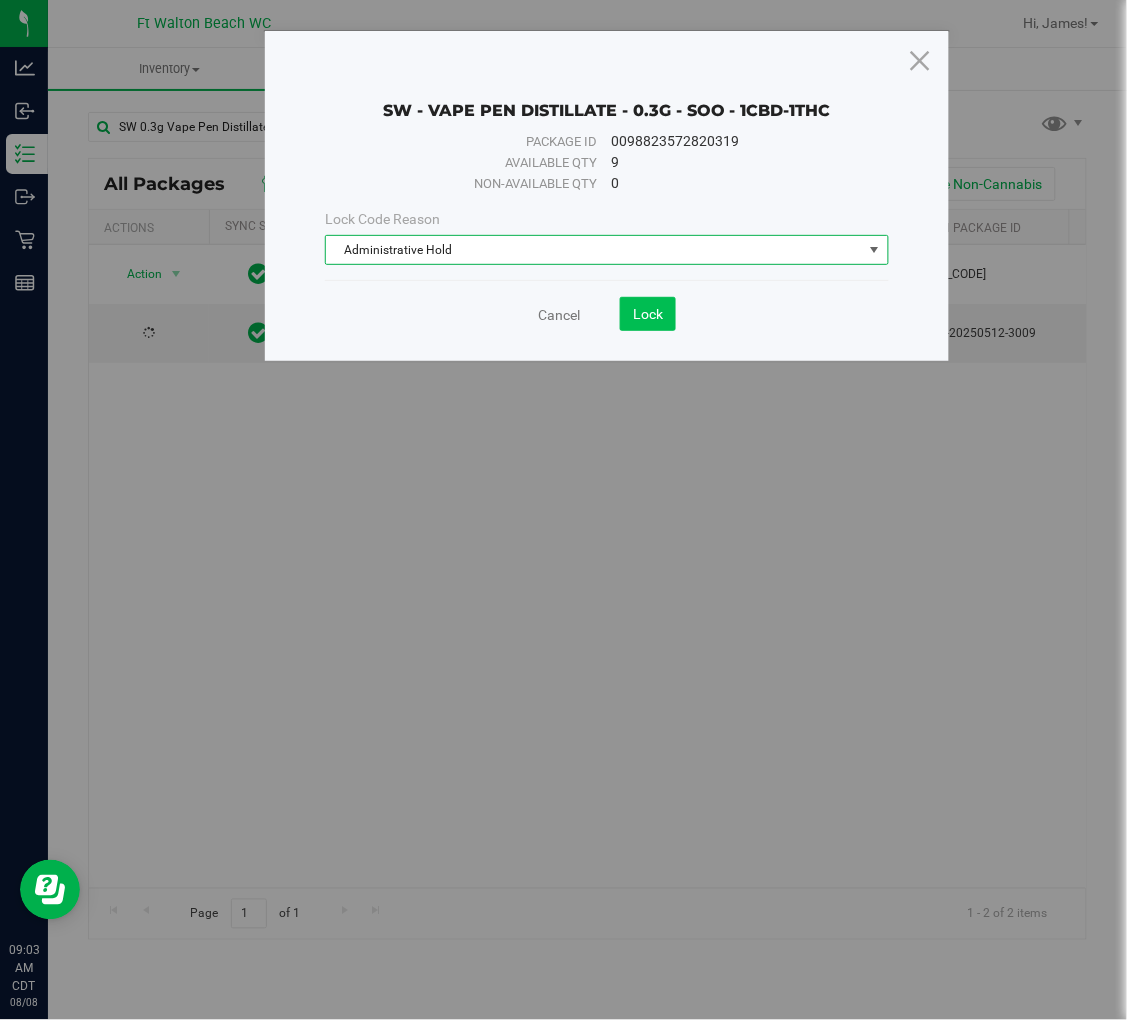 click on "Lock" 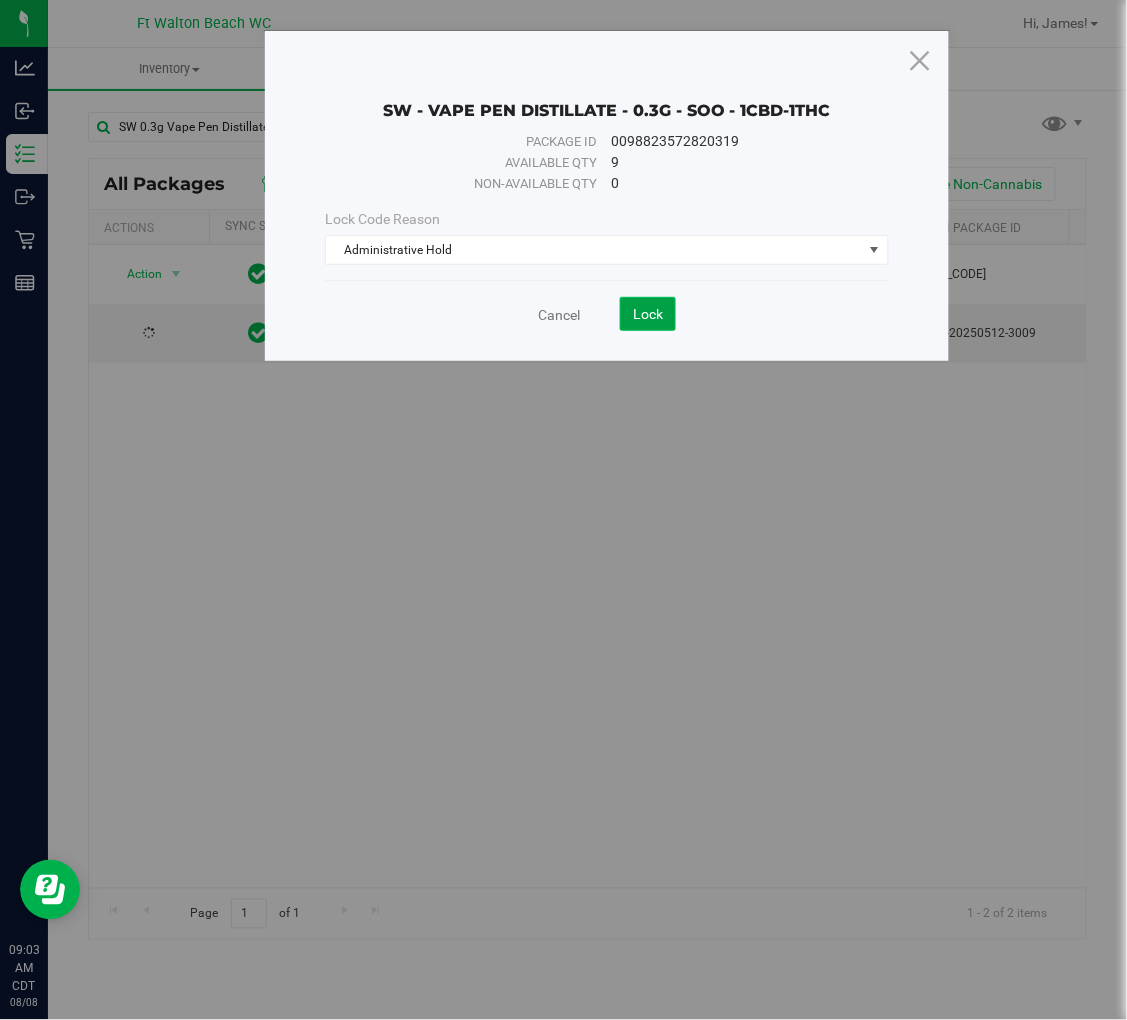 click on "Lock" 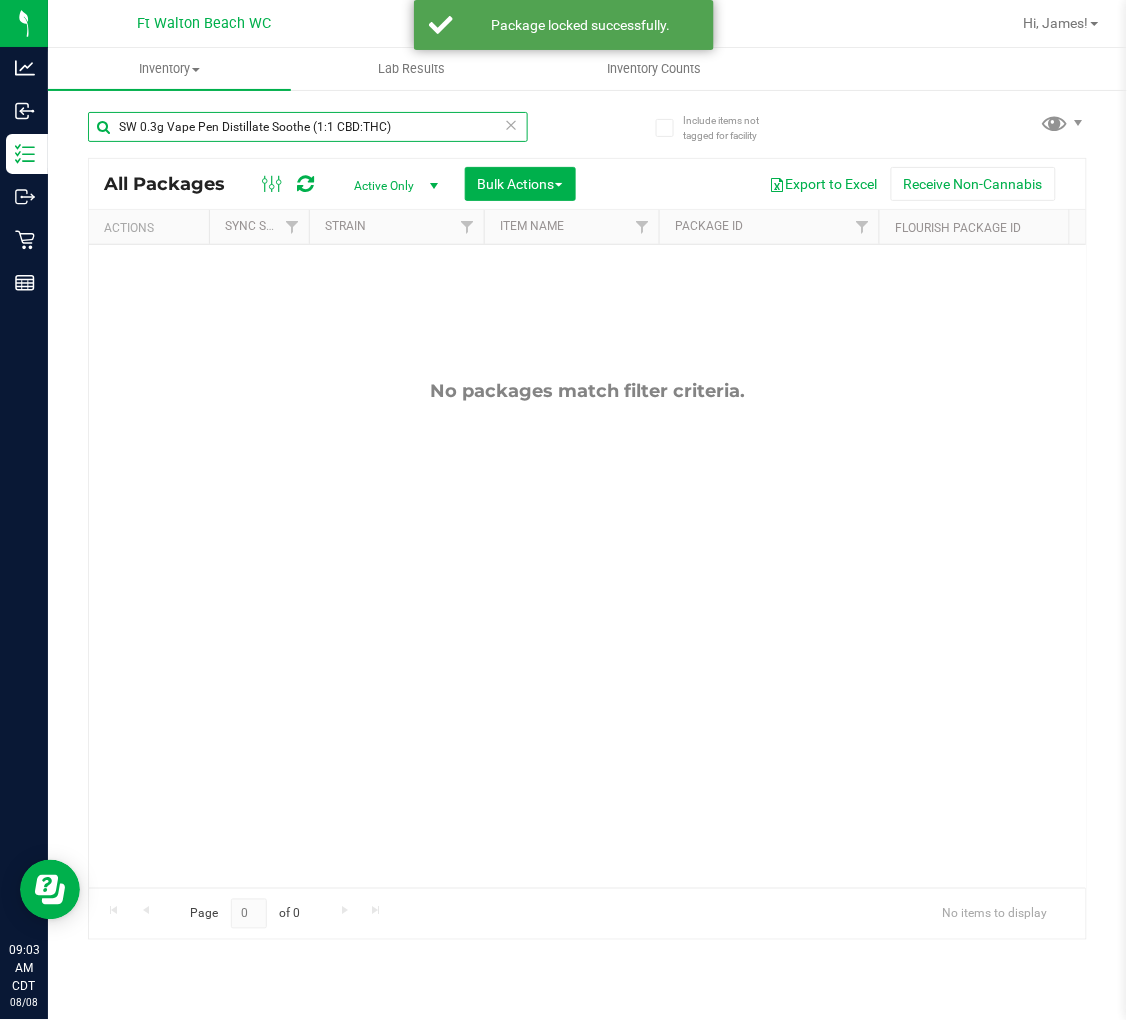 click on "SW 0.3g Vape Pen Distillate Soothe (1:1 CBD:THC)" at bounding box center [308, 127] 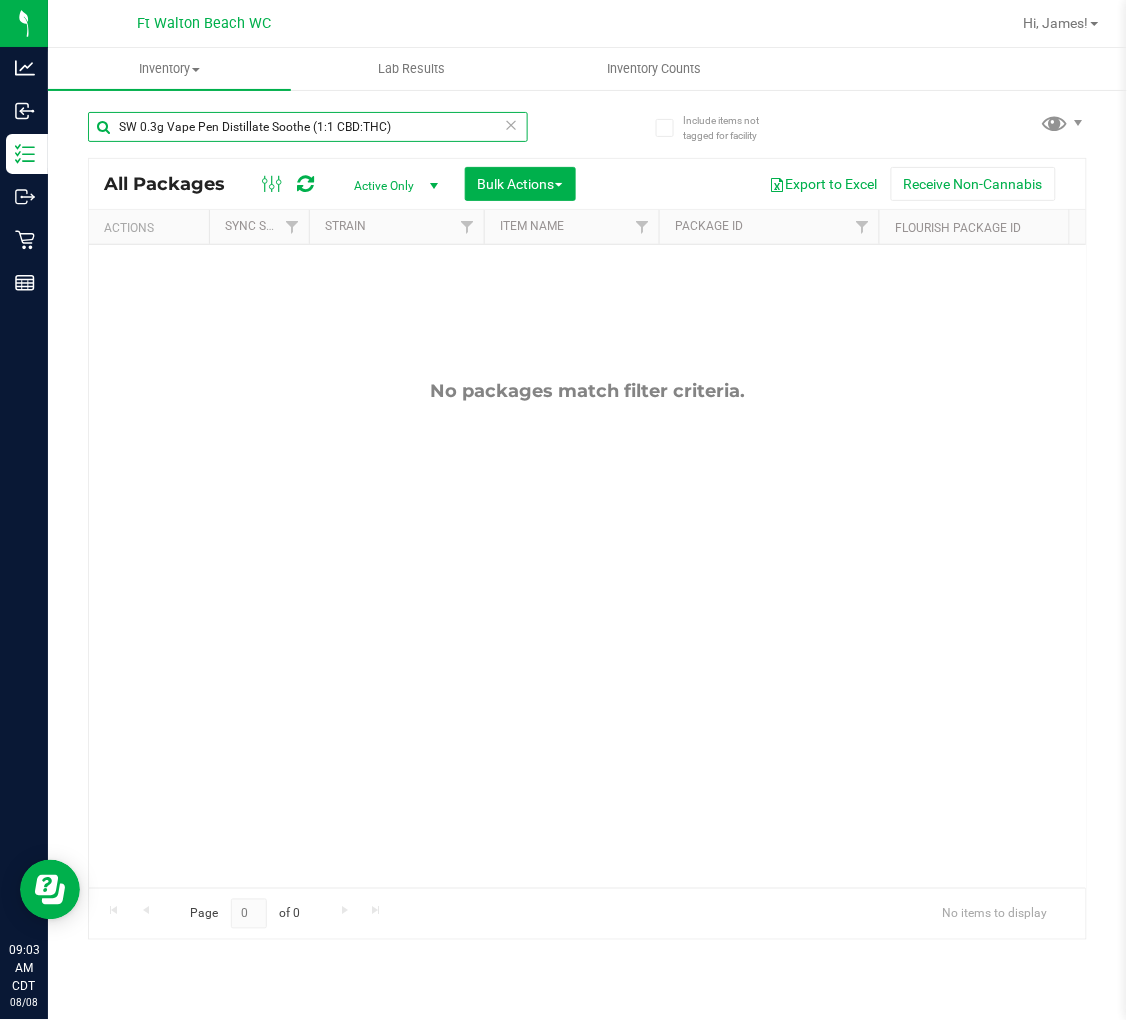 click on "SW 0.3g Vape Pen Distillate Soothe (1:1 CBD:THC)" at bounding box center [308, 127] 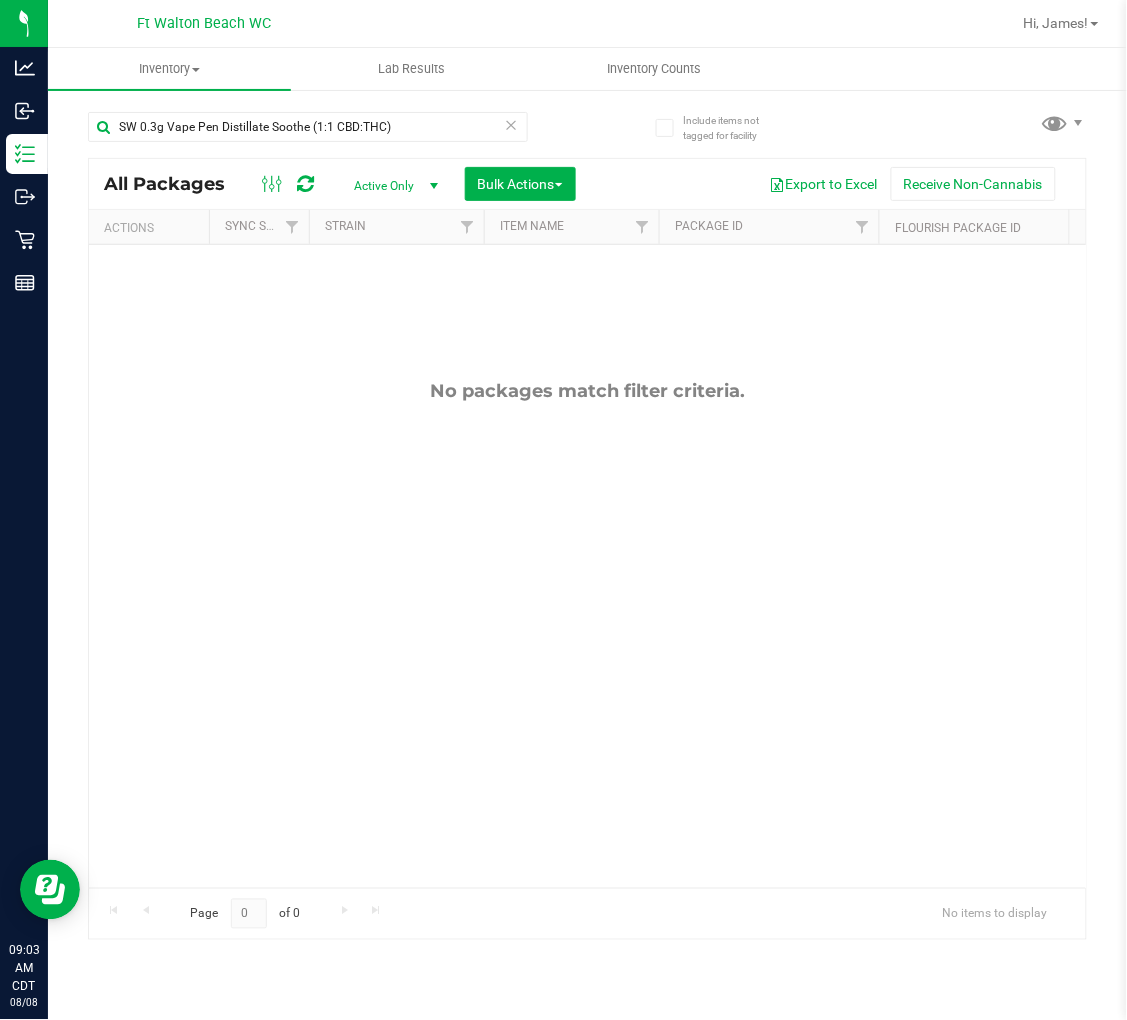 click on "Active Only" at bounding box center [392, 186] 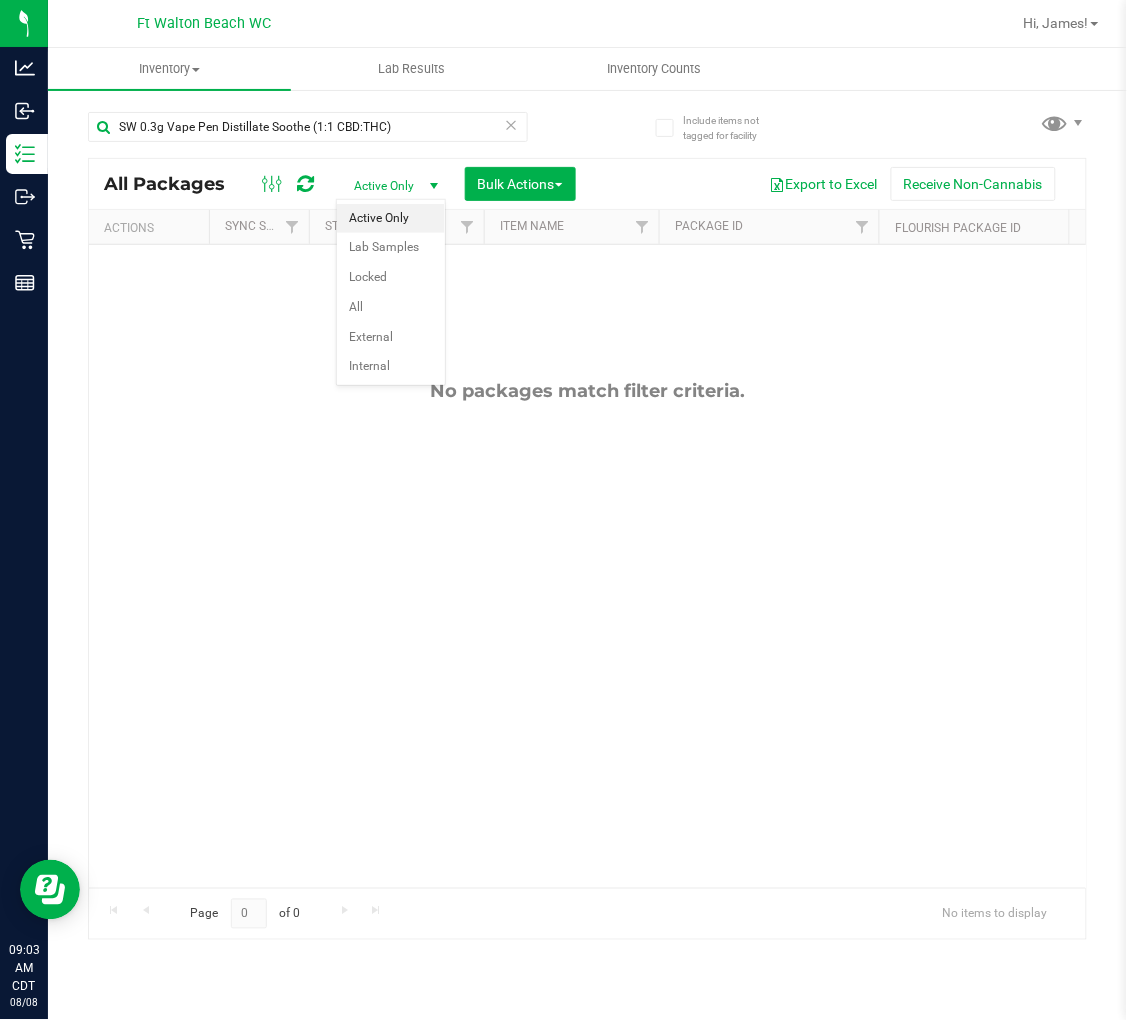 click on "Active Only" at bounding box center [392, 186] 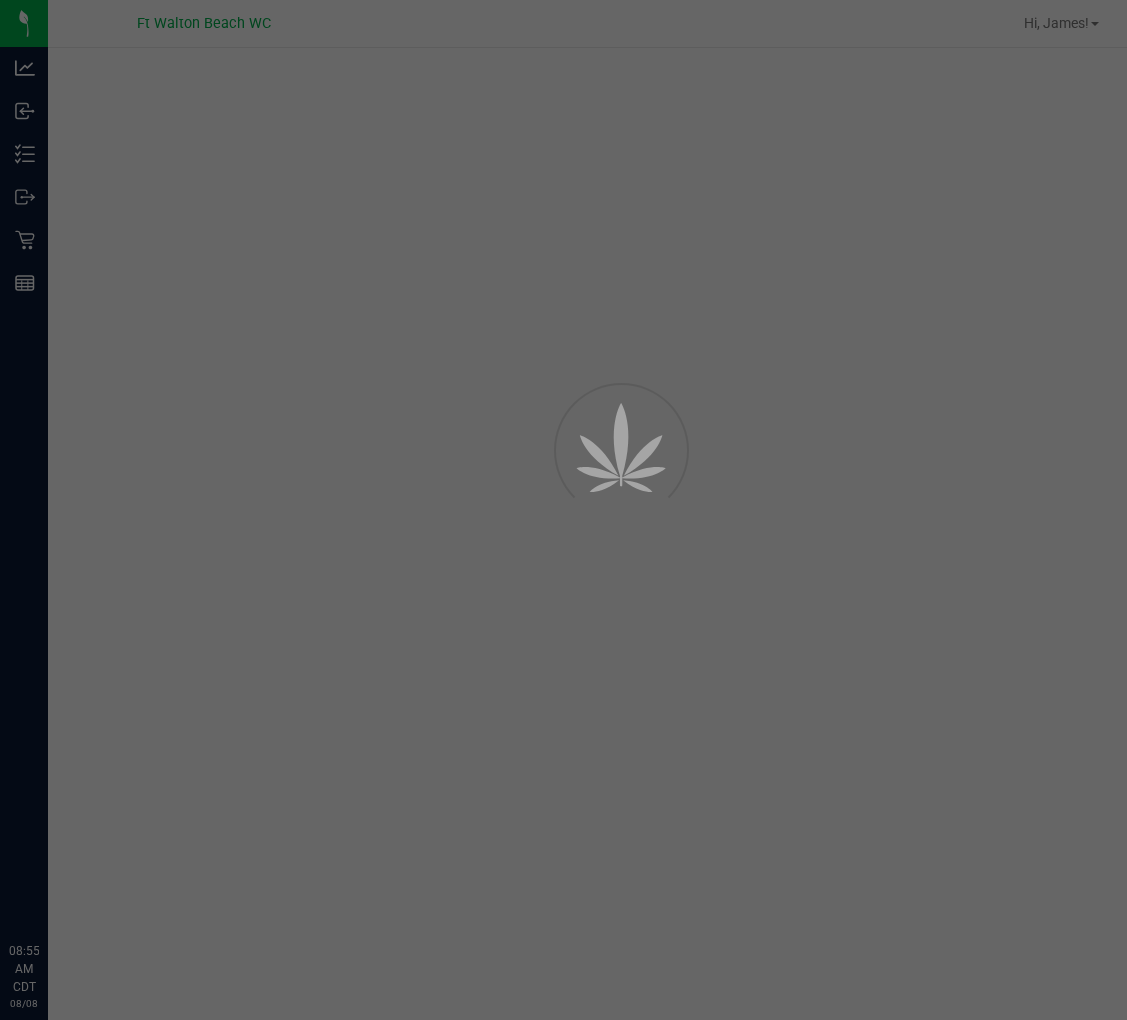 scroll, scrollTop: 0, scrollLeft: 0, axis: both 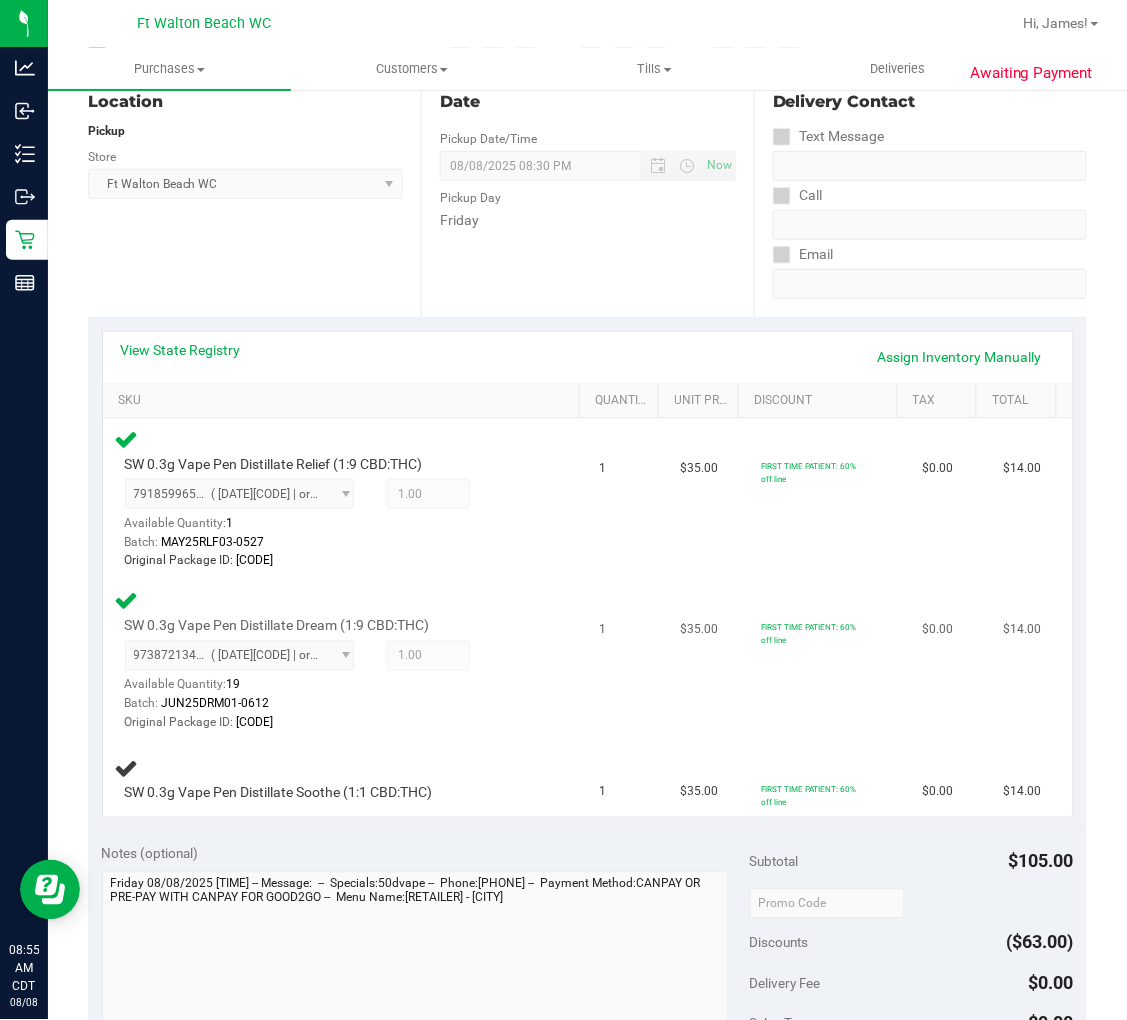 click on "[NUMBER]
(
[DATE][CODE] | orig: [CODE]
)
[NUMBER]
Available Quantity:  19
1.00 1
Batch:
[CODE]
Original Package ID:" at bounding box center [332, 687] 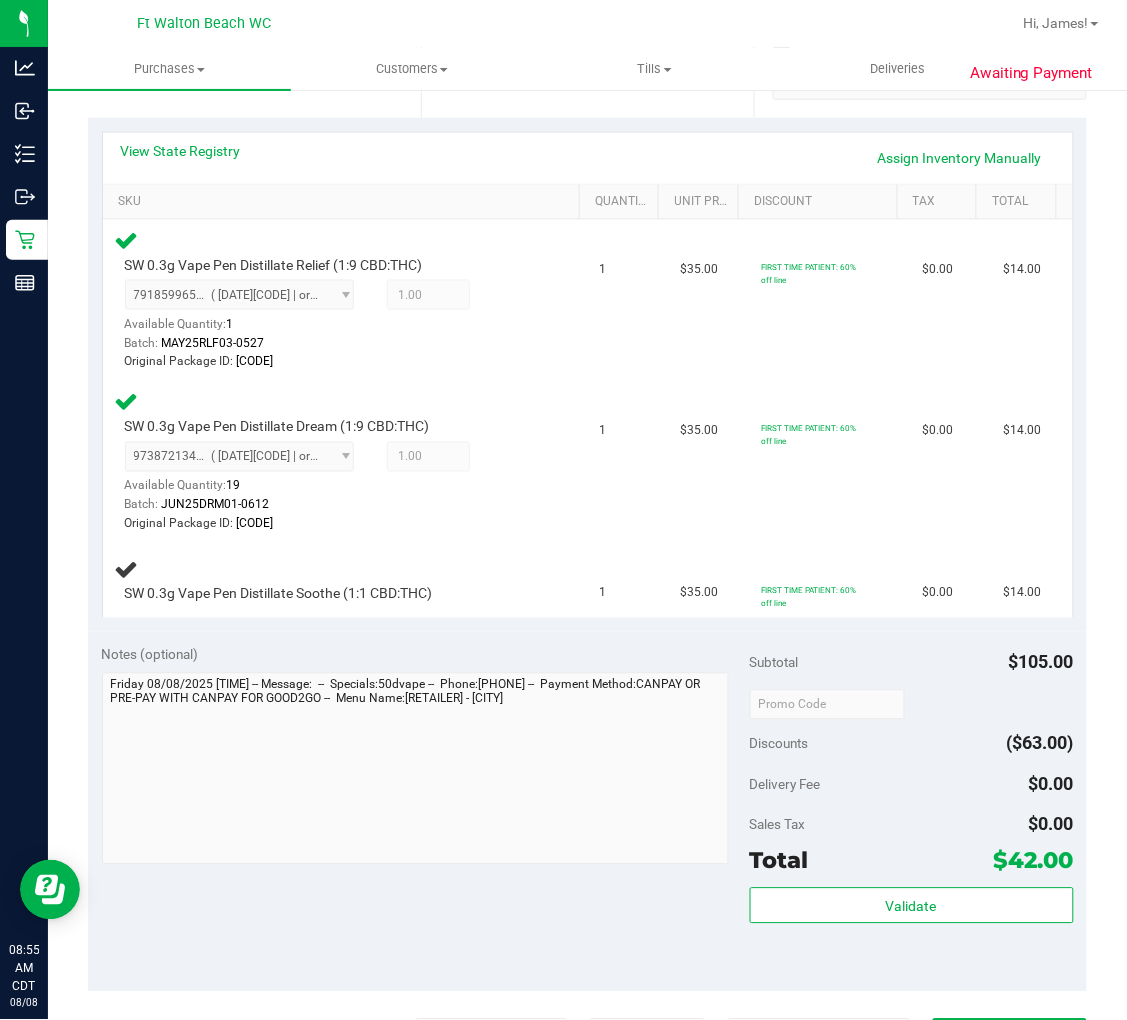 scroll, scrollTop: 444, scrollLeft: 0, axis: vertical 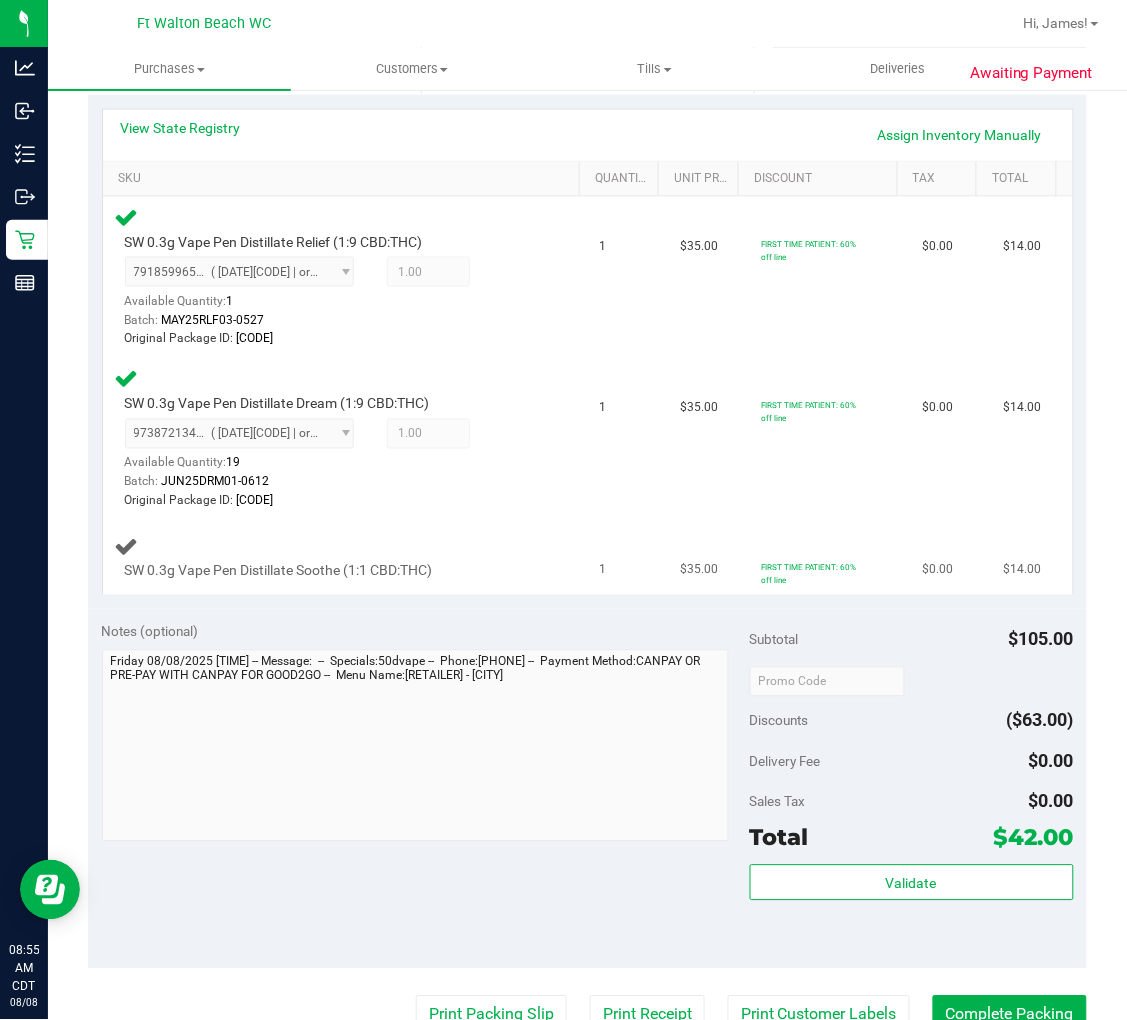 click on "SW 0.3g Vape Pen Distillate Soothe (1:1 CBD:THC)" at bounding box center (345, 558) 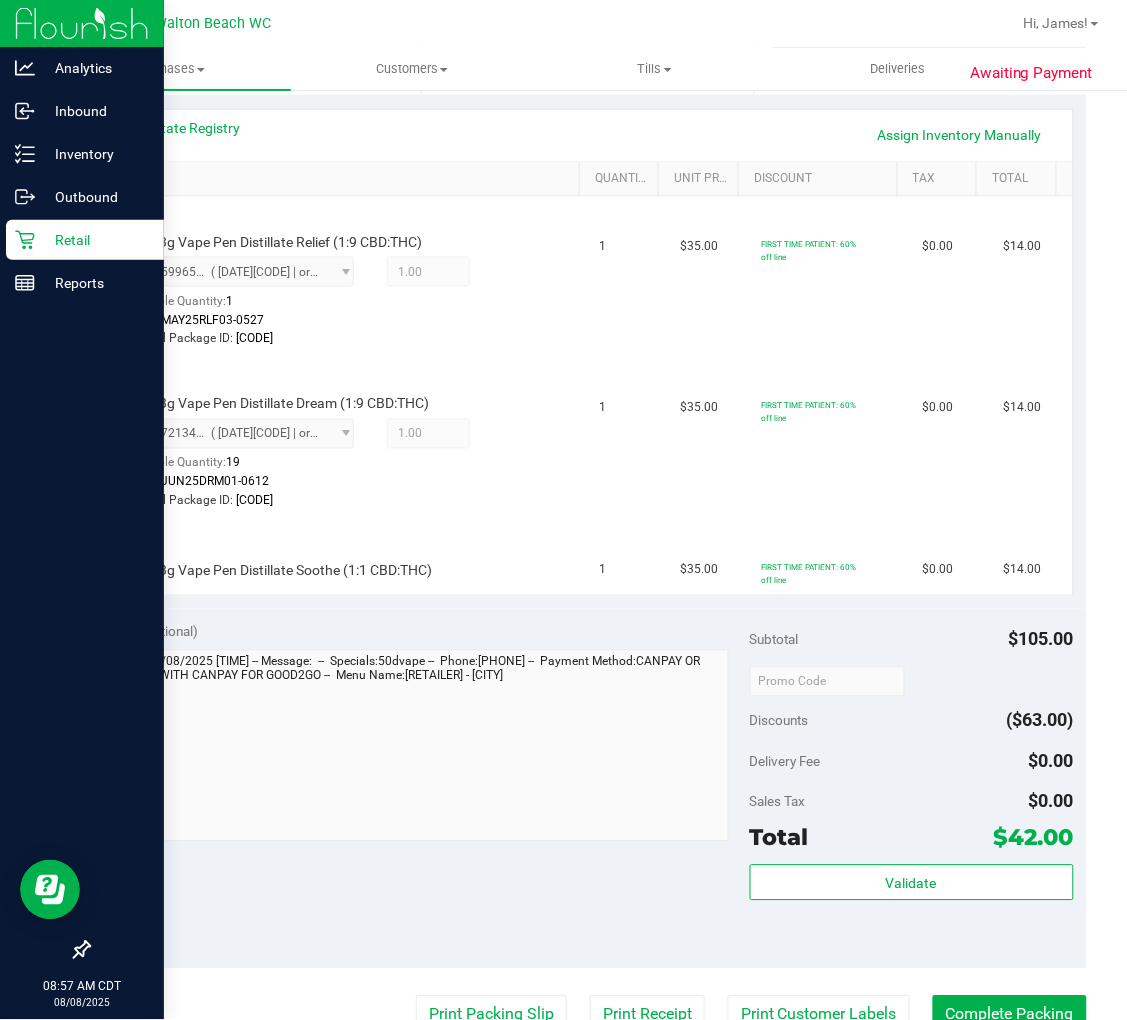 click on "Retail" at bounding box center [95, 240] 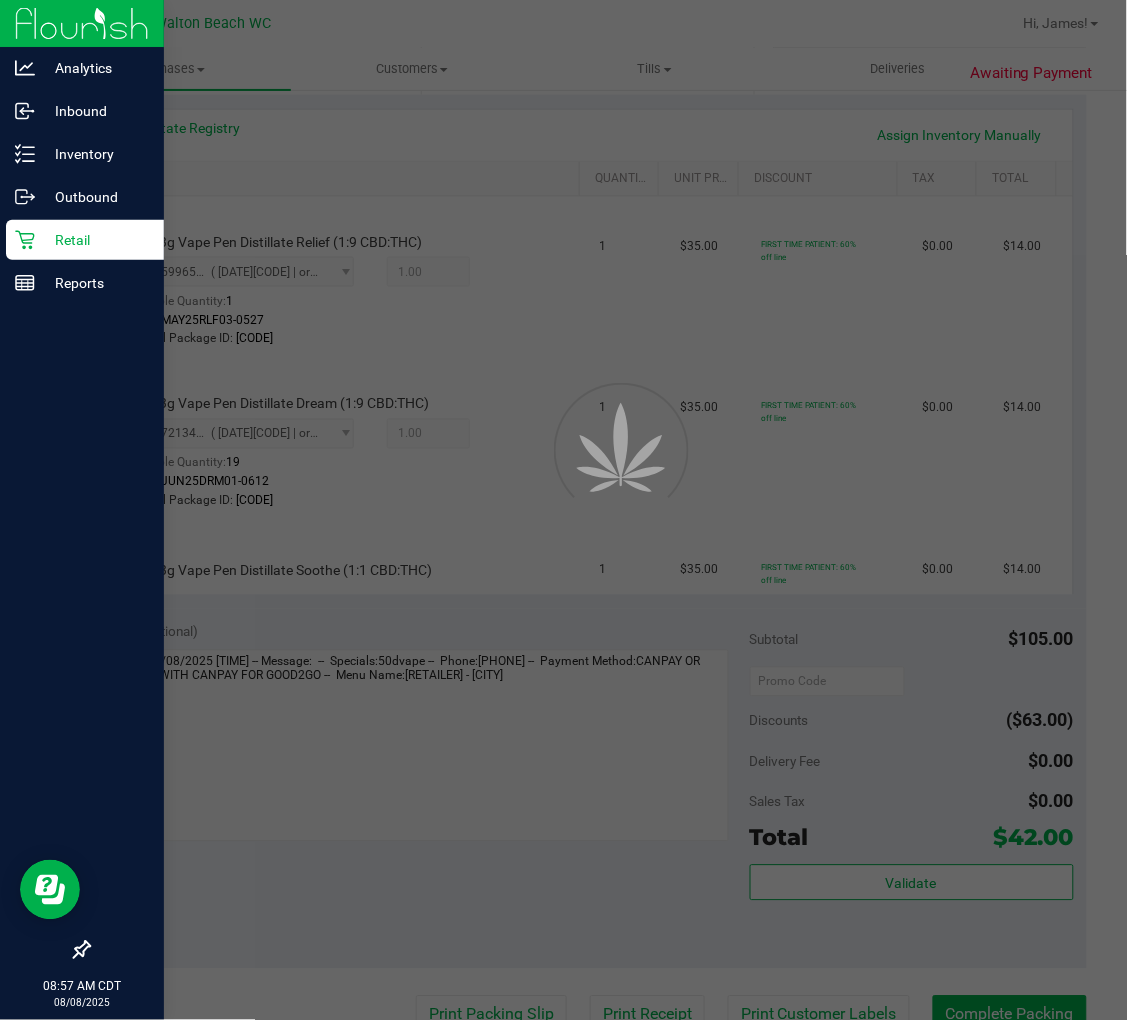 scroll, scrollTop: 0, scrollLeft: 0, axis: both 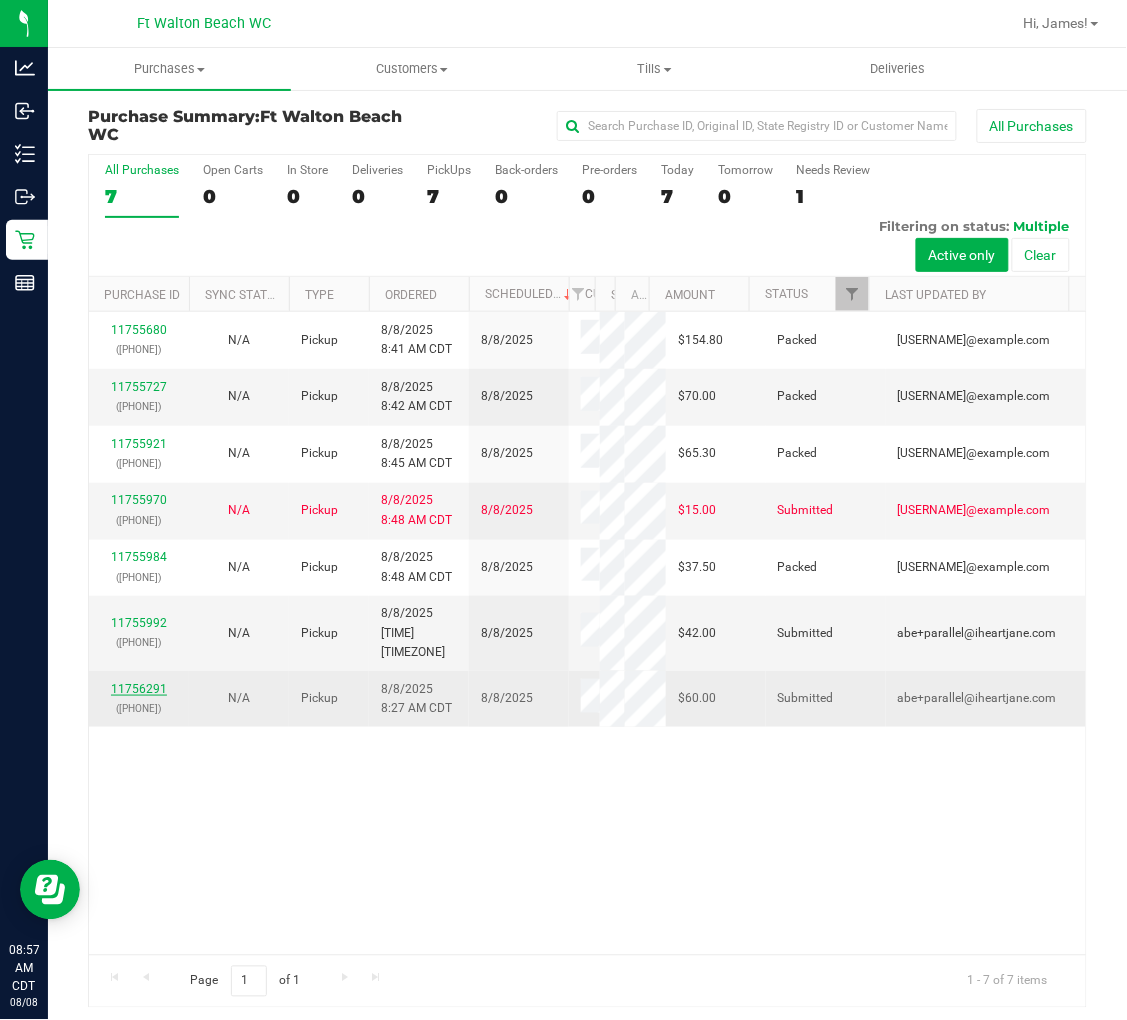 click on "11756291" at bounding box center (139, 689) 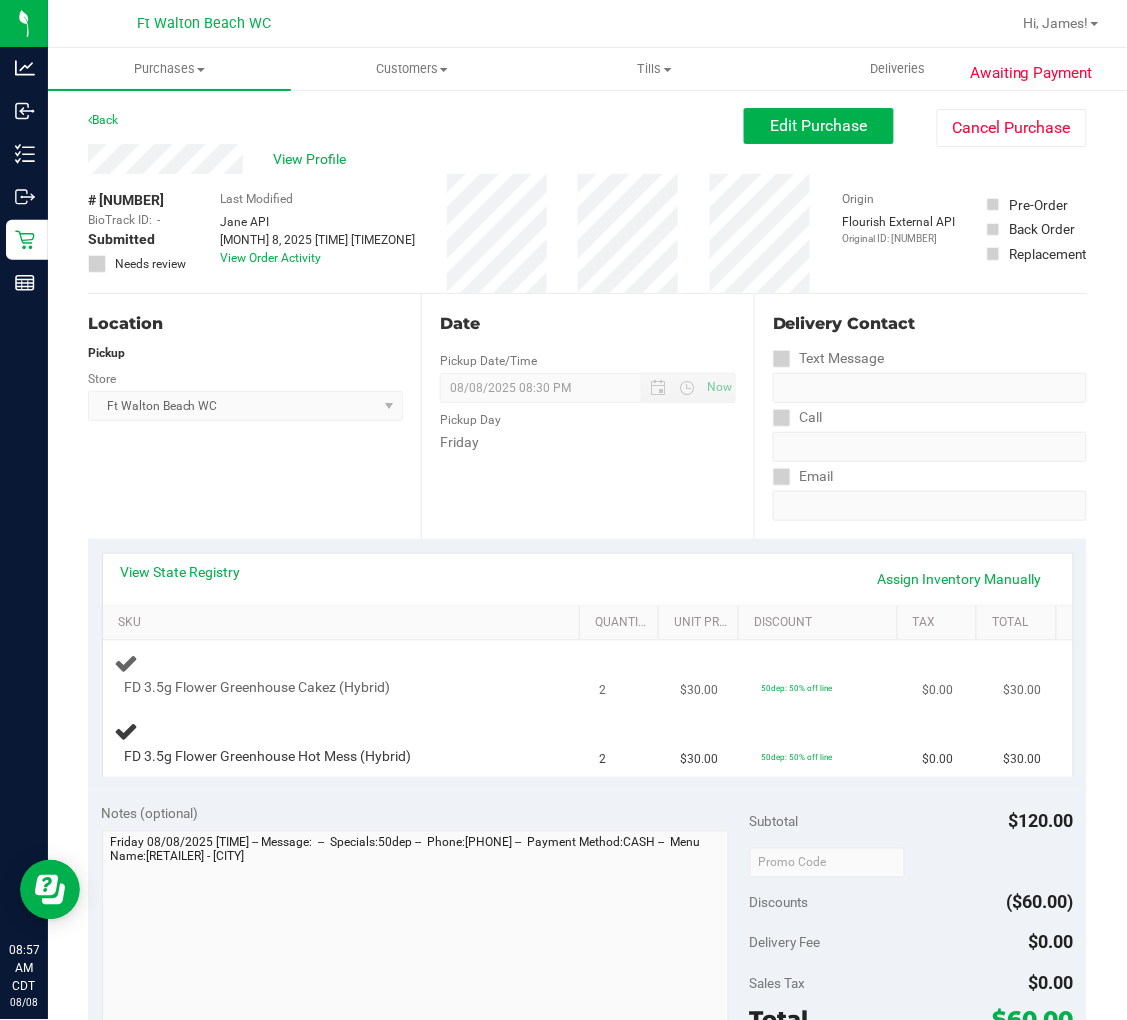 click on "FD 3.5g Flower Greenhouse Cakez (Hybrid)" at bounding box center [327, 688] 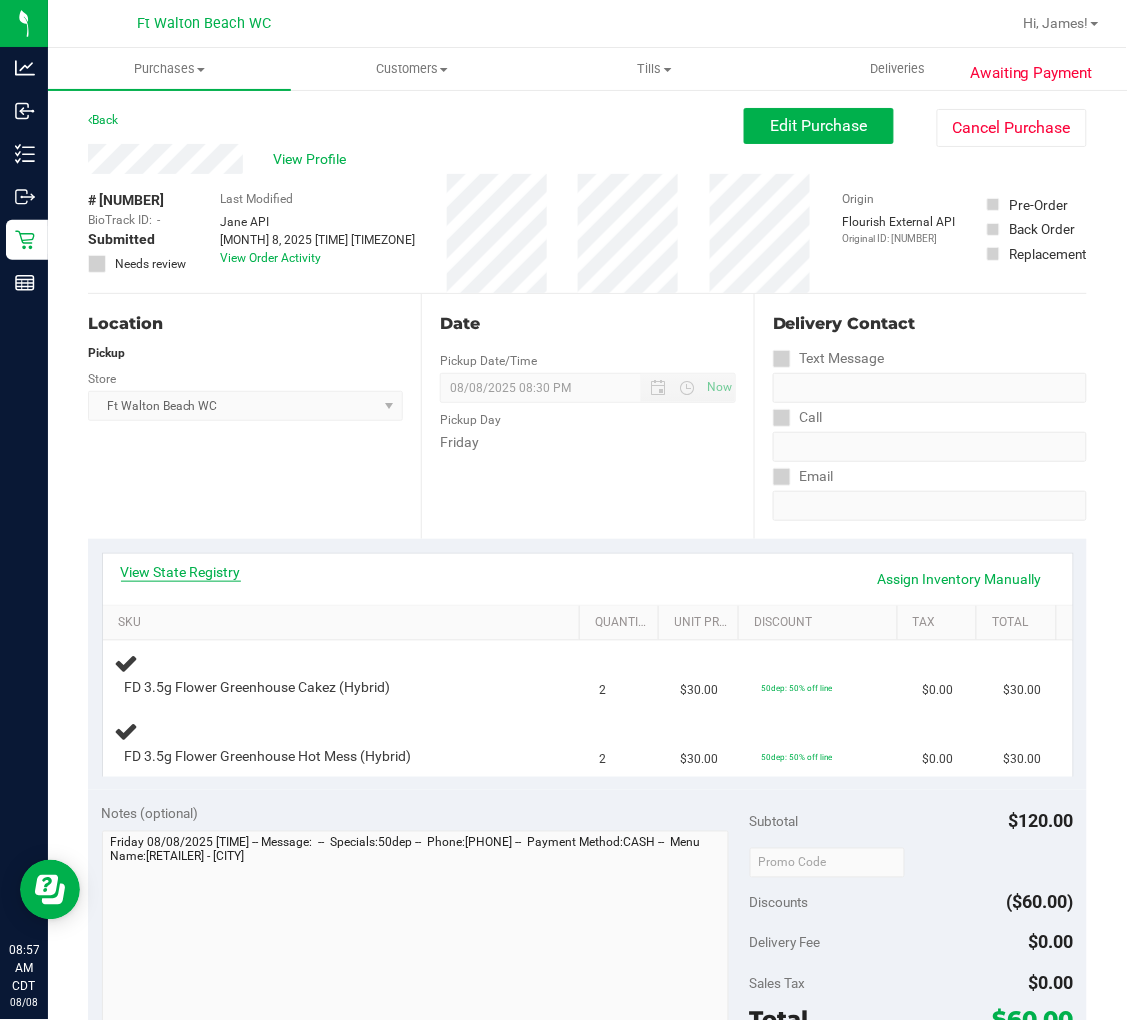 click on "View State Registry" at bounding box center (181, 572) 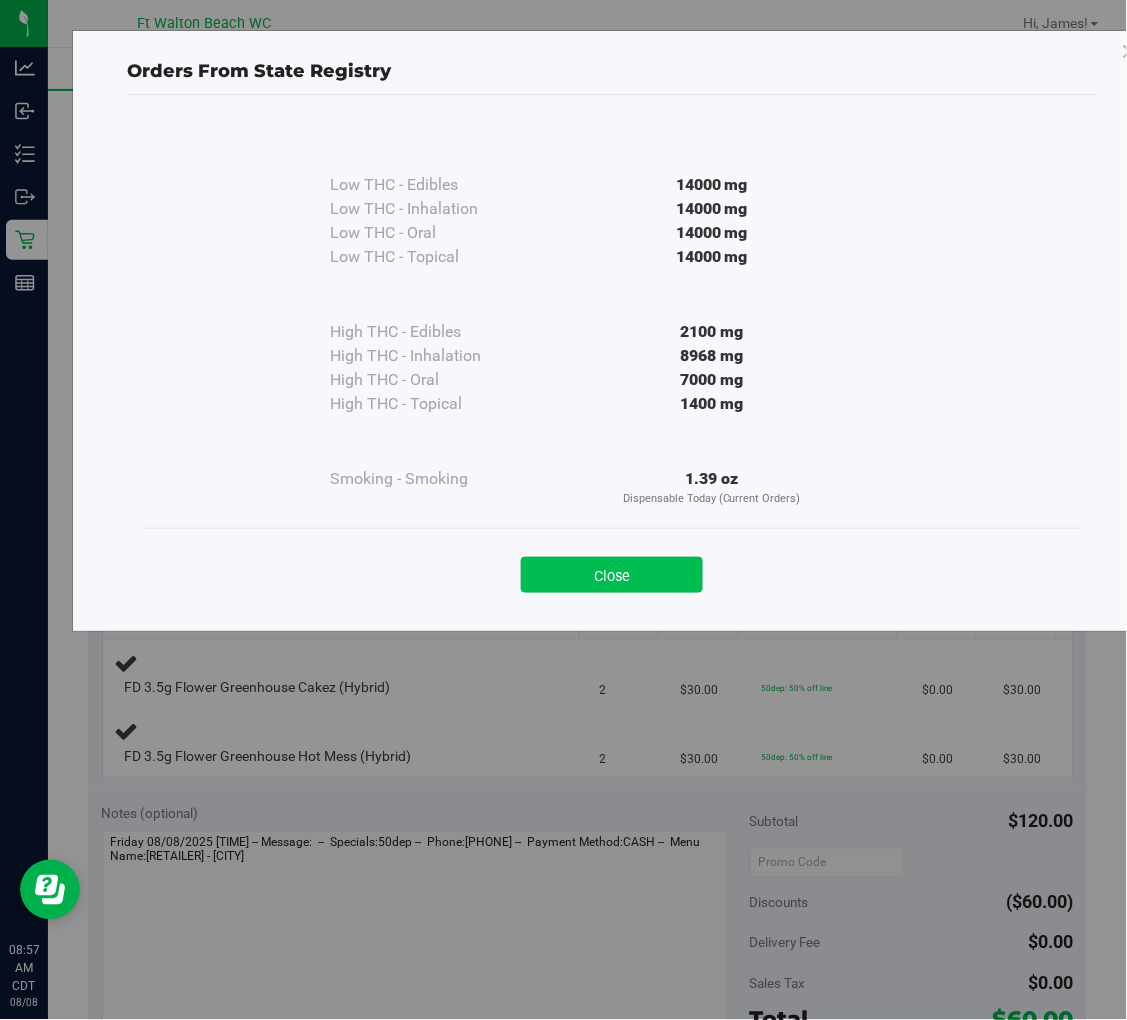 click on "Close" at bounding box center (612, 575) 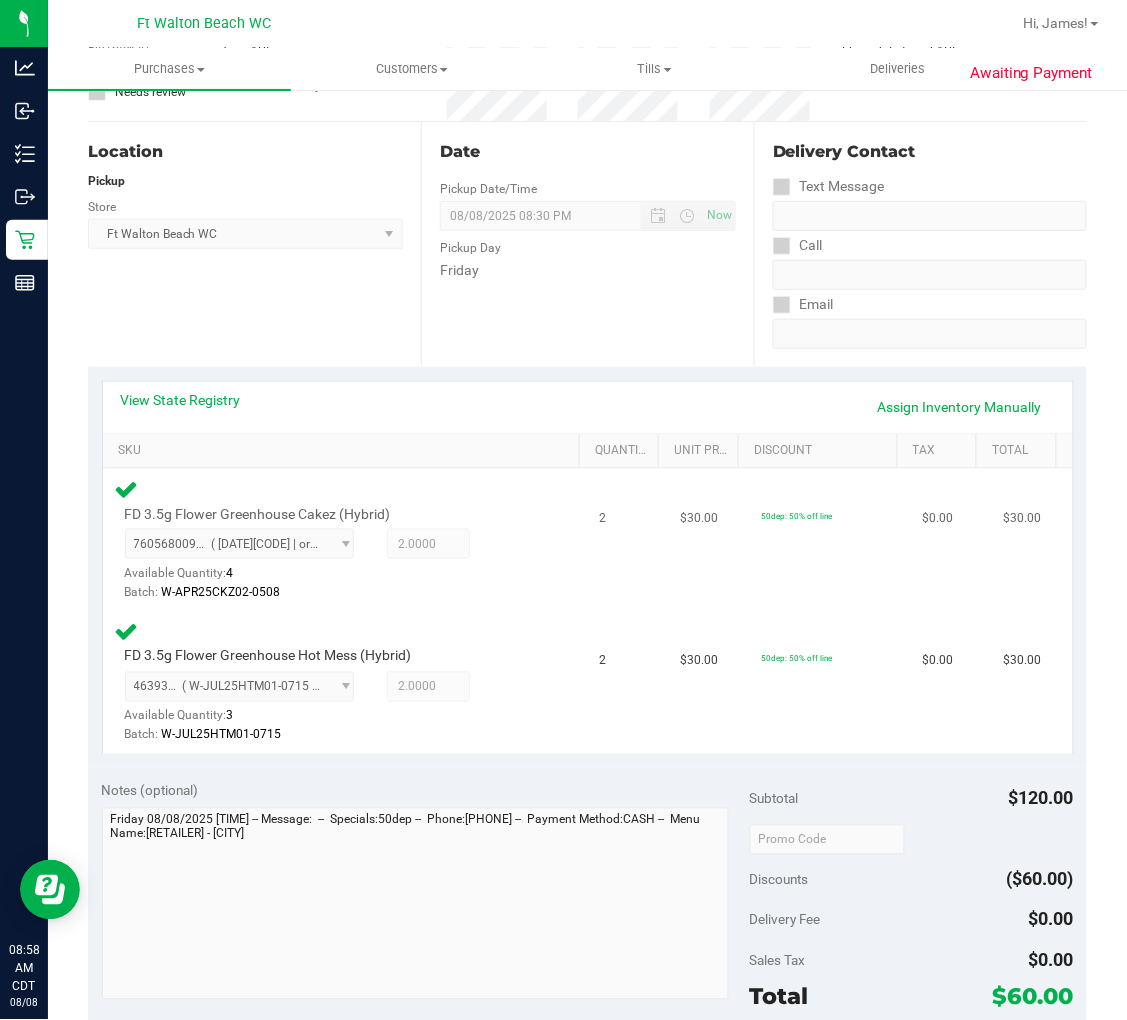 scroll, scrollTop: 444, scrollLeft: 0, axis: vertical 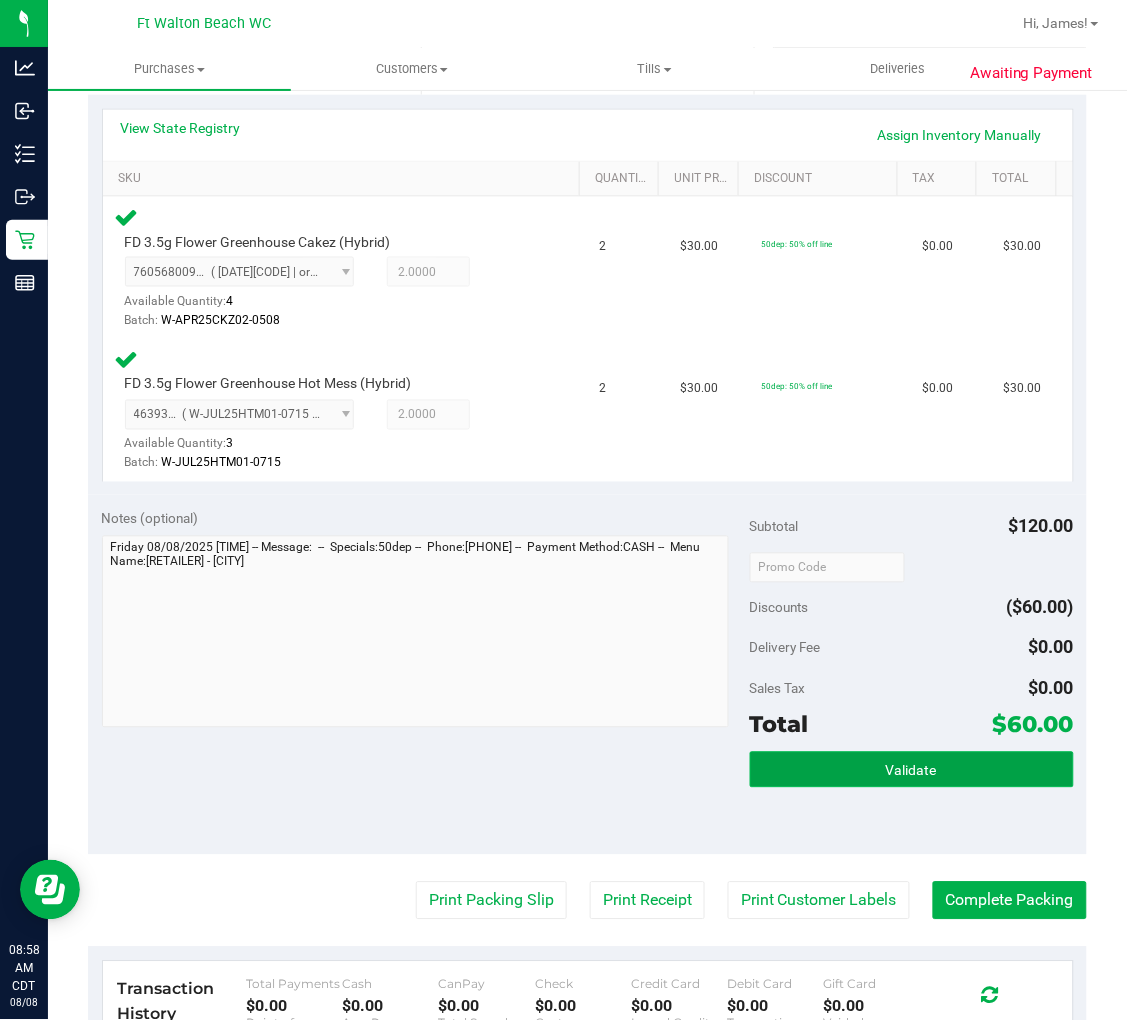 click on "Validate" at bounding box center [912, 770] 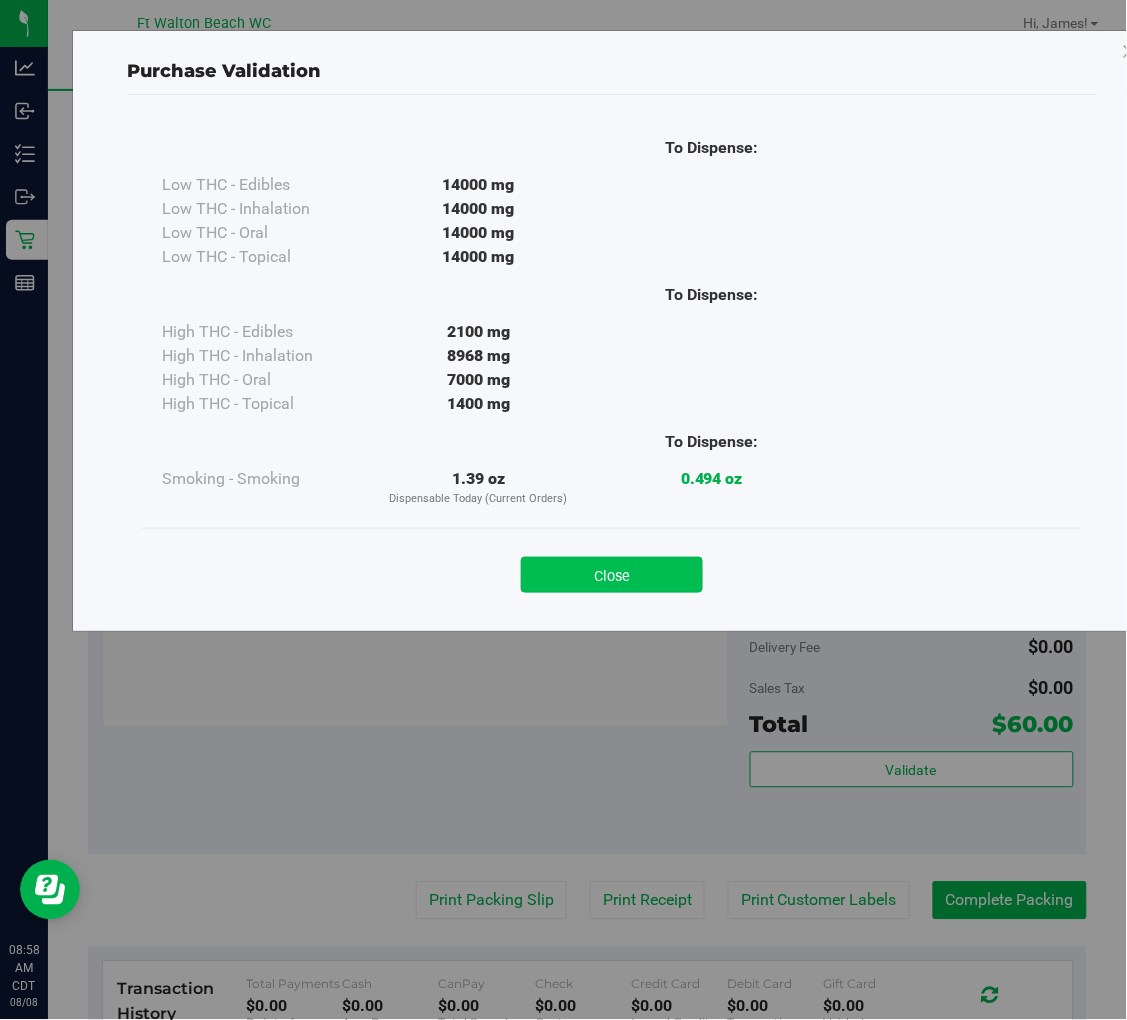 click on "Close" at bounding box center (612, 575) 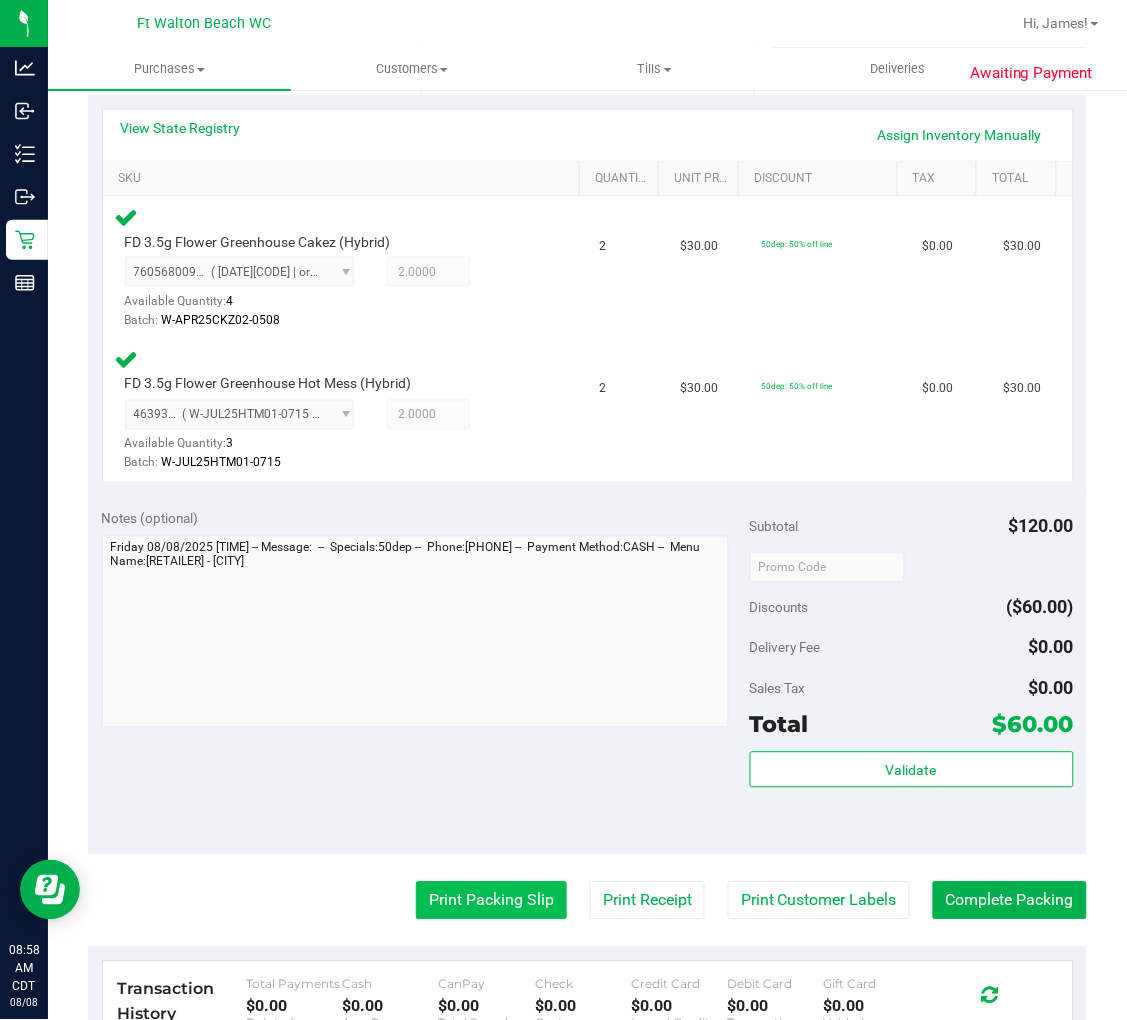 click on "Print Packing Slip" at bounding box center (491, 901) 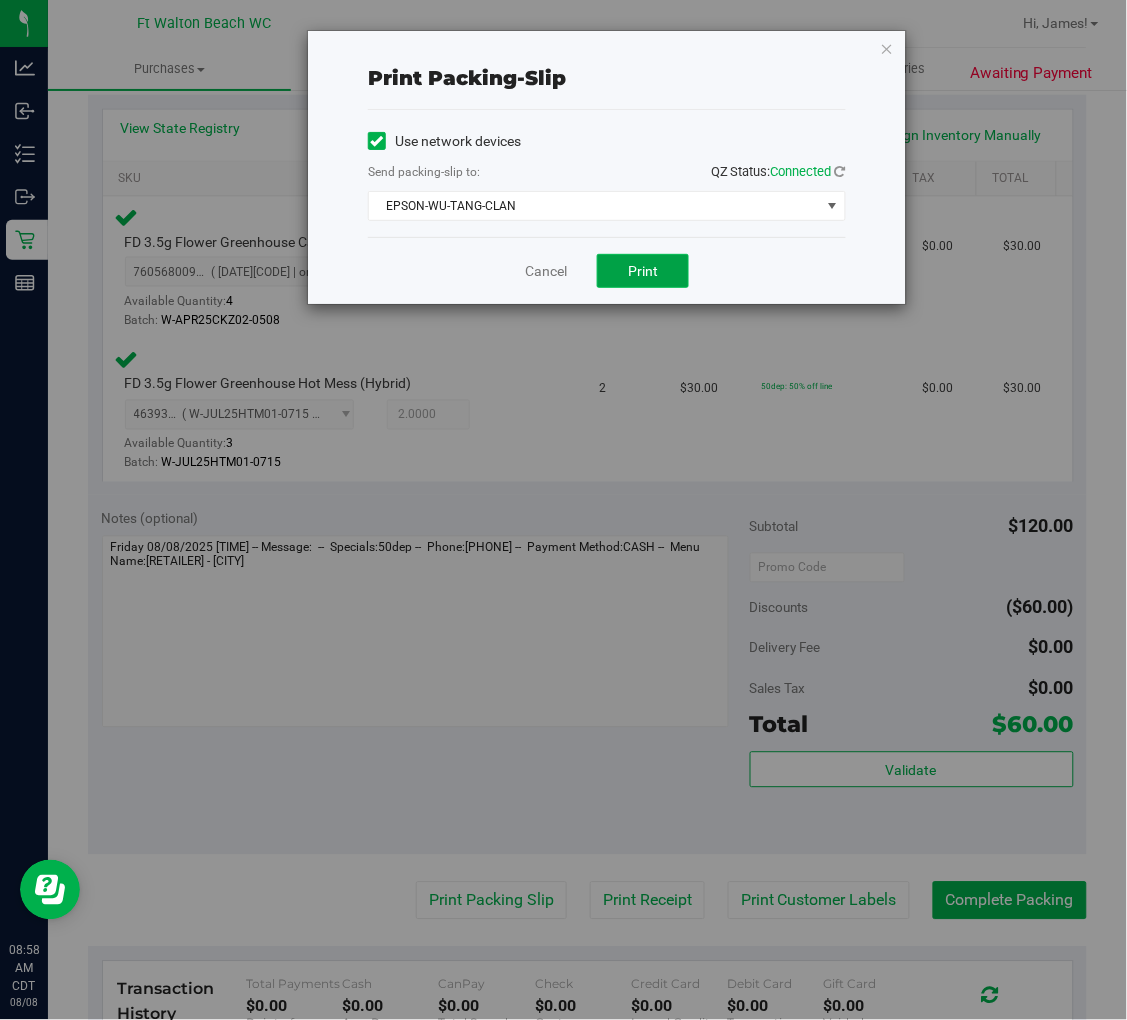 click on "Print" at bounding box center (643, 271) 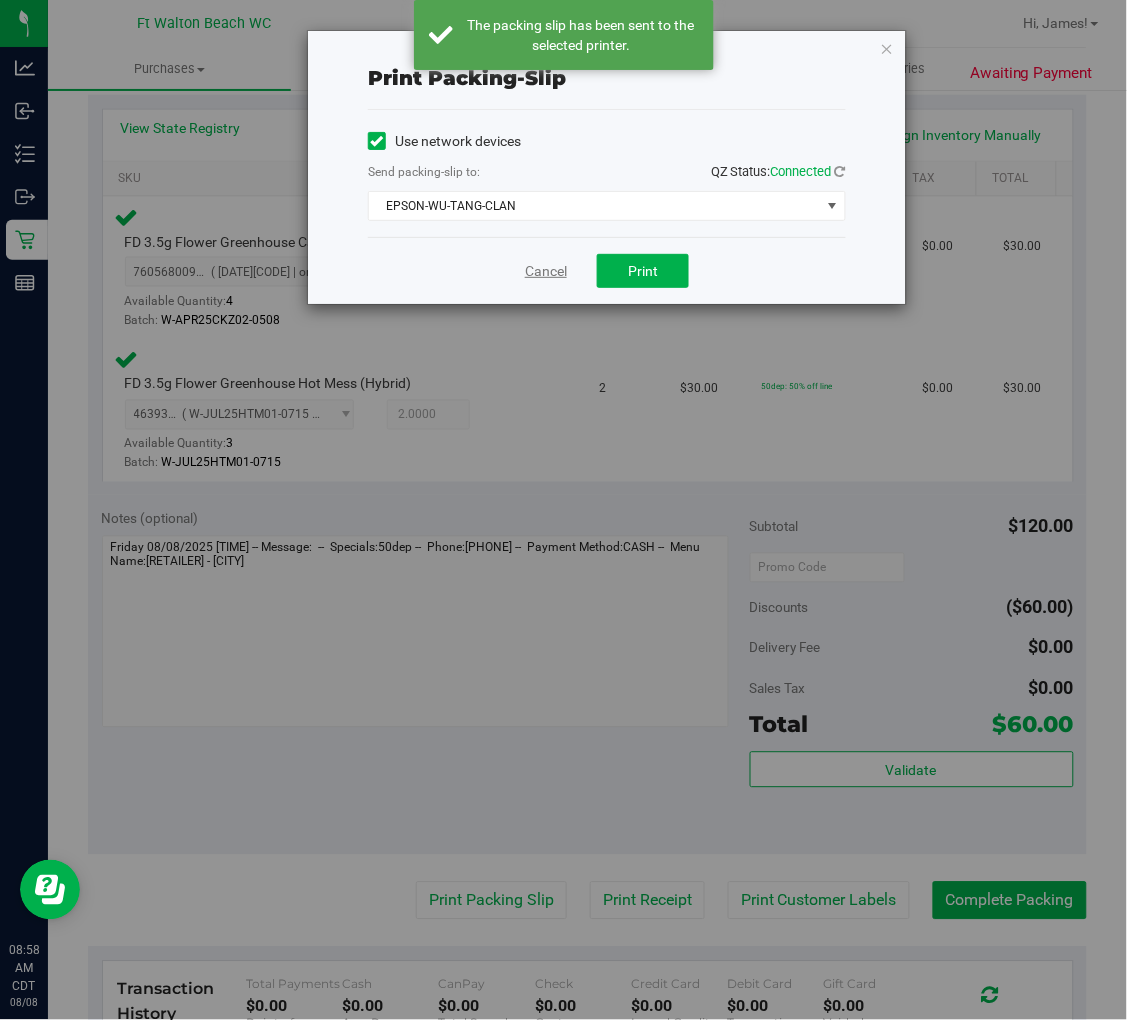 click on "Cancel" at bounding box center (546, 271) 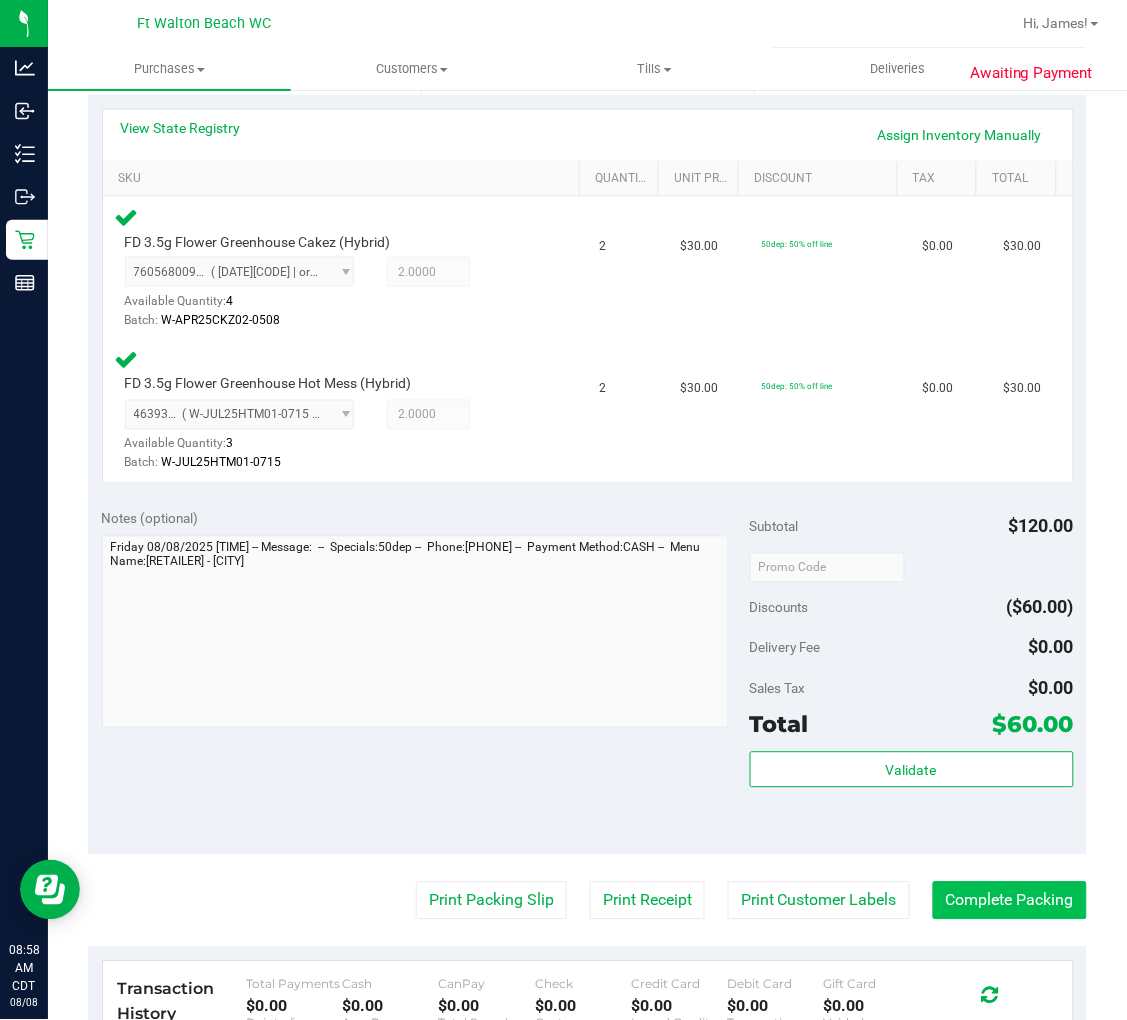click on "Complete Packing" at bounding box center (1010, 901) 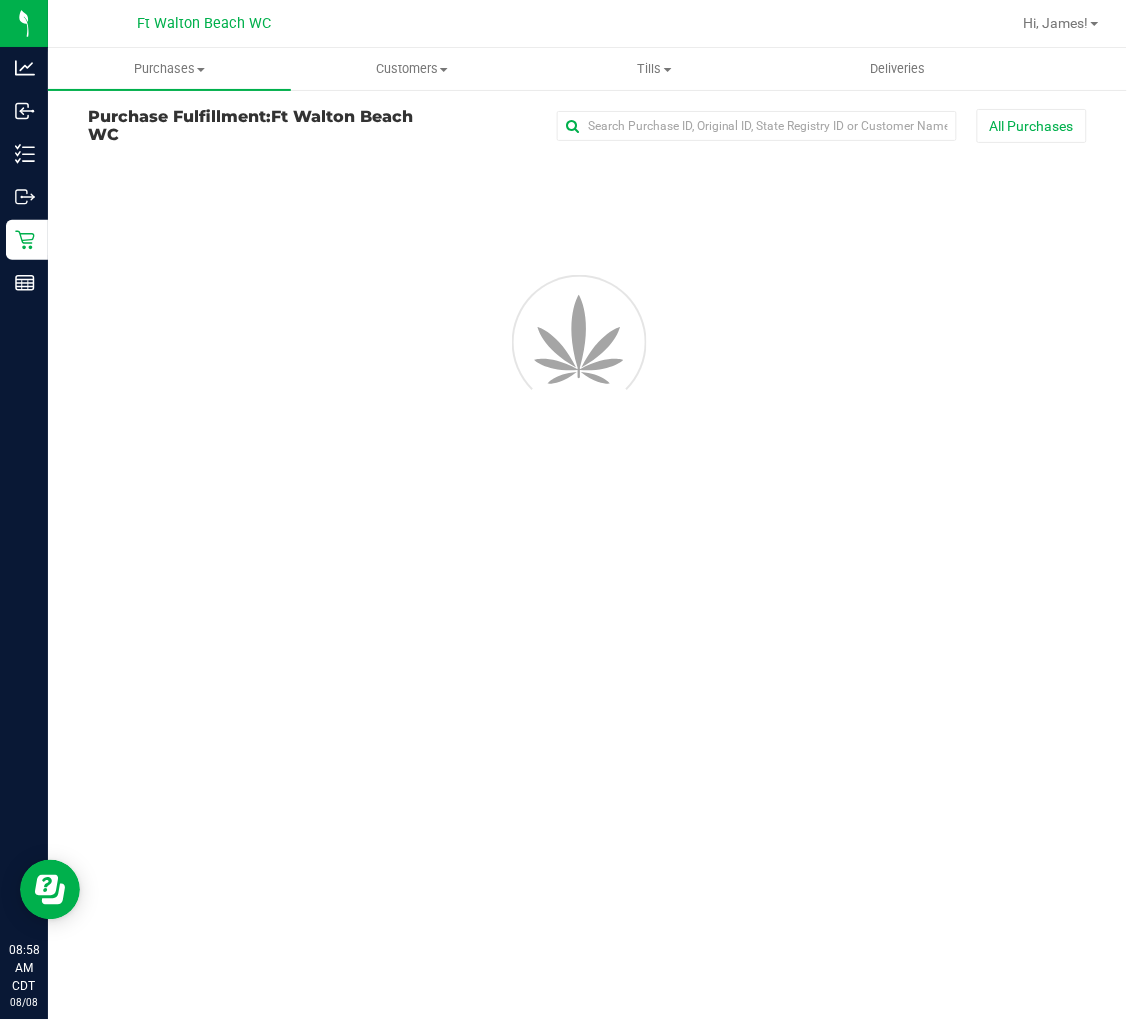 scroll, scrollTop: 0, scrollLeft: 0, axis: both 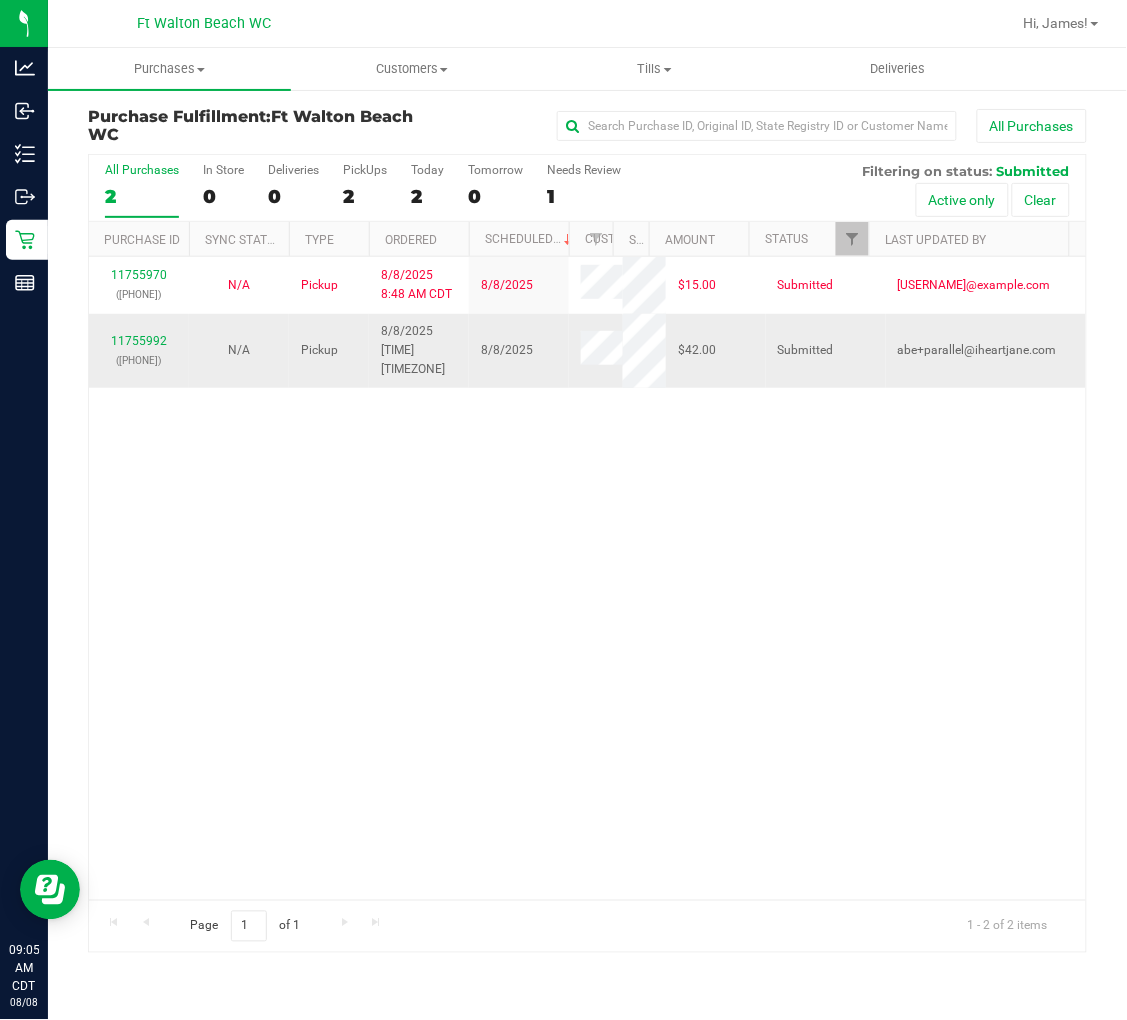 click on "11755992
(313825966)" at bounding box center [139, 351] 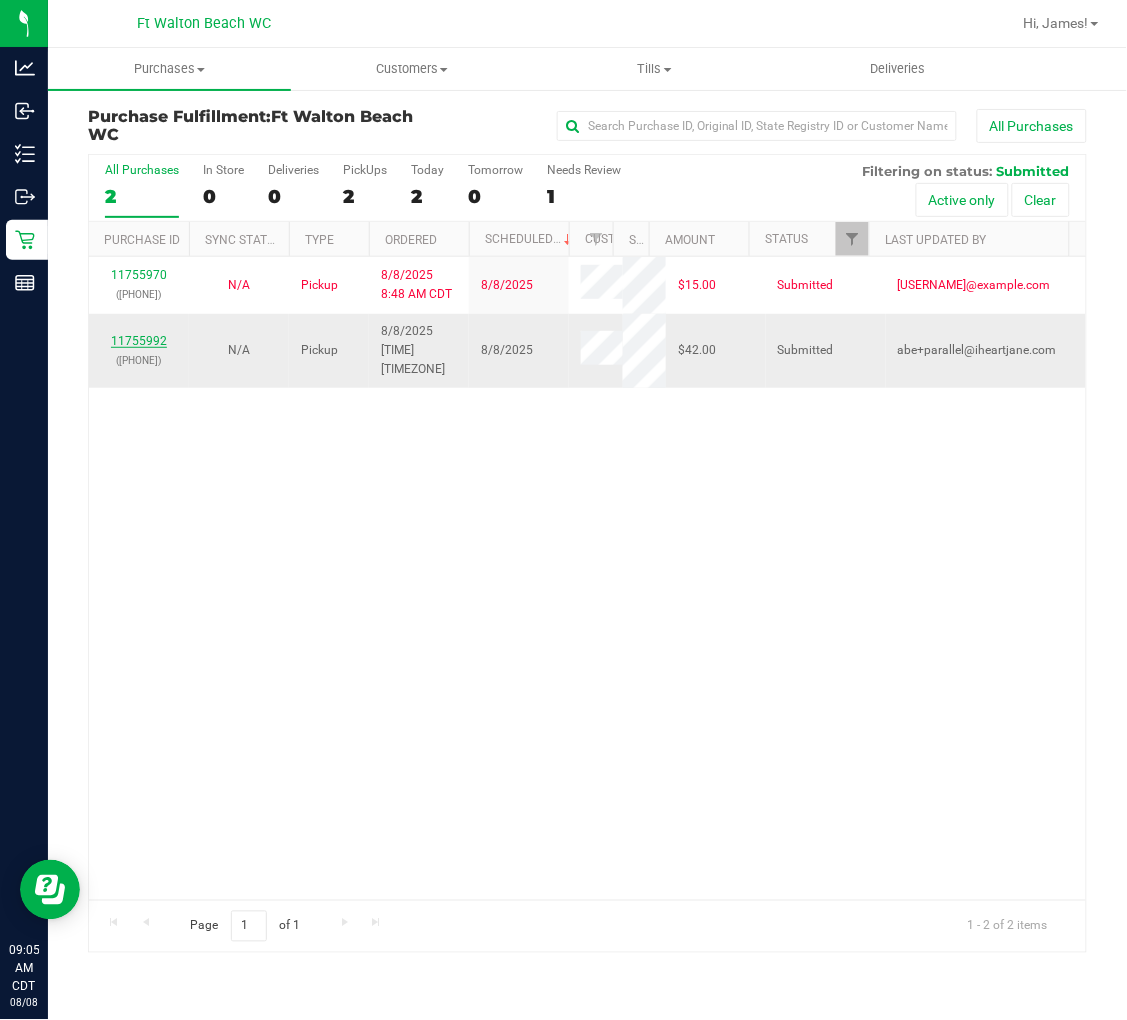 click on "11755992" at bounding box center (139, 341) 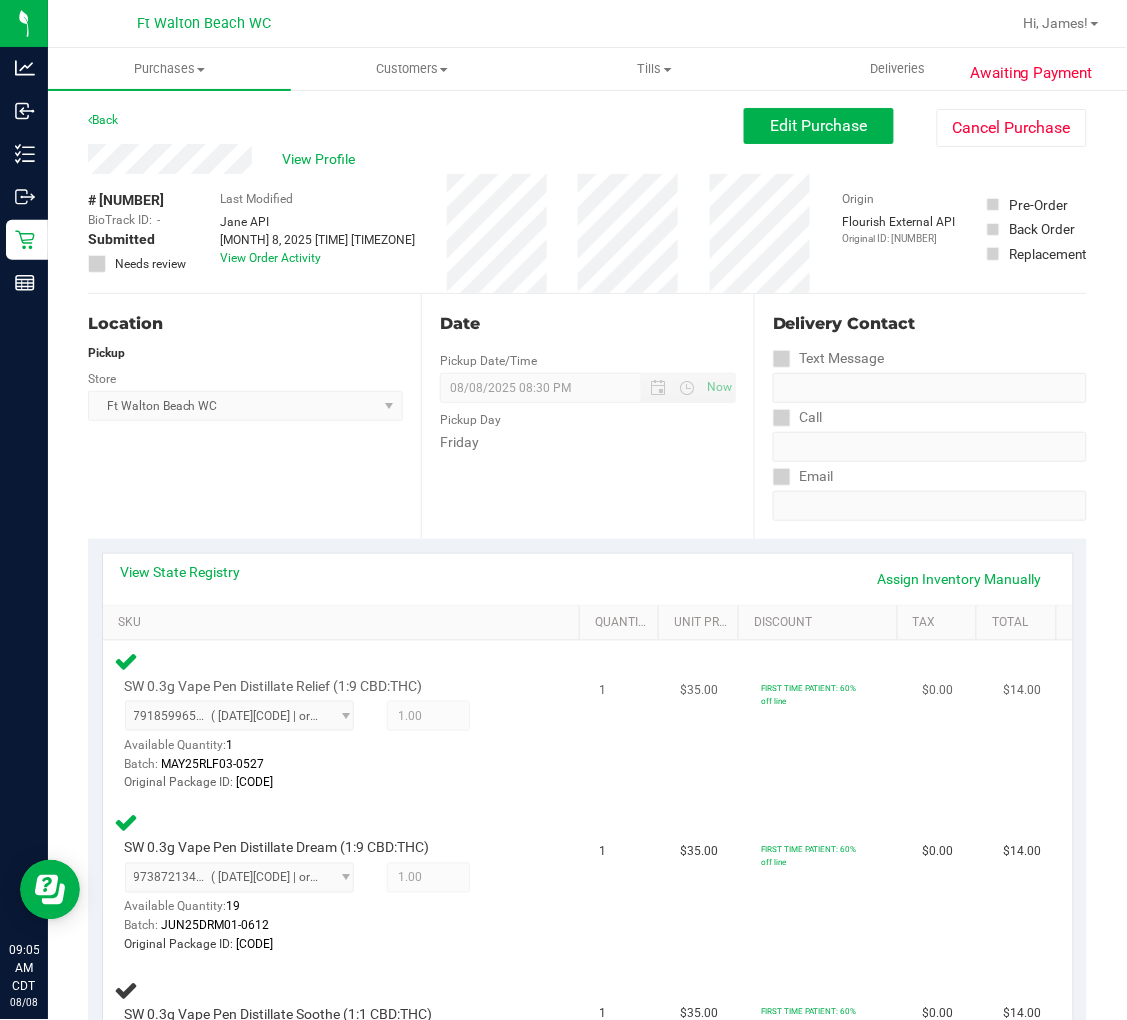 click on "SW 0.3g Vape Pen Distillate Relief (1:9 CBD:THC)
7918599657458918
(
MAY25RLF03-0527 | orig: FLSRWGM-20250603-1498
)
7918599657458918
Available Quantity:  1
1.00 1
Batch:
MAY25RLF03-0527" at bounding box center (327, 736) 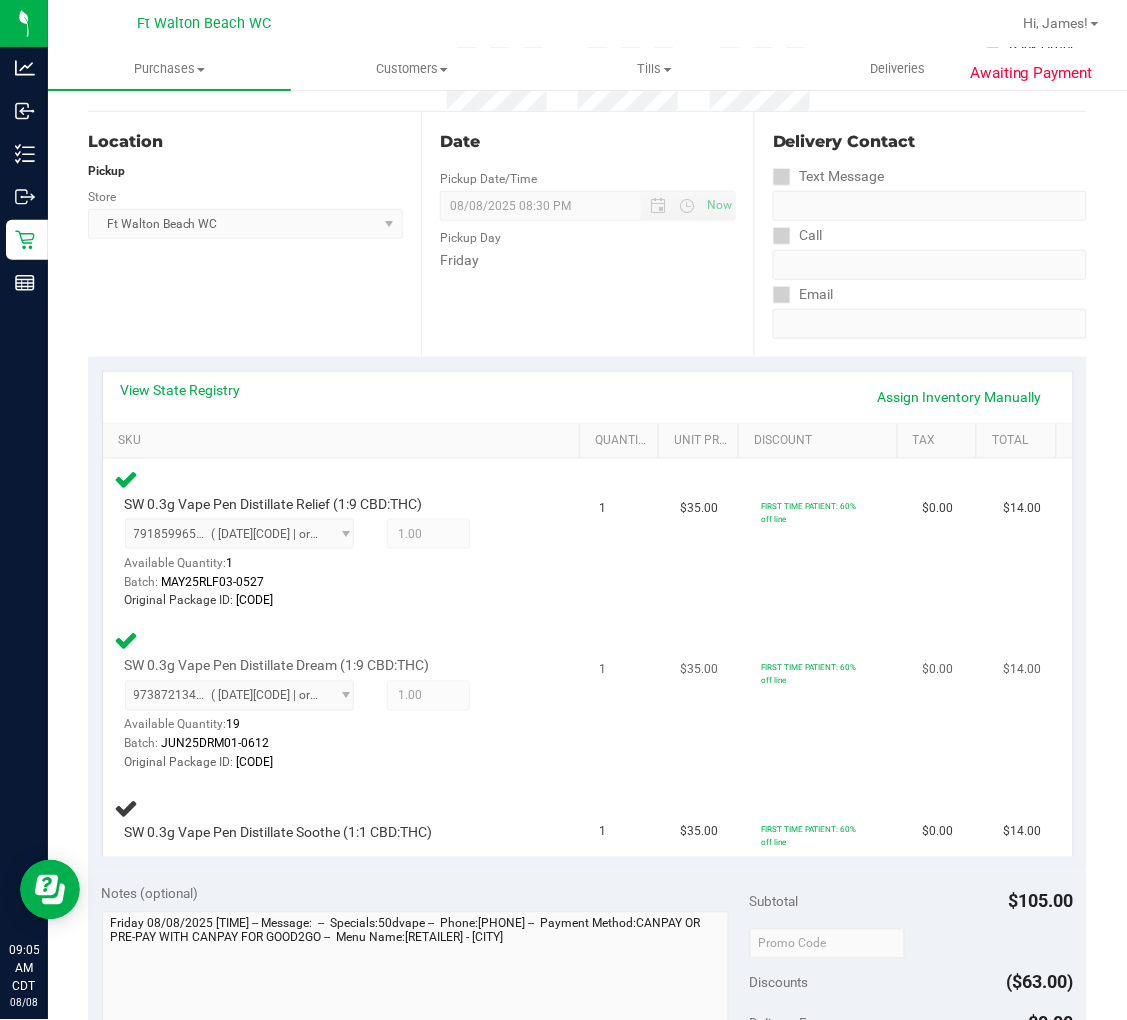 scroll, scrollTop: 222, scrollLeft: 0, axis: vertical 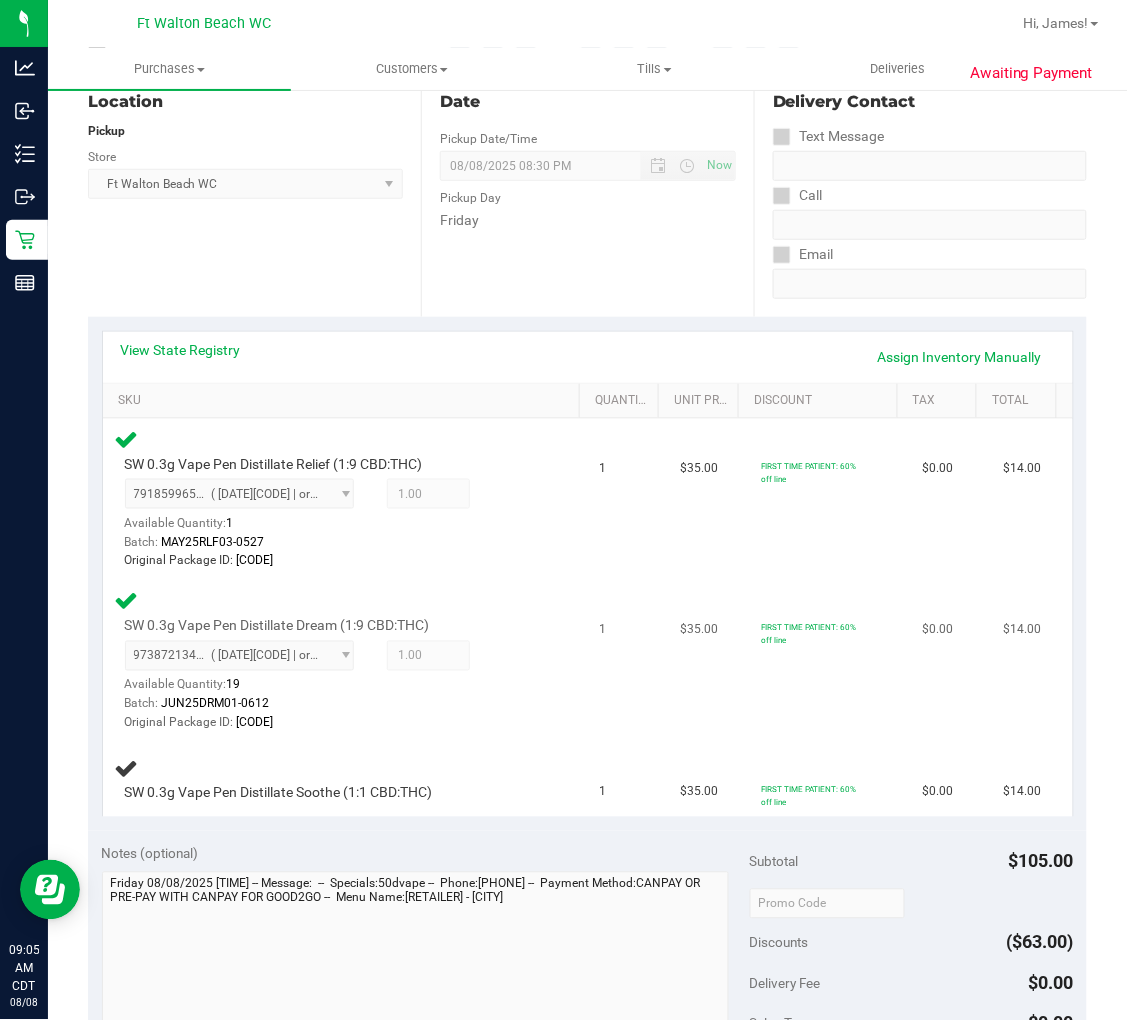 click on "SW 0.3g Vape Pen Distillate Dream (1:9 CBD:THC)
9738721343008097
(
JUN25DRM01-0612 | orig: FLSRWGM-20250618-1524
)
9738721343008097
Available Quantity:  19
1.00 1
Batch:" at bounding box center (345, 661) 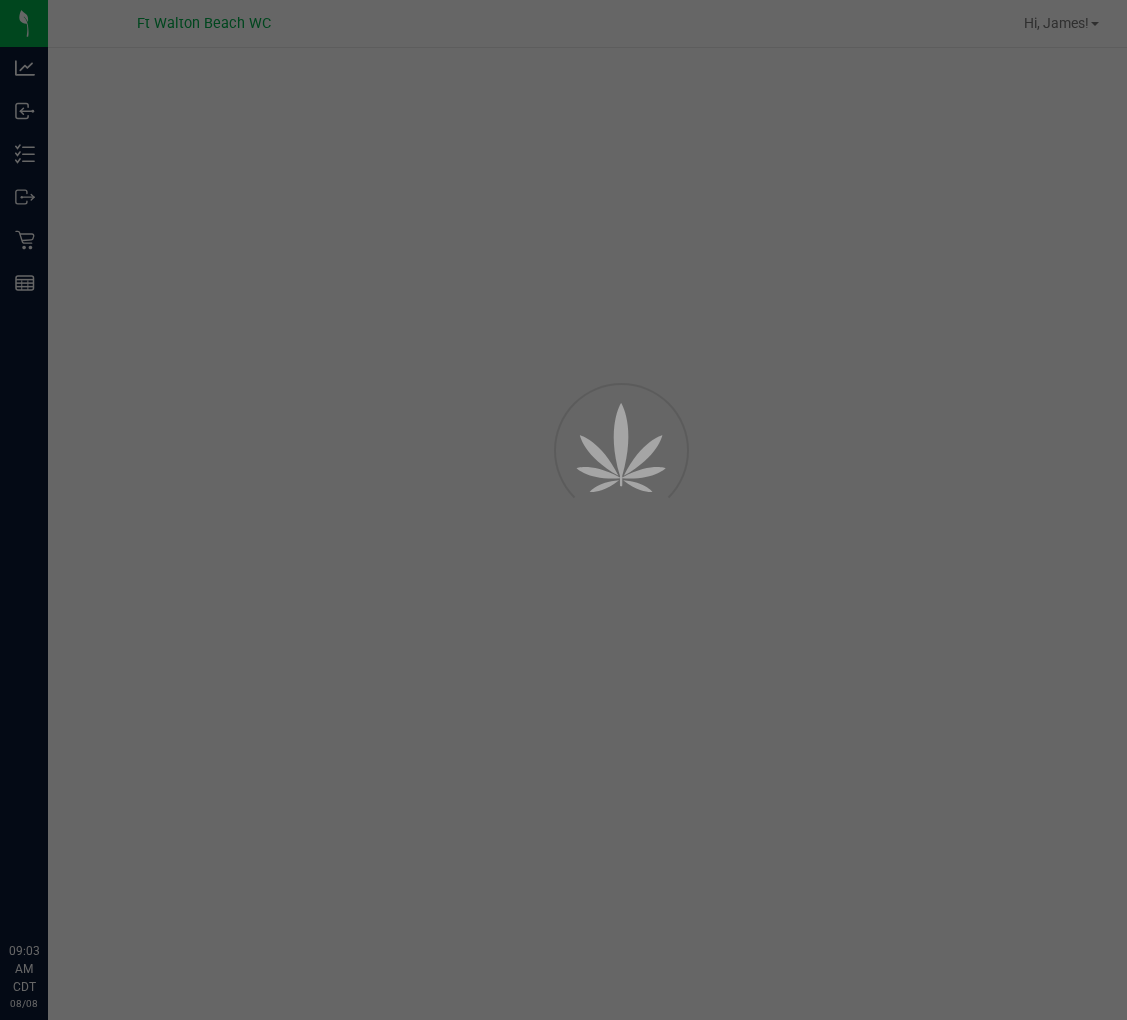 scroll, scrollTop: 0, scrollLeft: 0, axis: both 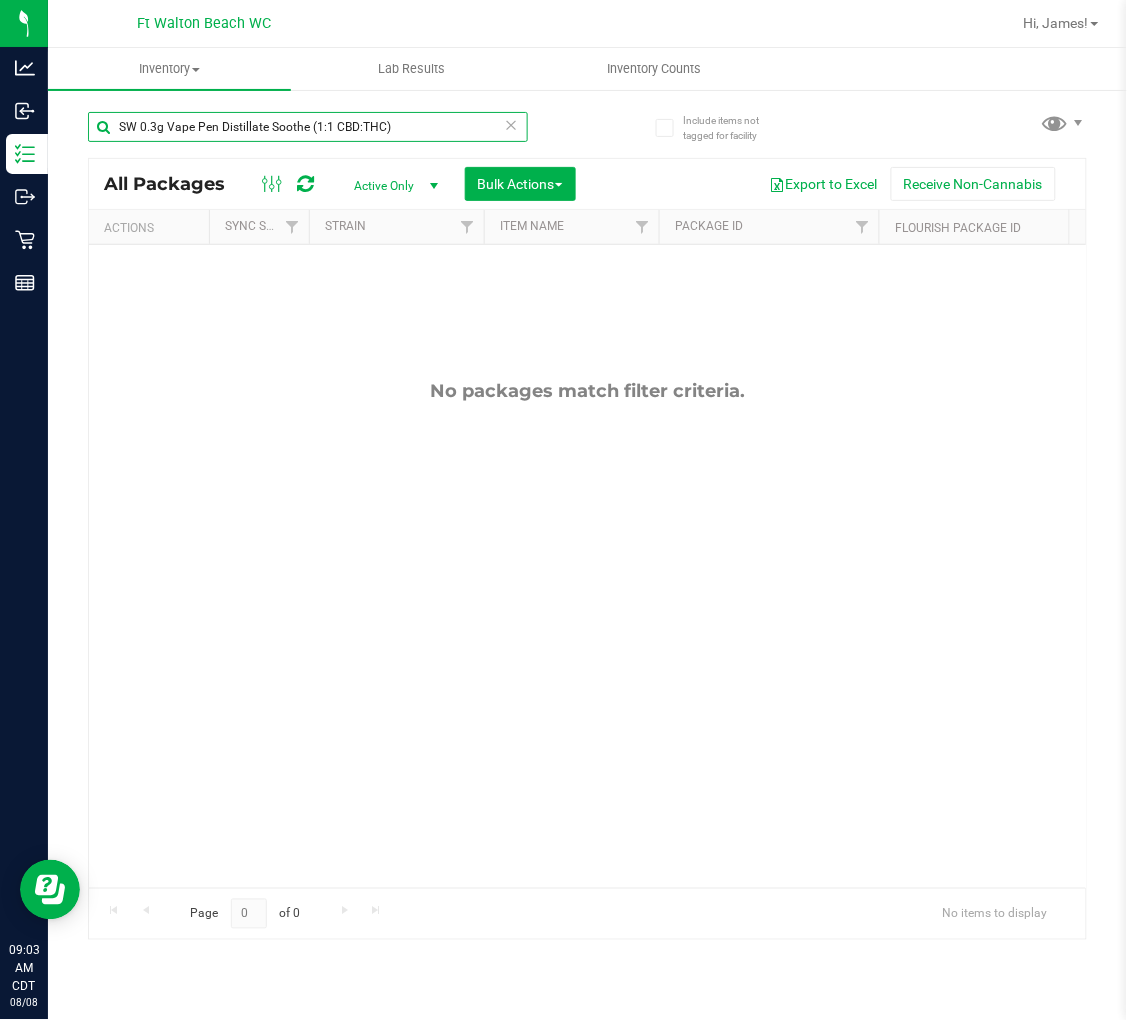 click on "SW 0.3g Vape Pen Distillate Soothe (1:1 CBD:THC)" at bounding box center (308, 127) 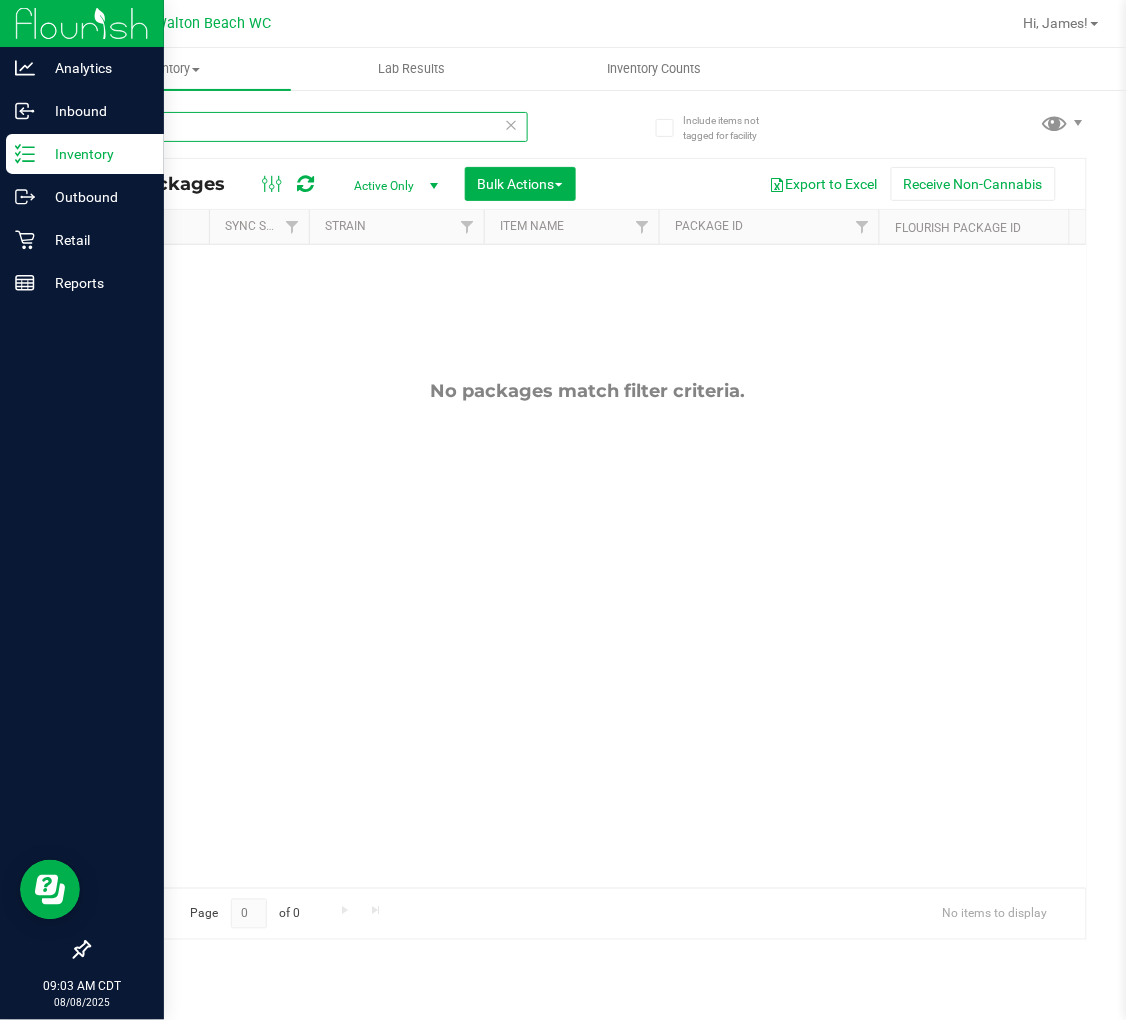 type on "soo" 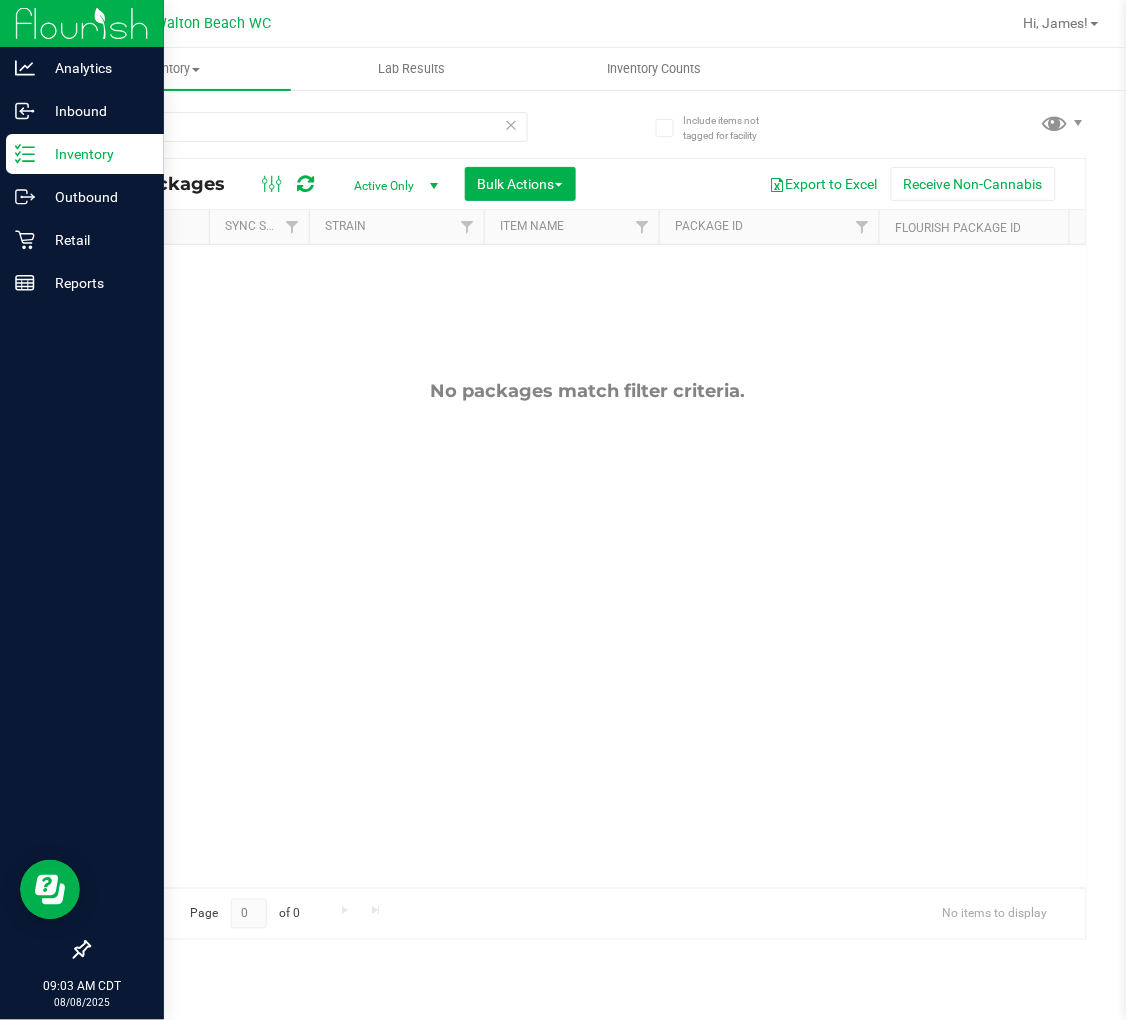 click 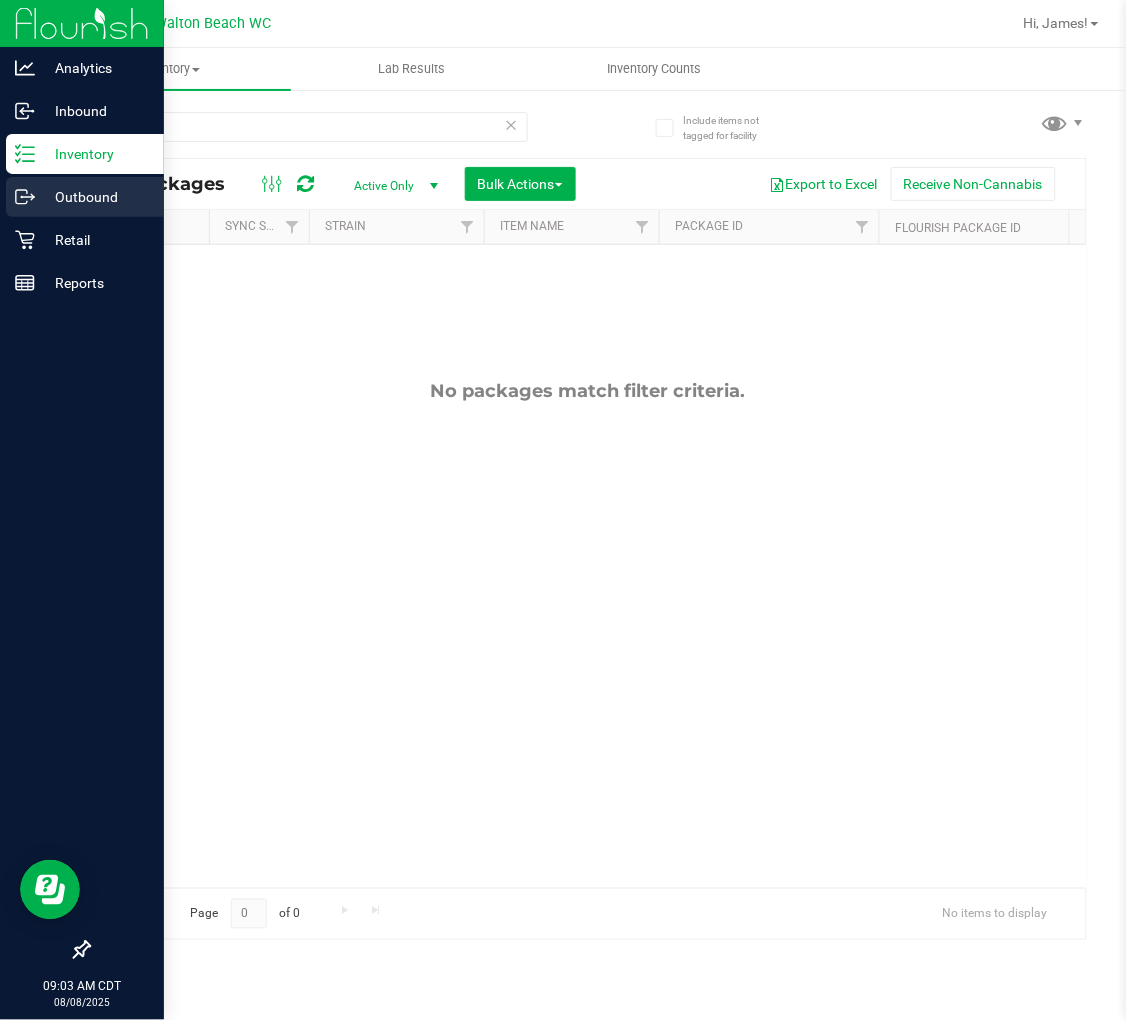 click on "Outbound" at bounding box center (95, 197) 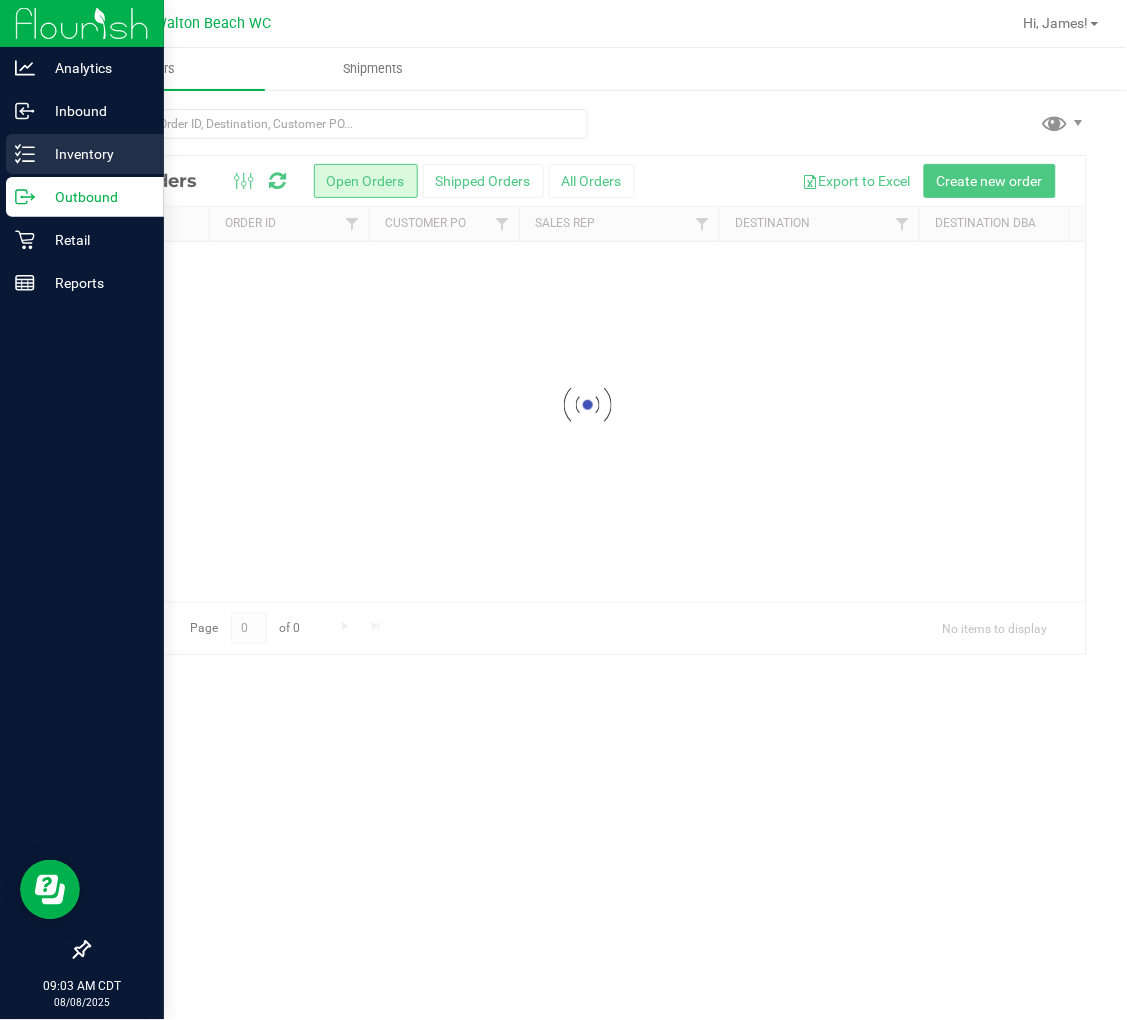 click on "Inventory" at bounding box center [95, 154] 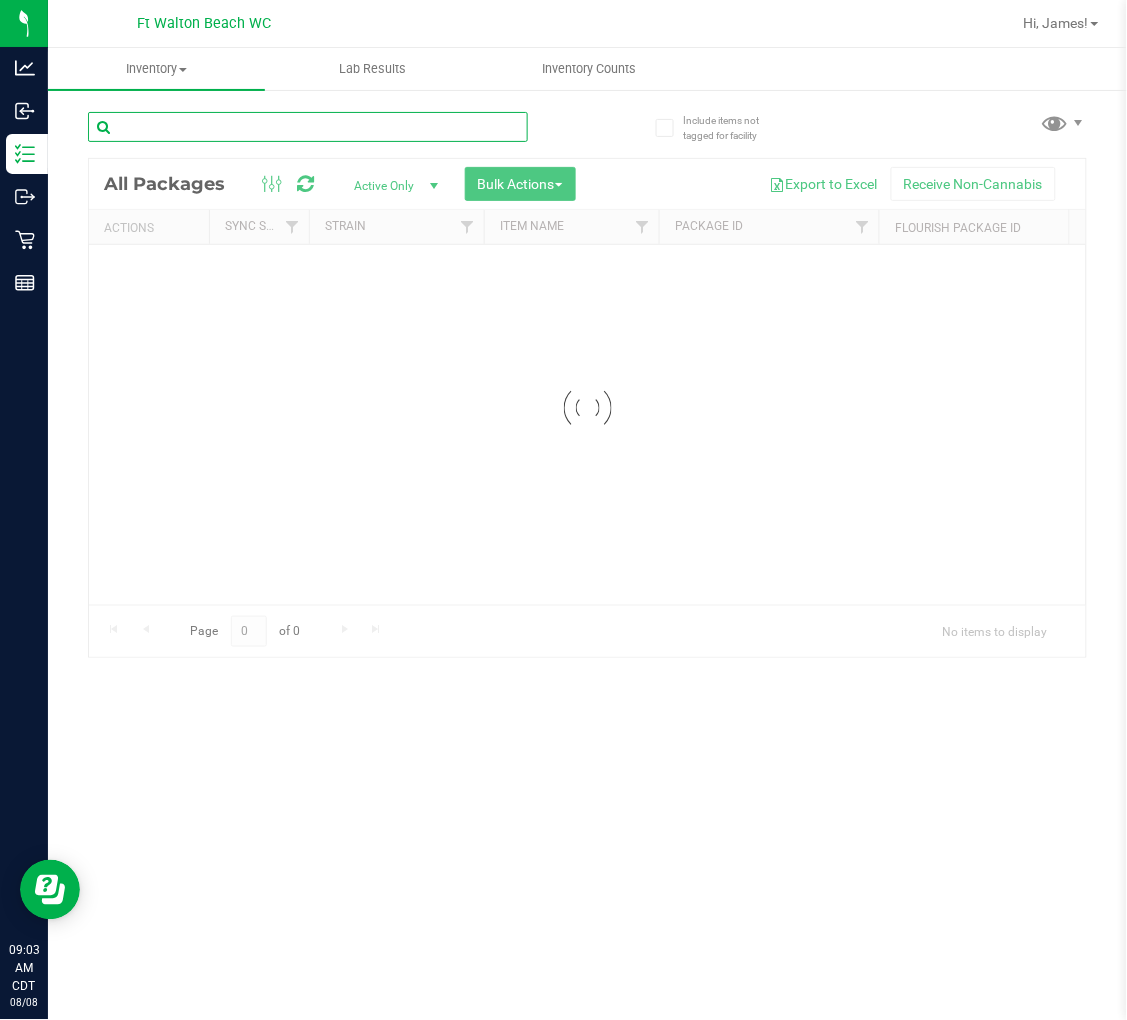 click at bounding box center [308, 127] 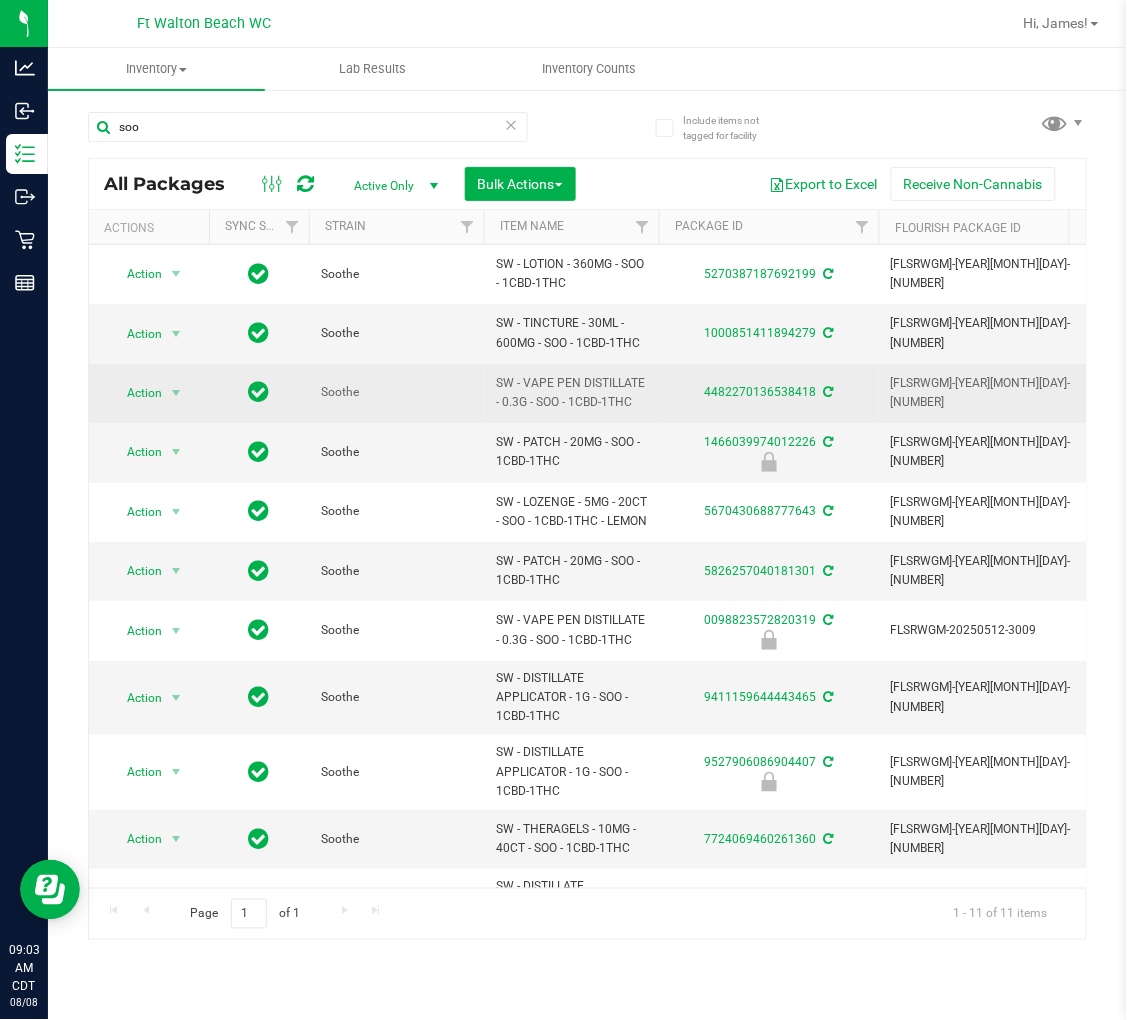 click on "SW - VAPE PEN DISTILLATE - 0.3G - SOO - 1CBD-1THC" at bounding box center [571, 393] 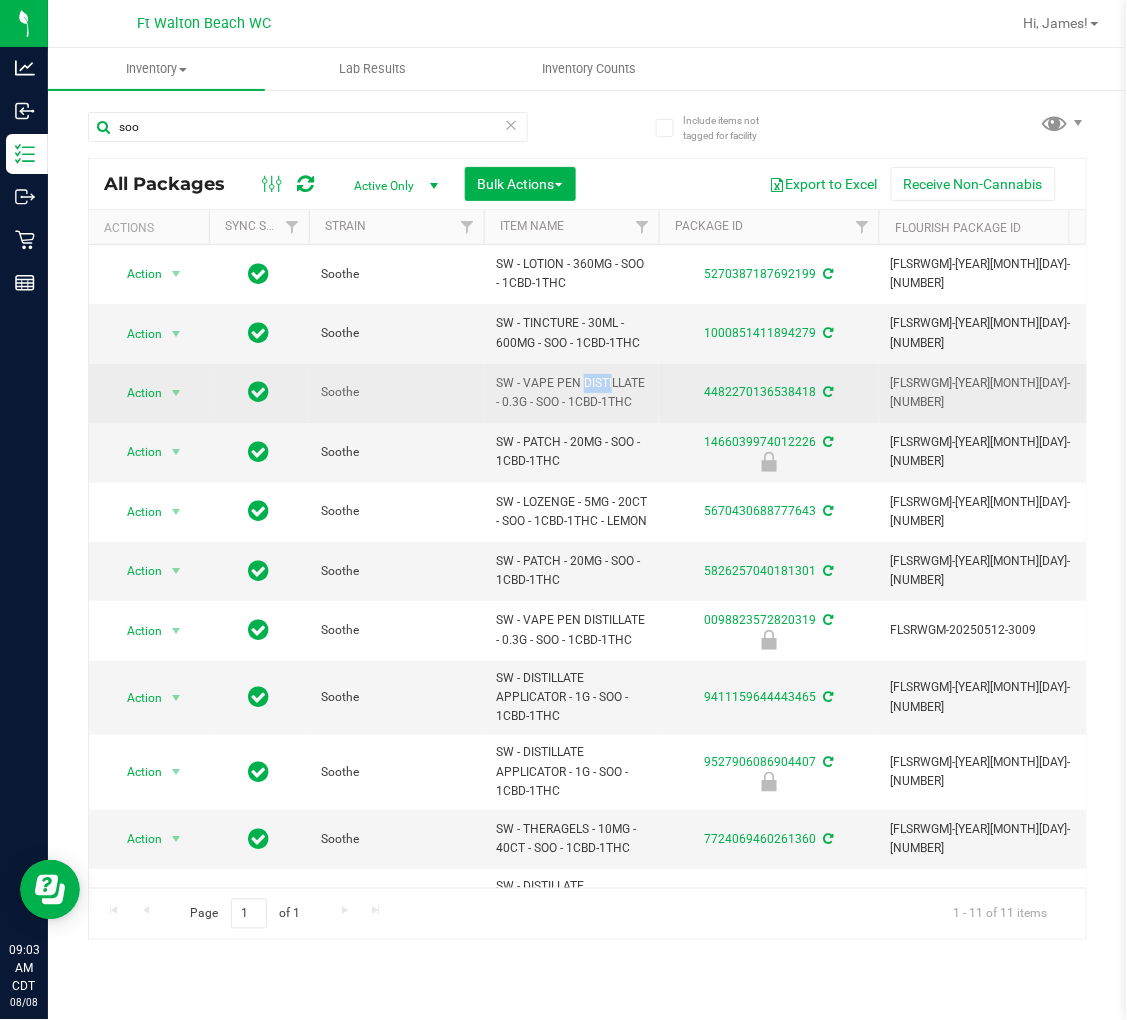 click on "SW - VAPE PEN DISTILLATE - 0.3G - SOO - 1CBD-1THC" at bounding box center (571, 393) 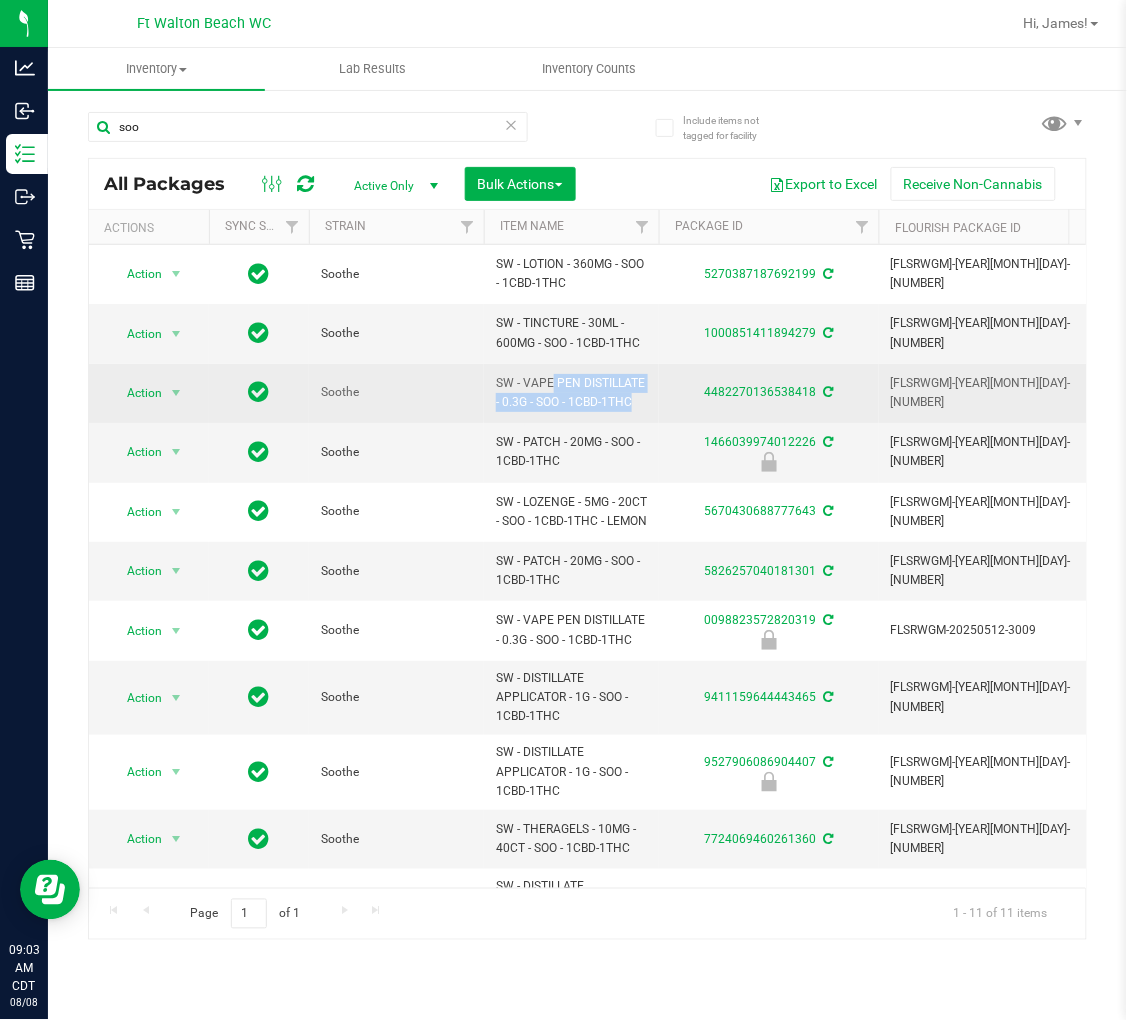 click on "SW - VAPE PEN DISTILLATE - 0.3G - SOO - 1CBD-1THC" at bounding box center [571, 393] 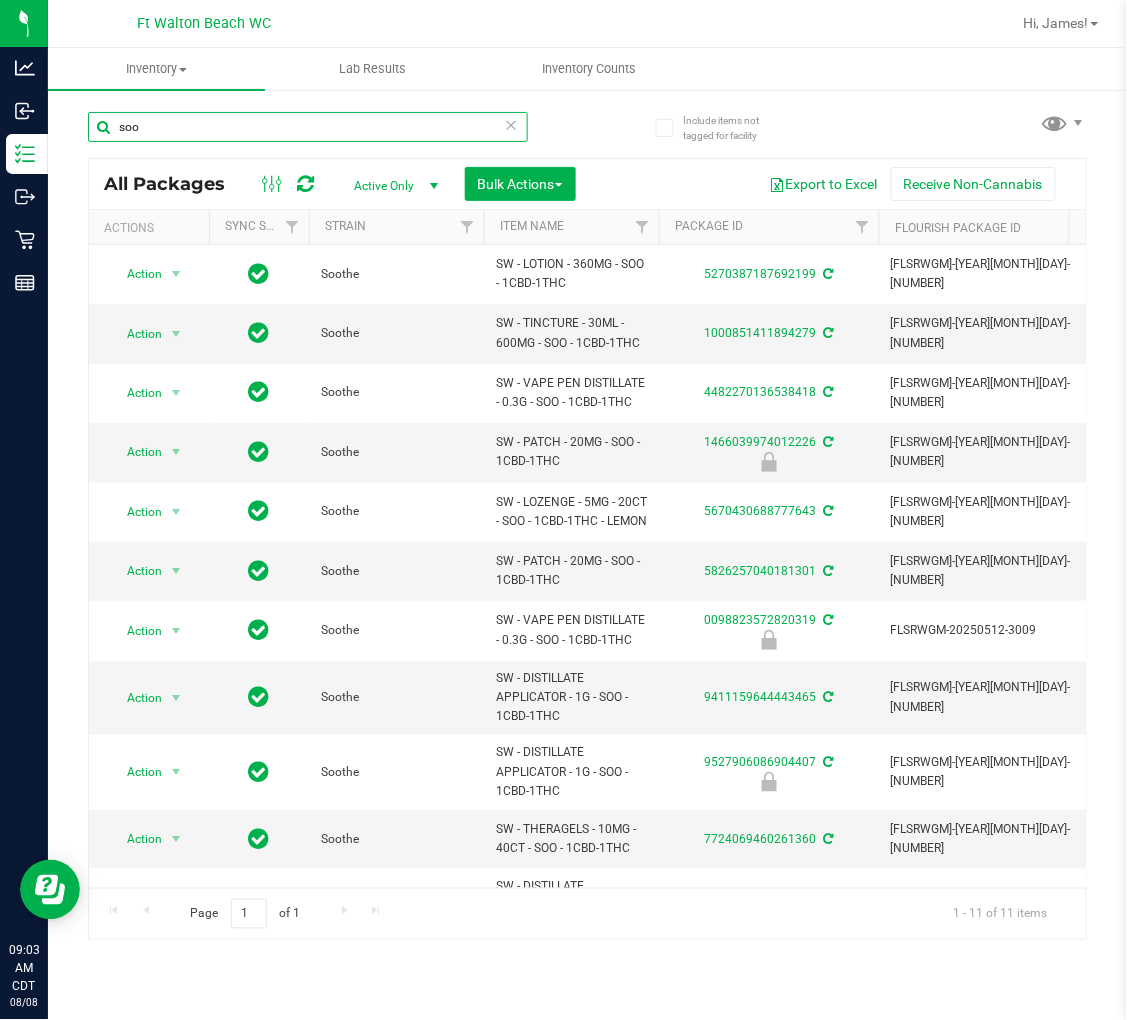 click on "soo" at bounding box center (308, 127) 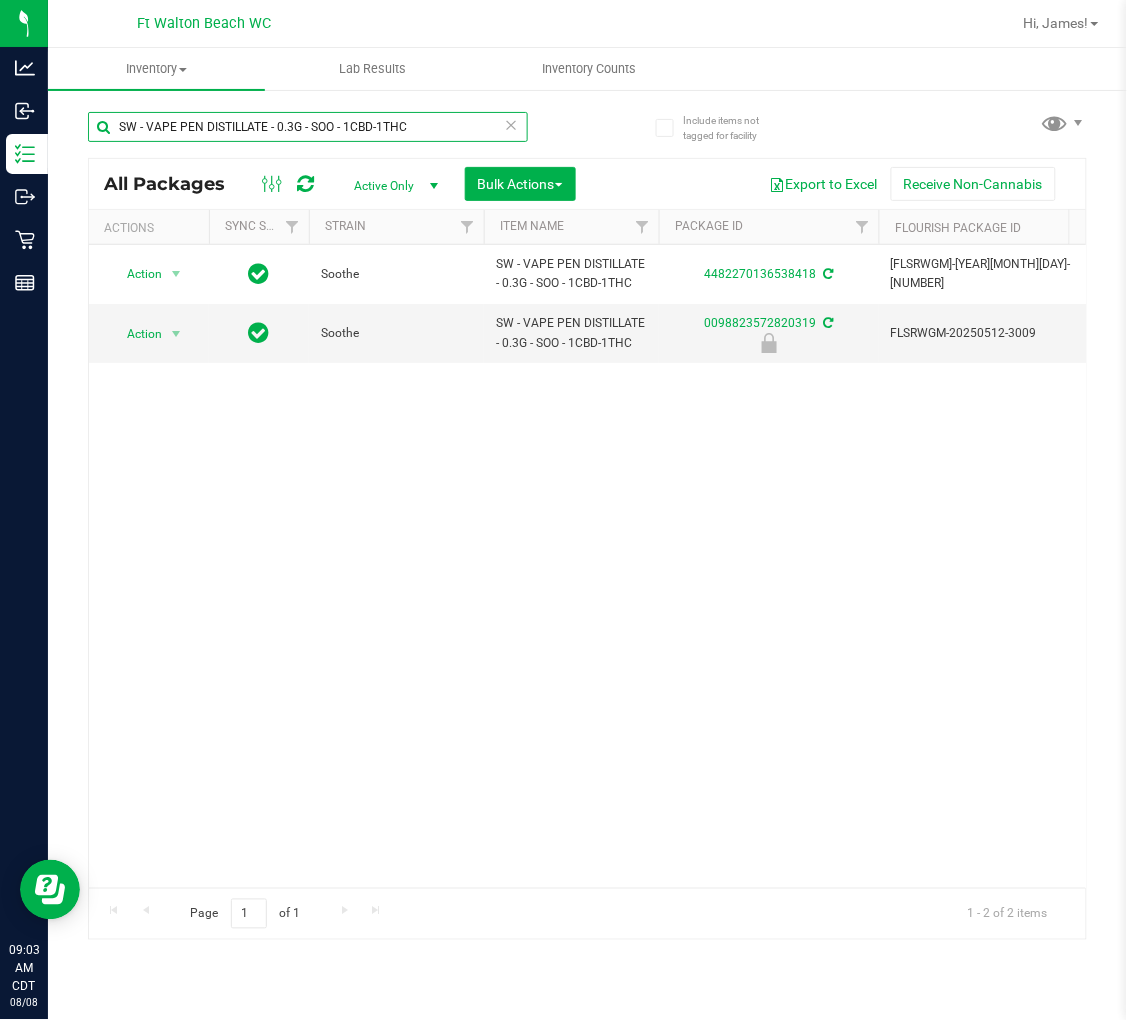 scroll, scrollTop: 0, scrollLeft: 366, axis: horizontal 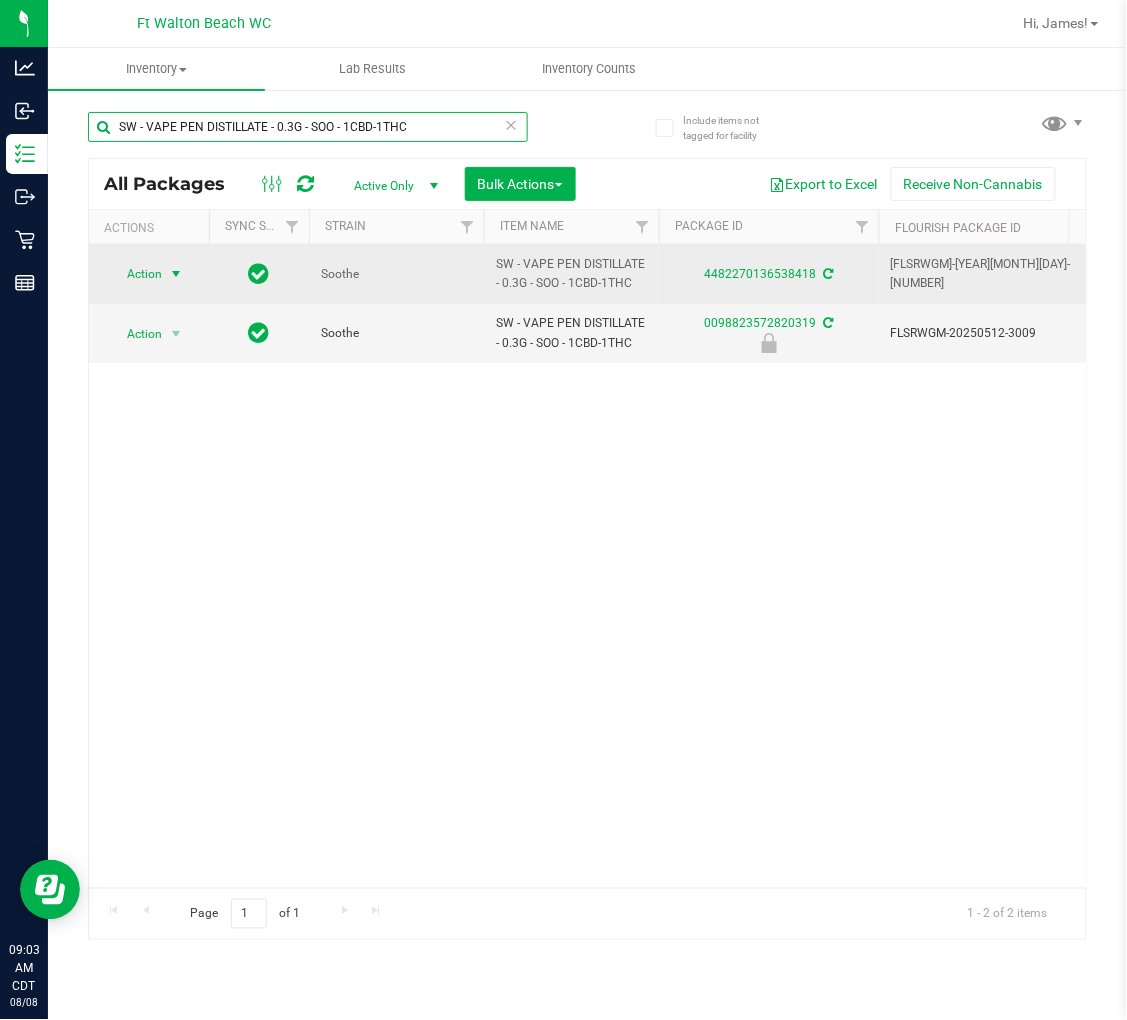 type on "SW - VAPE PEN DISTILLATE - 0.3G - SOO - 1CBD-1THC" 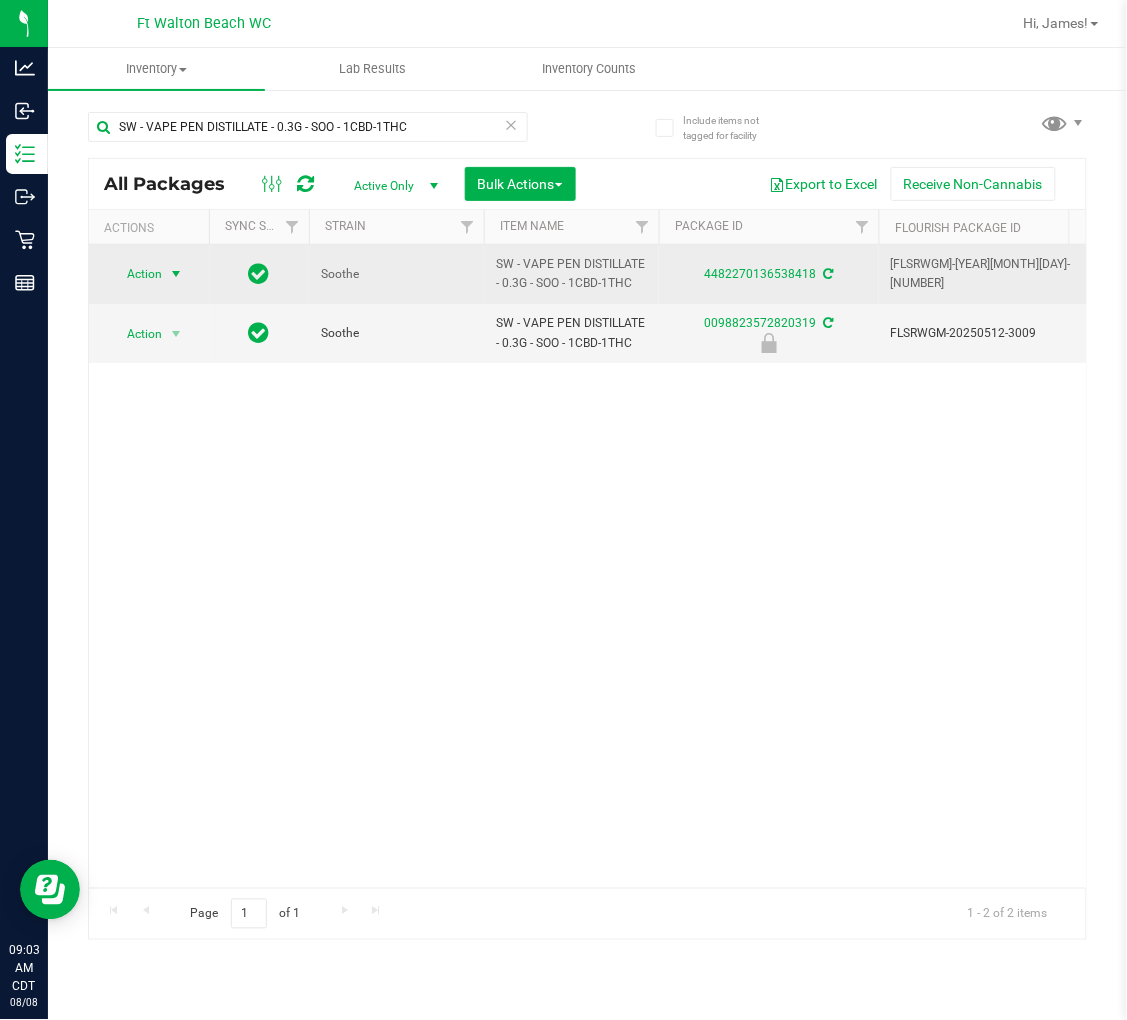 click on "Action" at bounding box center [136, 274] 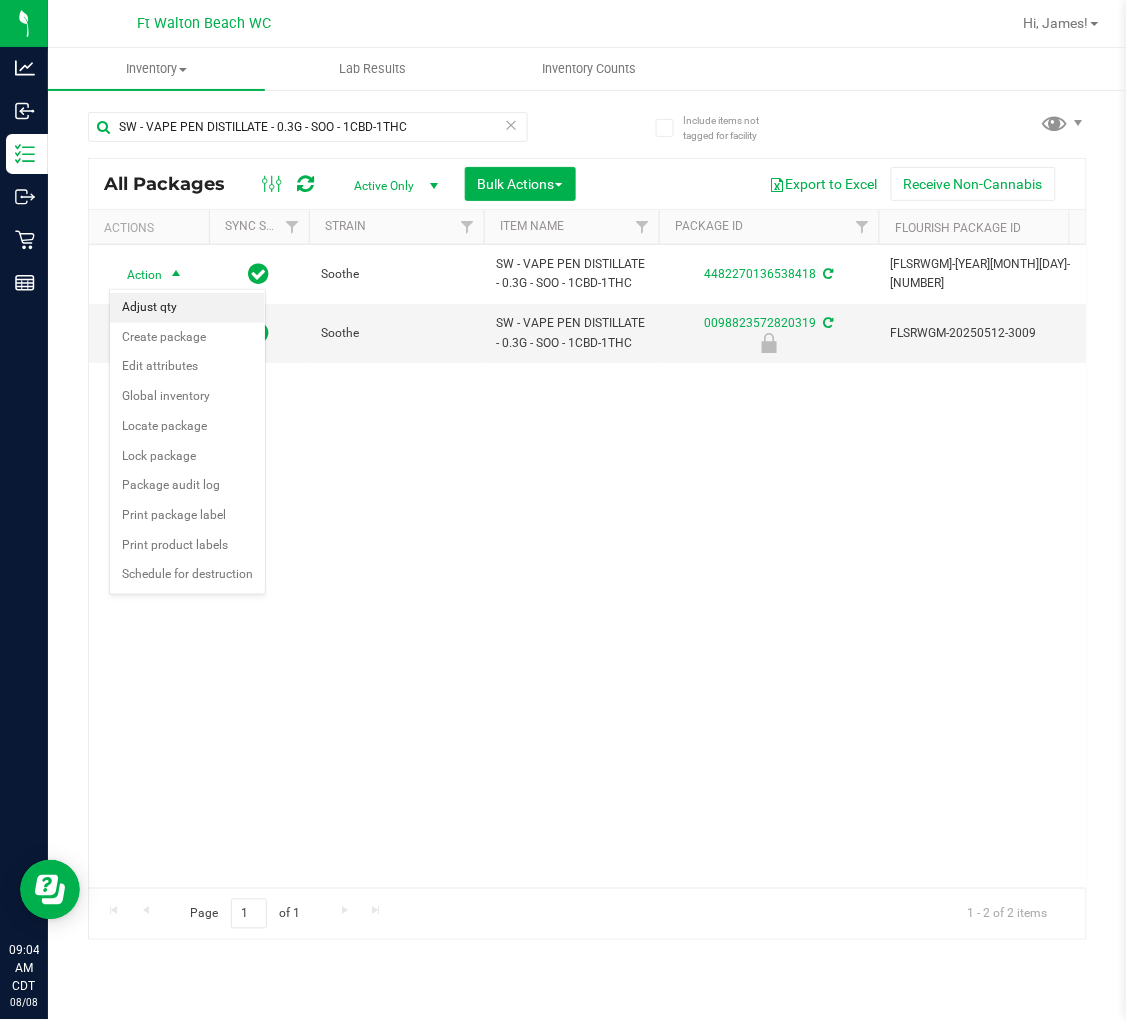 click on "Adjust qty" at bounding box center (187, 308) 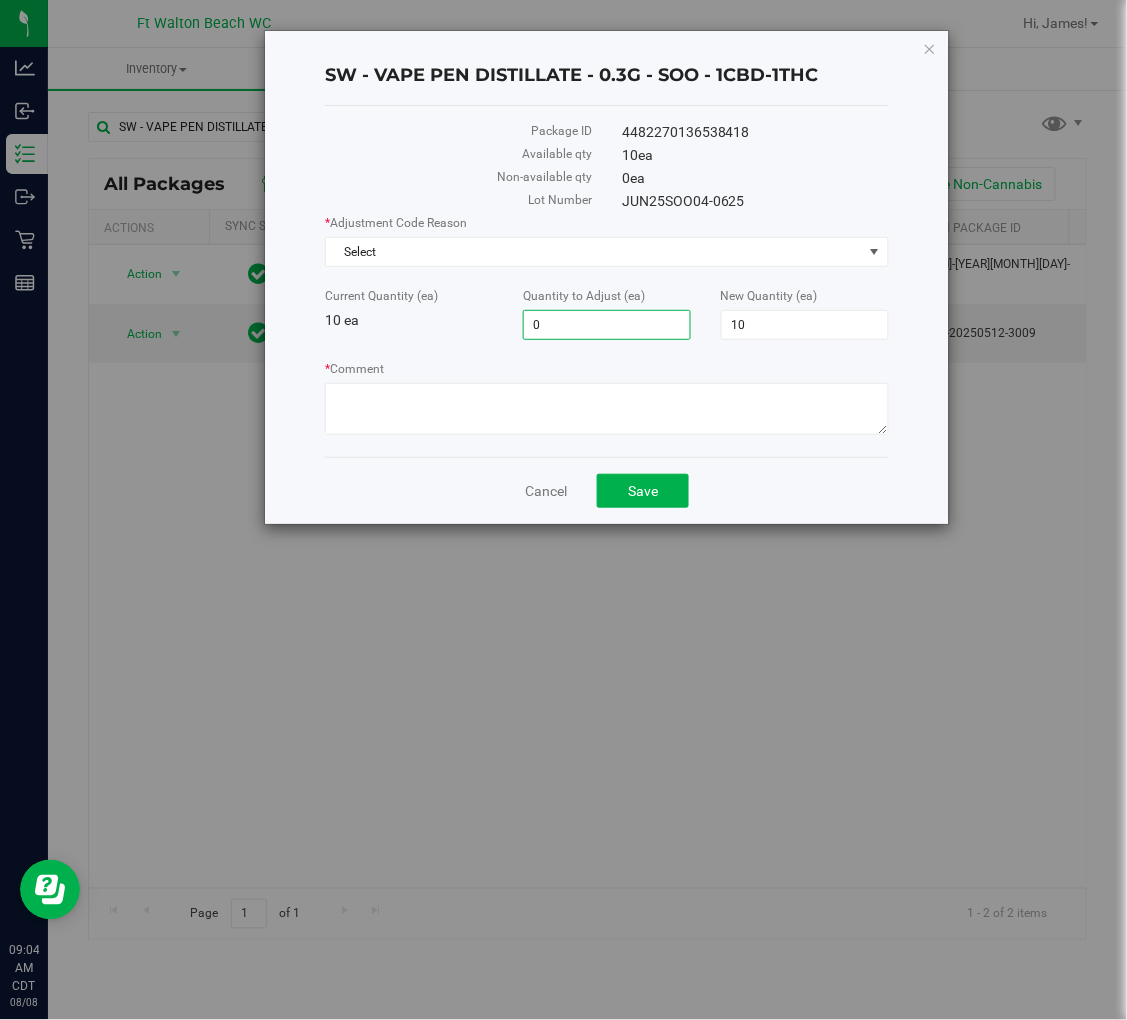 click on "0 0" at bounding box center (607, 325) 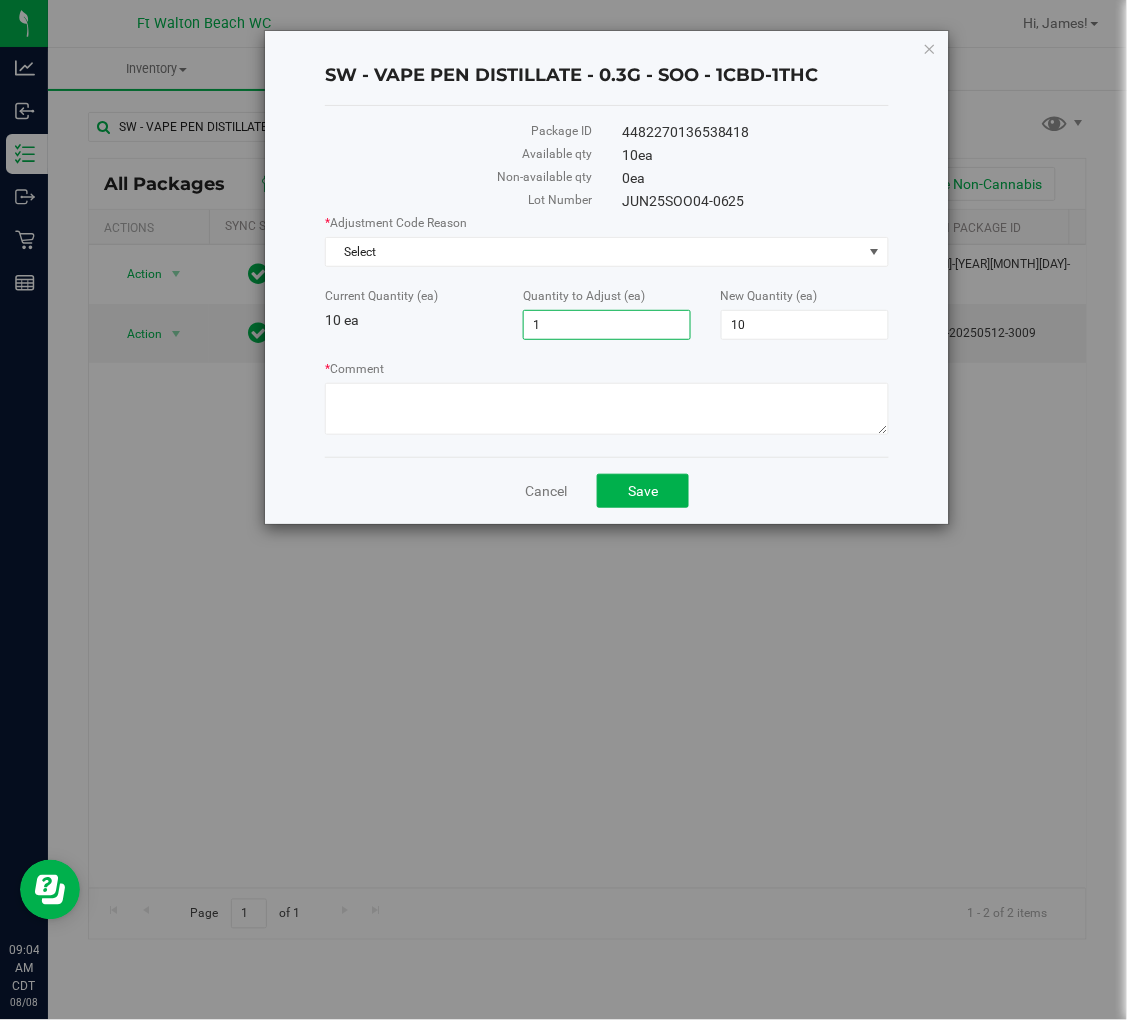type on "10" 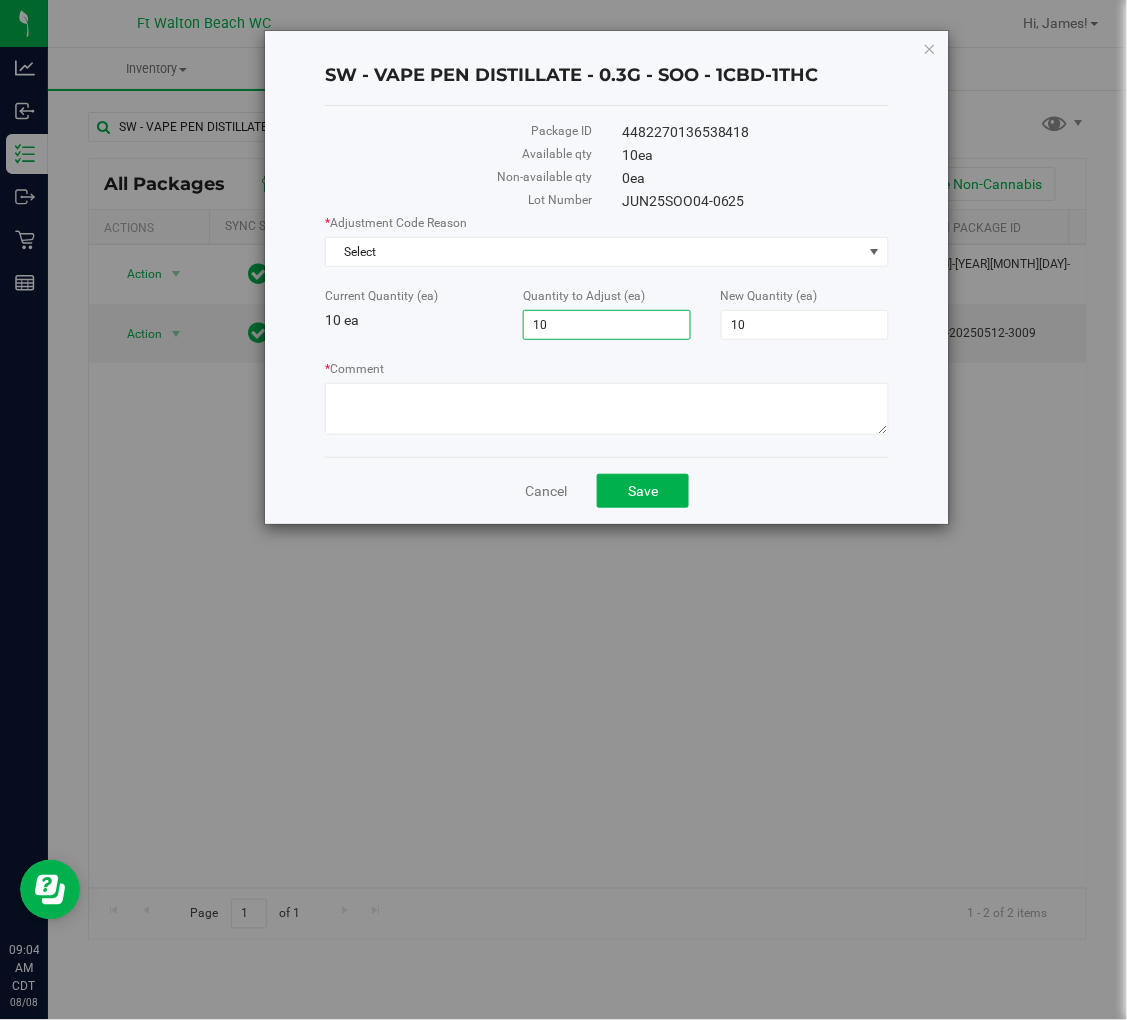 type on "10" 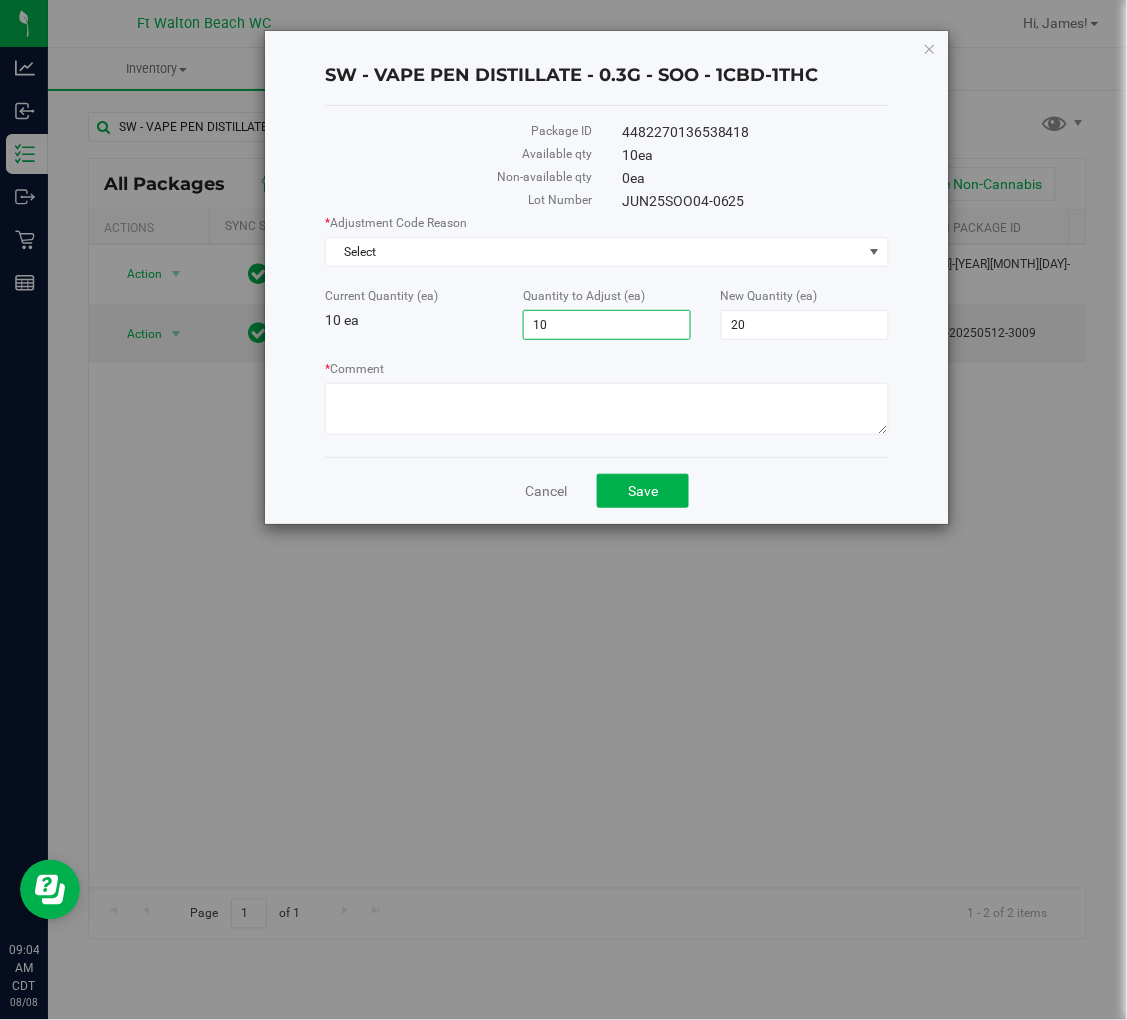 click on "*
Adjustment Code Reason
Select Select Depleted Inventory Audit Mistake Moisture Loss Other Seized Seizure by Federal, State, Local or Tribal Law Enforcement Theft
Current Quantity (ea)
10 ea
Quantity to Adjust (ea)
10 10
New Quantity (ea)
20 20
*
Comment" at bounding box center (606, 327) 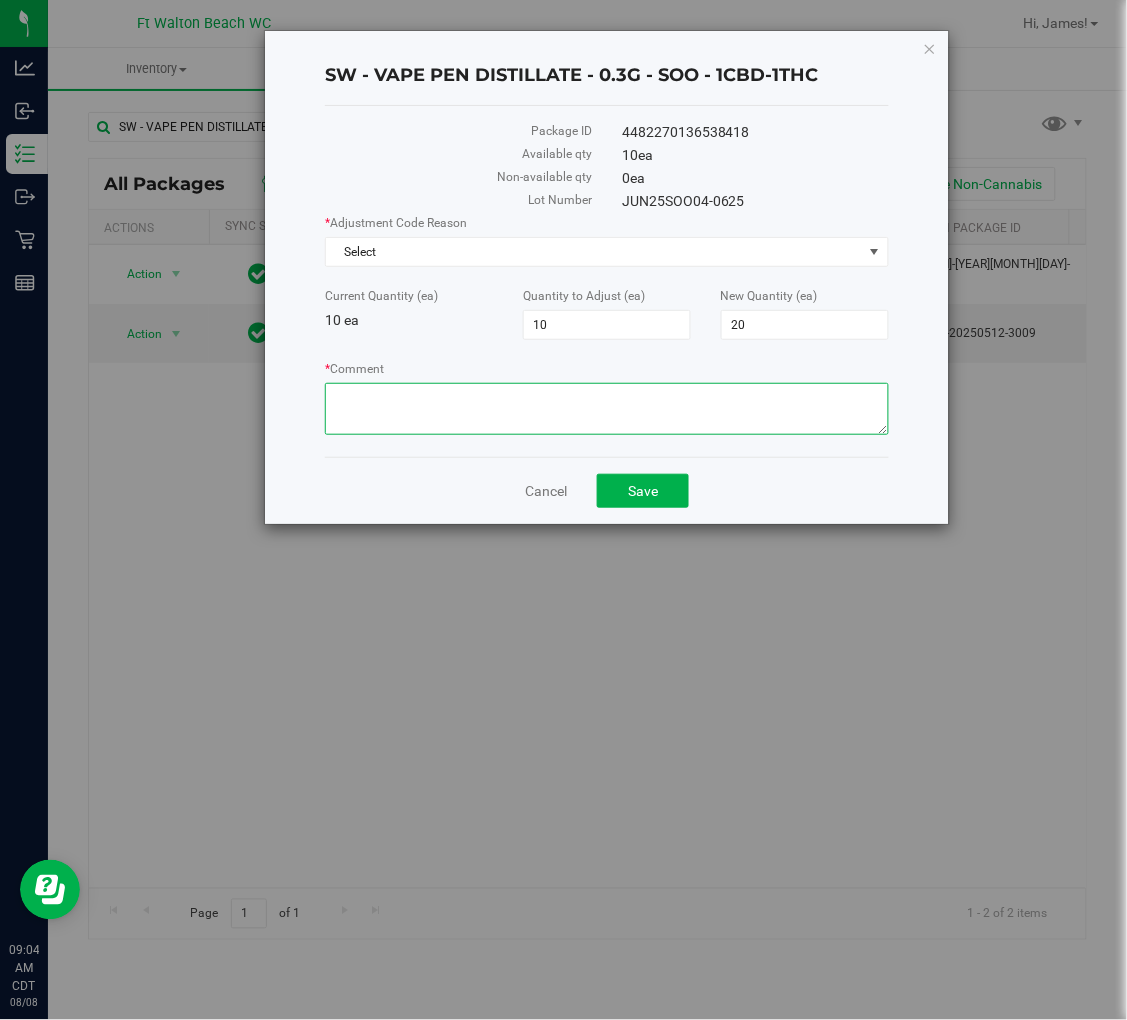 click on "*
Comment" at bounding box center (606, 409) 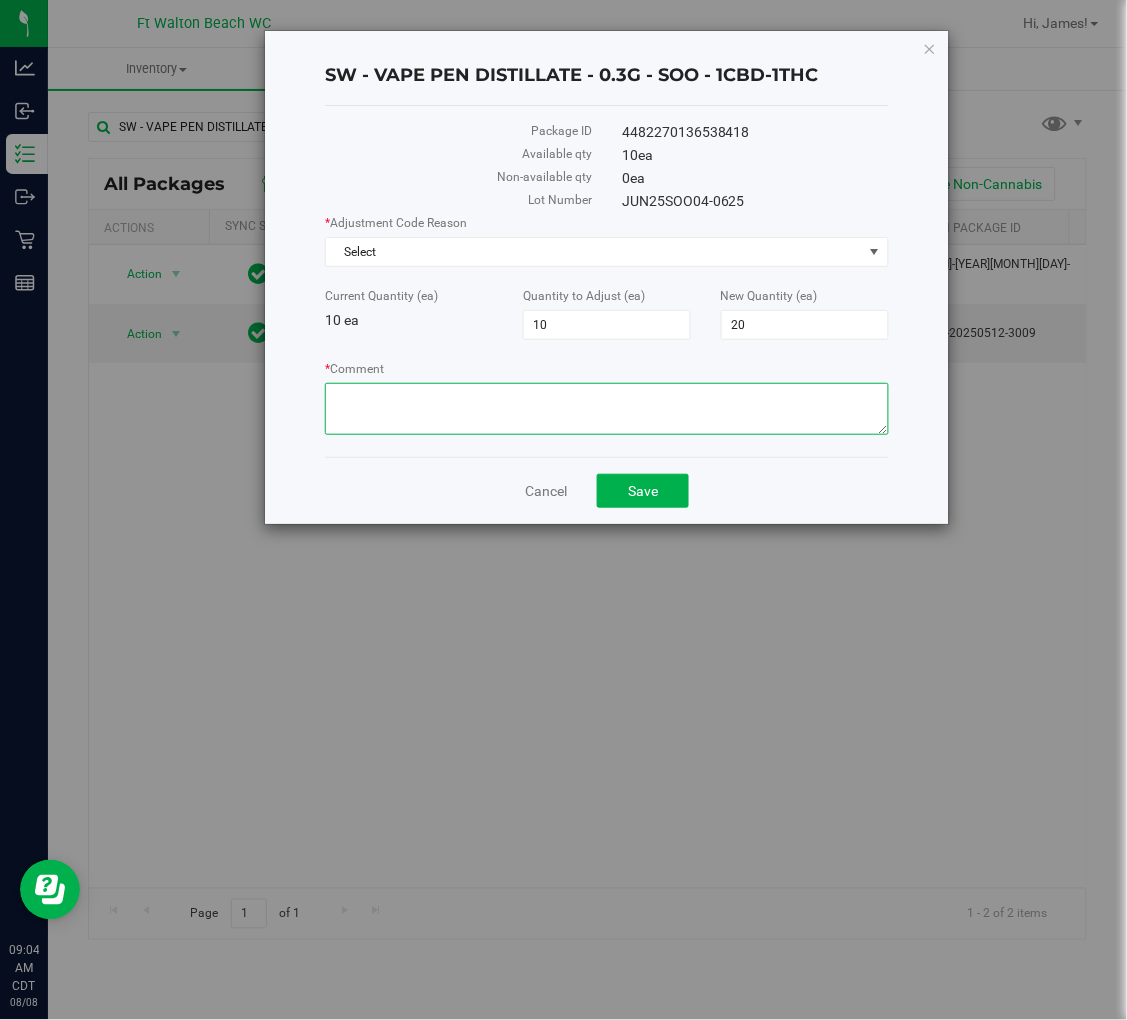 paste on "SW - VAPE PEN DISTILLATE - 0.3G - SOO - 1CBD-1THC" 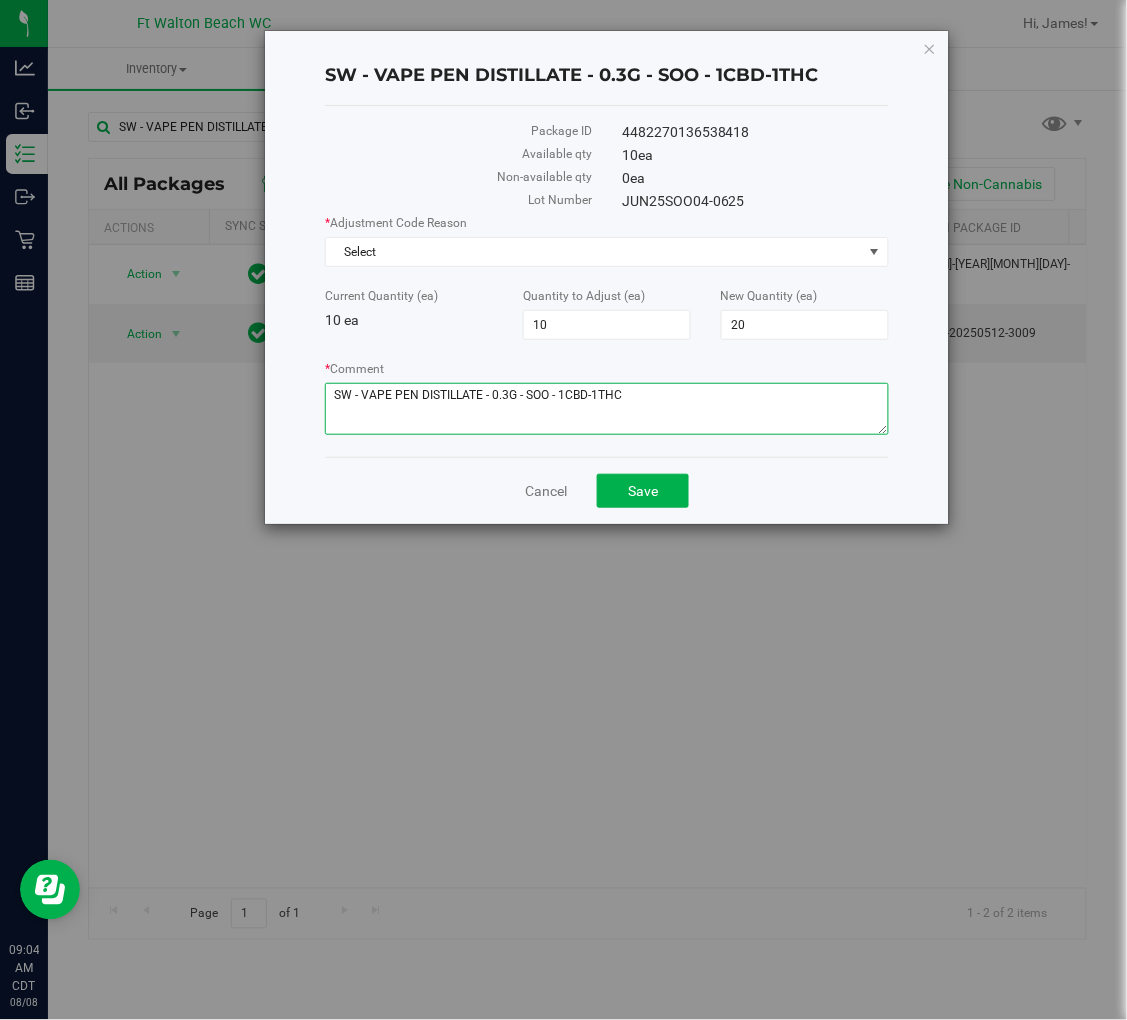 drag, startPoint x: 635, startPoint y: 397, endPoint x: 308, endPoint y: 388, distance: 327.12384 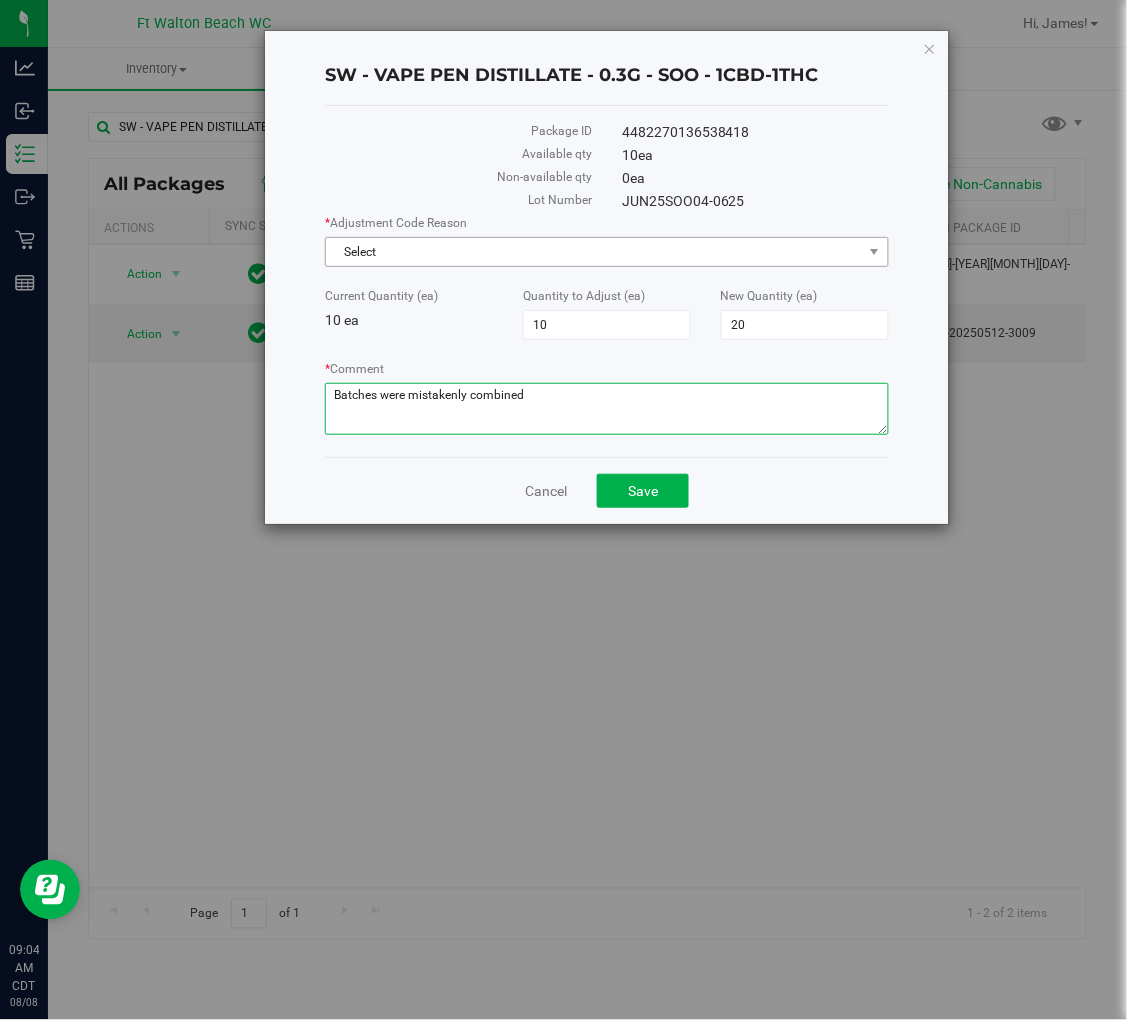 type on "Batches were mistakenly combined" 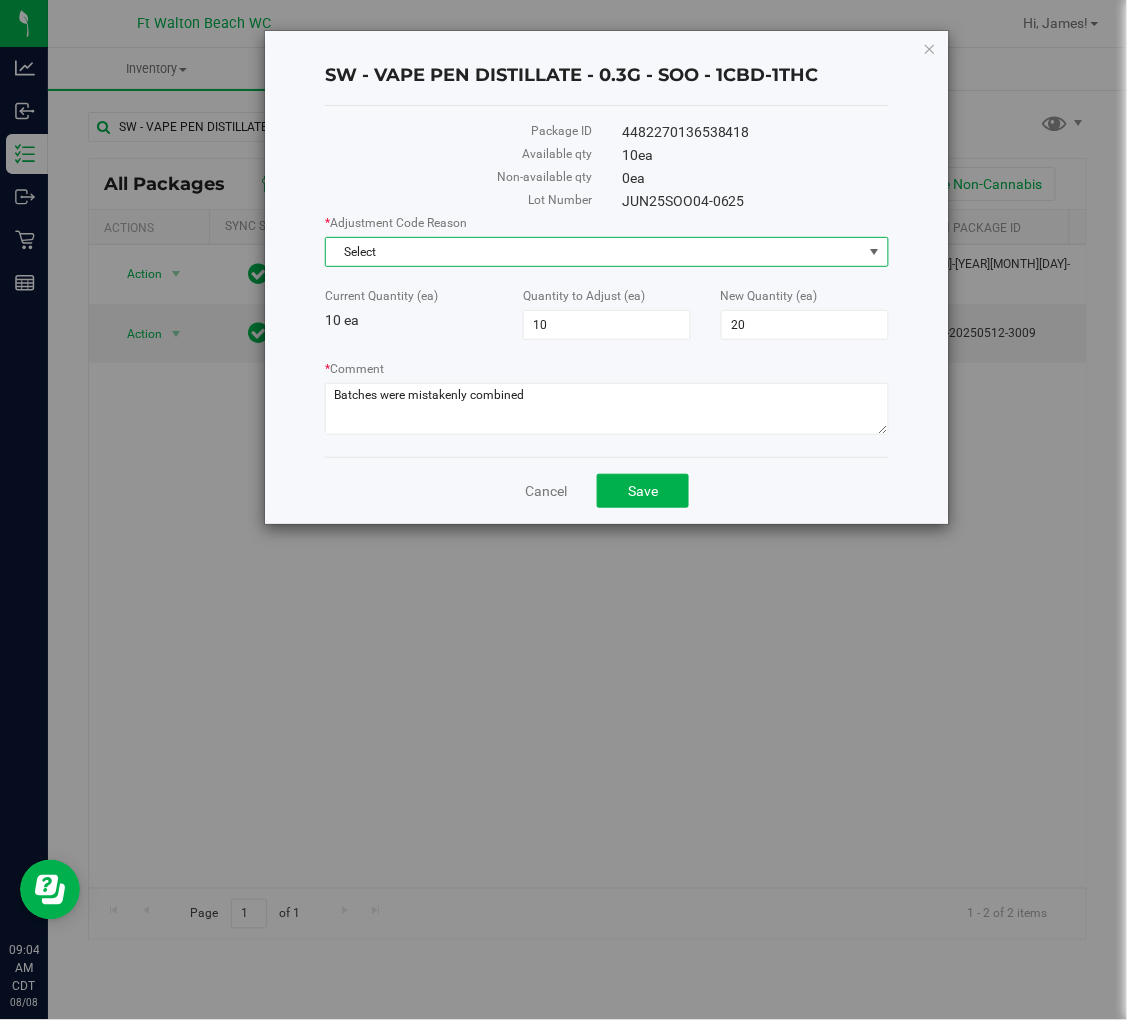 click on "Select" at bounding box center [594, 252] 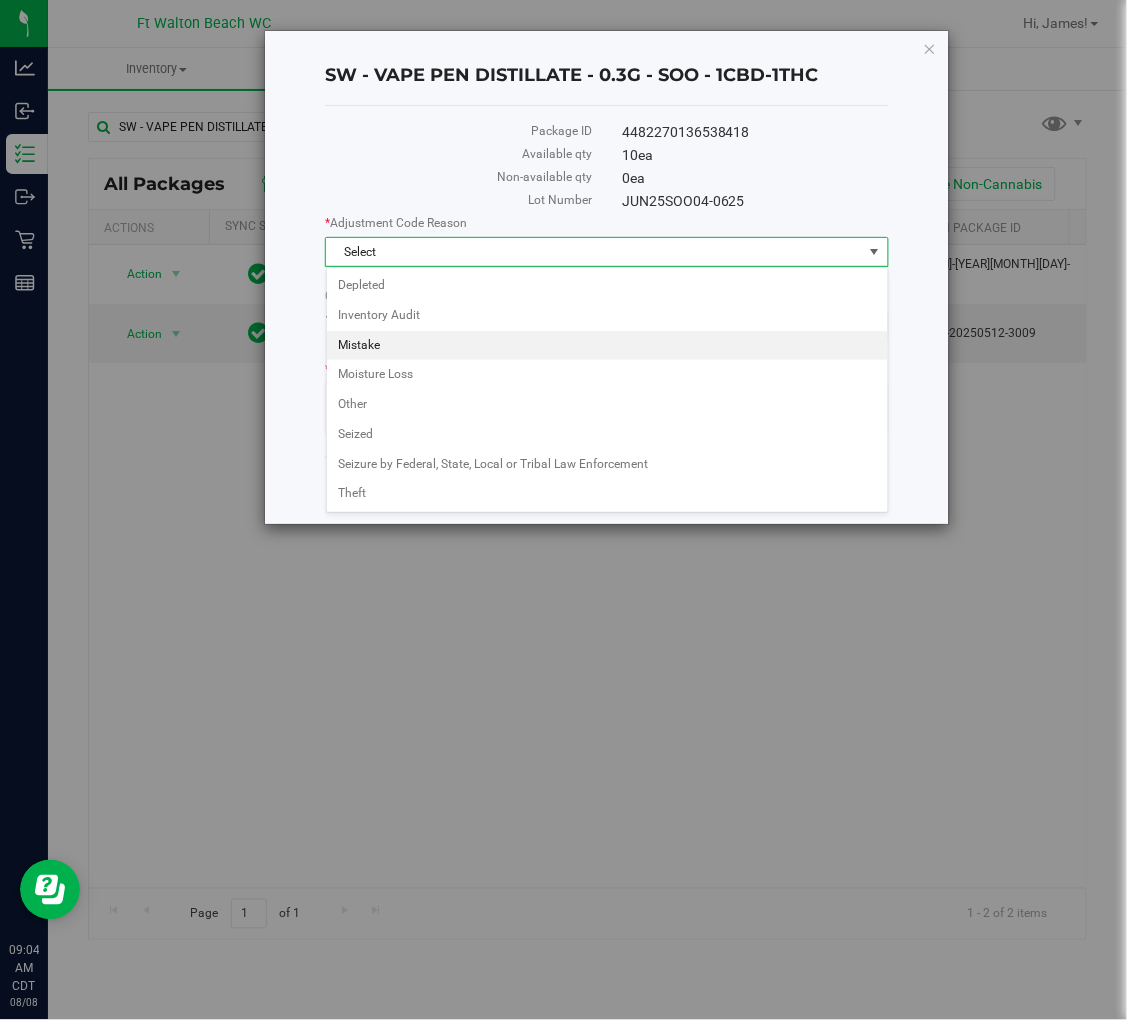 click on "Mistake" at bounding box center (607, 346) 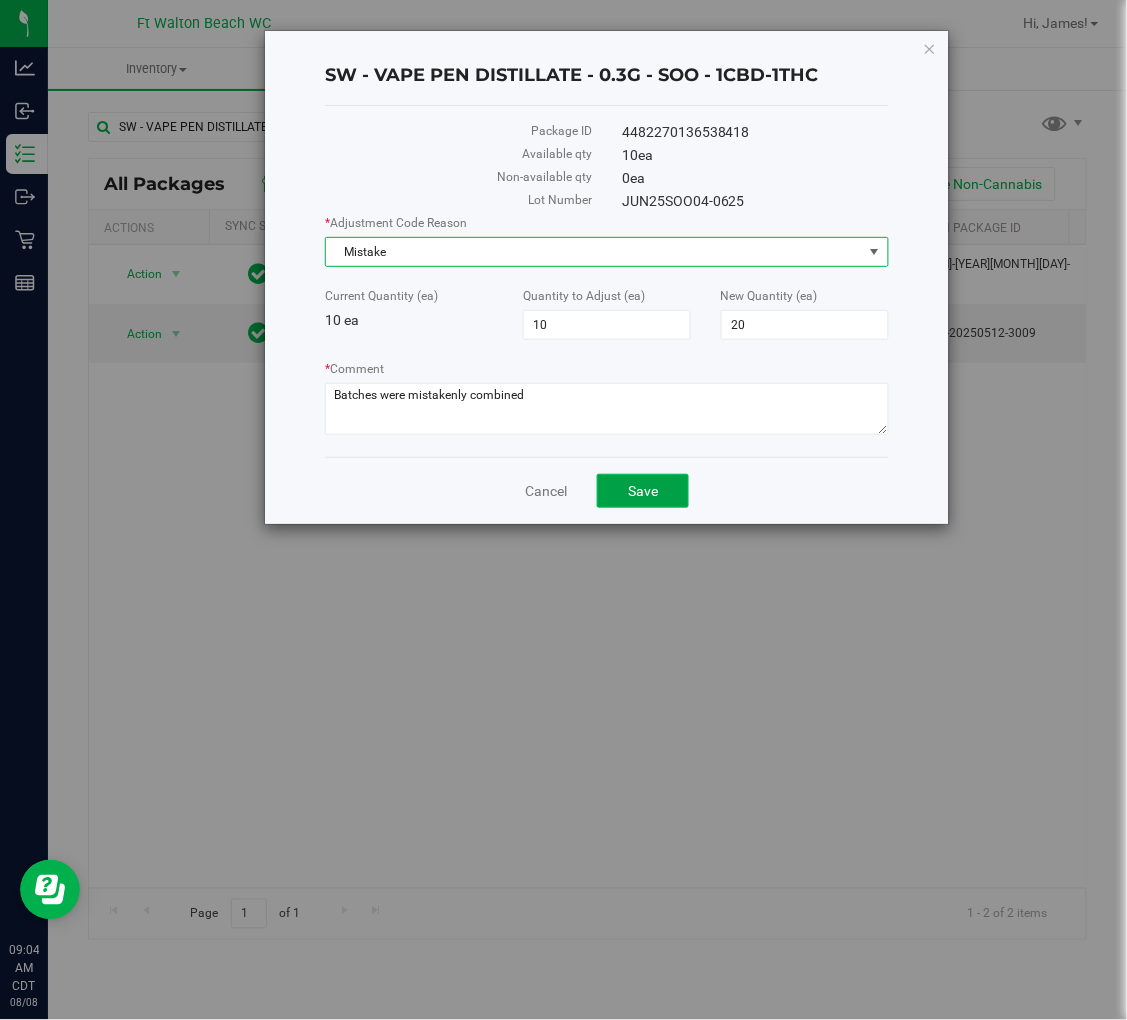 click on "Save" 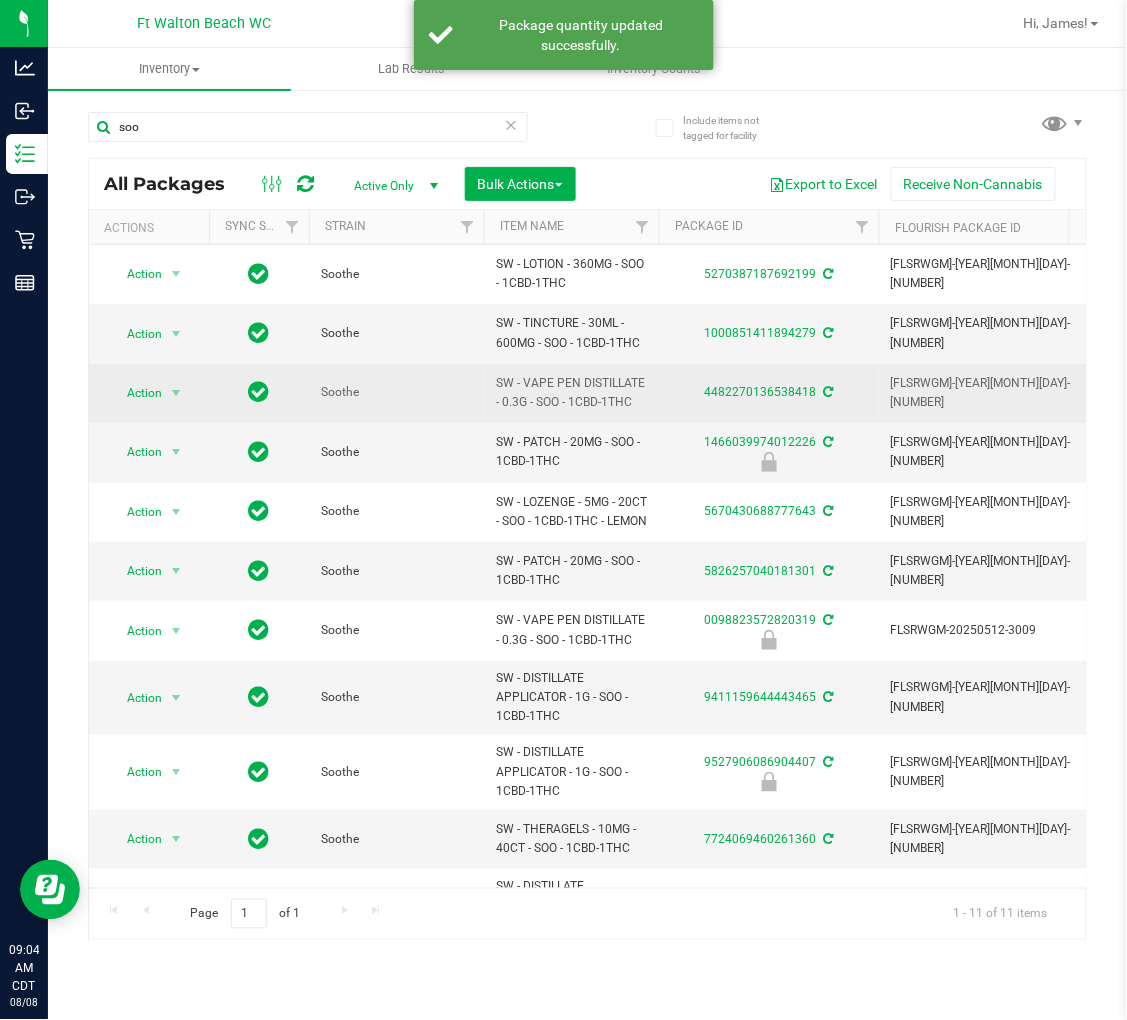 click on "SW - VAPE PEN DISTILLATE - 0.3G - SOO - 1CBD-1THC" at bounding box center (571, 393) 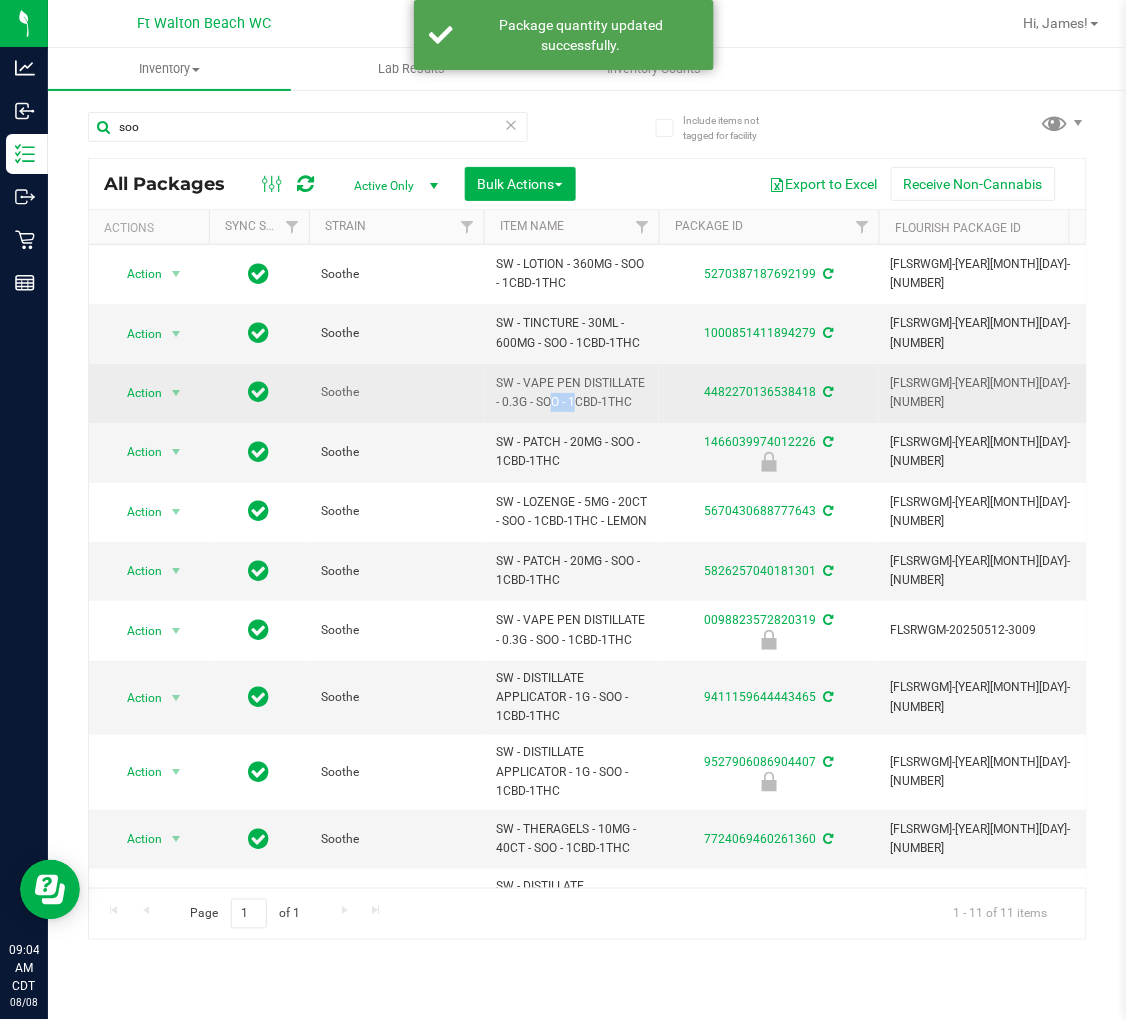 click on "SW - VAPE PEN DISTILLATE - 0.3G - SOO - 1CBD-1THC" at bounding box center [571, 393] 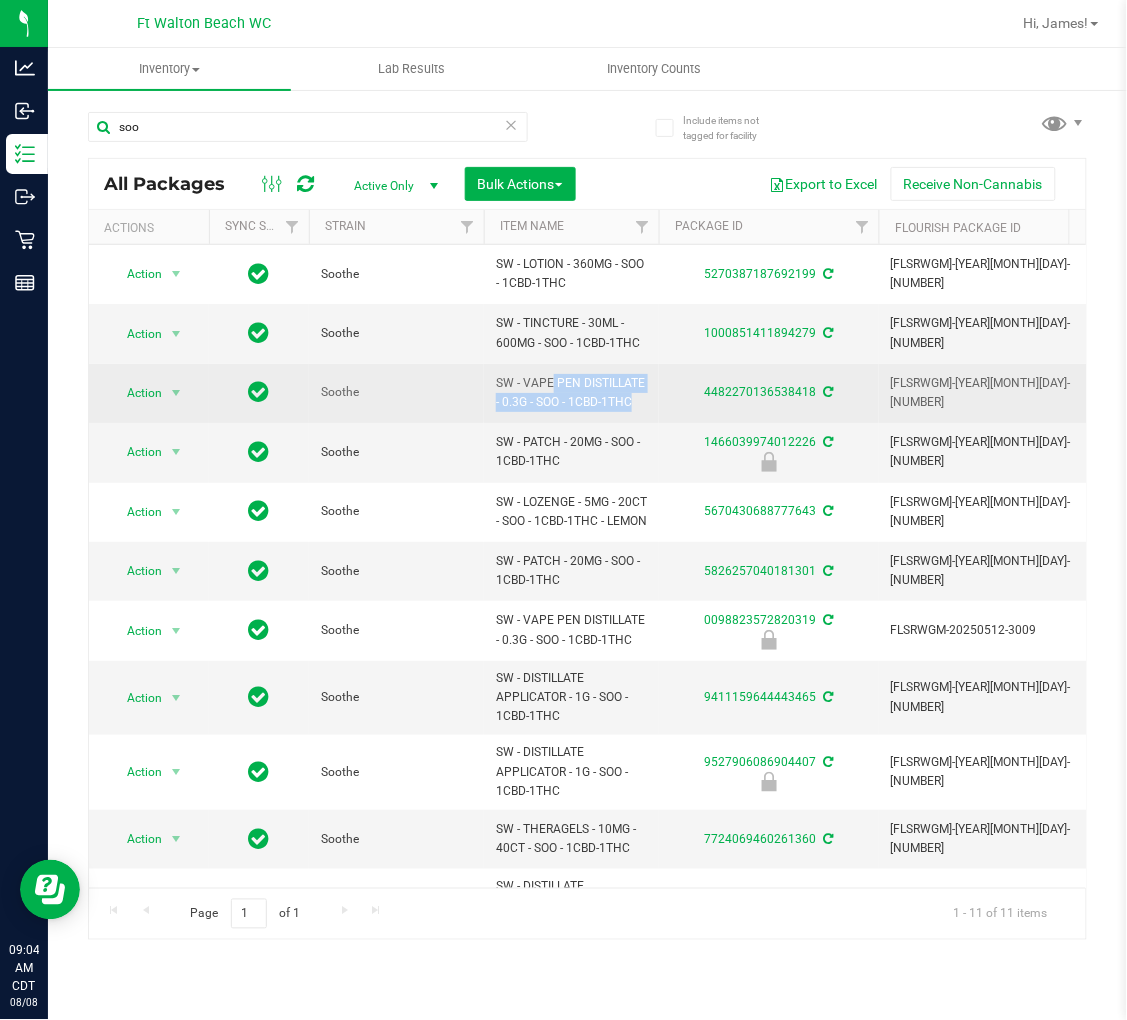 click on "SW - VAPE PEN DISTILLATE - 0.3G - SOO - 1CBD-1THC" at bounding box center (571, 393) 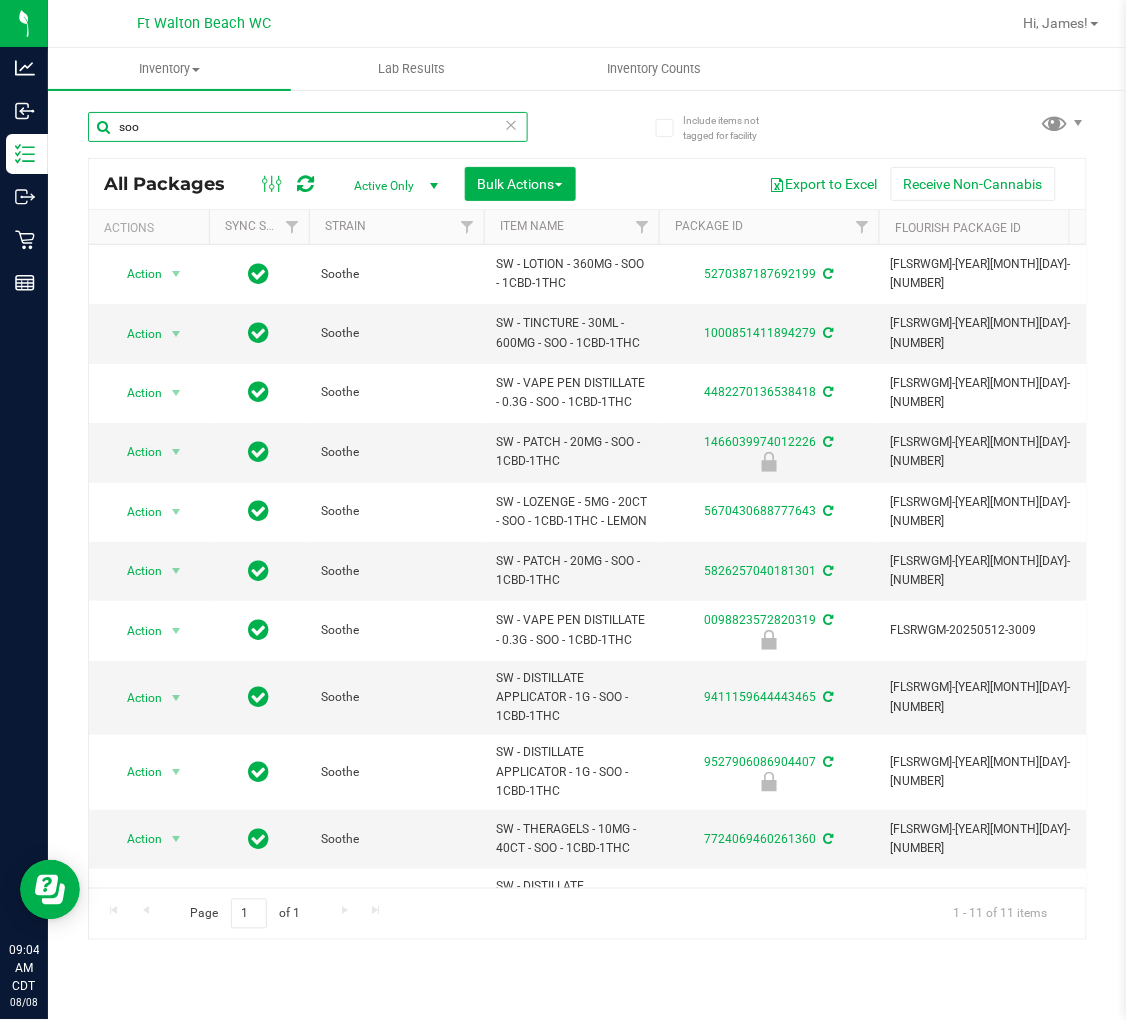 click on "soo" at bounding box center [308, 127] 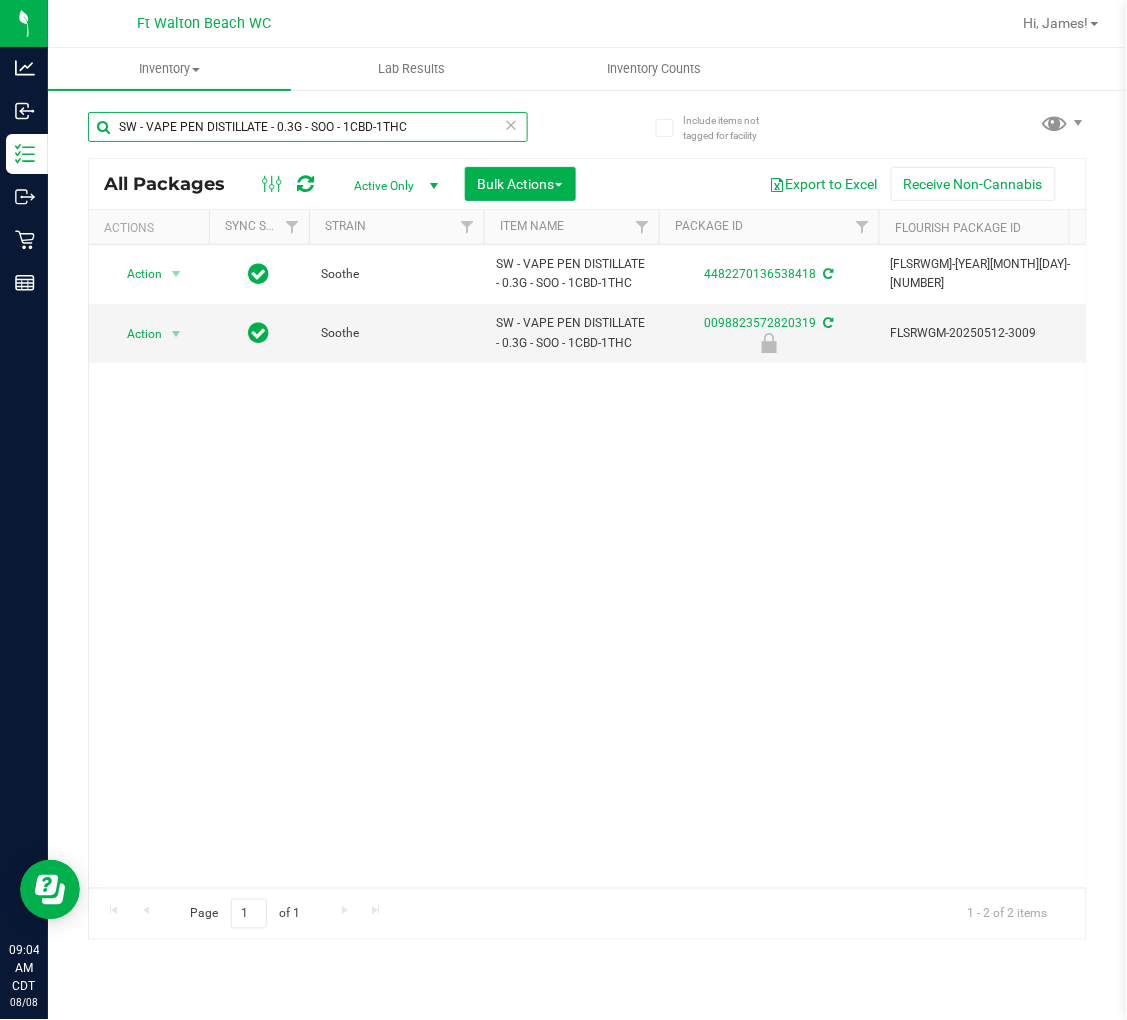 scroll, scrollTop: 0, scrollLeft: 320, axis: horizontal 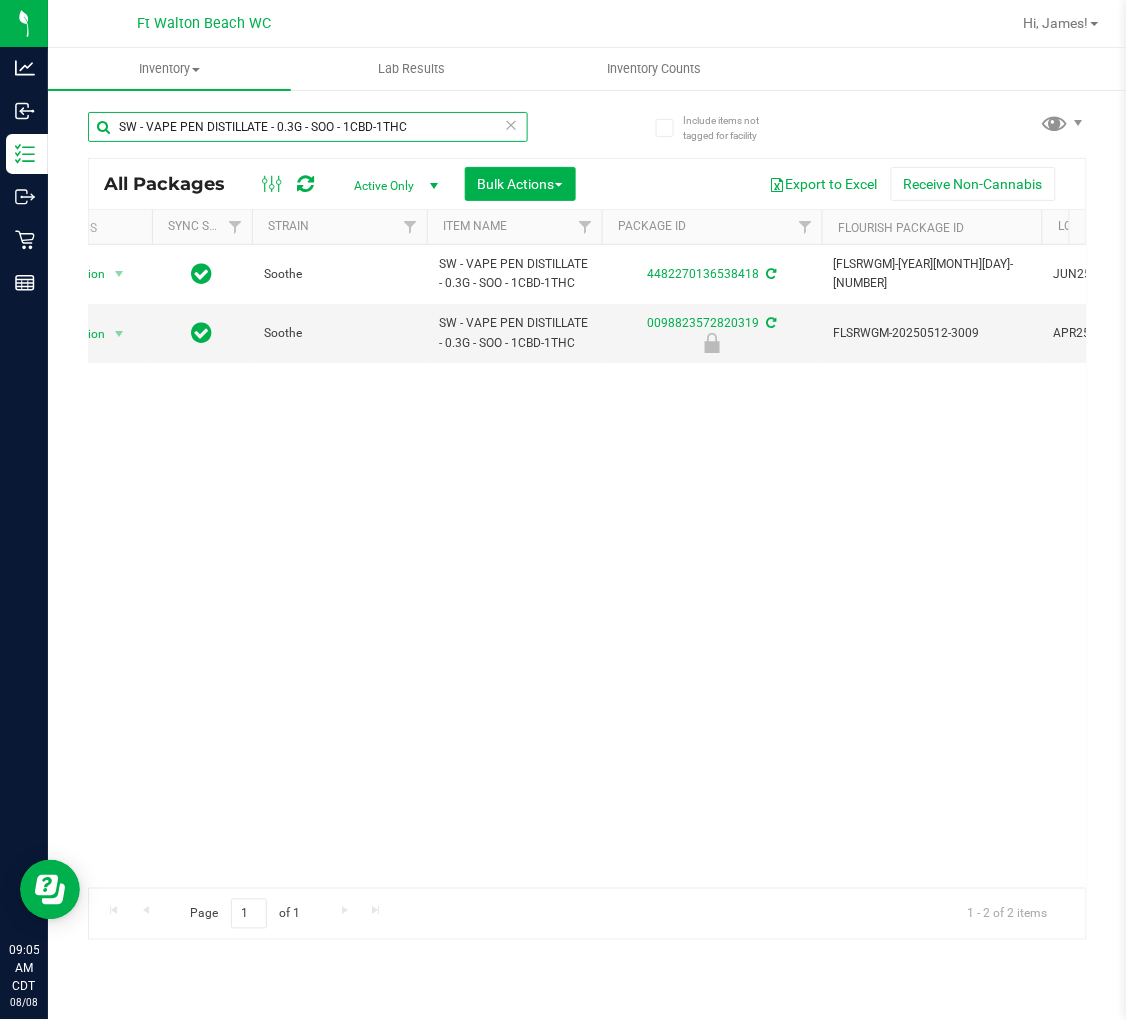 type on "SW - VAPE PEN DISTILLATE - 0.3G - SOO - 1CBD-1THC" 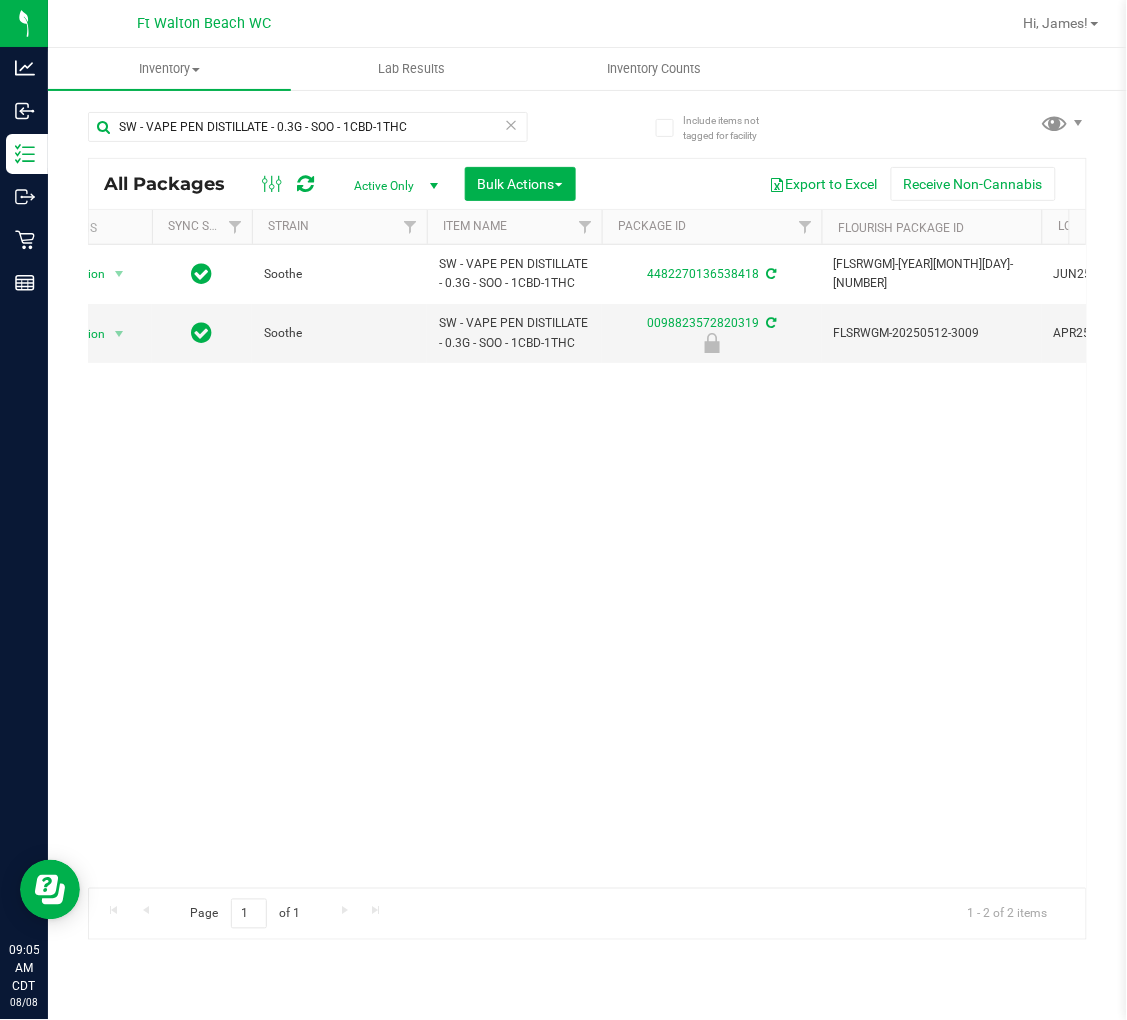 click at bounding box center [512, 124] 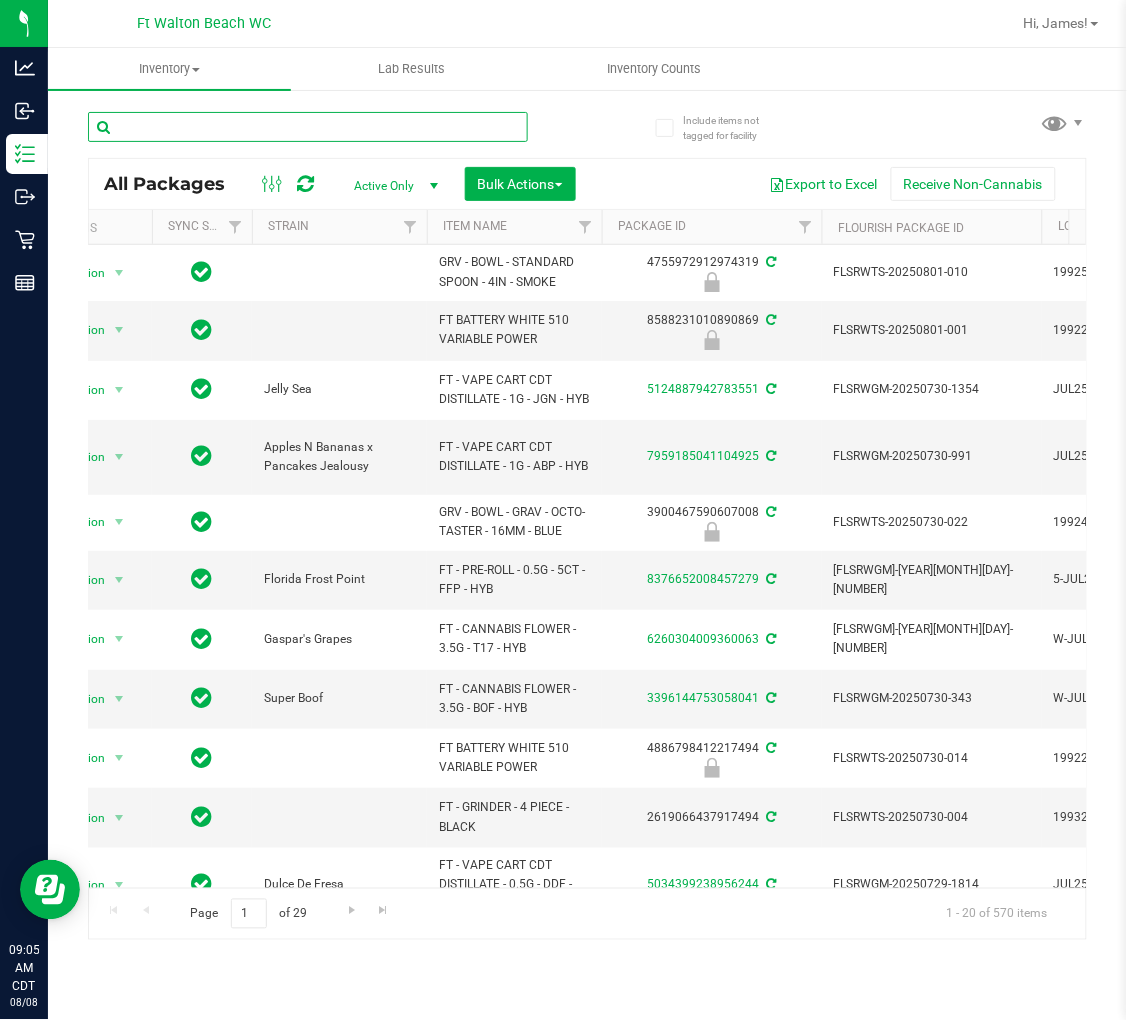 click at bounding box center (308, 127) 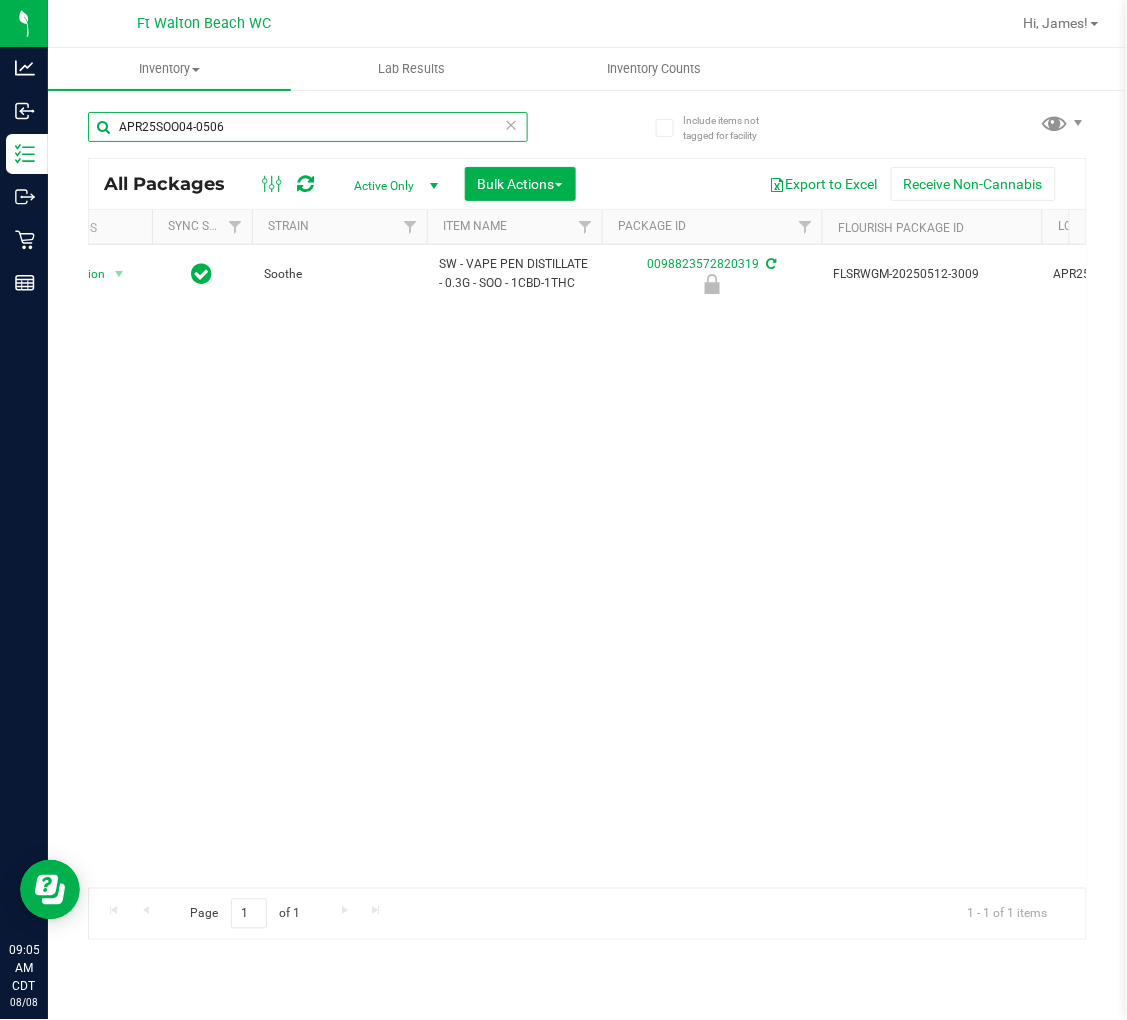 scroll, scrollTop: 0, scrollLeft: 298, axis: horizontal 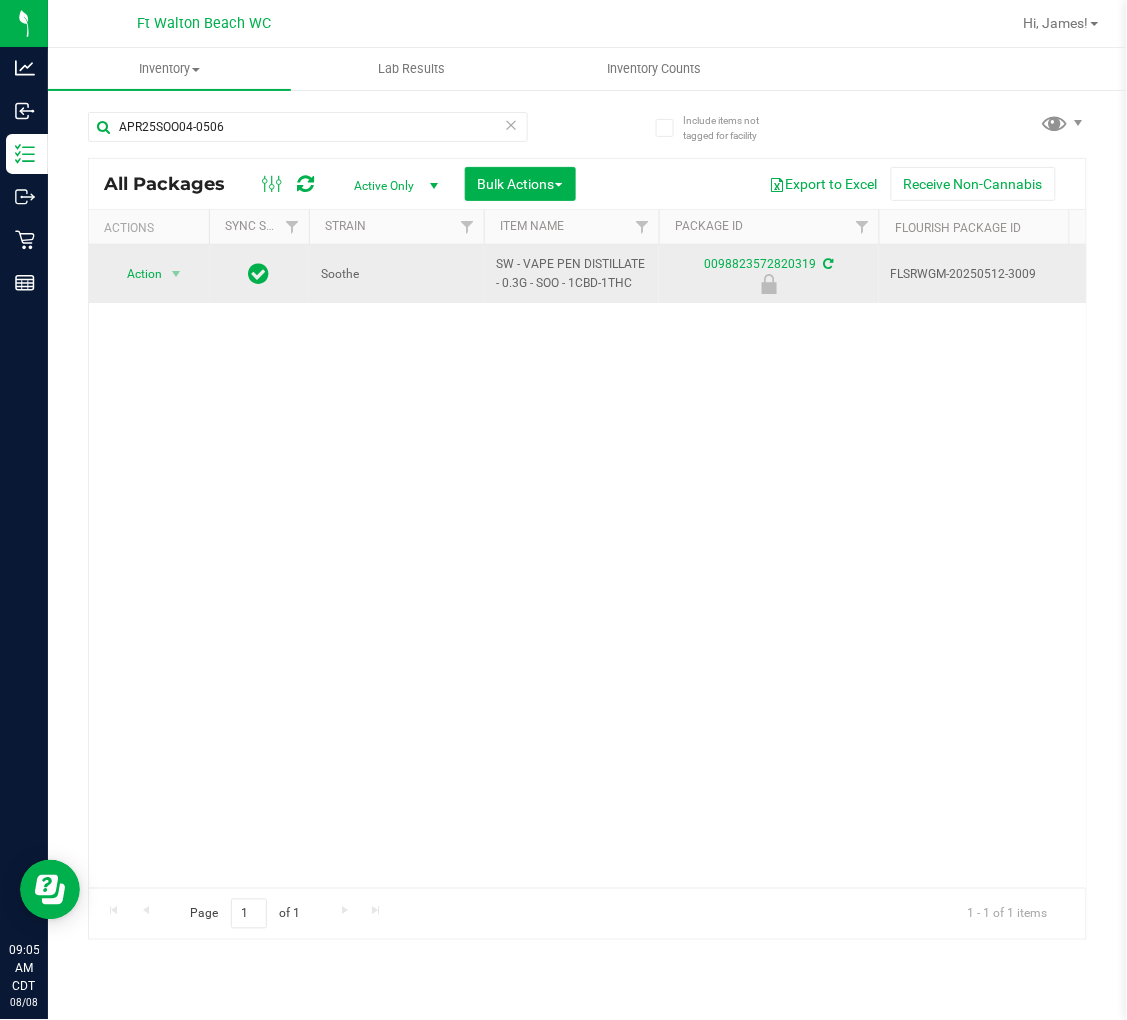click on "SW - VAPE PEN DISTILLATE - 0.3G - SOO - 1CBD-1THC" at bounding box center [571, 274] 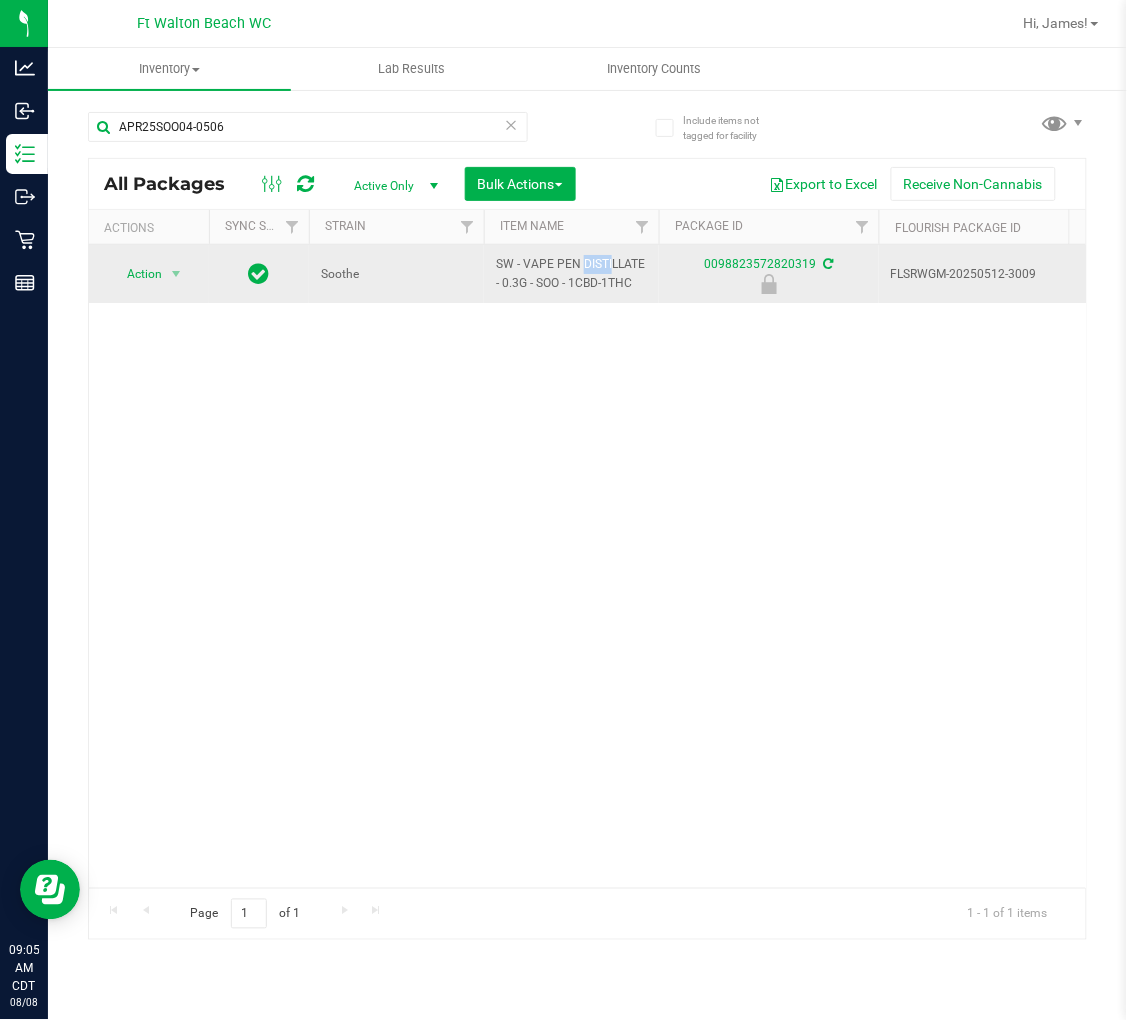 click on "SW - VAPE PEN DISTILLATE - 0.3G - SOO - 1CBD-1THC" at bounding box center [571, 274] 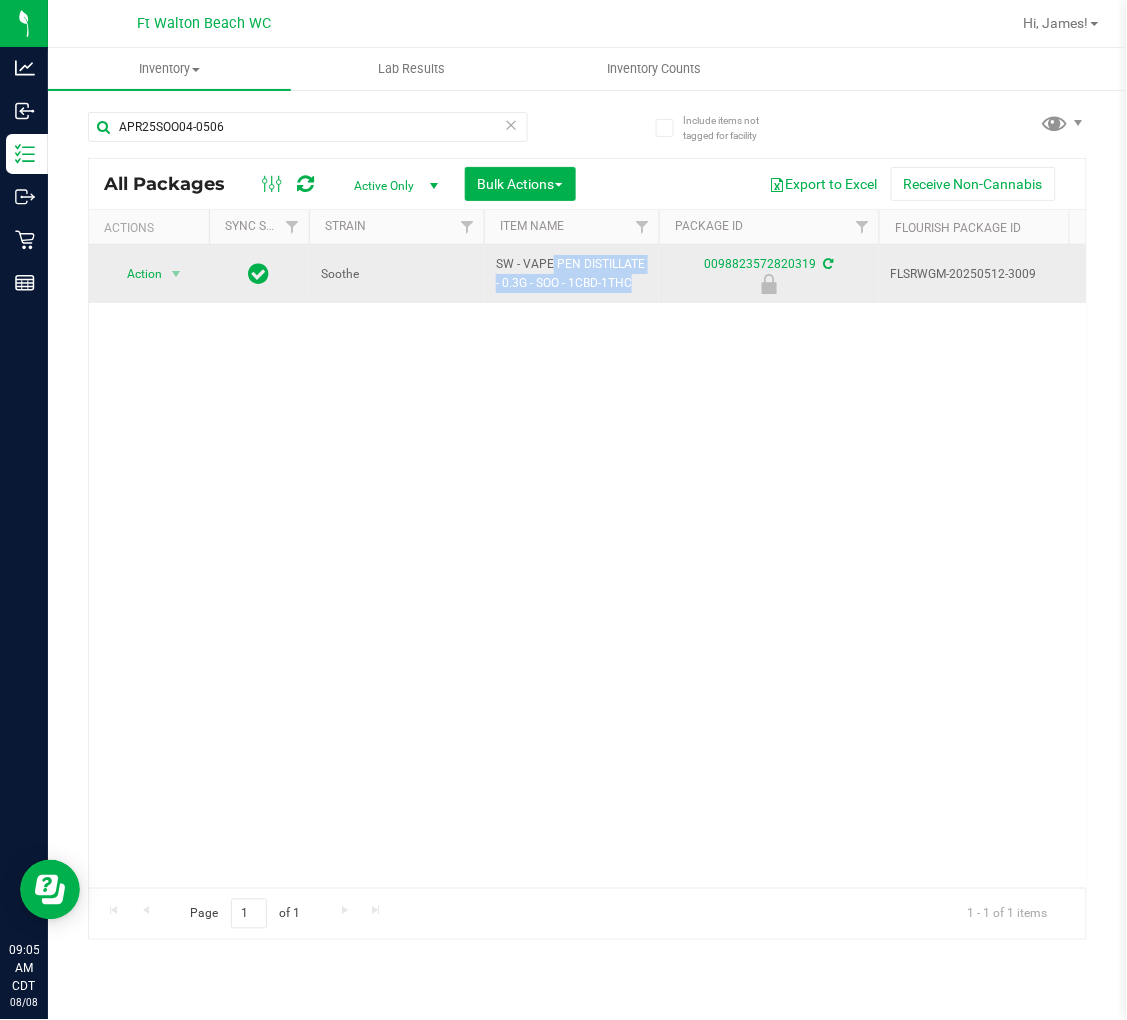 click on "SW - VAPE PEN DISTILLATE - 0.3G - SOO - 1CBD-1THC" at bounding box center (571, 274) 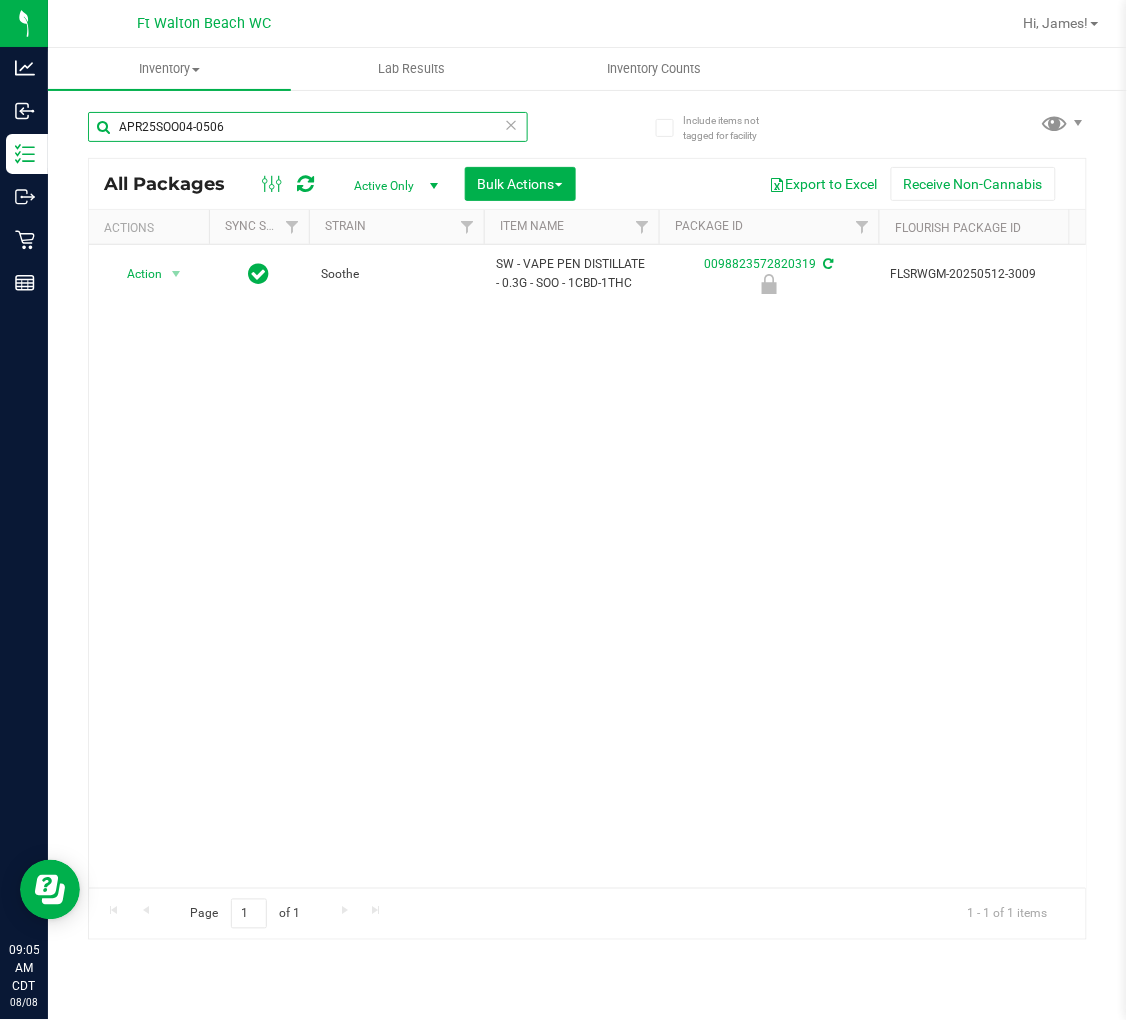 click on "APR25SOO04-0506" at bounding box center [308, 127] 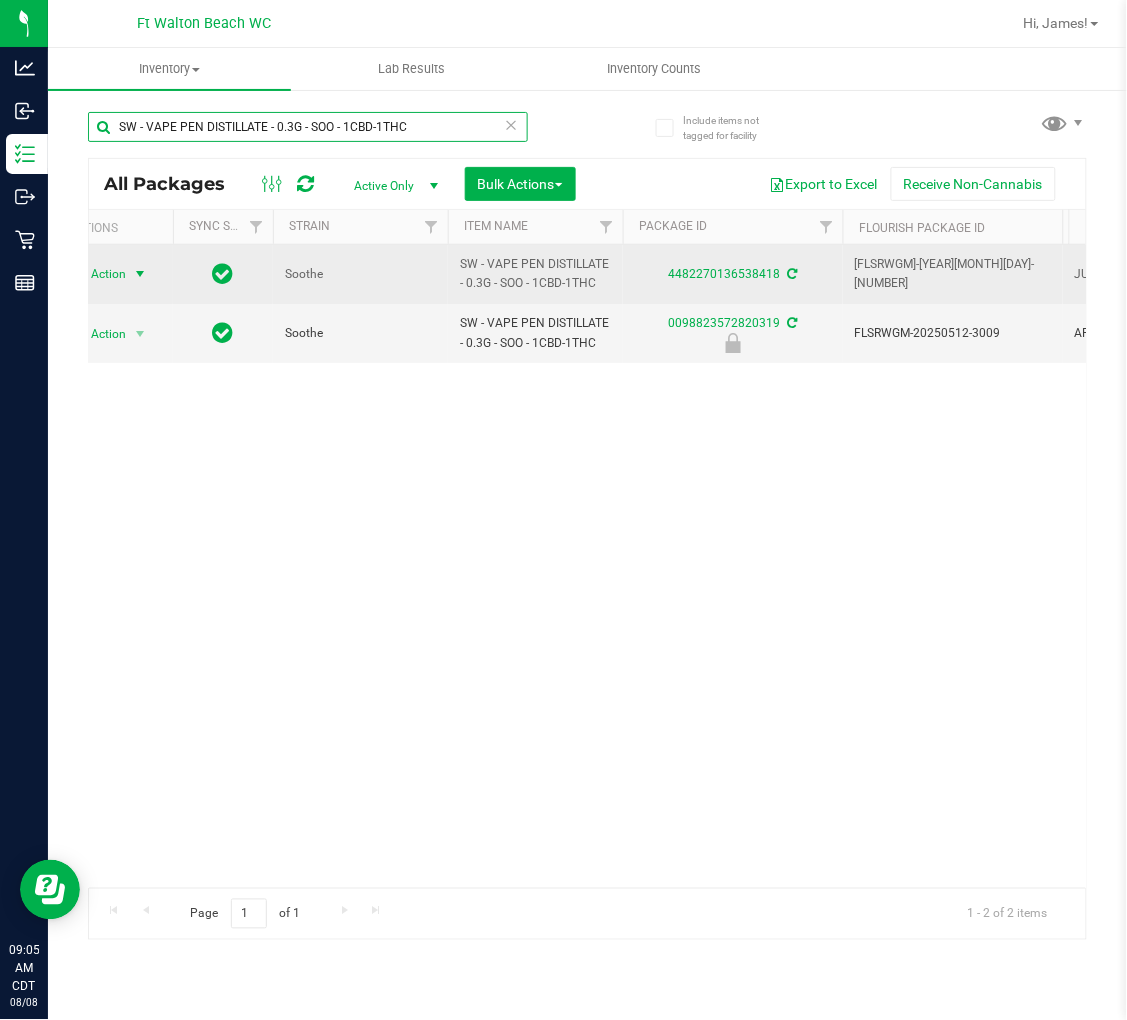 type on "SW - VAPE PEN DISTILLATE - 0.3G - SOO - 1CBD-1THC" 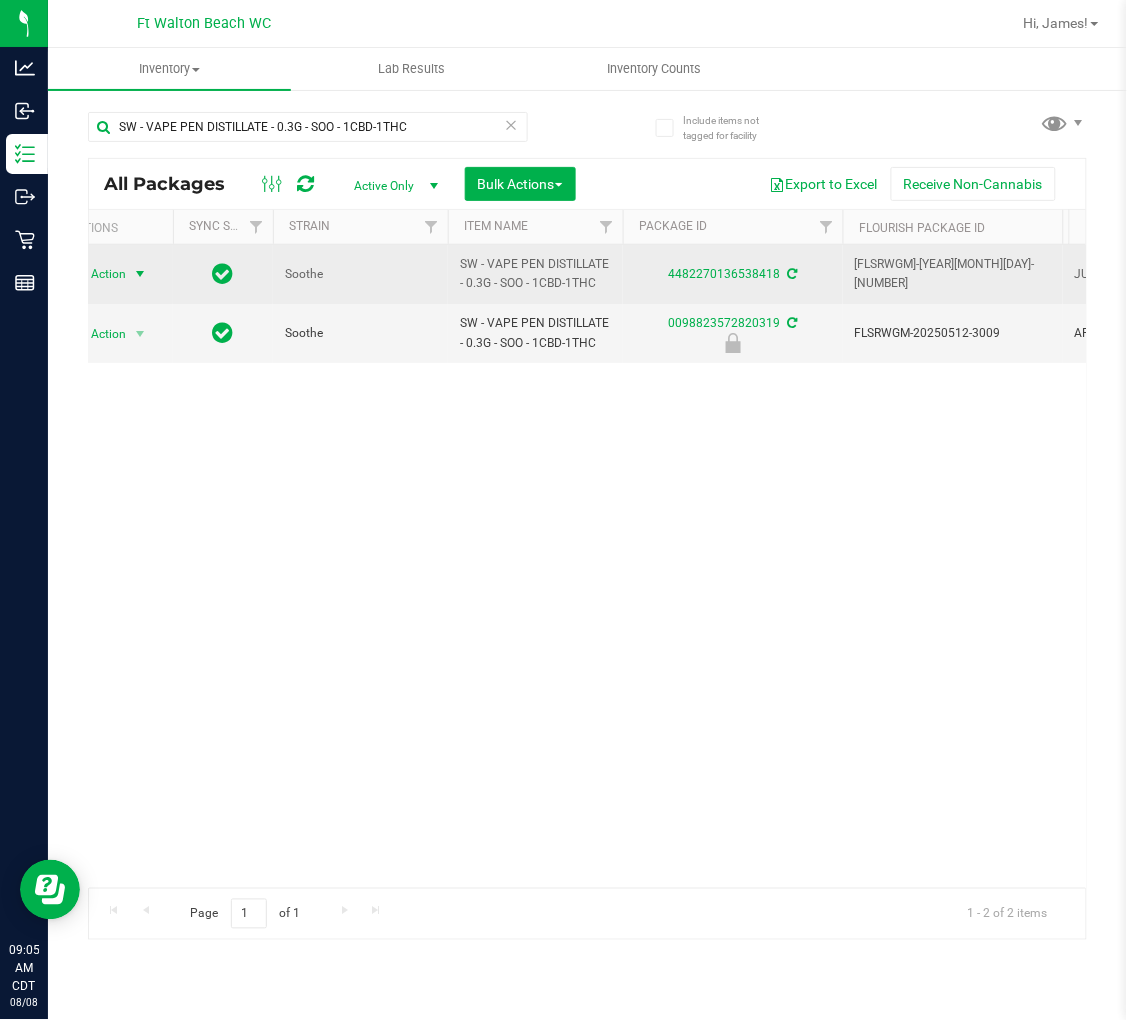 click at bounding box center (140, 274) 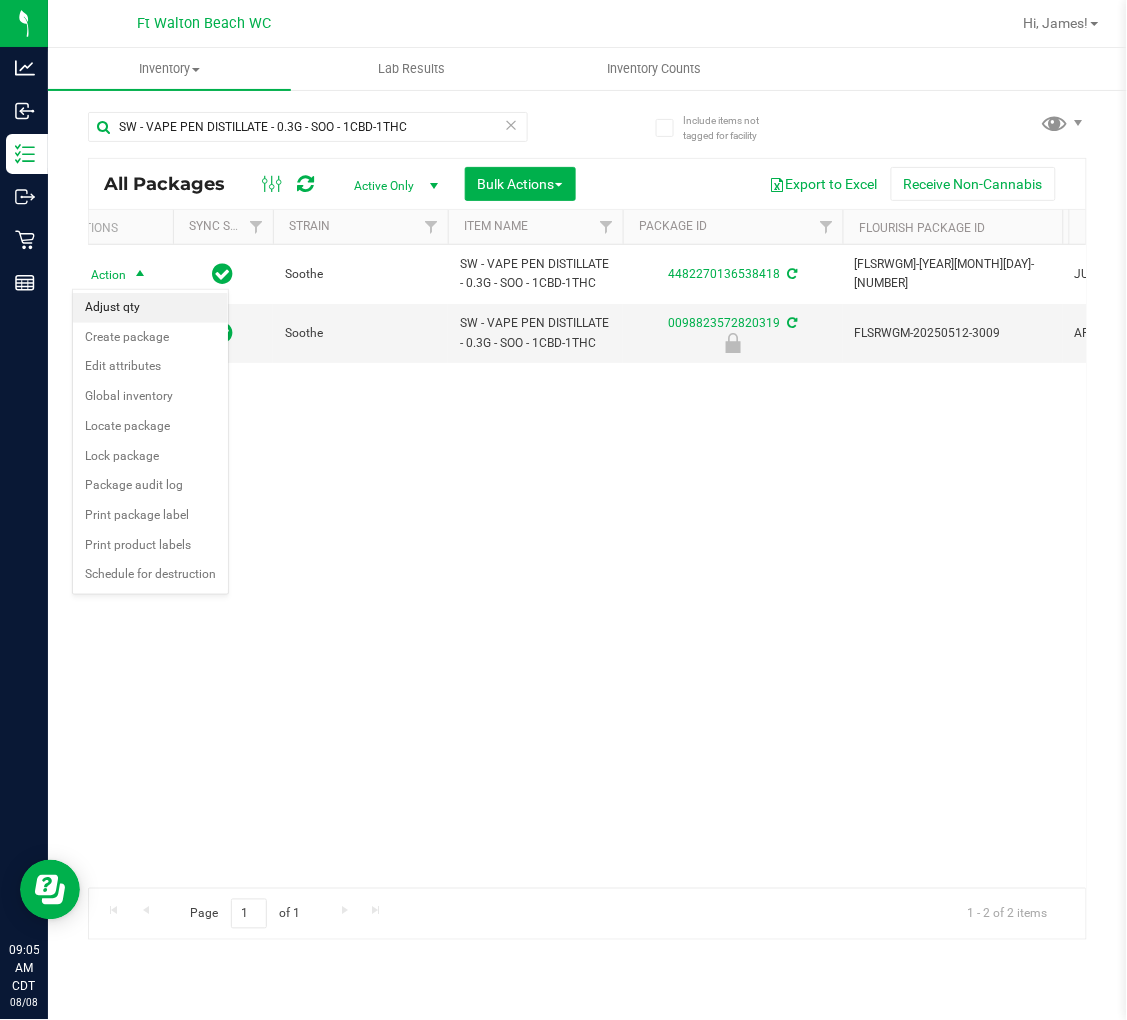 click on "Adjust qty" at bounding box center [150, 308] 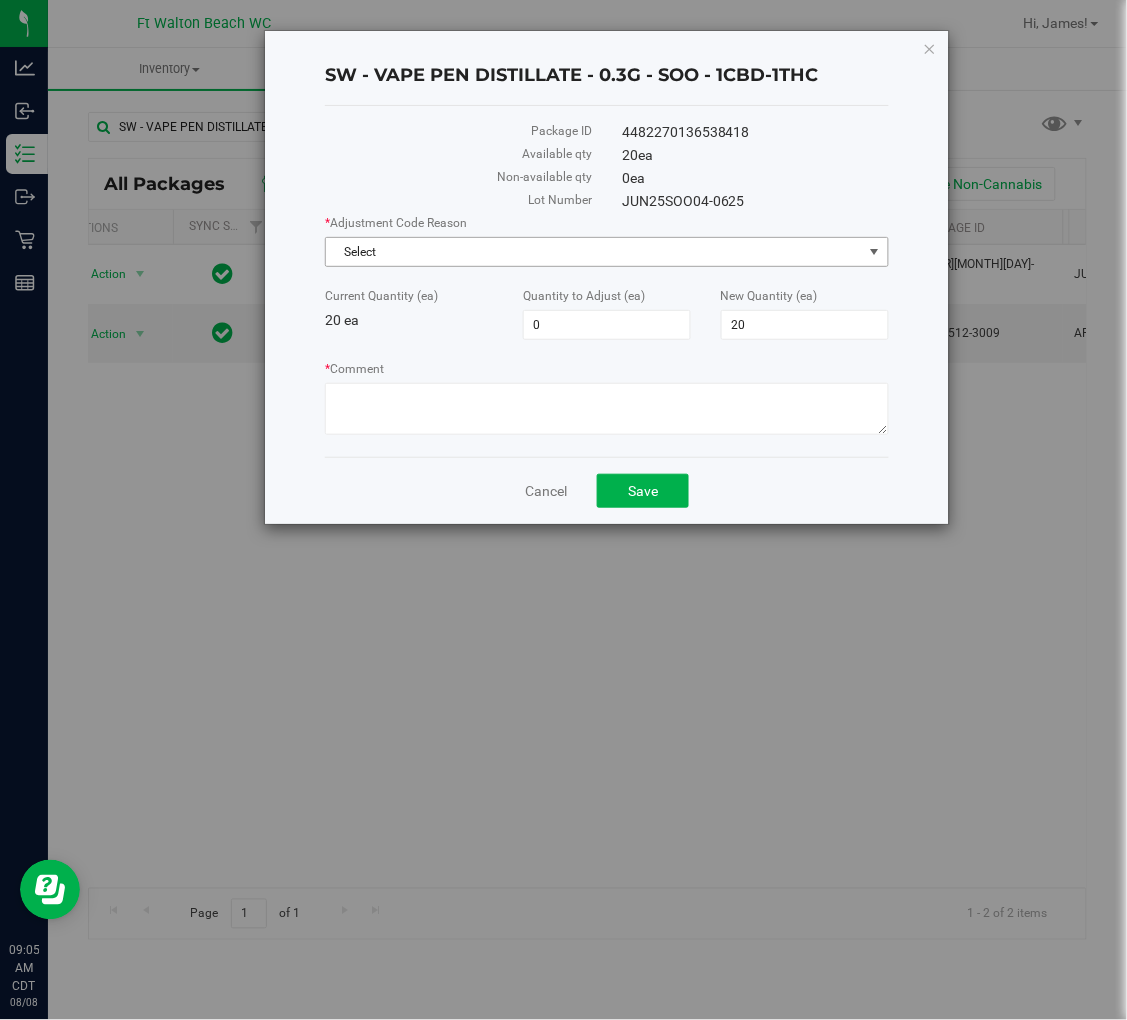 click on "Select" at bounding box center [594, 252] 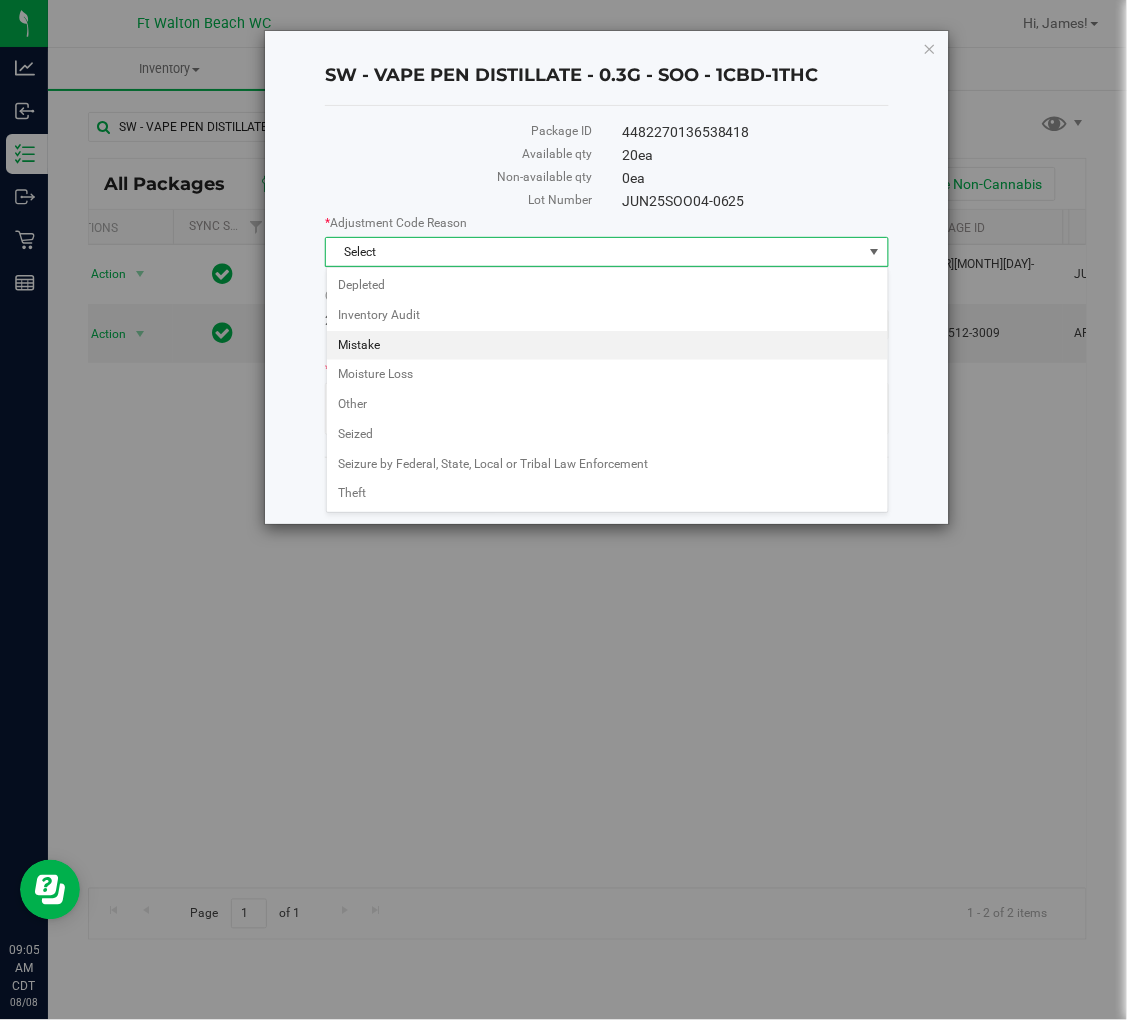 click on "Mistake" at bounding box center [607, 346] 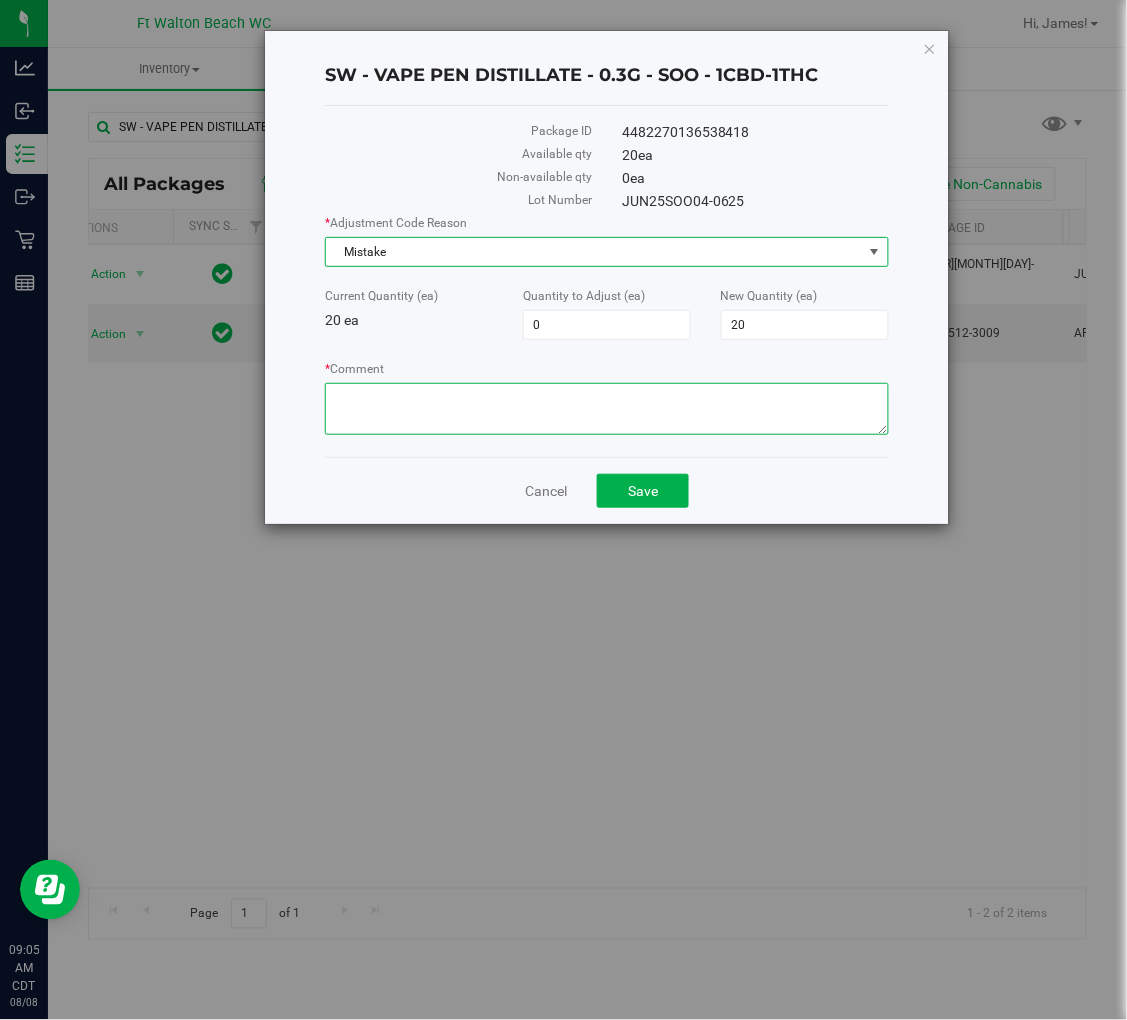 click on "*
Comment" at bounding box center (606, 409) 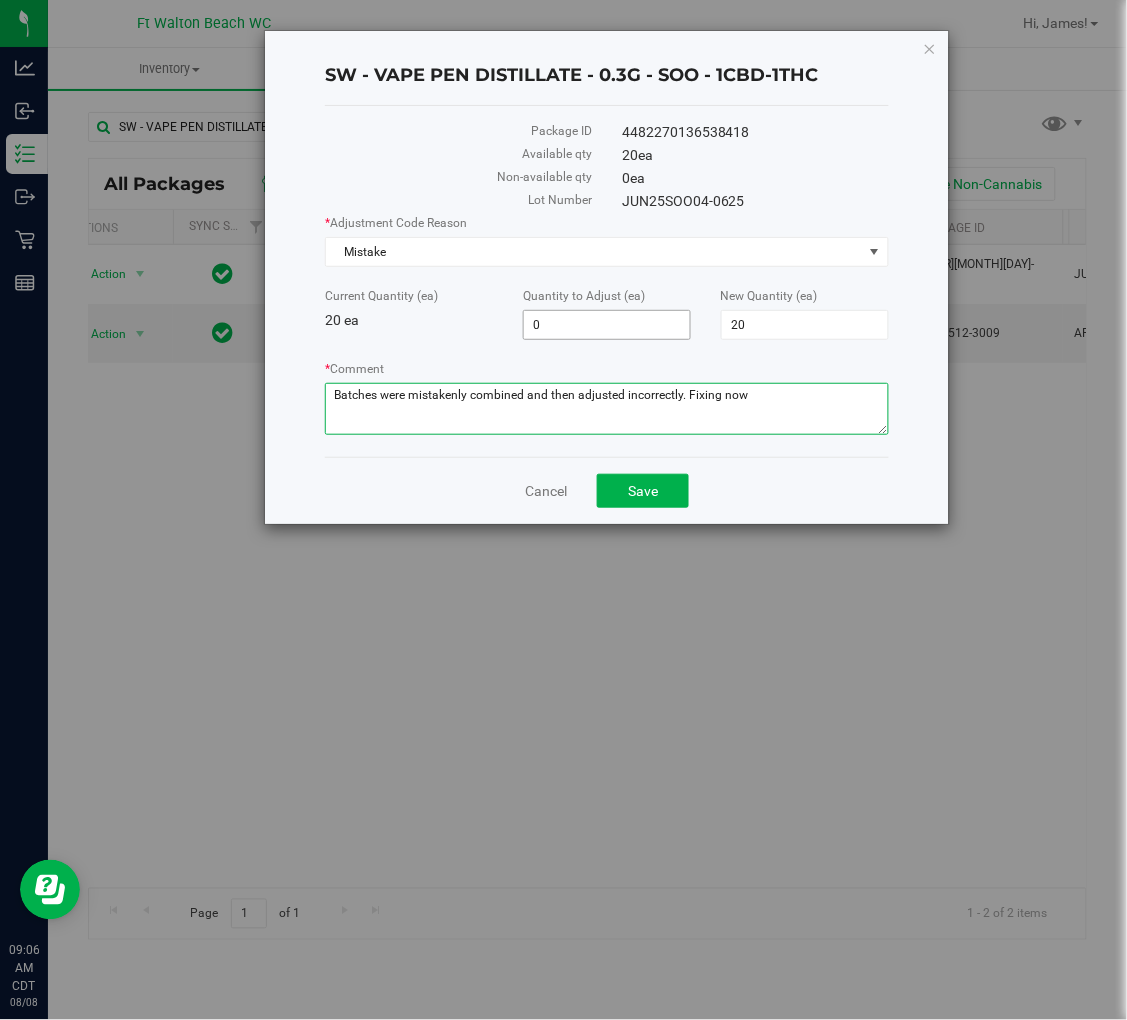 type on "Batches were mistakenly combined and then adjusted incorrectly. Fixing now" 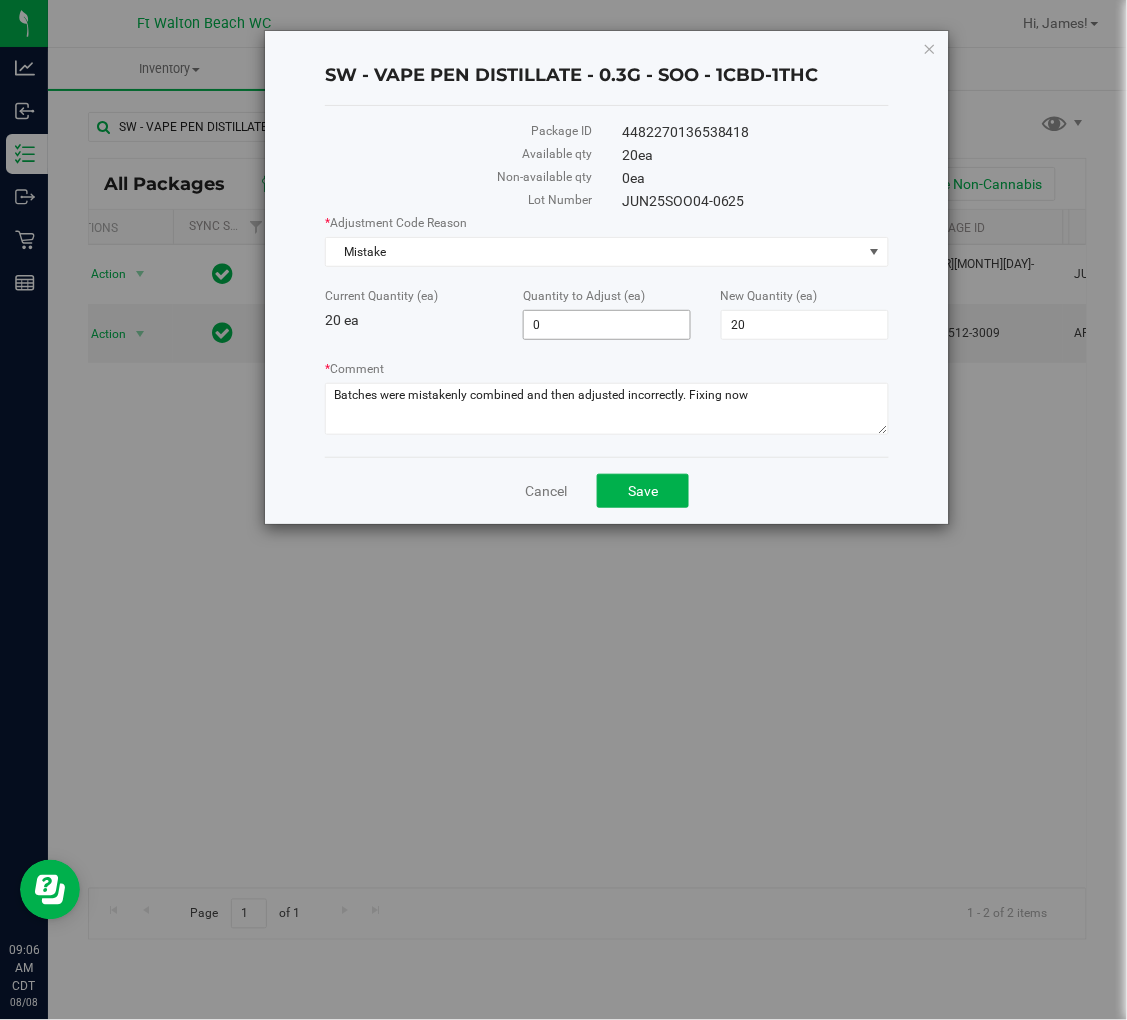 click on "0 0" at bounding box center [607, 325] 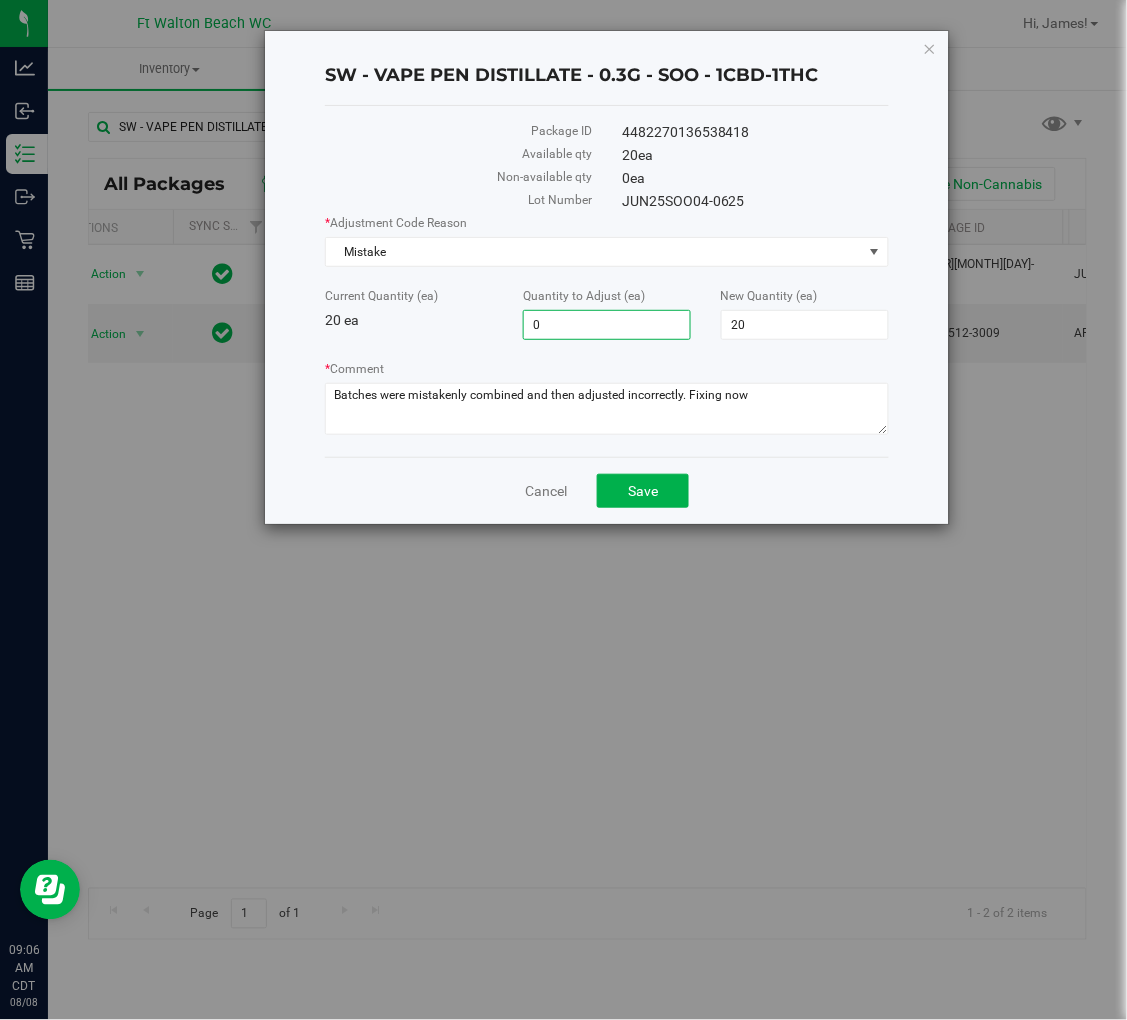click on "0" at bounding box center (607, 325) 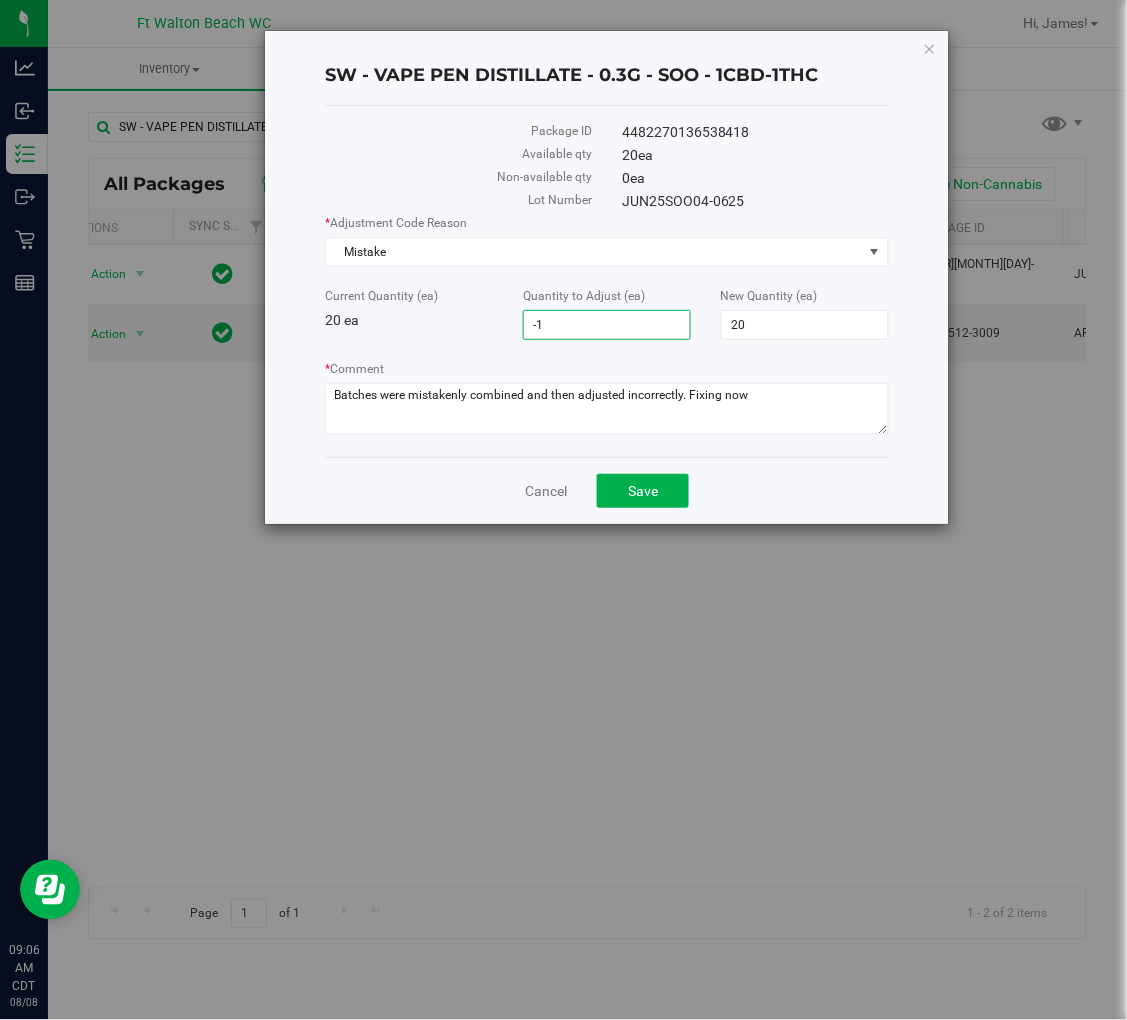 type on "-11" 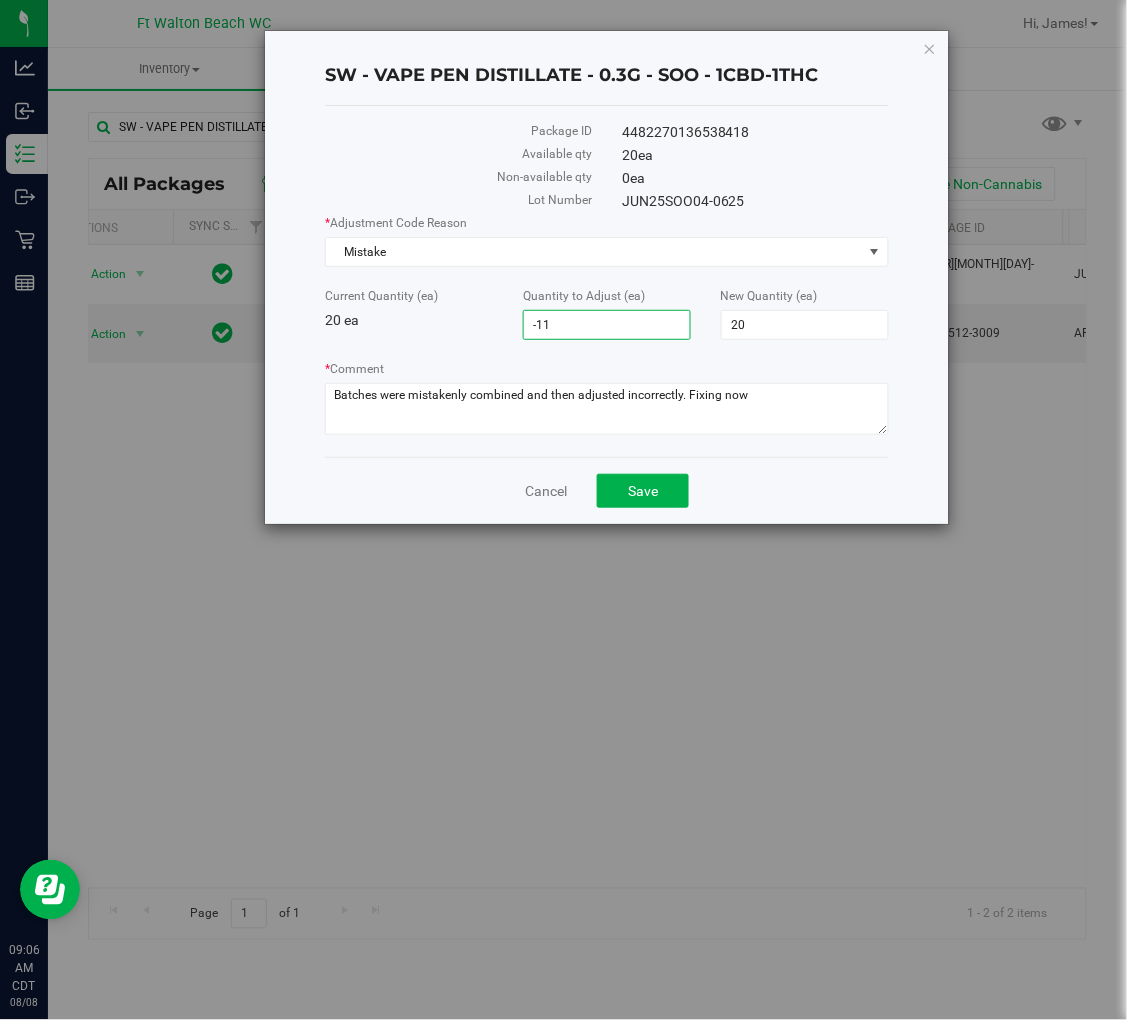 type on "-11" 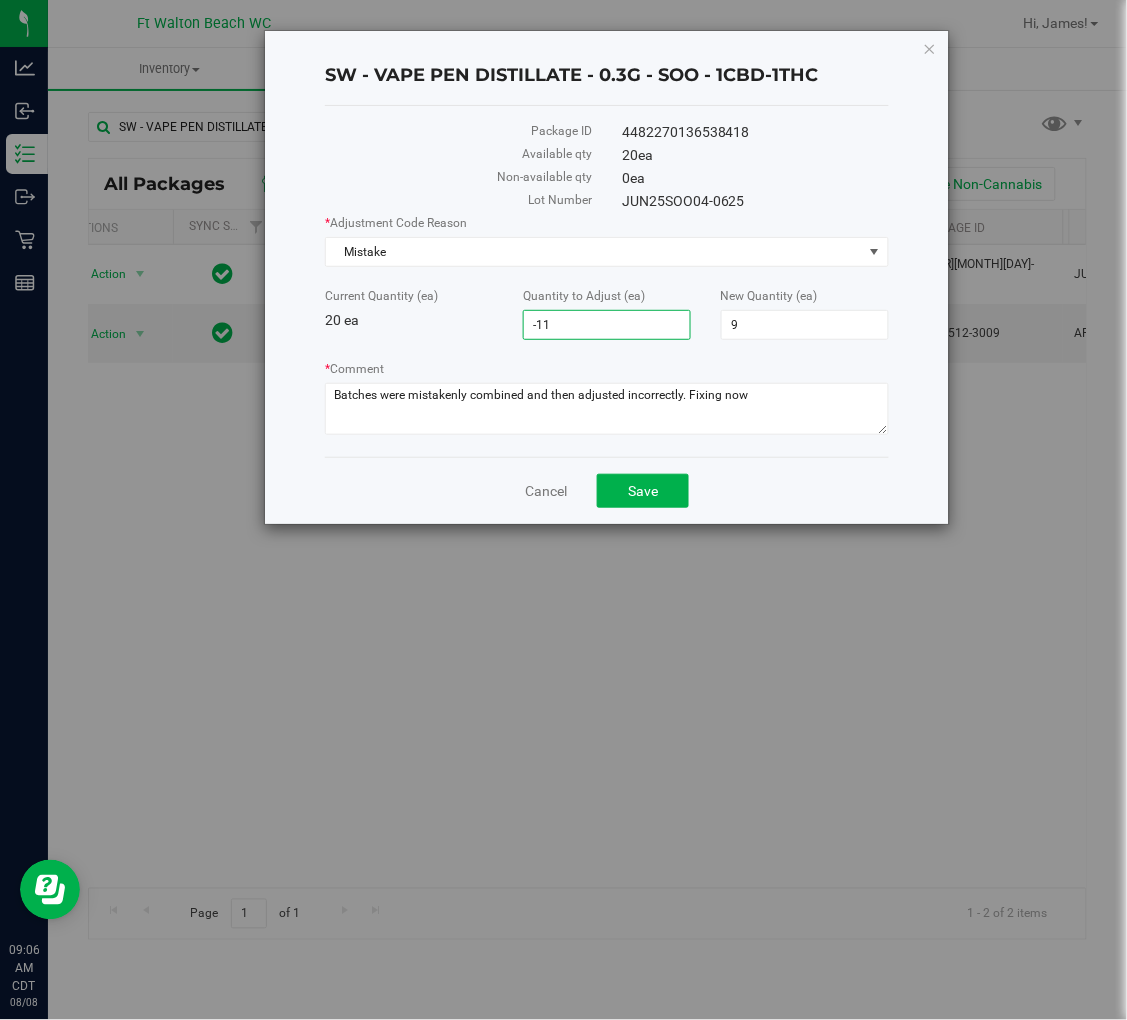click on "Current Quantity (ea)
20 ea
Quantity to Adjust (ea)
-11 -11
New Quantity (ea)
9 9" at bounding box center [606, 313] 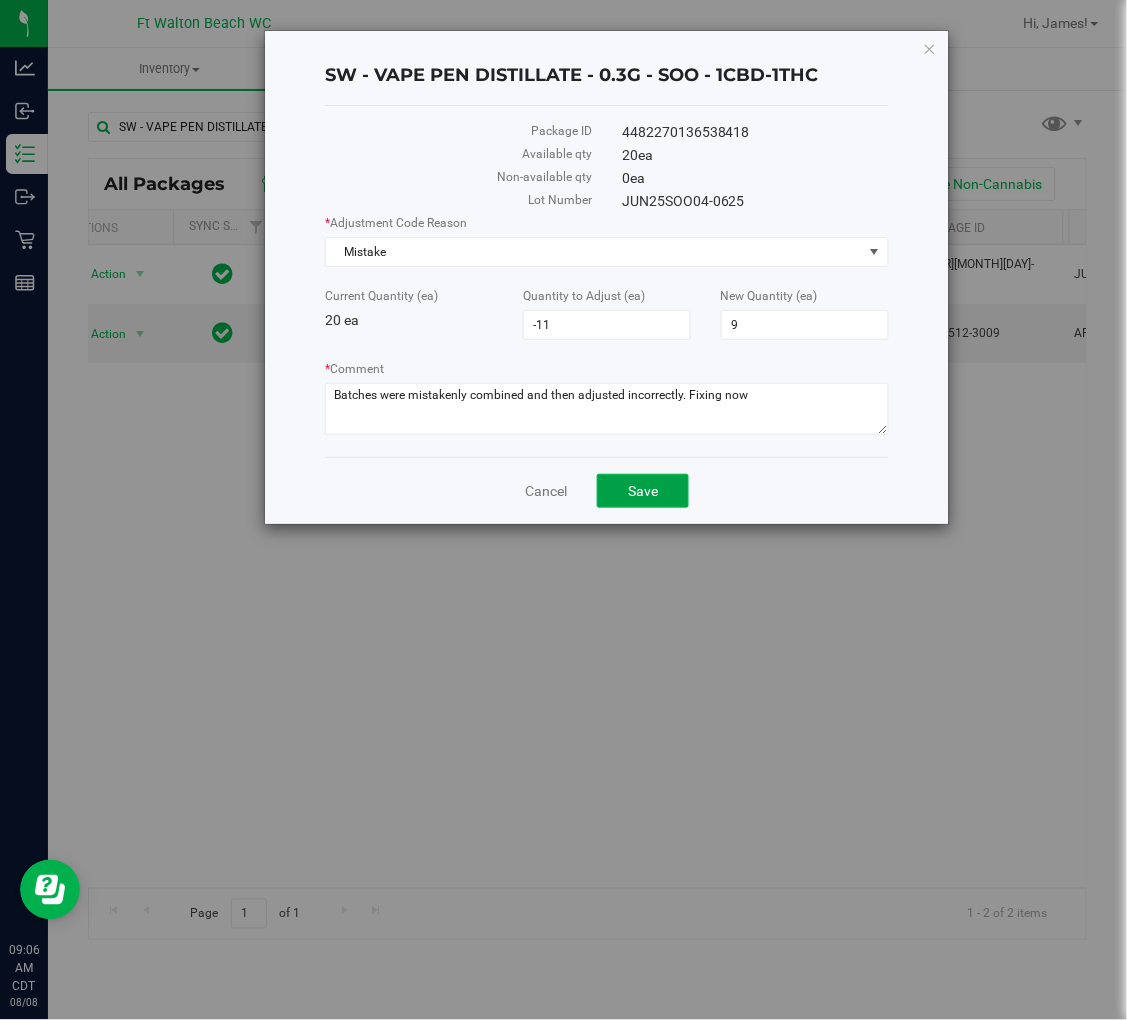 click on "Save" 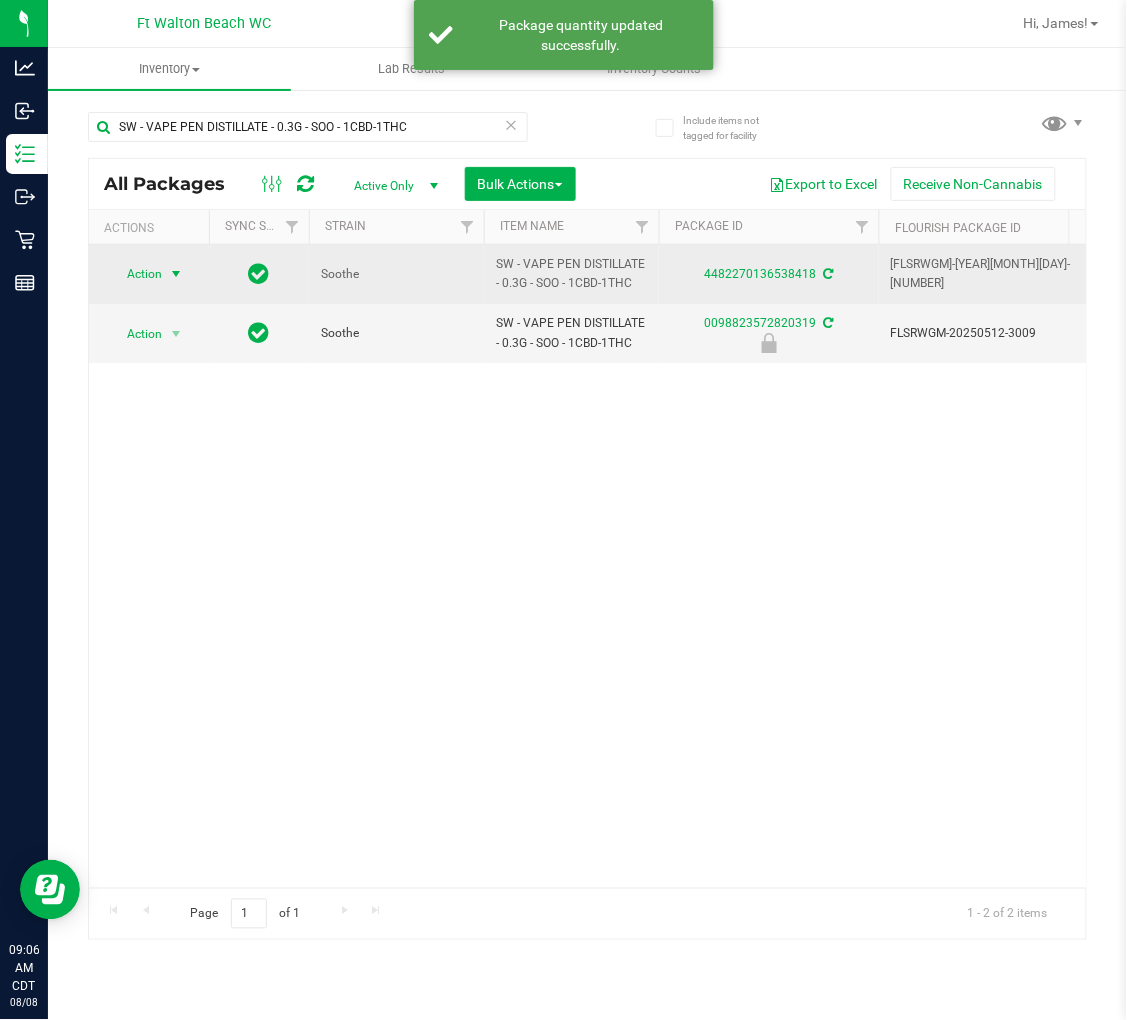 click on "Action" at bounding box center (136, 274) 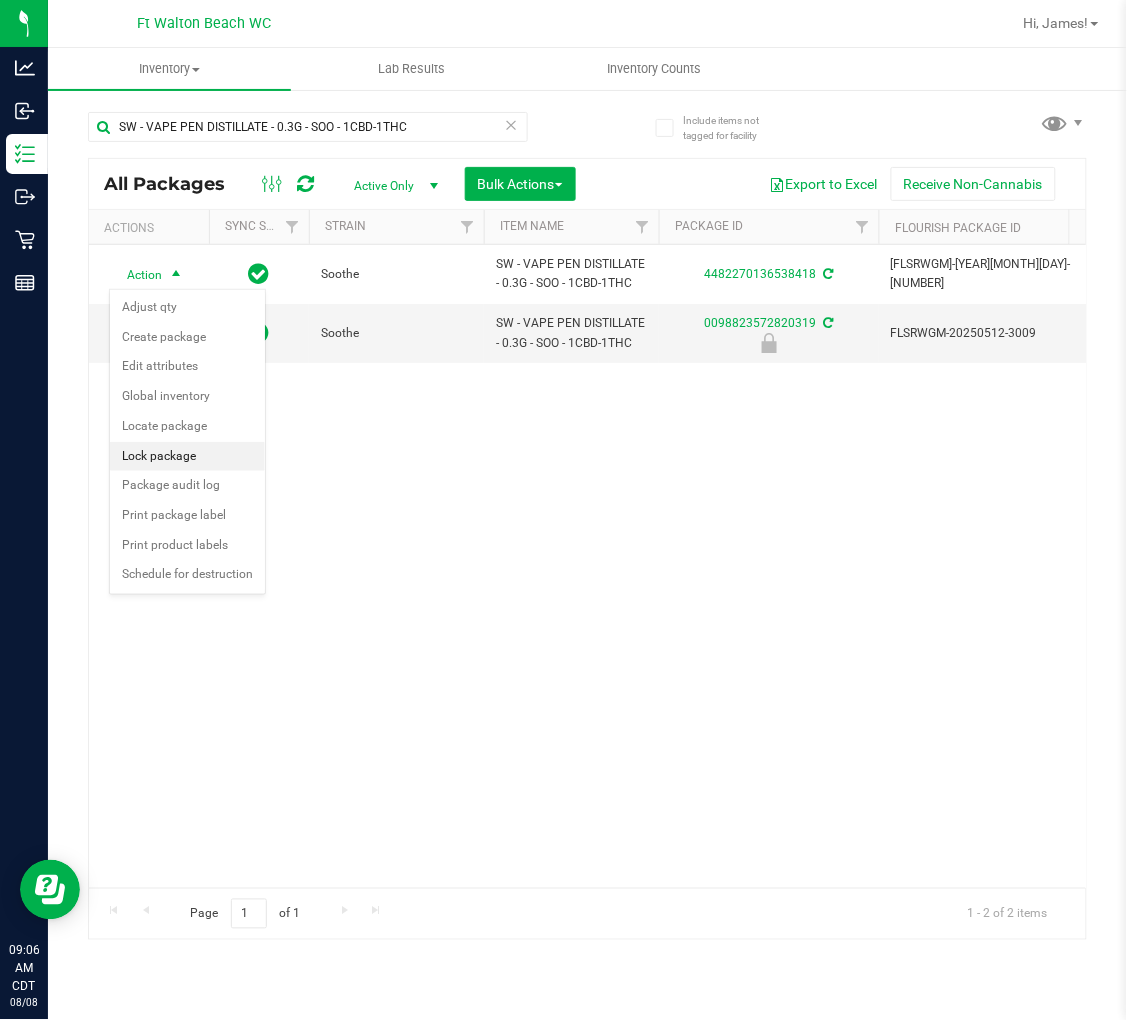 click on "Lock package" at bounding box center (187, 457) 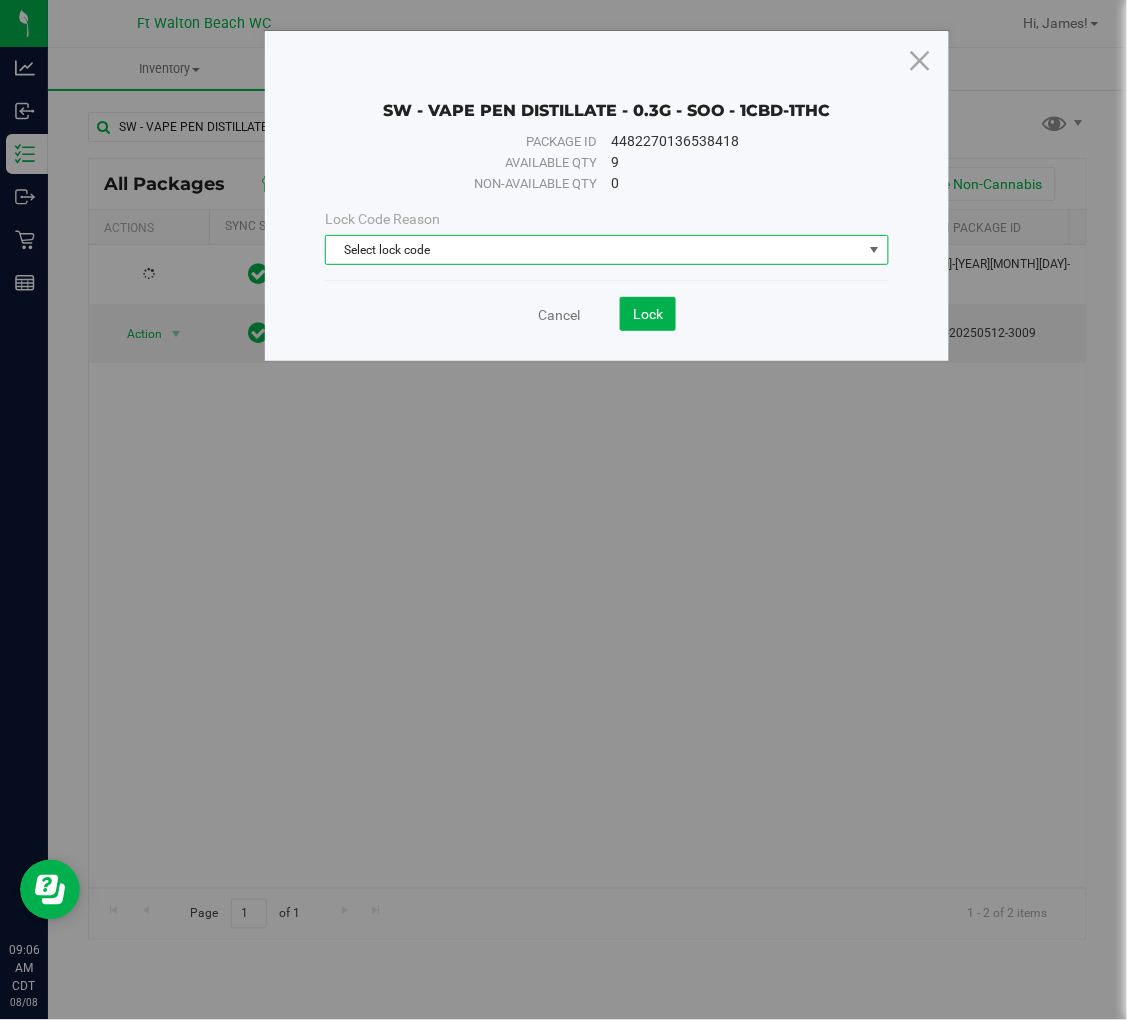 click on "Select lock code" at bounding box center (594, 250) 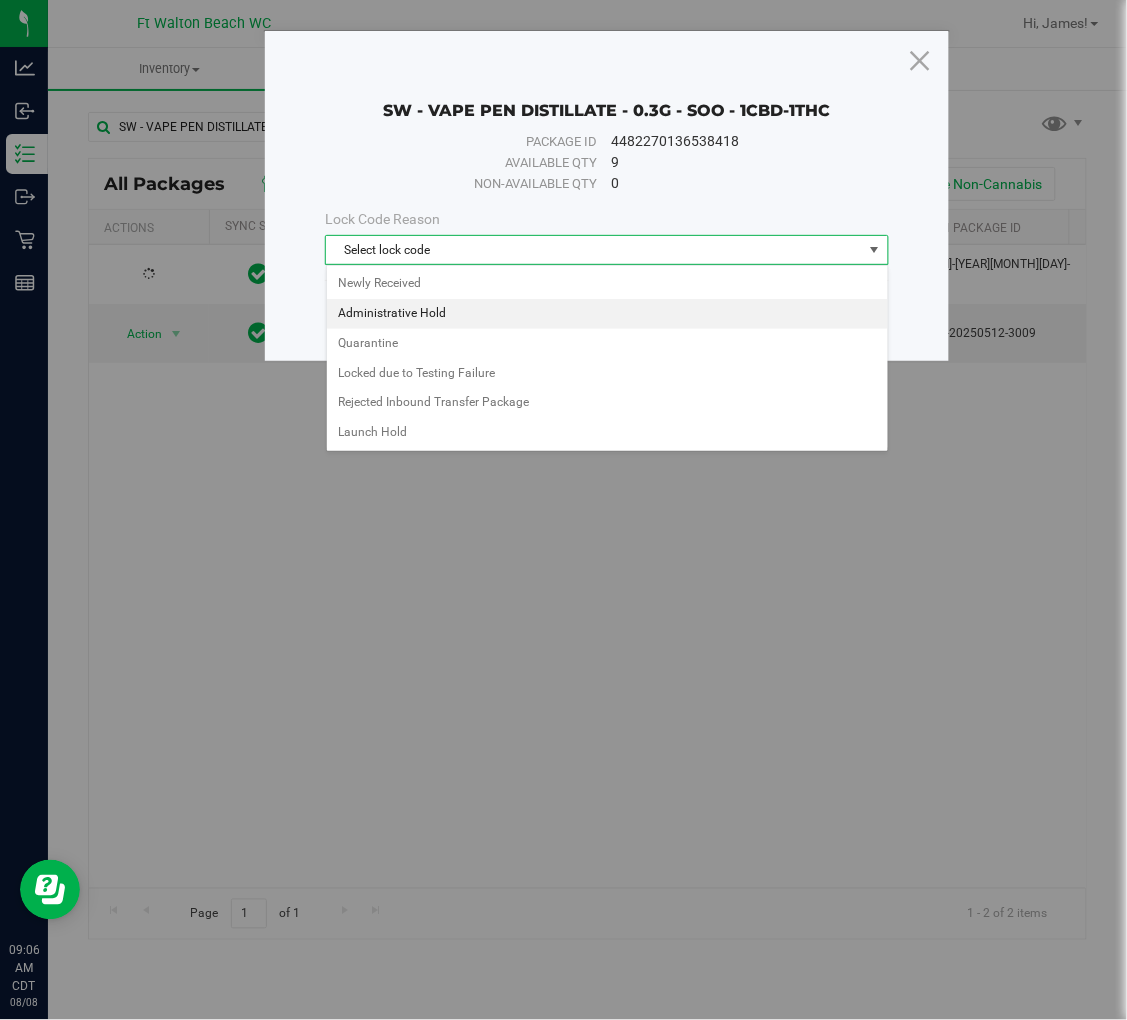 click on "Administrative Hold" at bounding box center [607, 314] 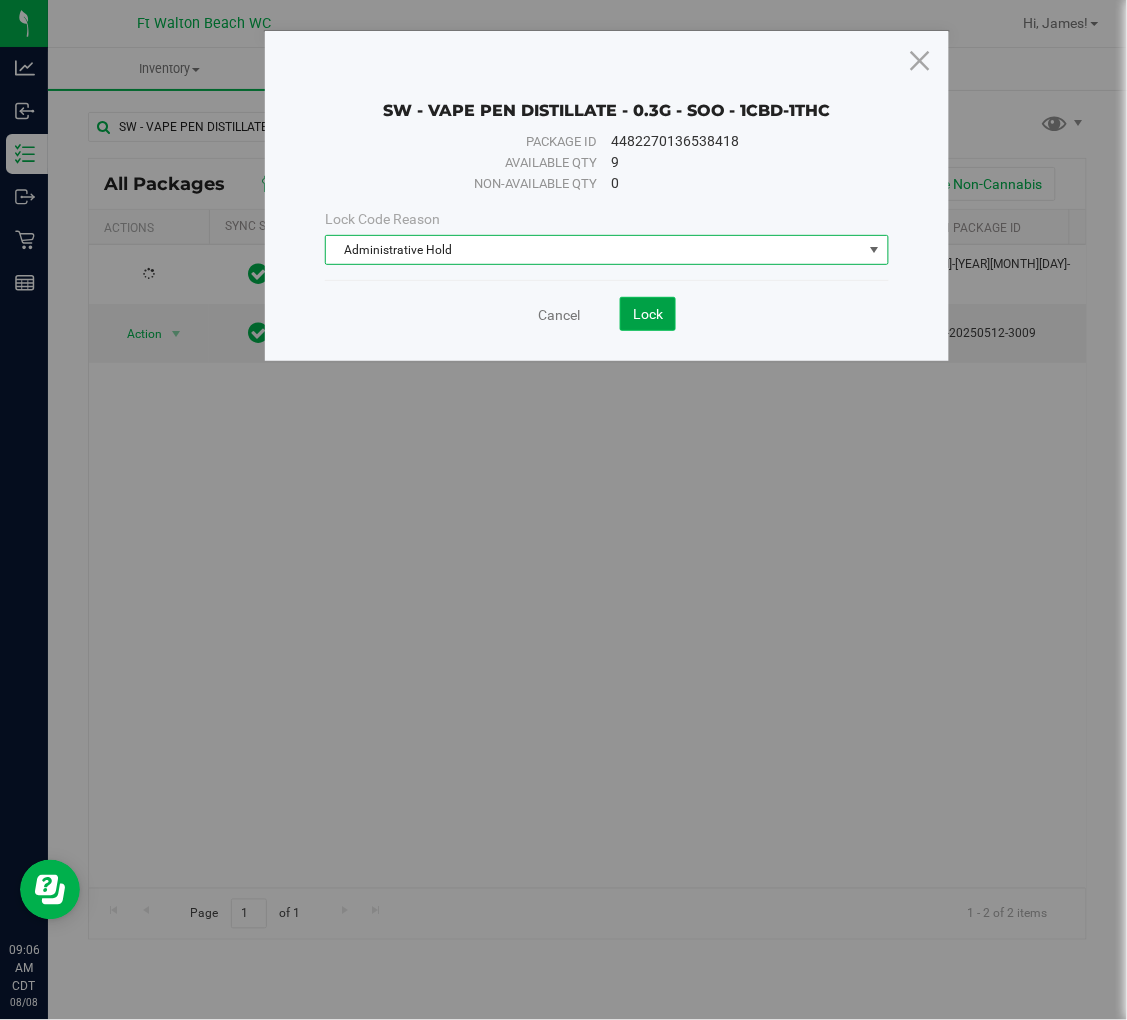 click on "Lock" 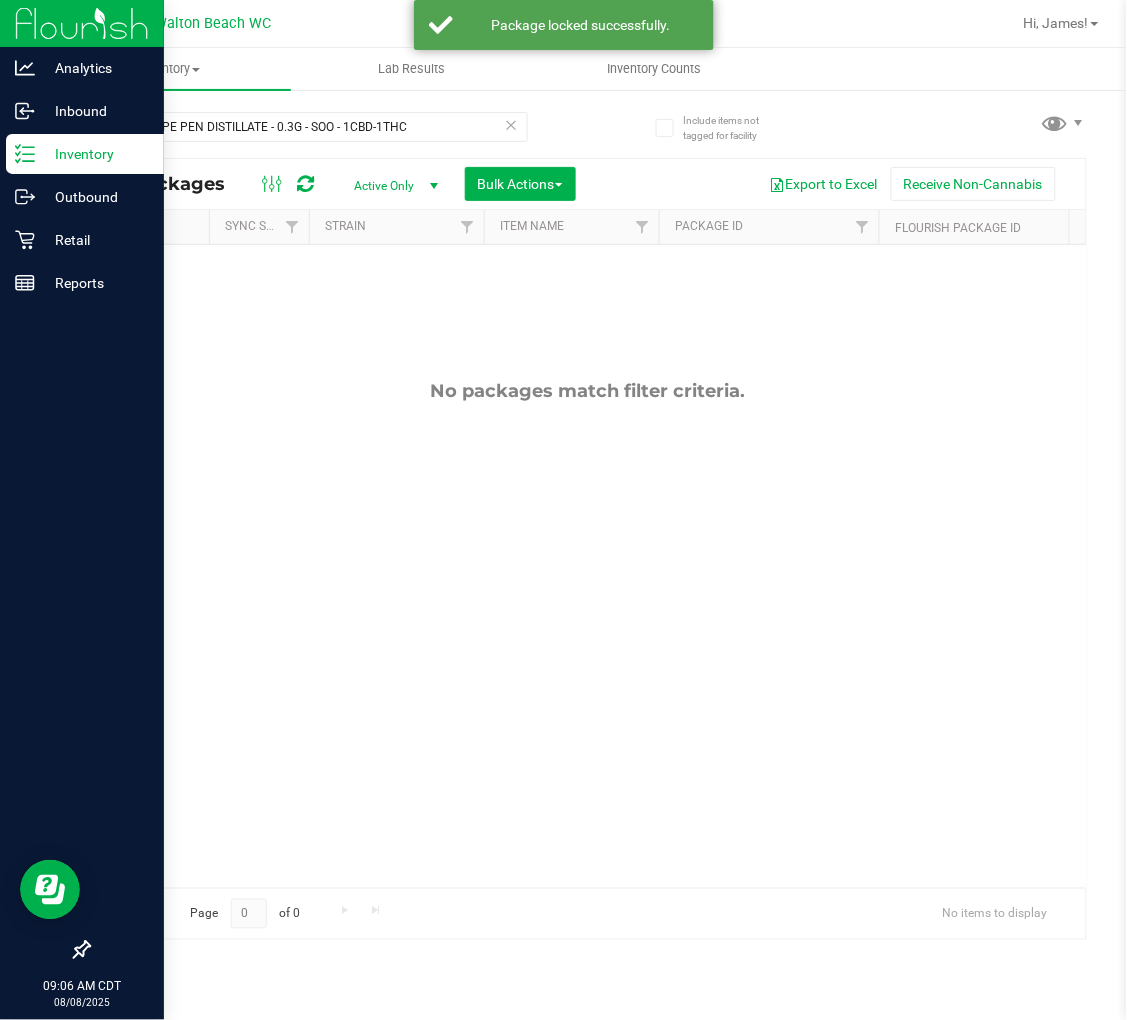 click on "Inventory" at bounding box center [95, 154] 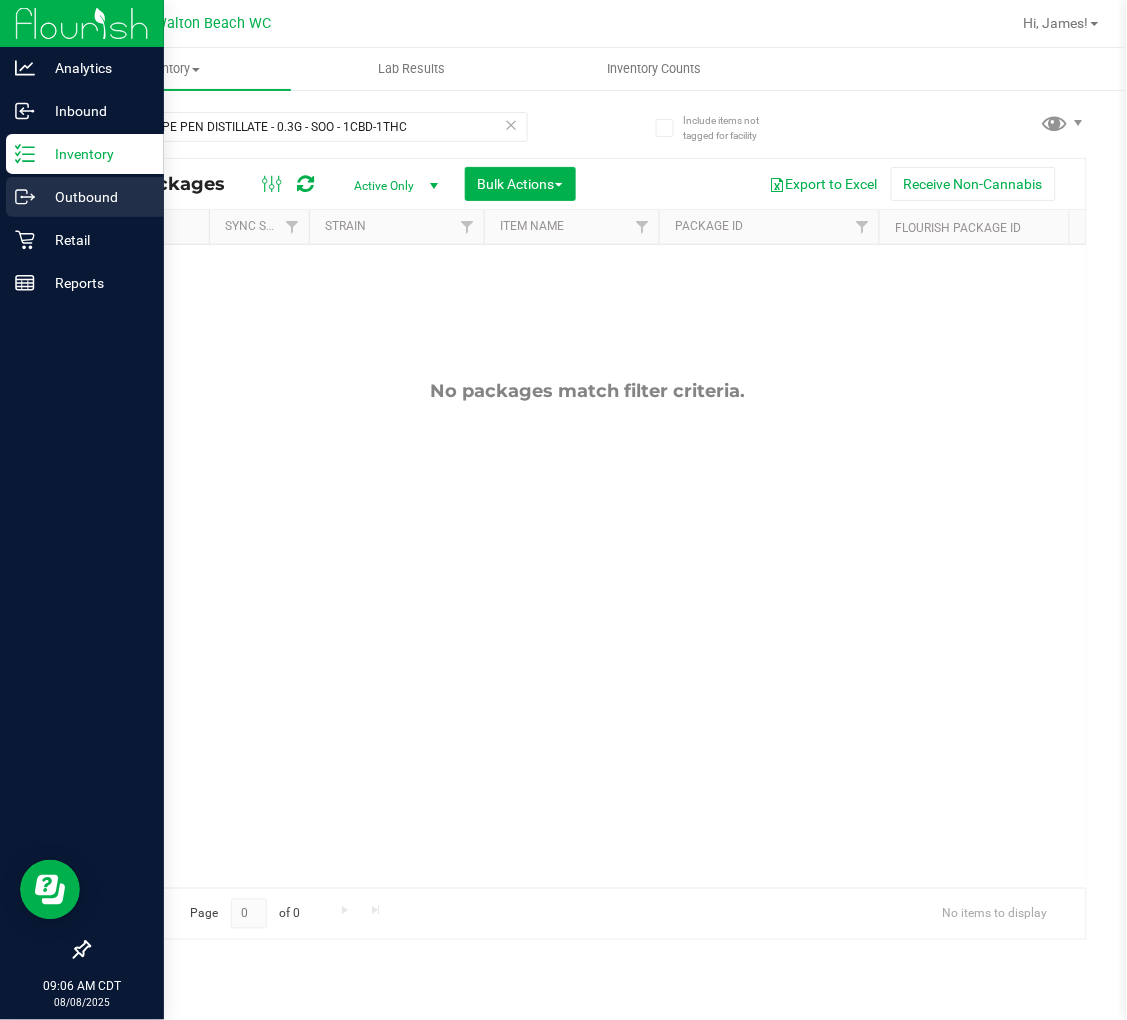 click on "Outbound" at bounding box center (95, 197) 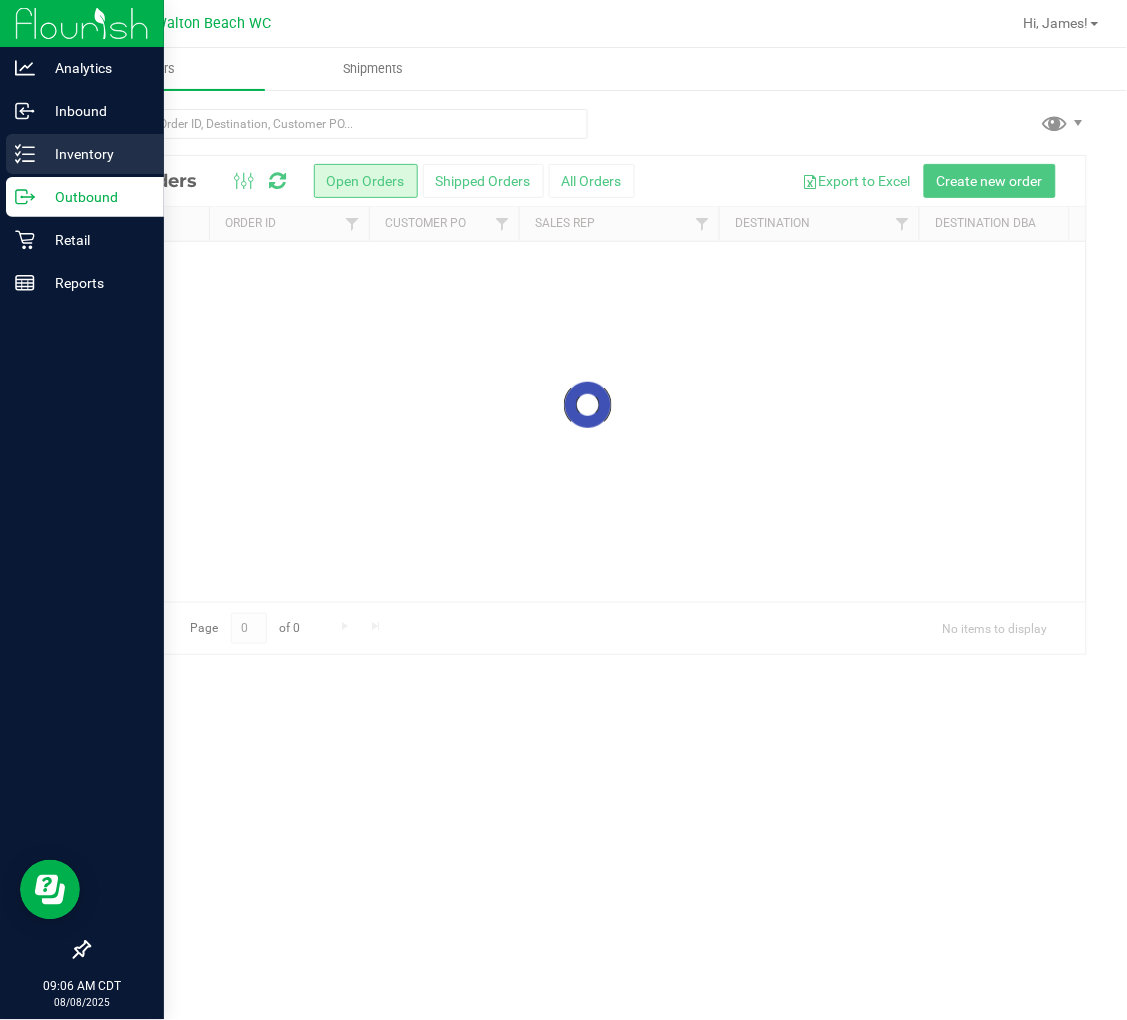 click on "Inventory" at bounding box center [95, 154] 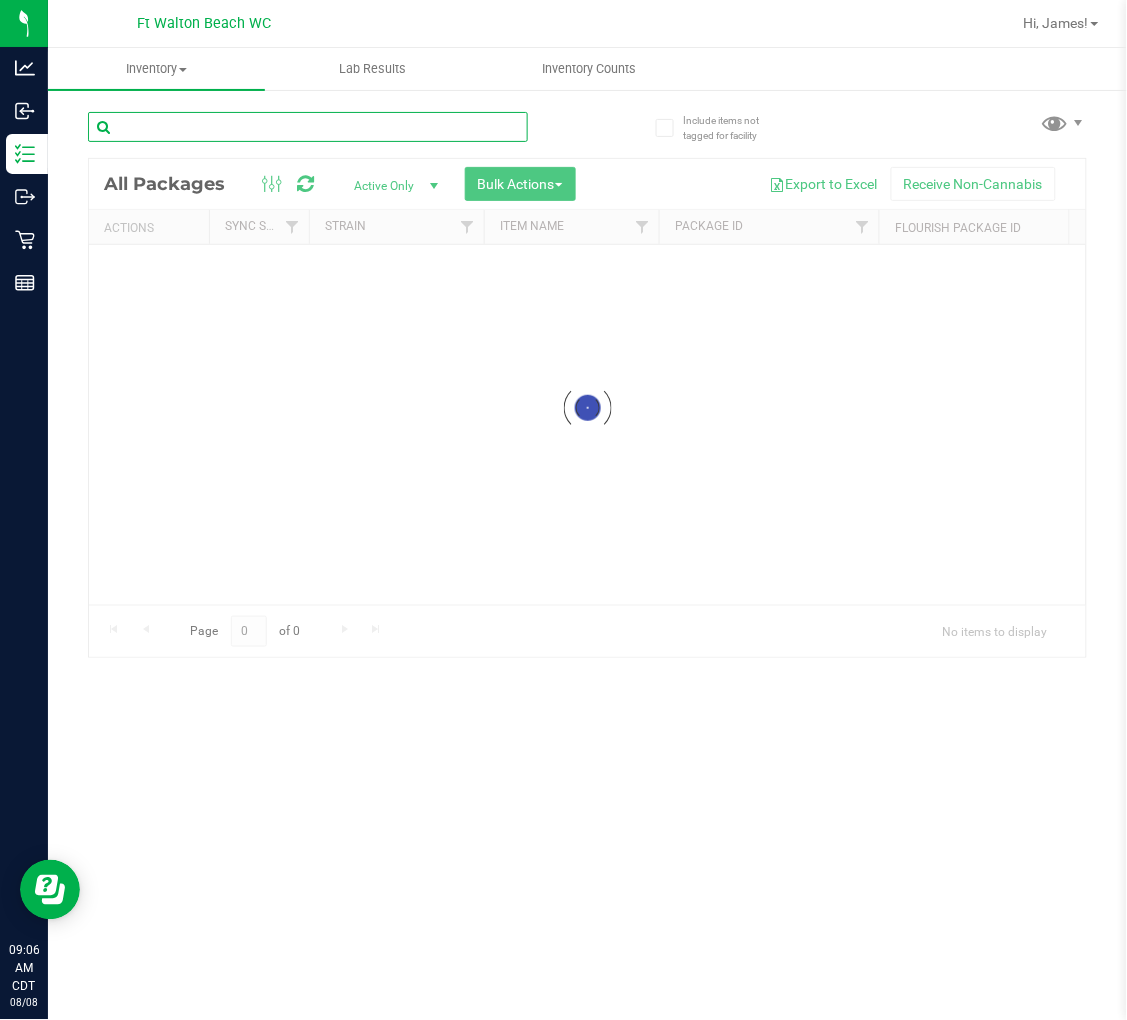 click at bounding box center [308, 127] 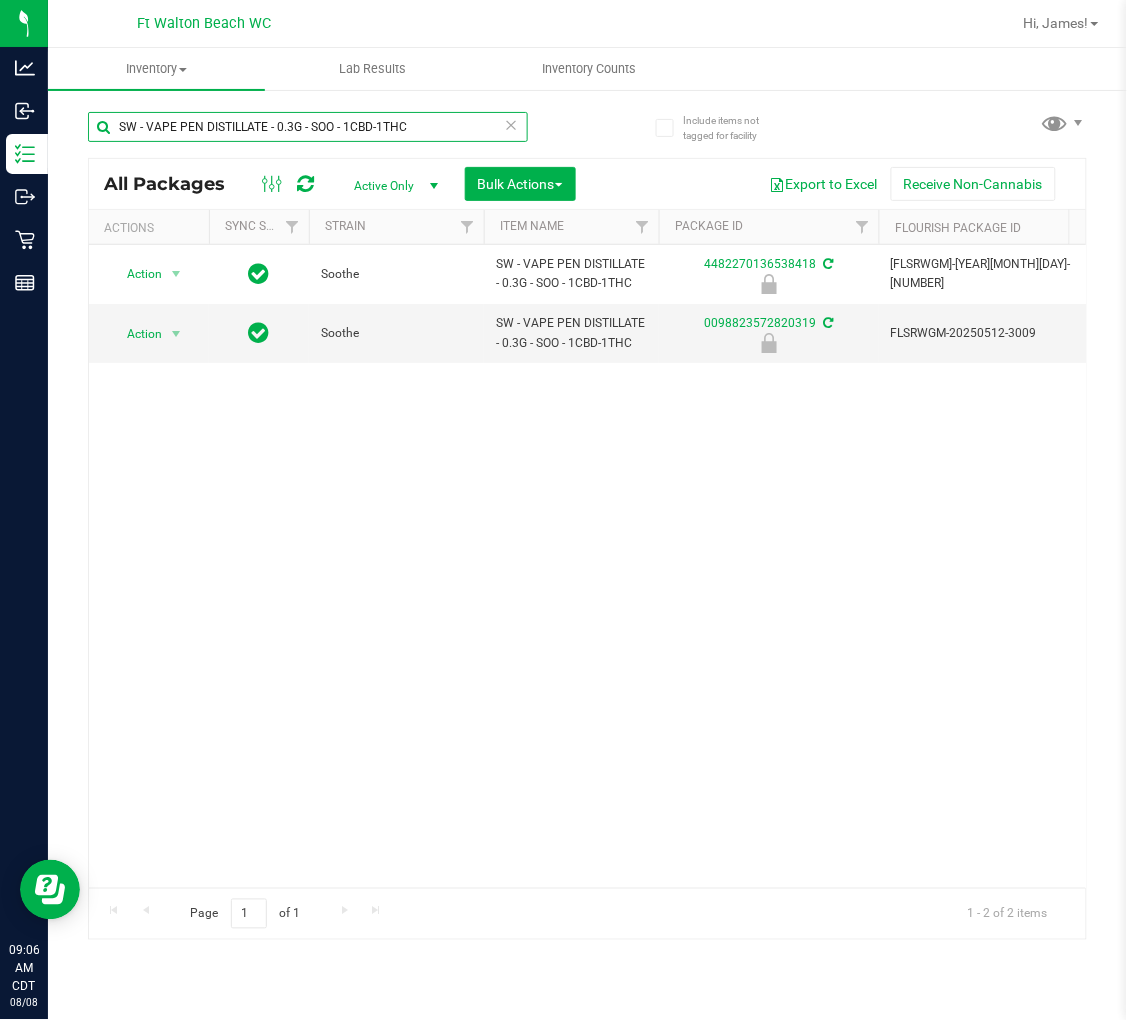 scroll, scrollTop: 0, scrollLeft: 267, axis: horizontal 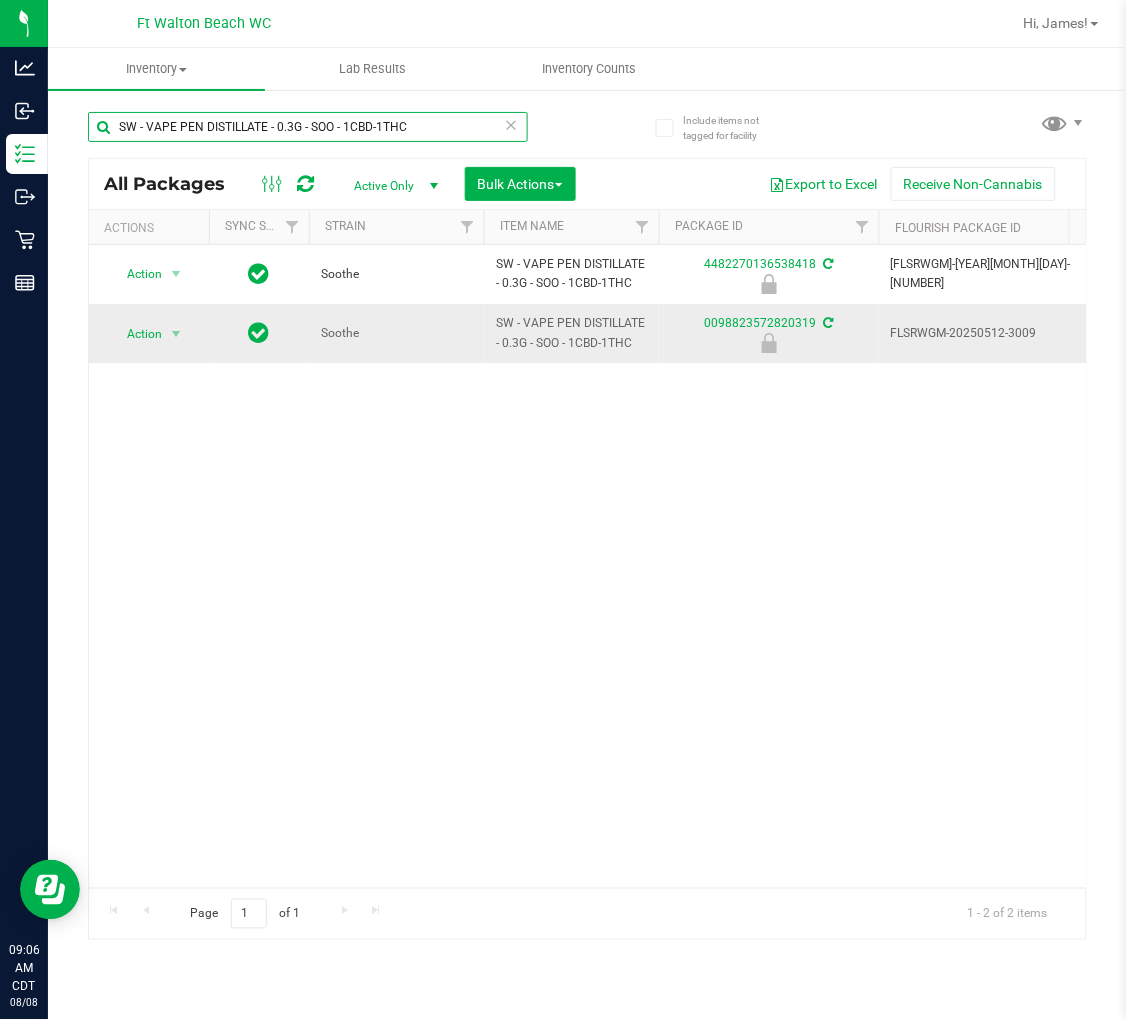type on "SW - VAPE PEN DISTILLATE - 0.3G - SOO - 1CBD-1THC" 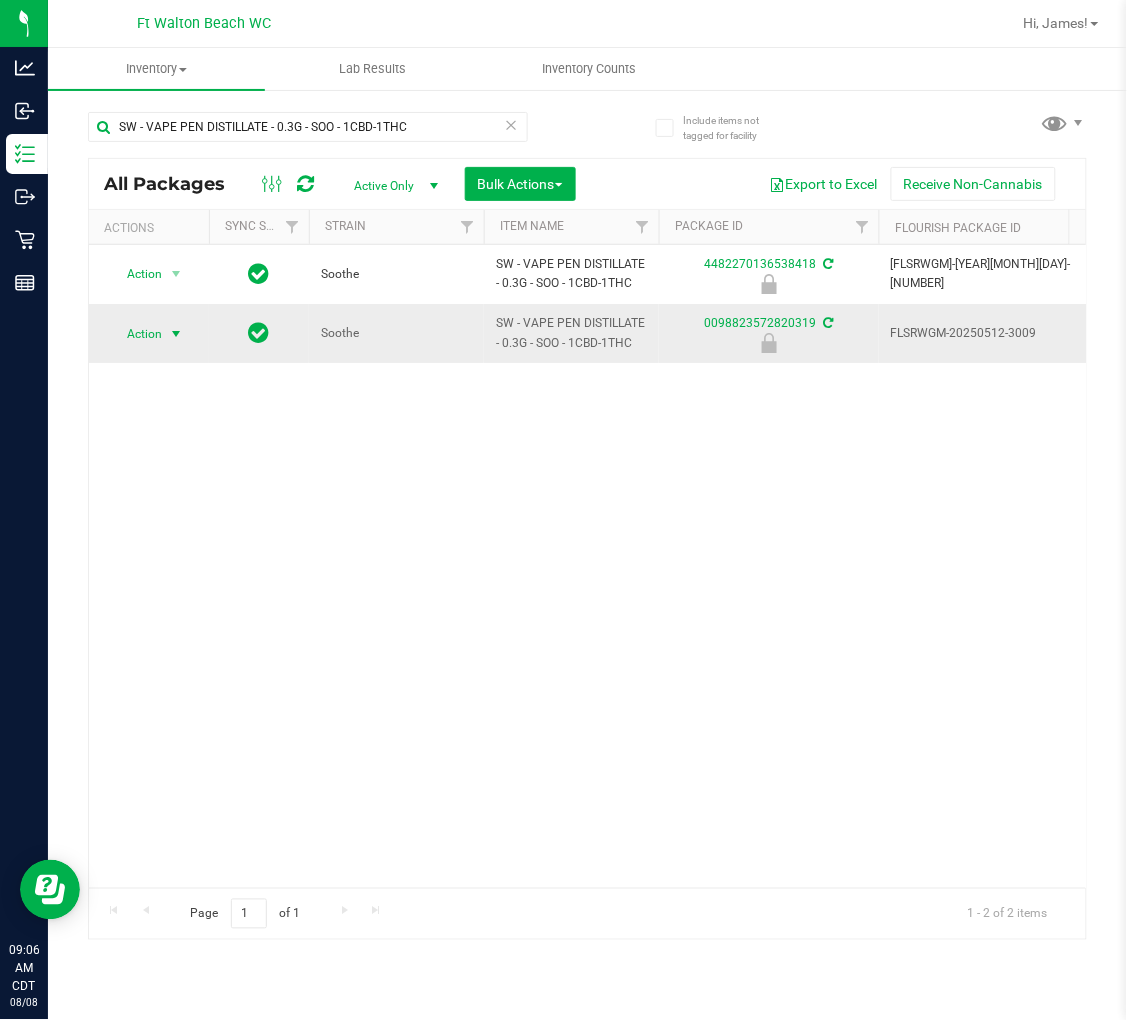 click on "Action" at bounding box center [136, 334] 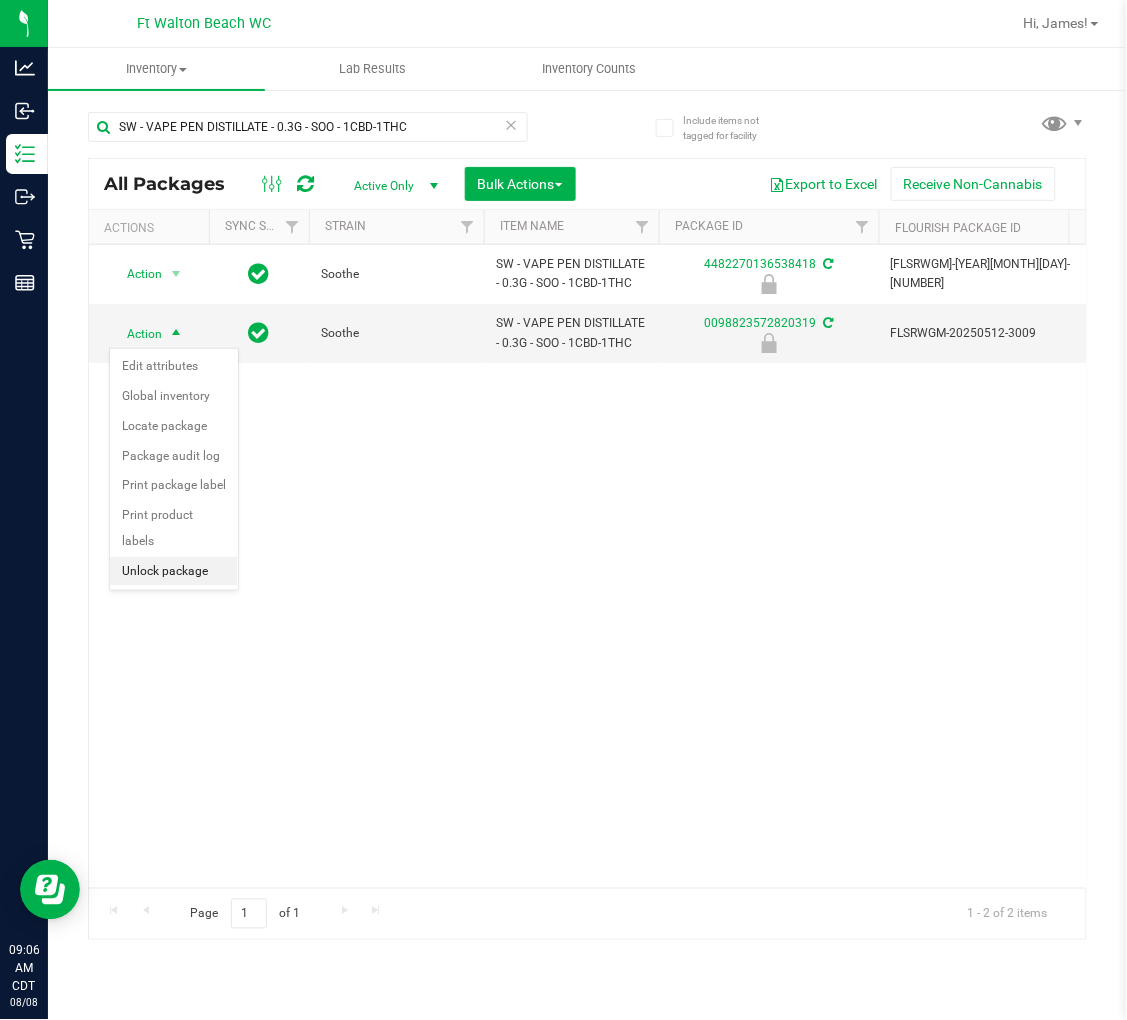 click on "Unlock package" at bounding box center (174, 572) 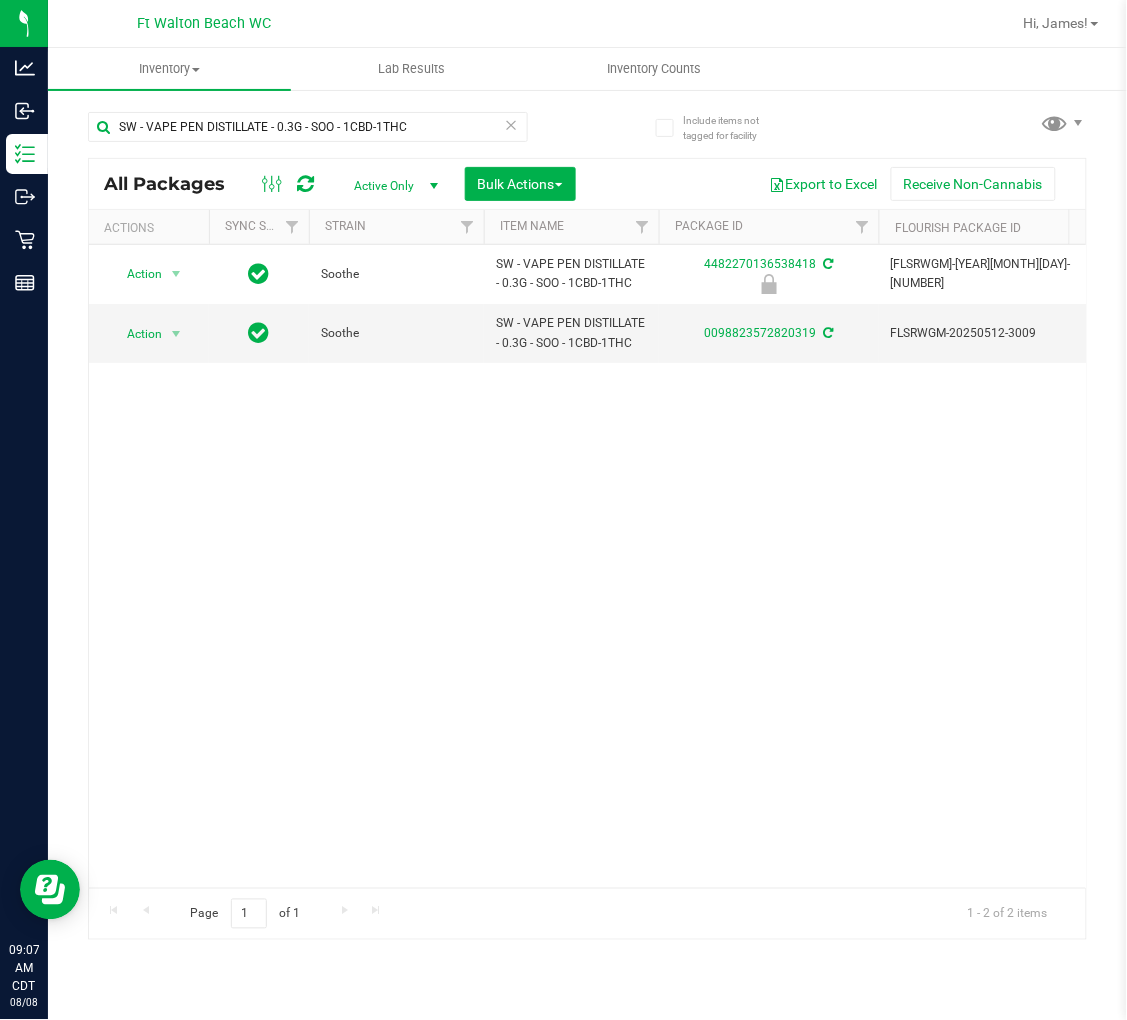scroll, scrollTop: 0, scrollLeft: 314, axis: horizontal 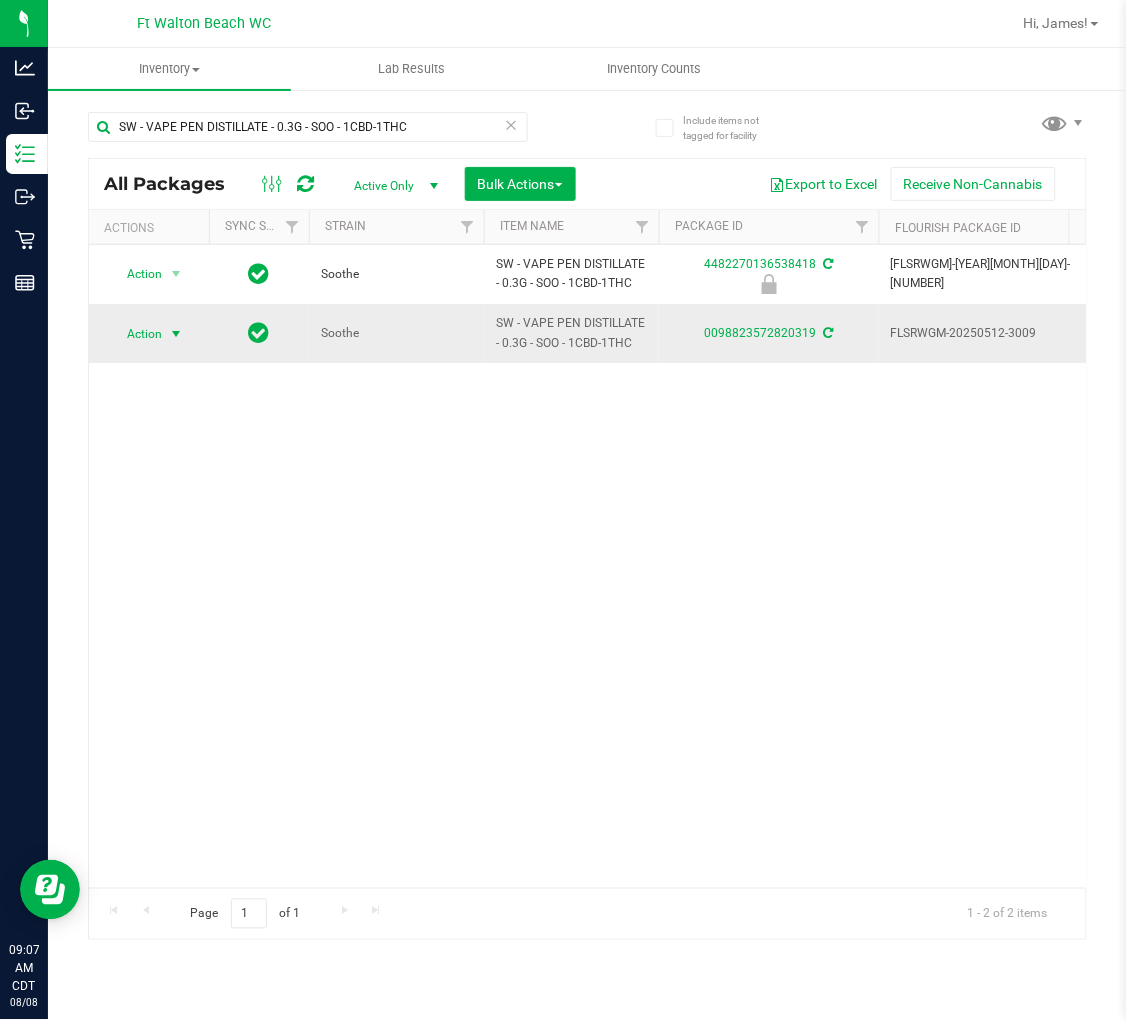 click at bounding box center (176, 334) 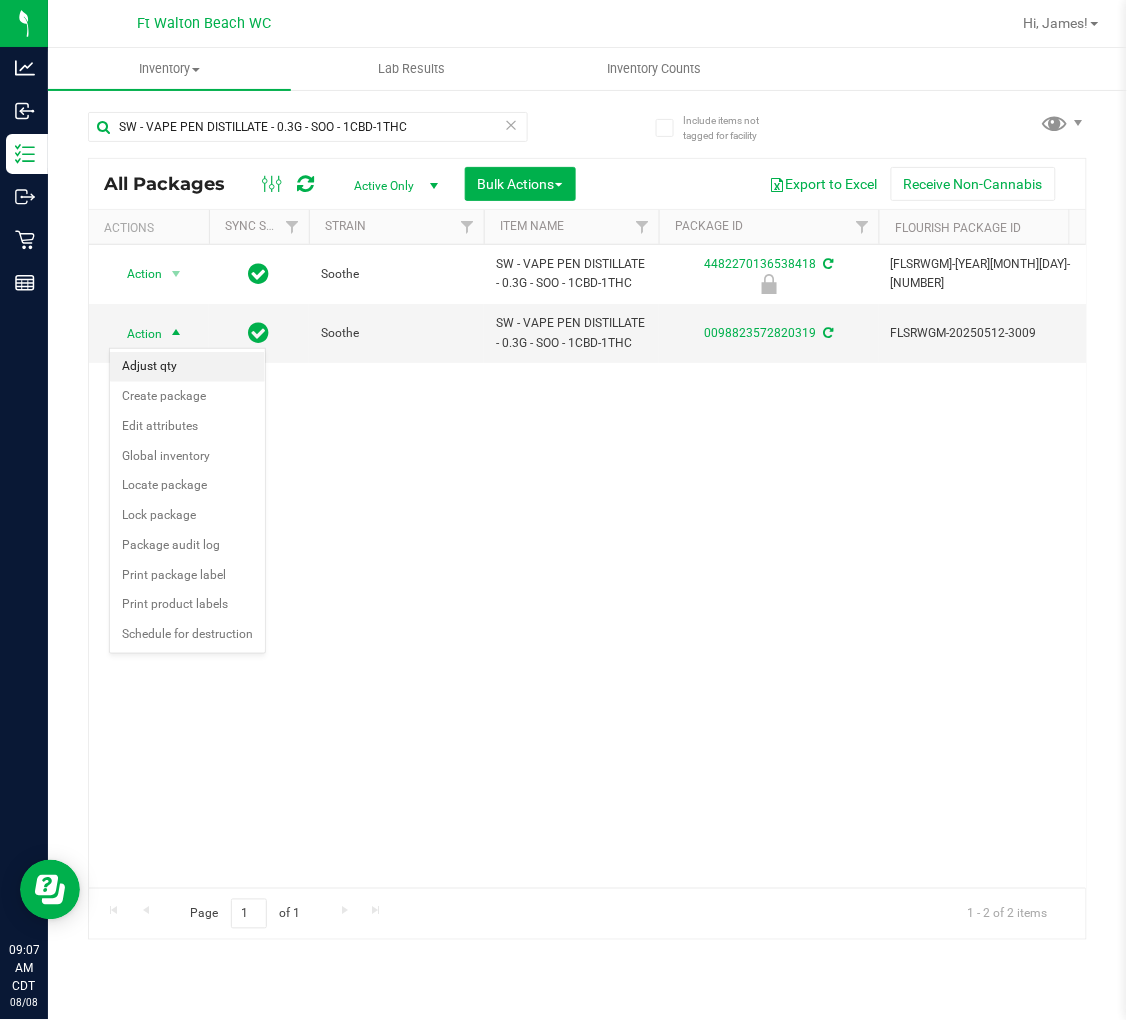 click on "Adjust qty" at bounding box center [187, 367] 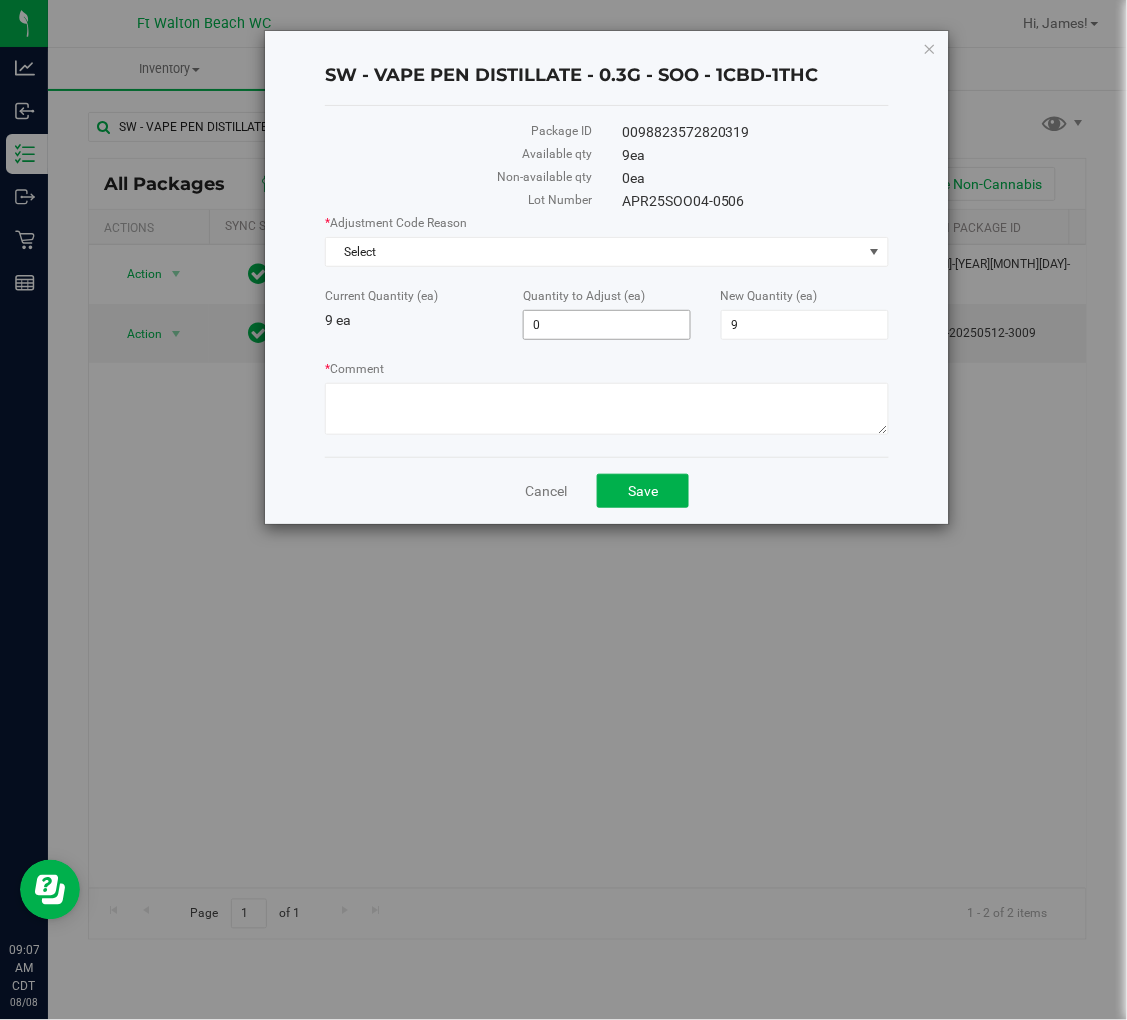 click on "0 0" at bounding box center [607, 325] 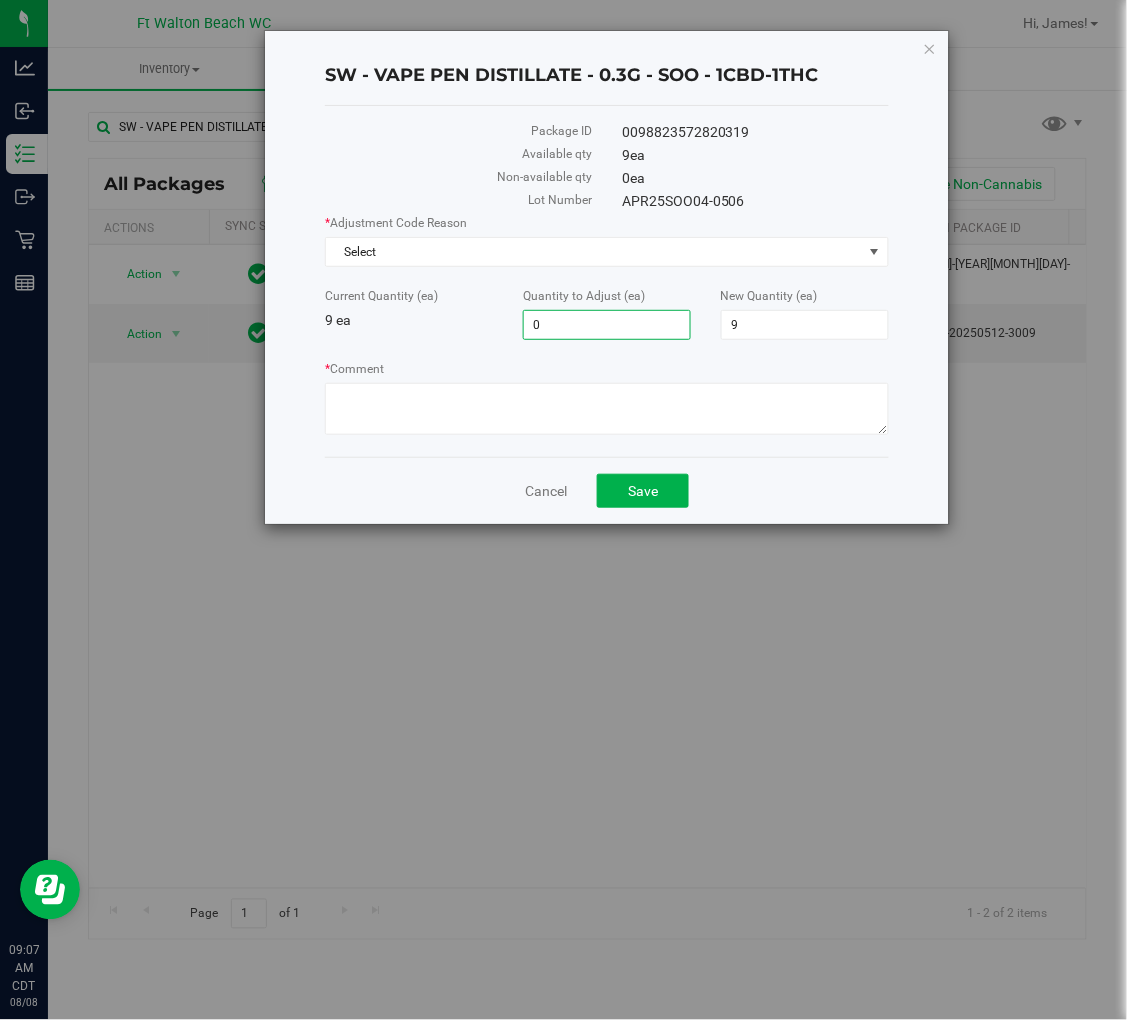 click on "0" at bounding box center [607, 325] 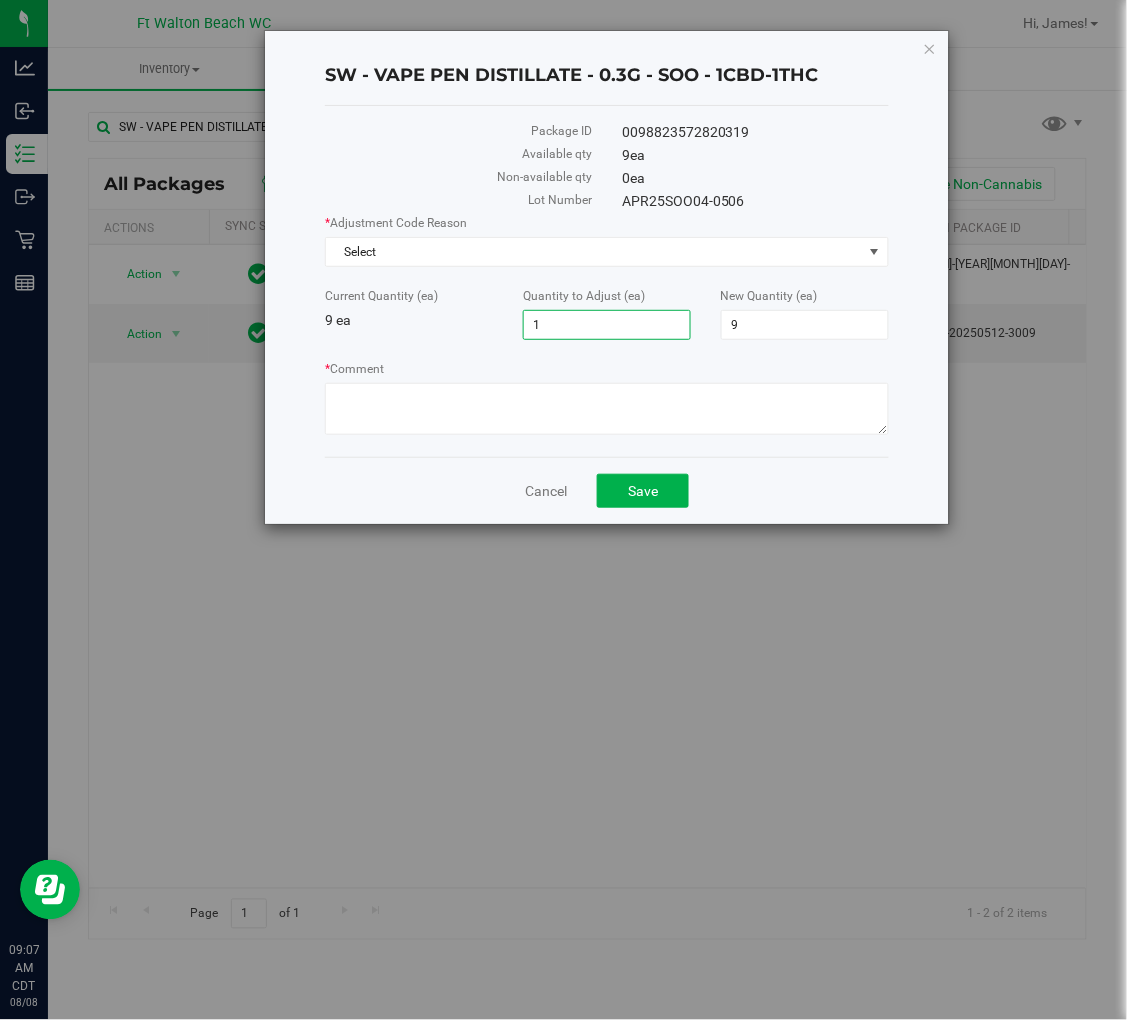type on "11" 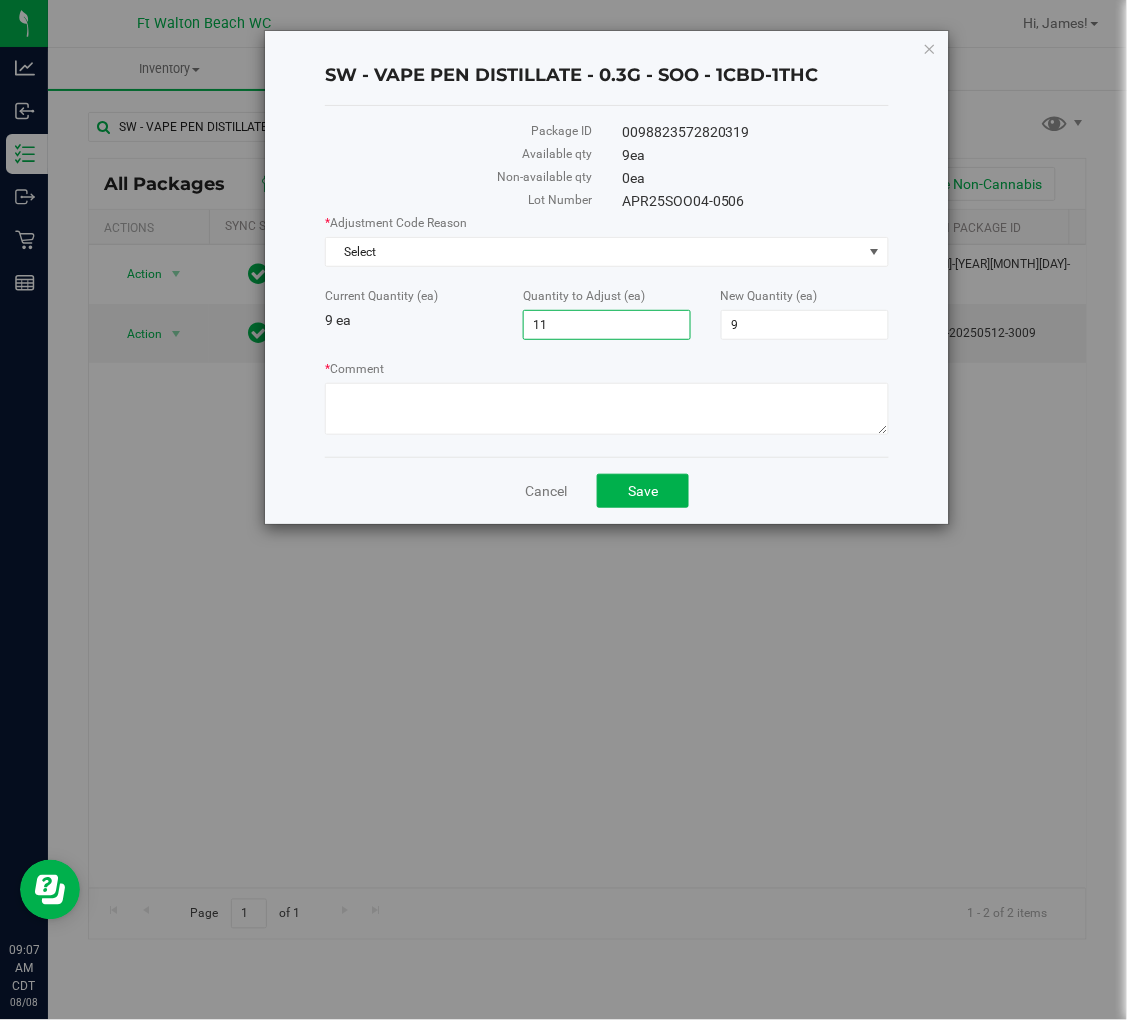 type on "11" 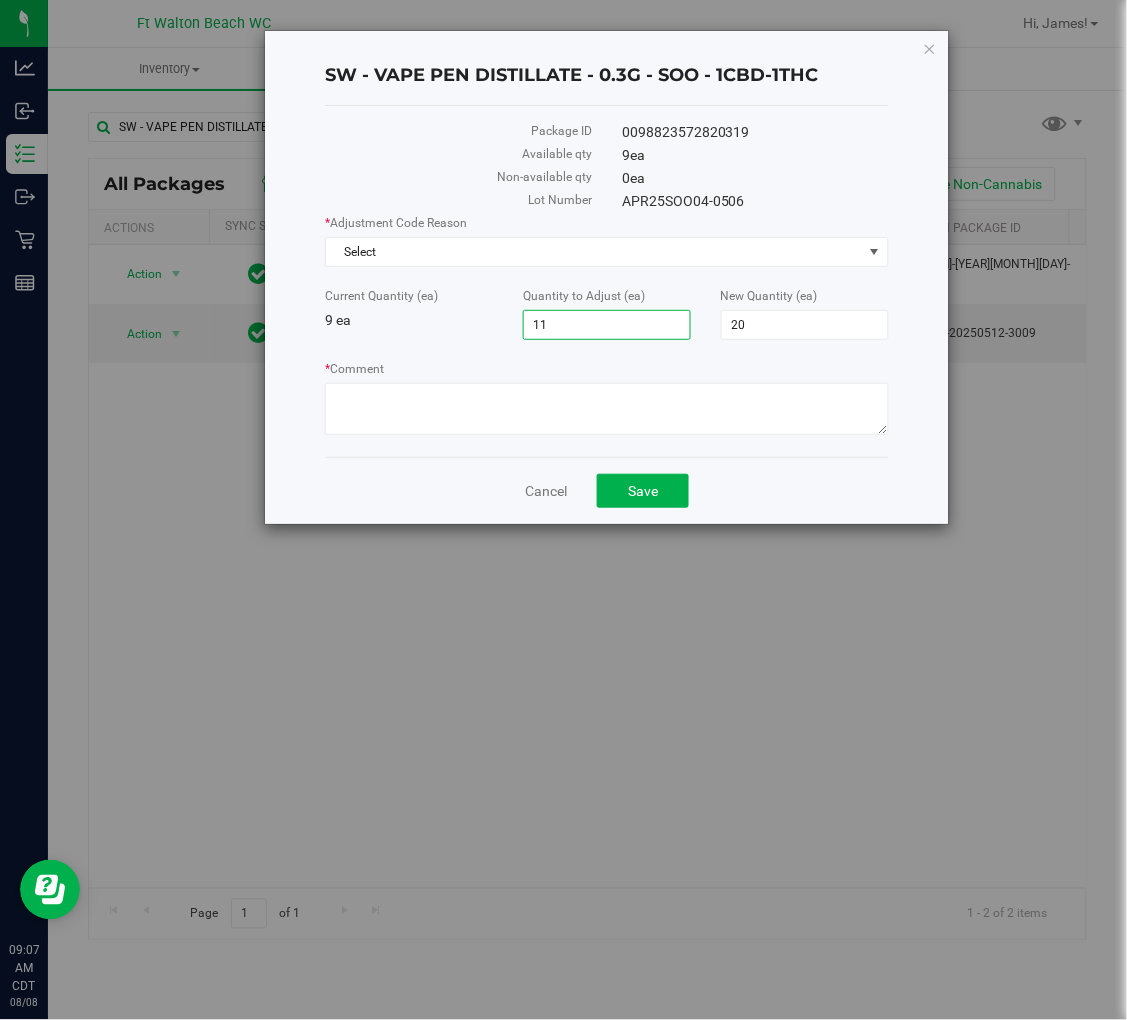 click on "Current Quantity (ea)
9 ea" at bounding box center (409, 309) 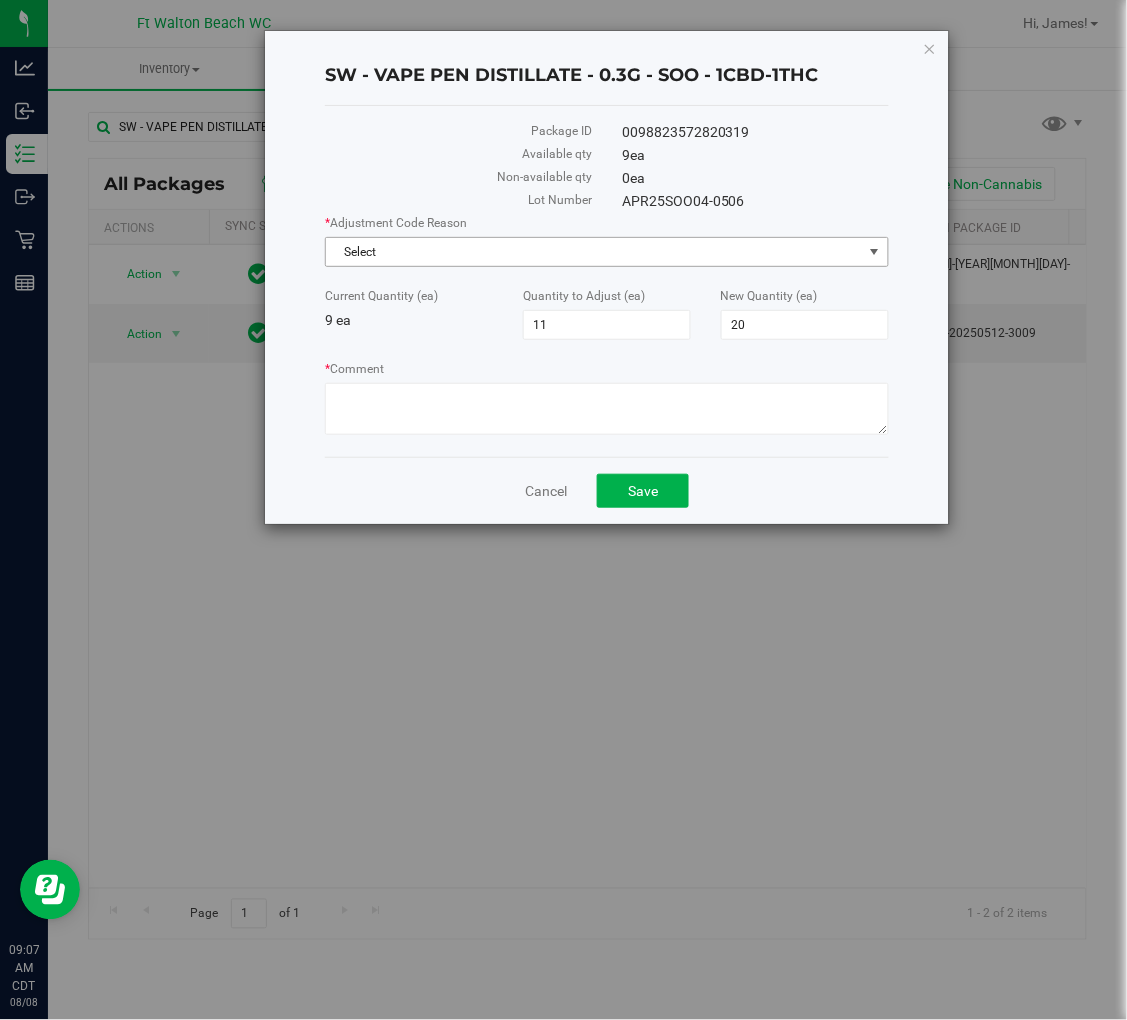 click on "Select" at bounding box center (594, 252) 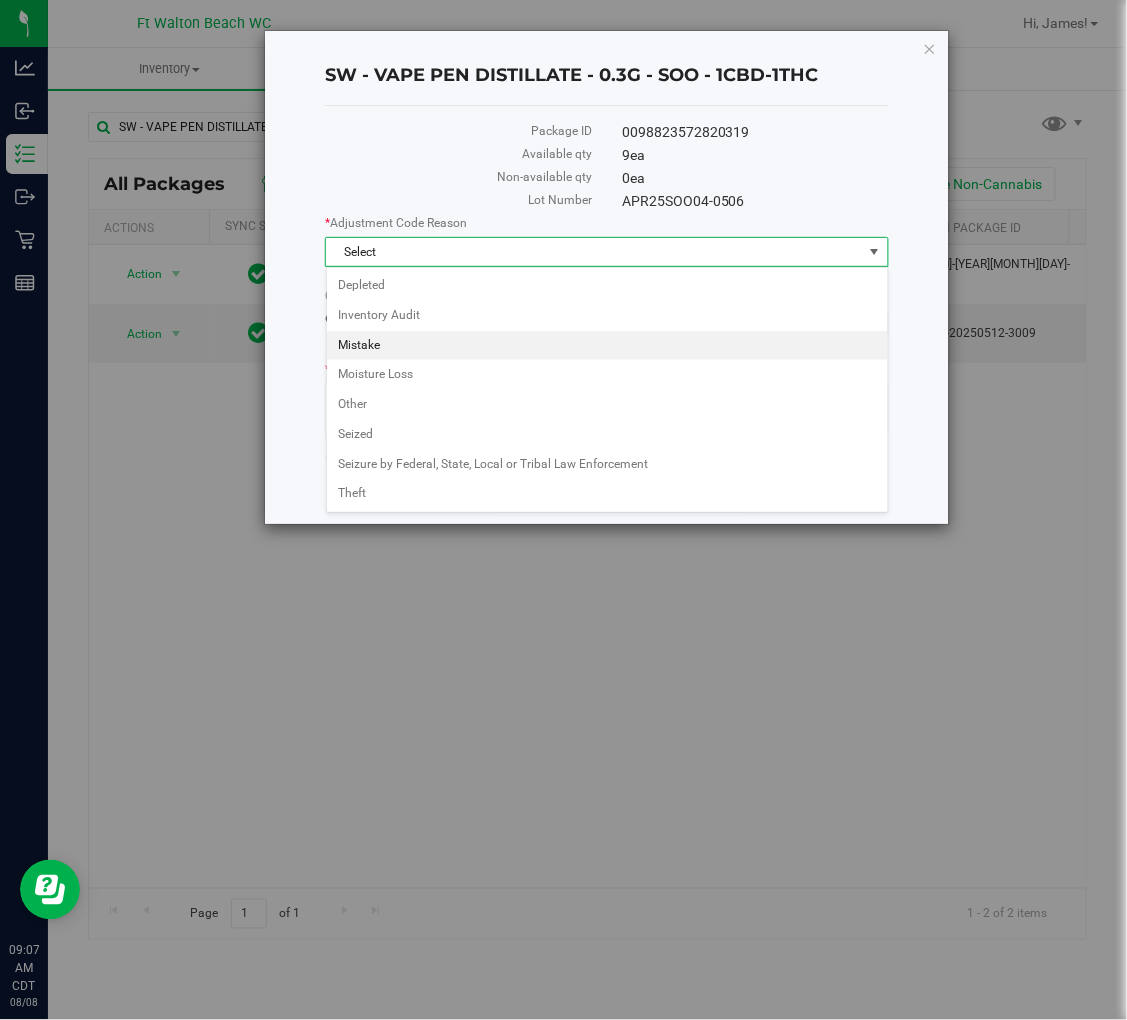click on "Mistake" at bounding box center [607, 346] 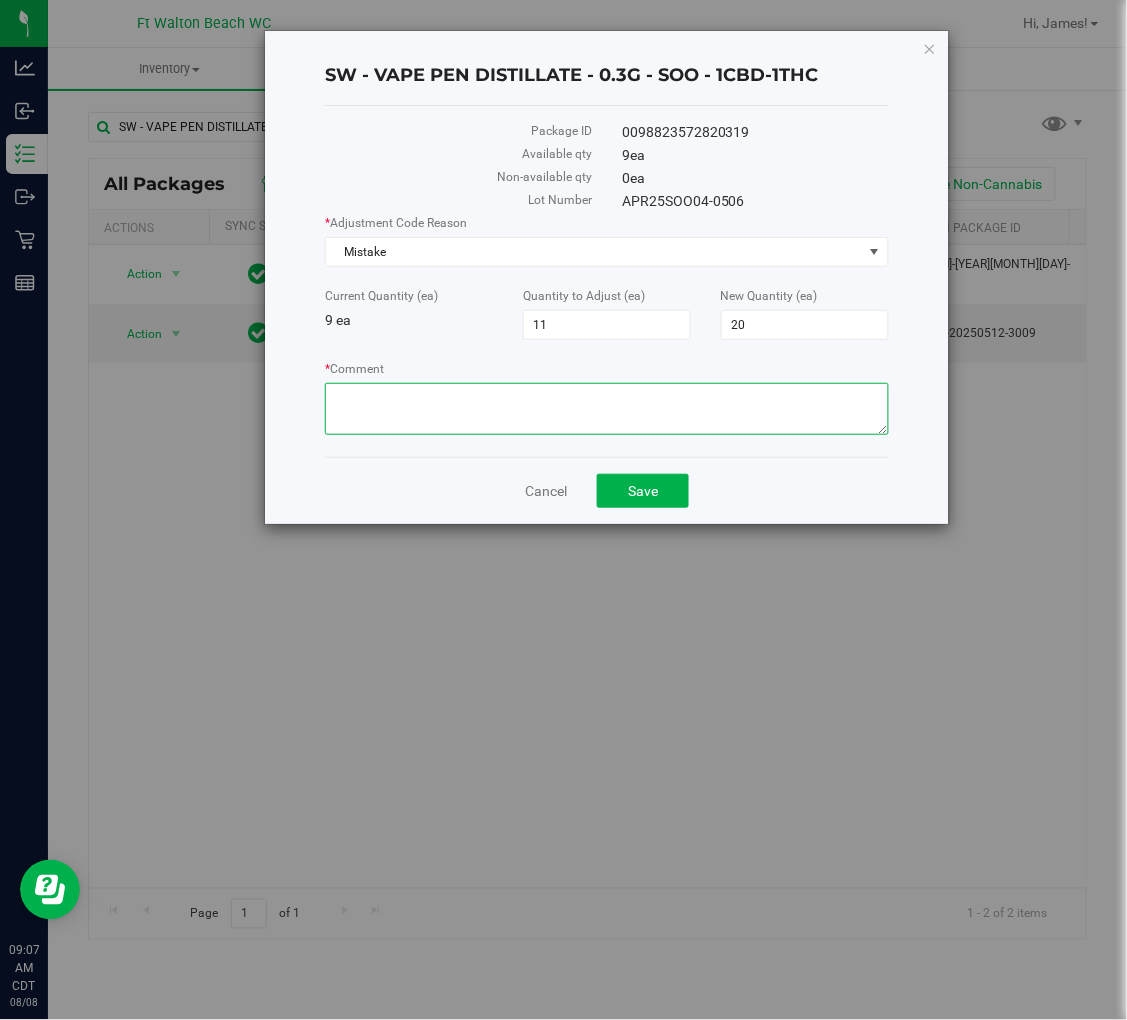 click on "*
Comment" at bounding box center [606, 409] 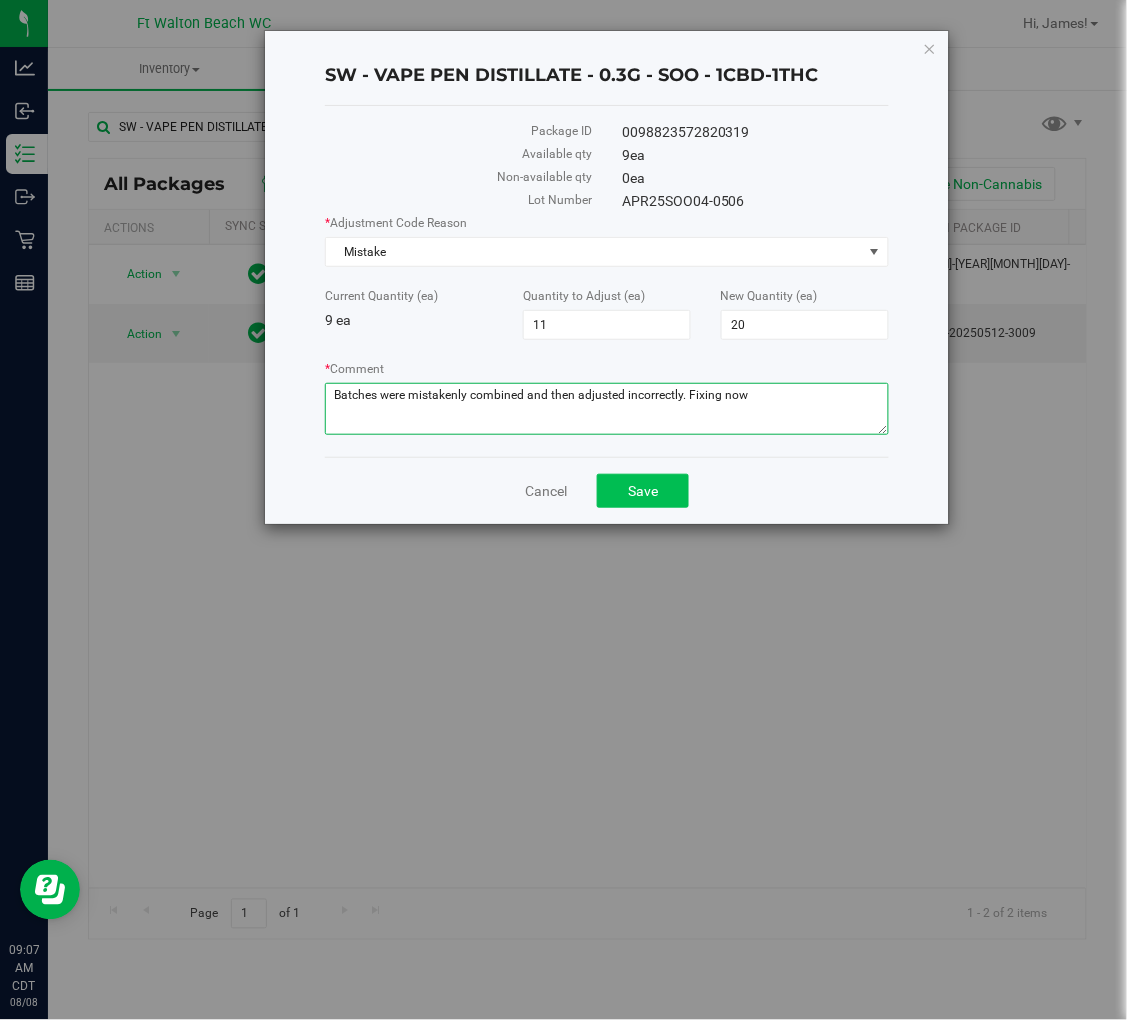 type on "Batches were mistakenly combined and adjusted incorrectly. Fixing now" 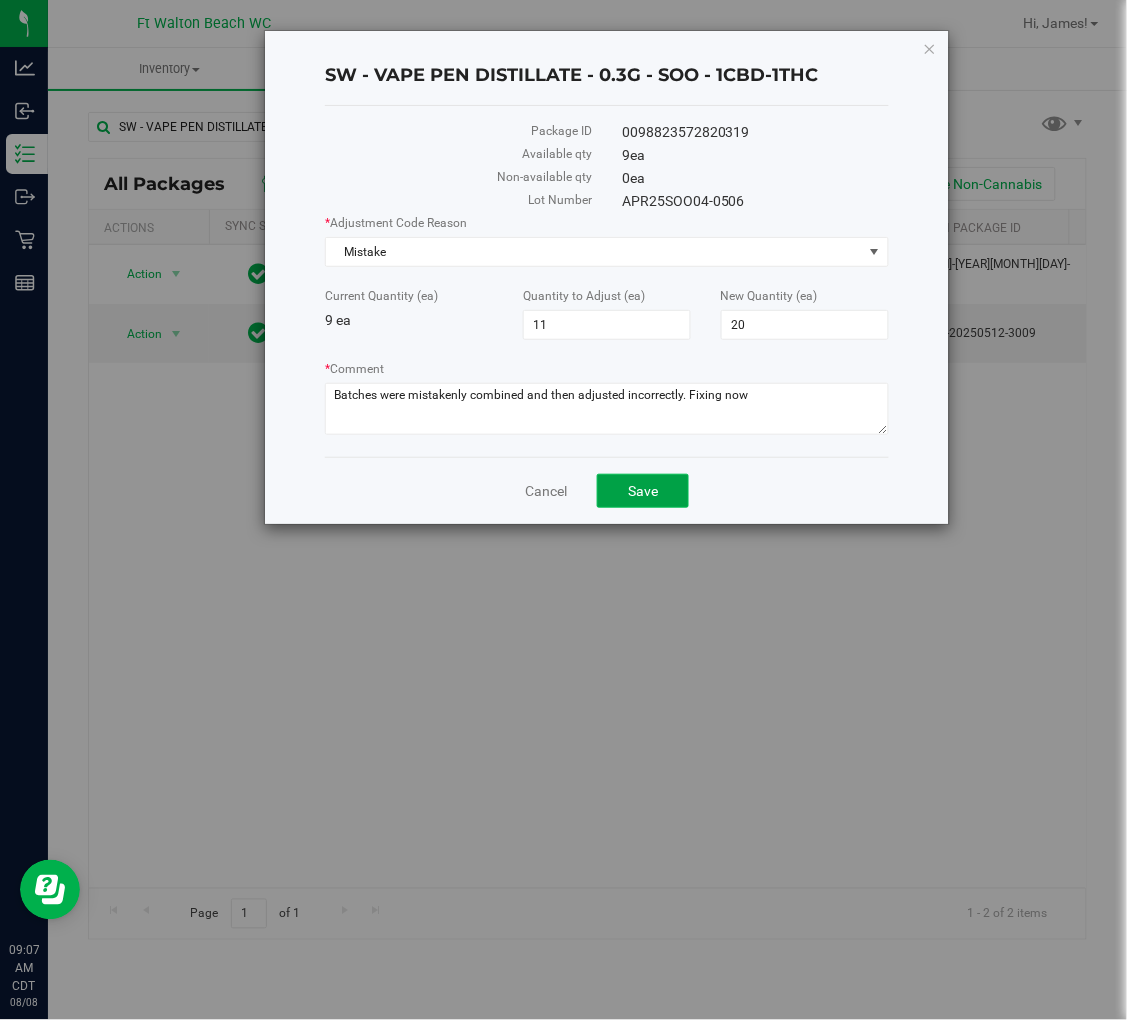 click on "Save" 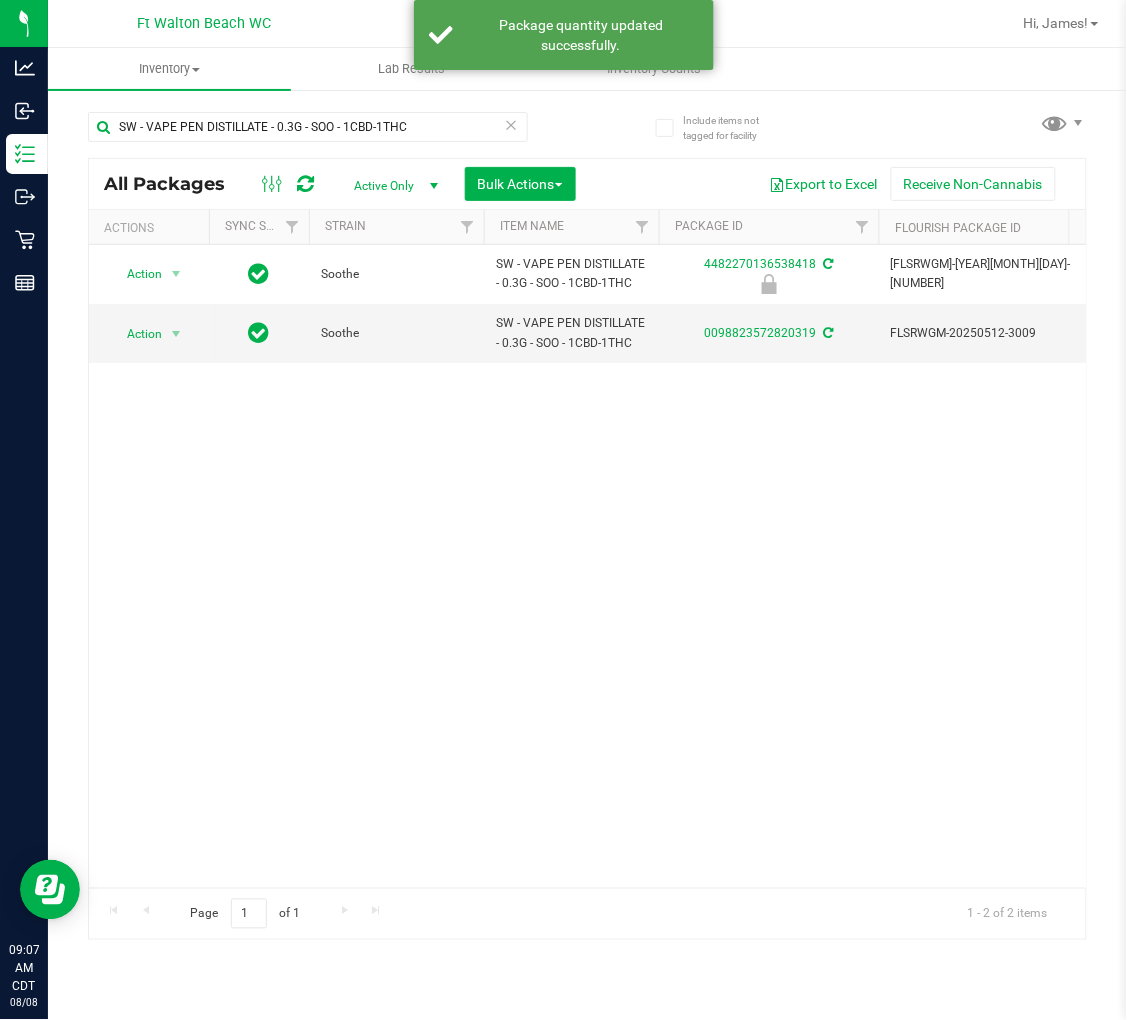 scroll, scrollTop: 0, scrollLeft: 188, axis: horizontal 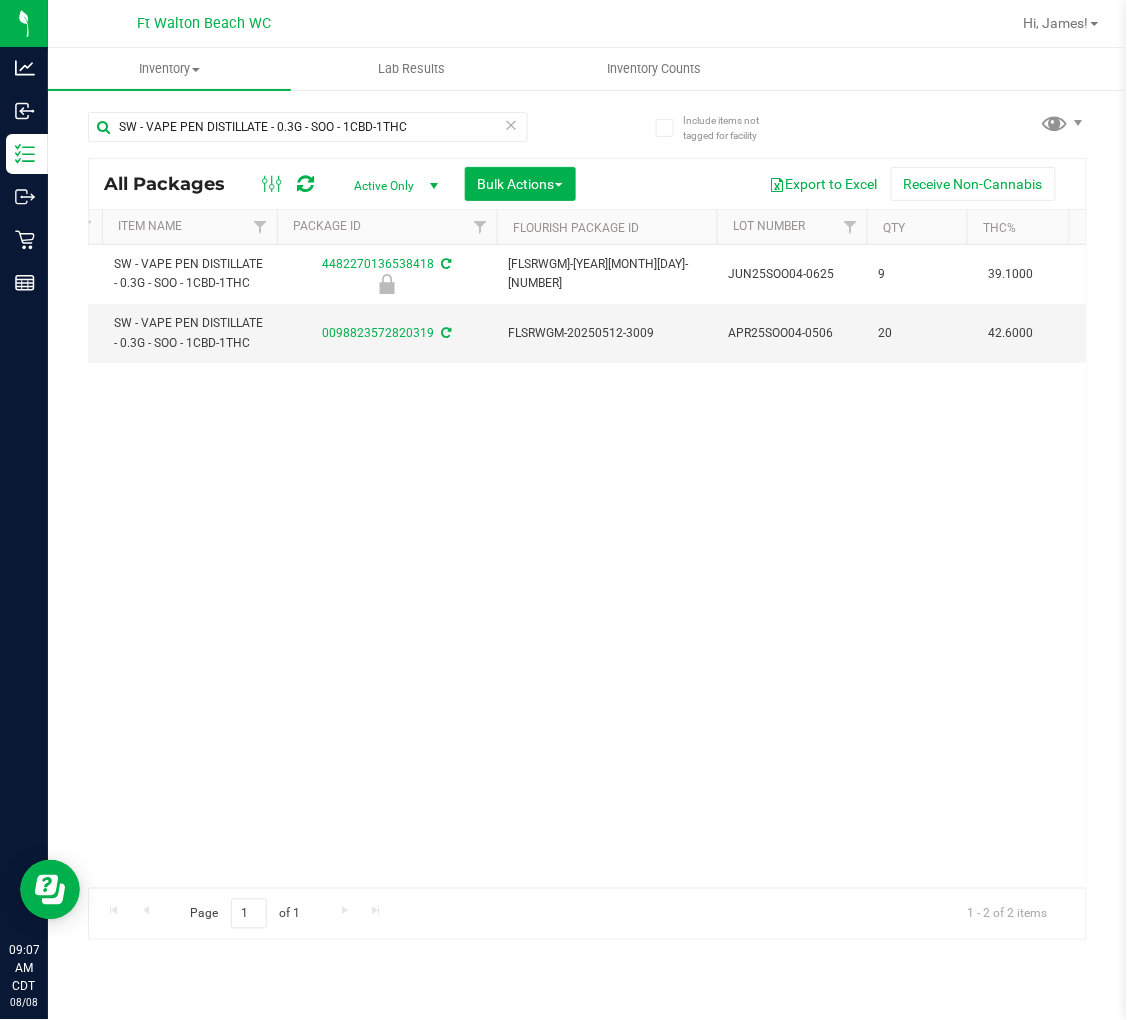 click on "Action Action Edit attributes Global inventory Locate package Package audit log Print package label Print product labels Unlock package
Soothe
SW - VAPE PEN DISTILLATE - 0.3G - SOO - 1CBD-1THC
4482270136538418
FLSRWGM-20250701-1301
JUN25SOO04-0625
9
39.1000
0
9
00001124
Administrative Hold
Surterra Wellness
$0.00001 BAP-DP-SW-SOO $35.00000 37.6000
Vape Pen" at bounding box center (587, 566) 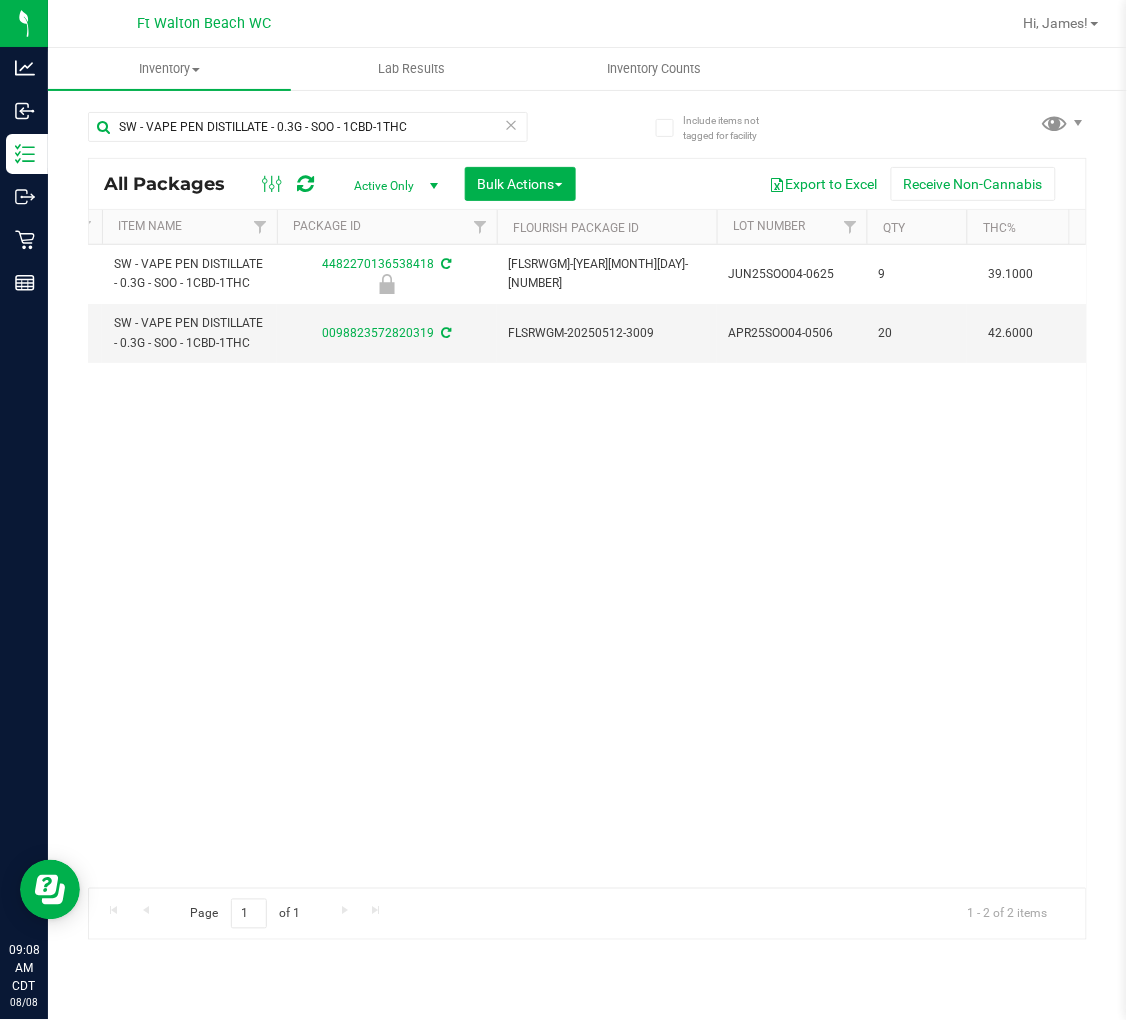 scroll, scrollTop: 0, scrollLeft: 351, axis: horizontal 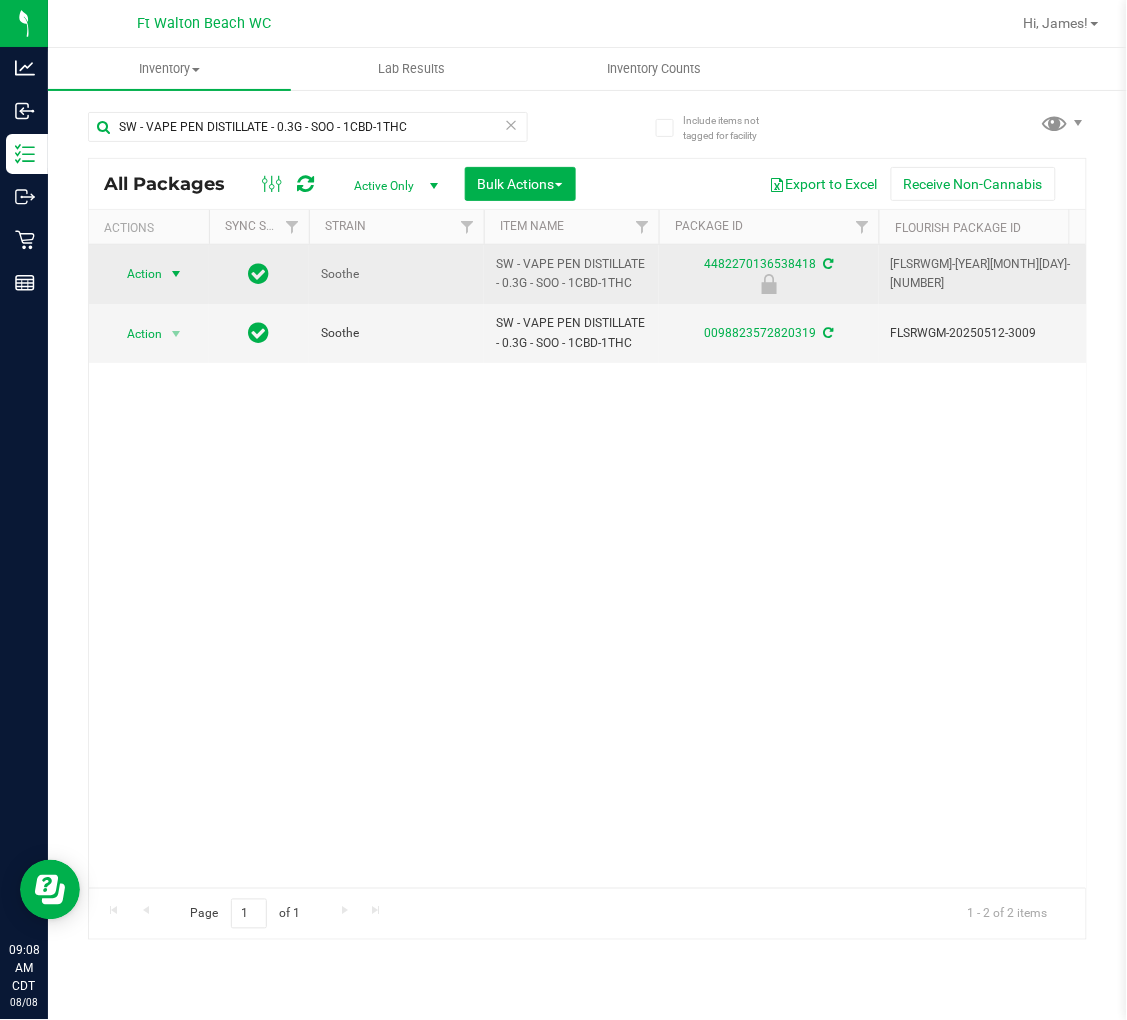 click on "Action" at bounding box center [136, 274] 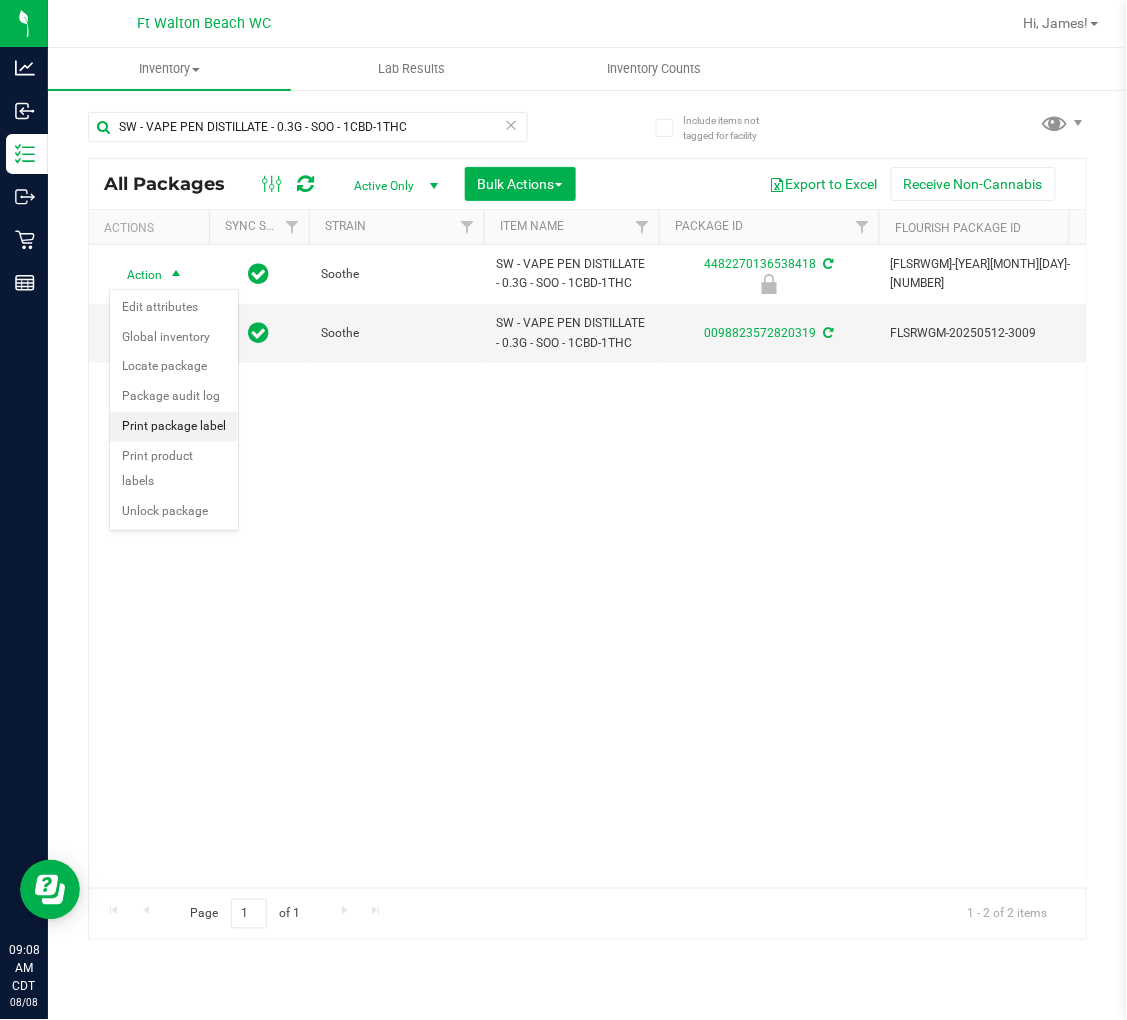 click on "Print package label" at bounding box center [174, 427] 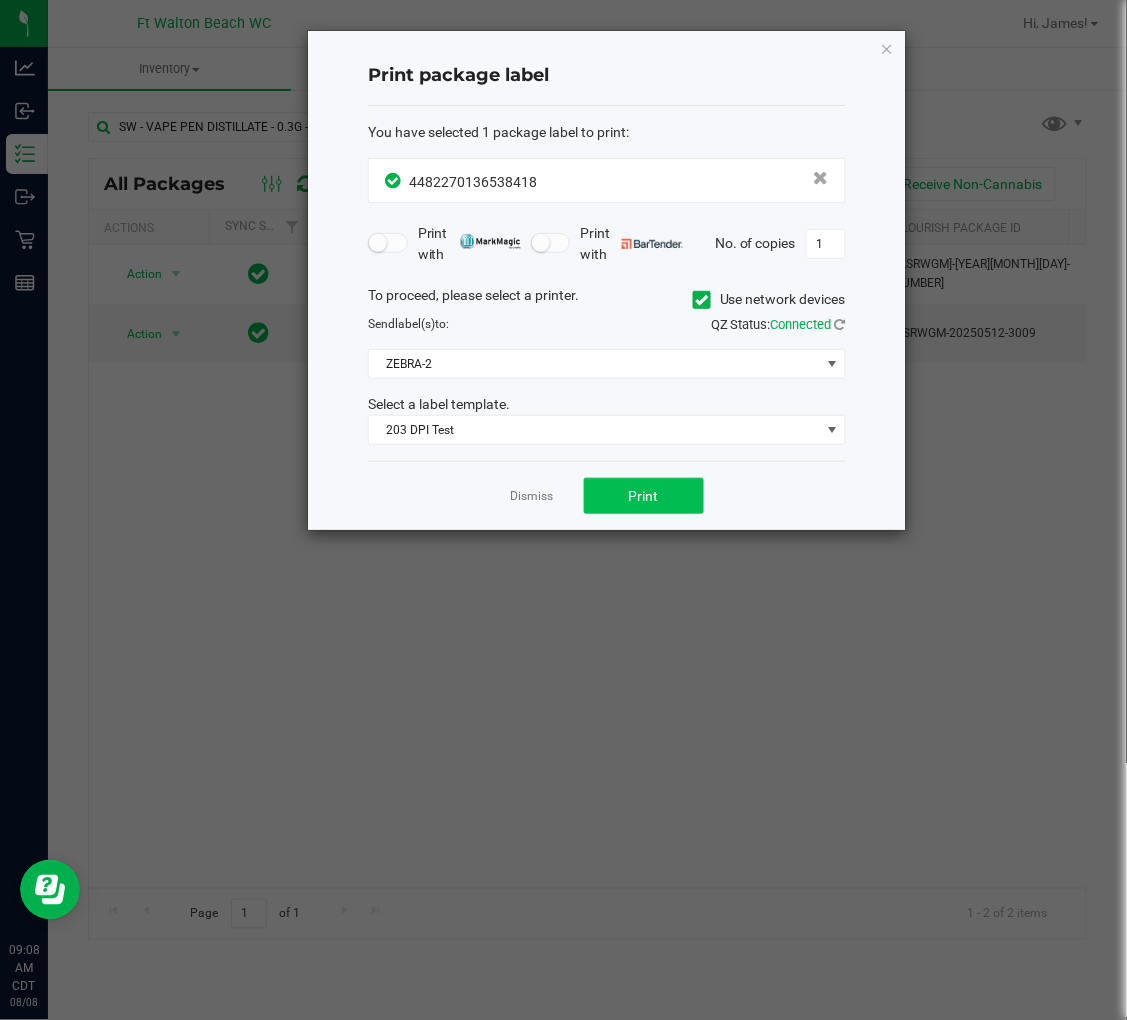click on "Dismiss   Print" 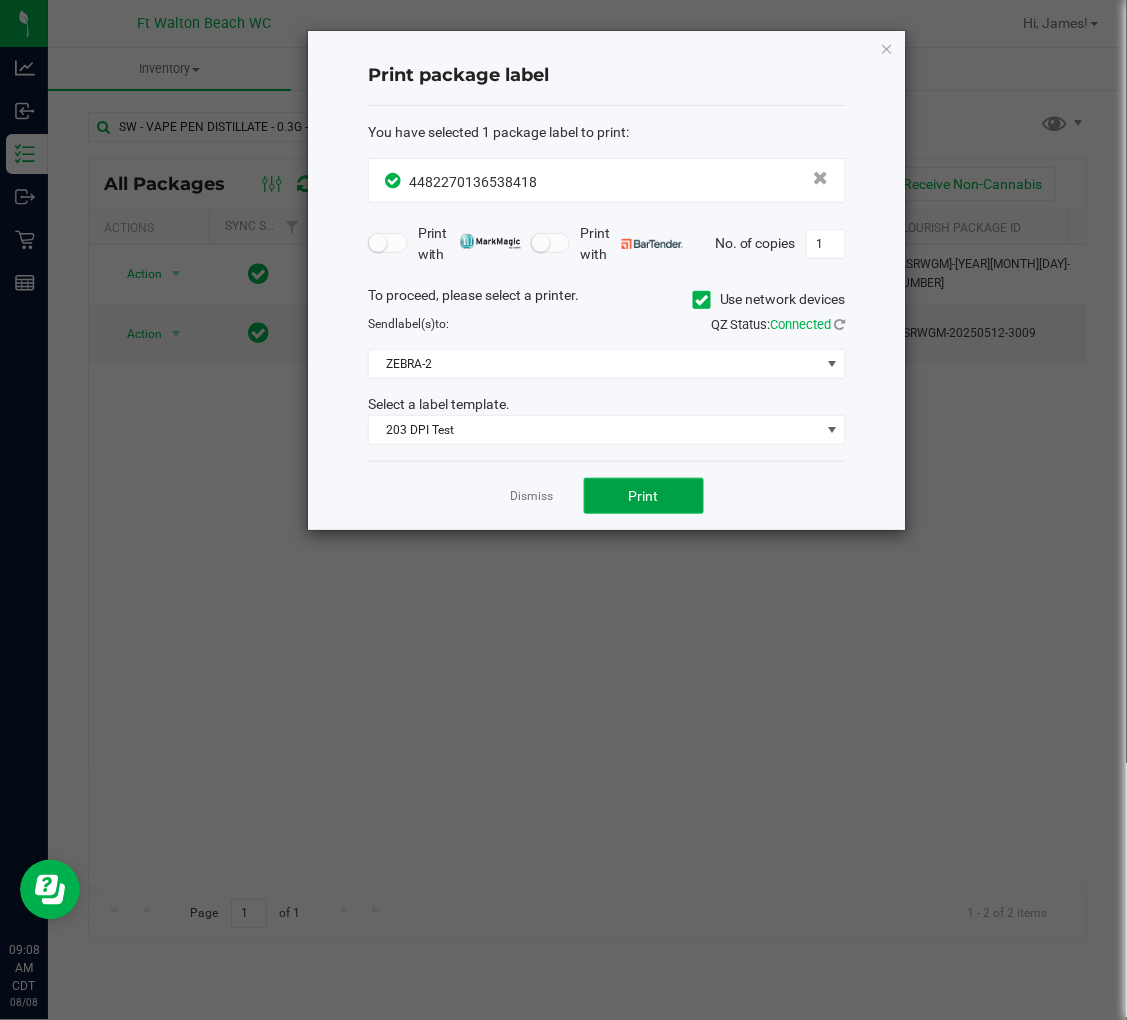 click on "Print" 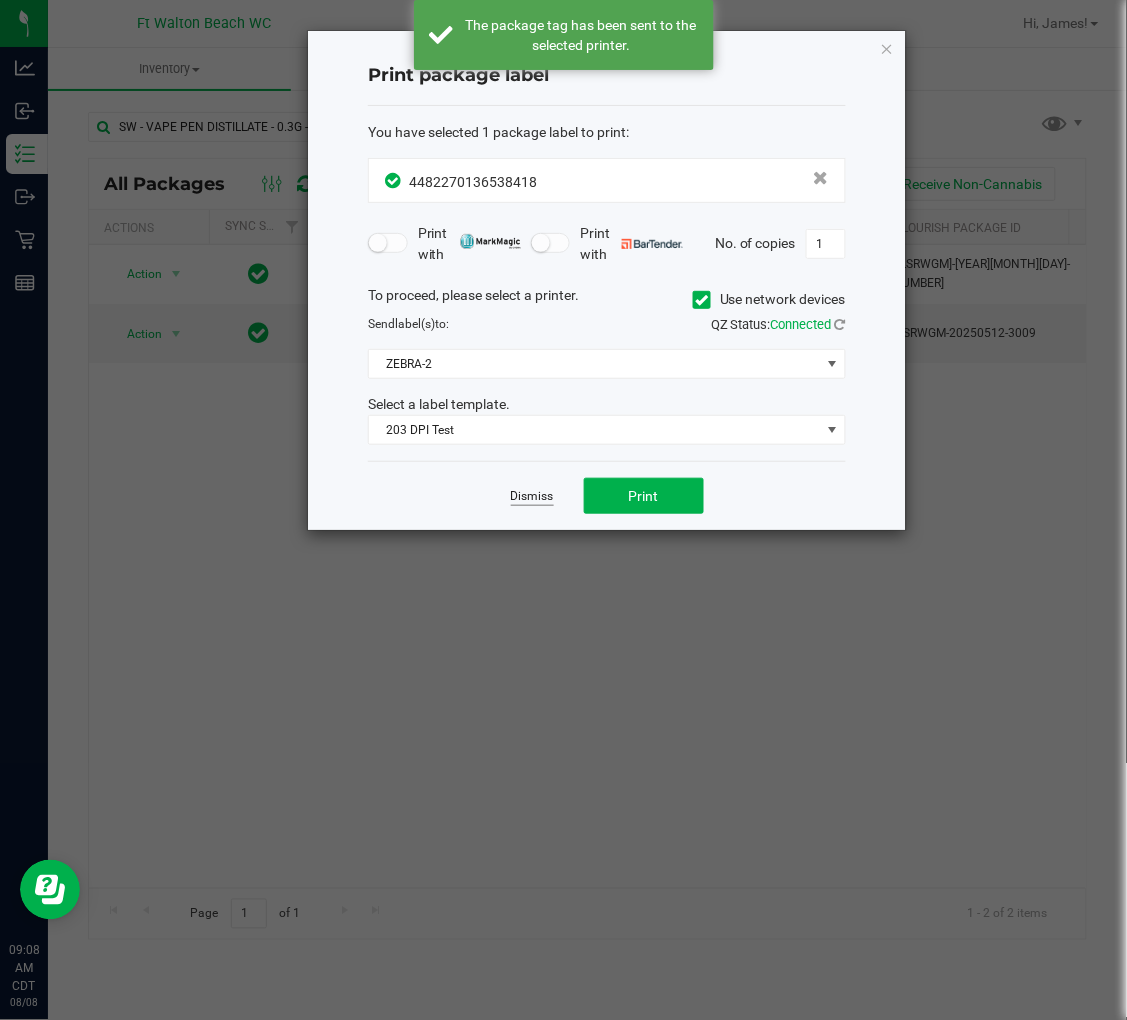 click on "Dismiss" 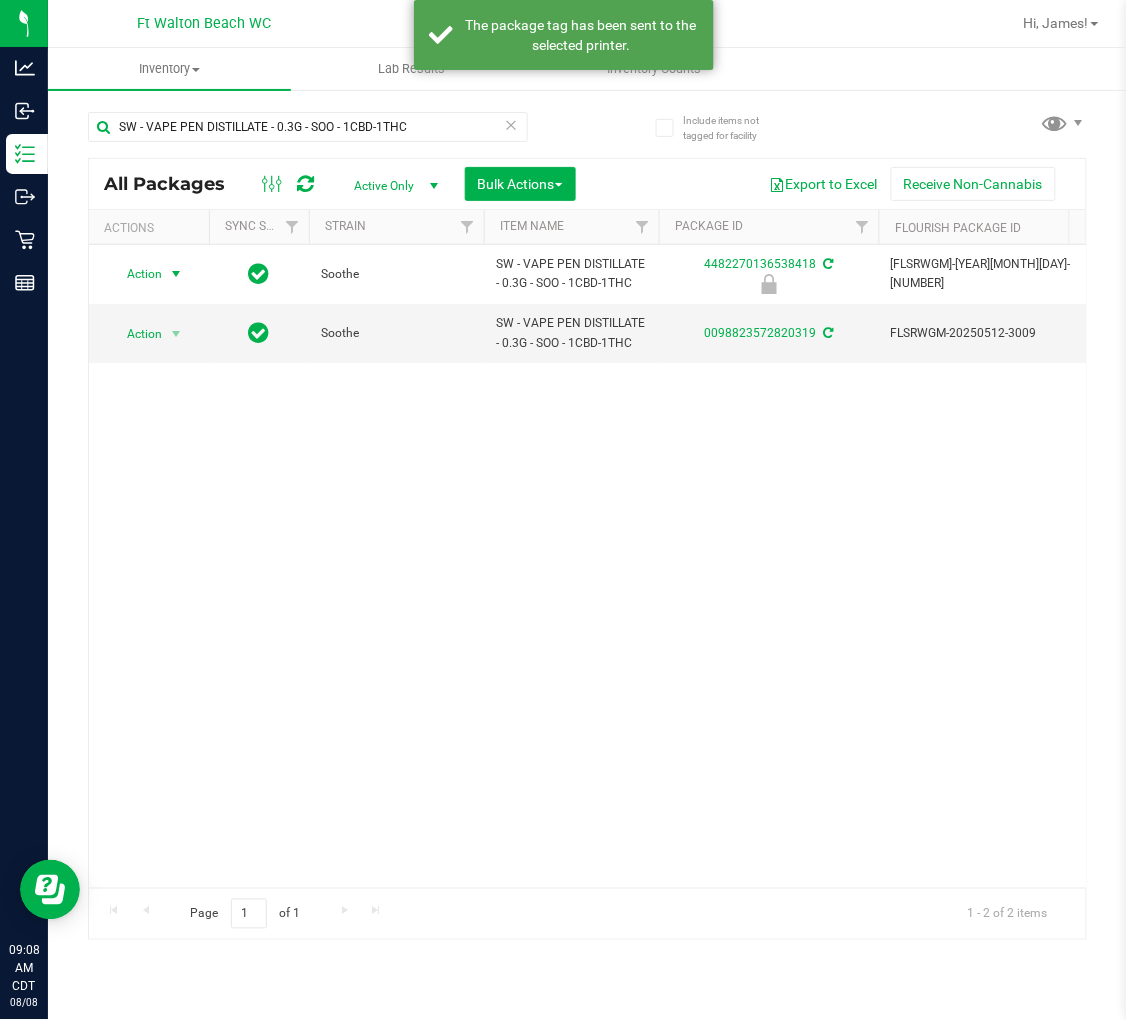 scroll, scrollTop: 0, scrollLeft: 122, axis: horizontal 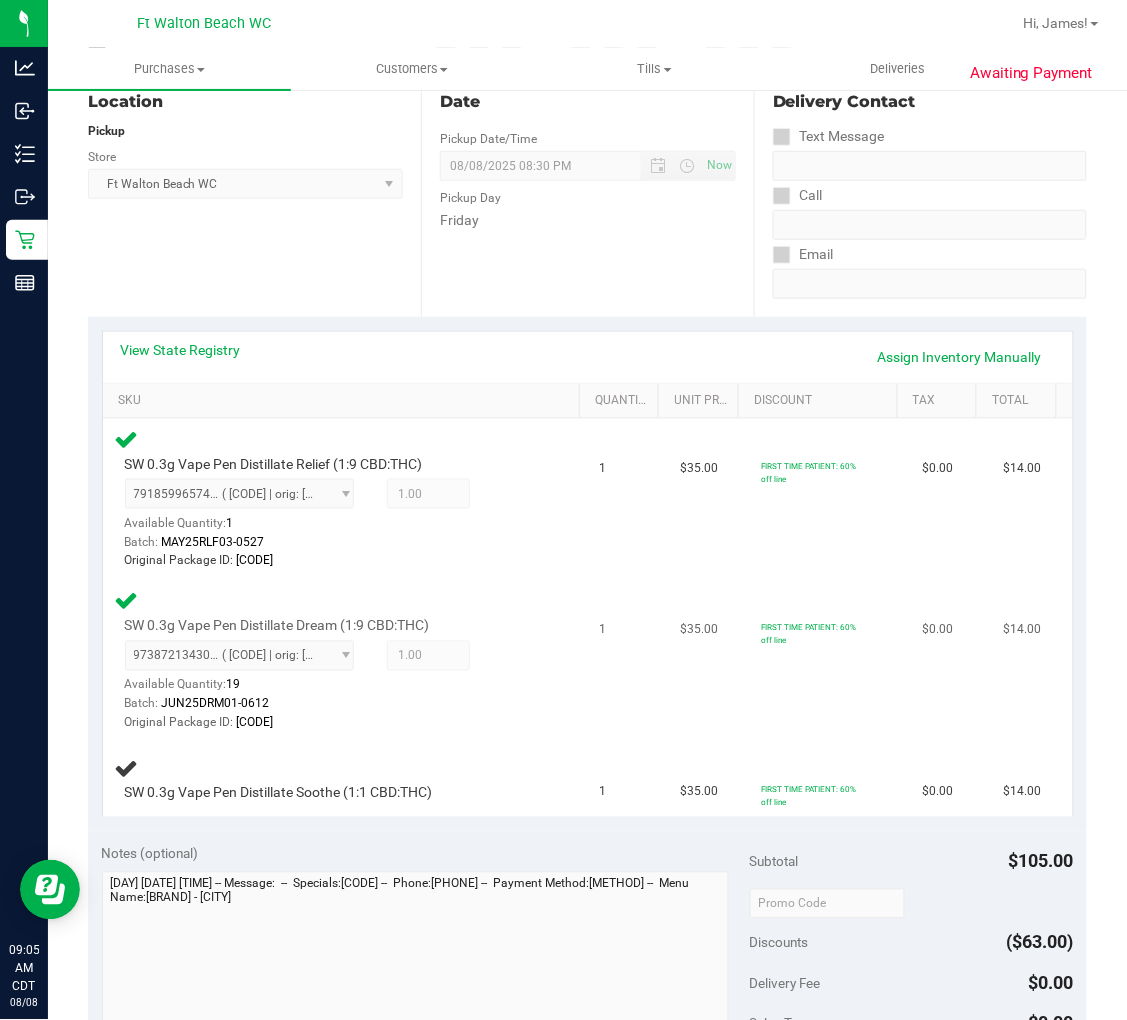click on "[PRODUCT]
[NUMBER]
(
[CODE] | orig: [CODE]
)
[NUMBER]
Available Quantity:  [NUMBER]
[NUMBER] [NUMBER]
Batch:
[CODE]" at bounding box center [327, 676] 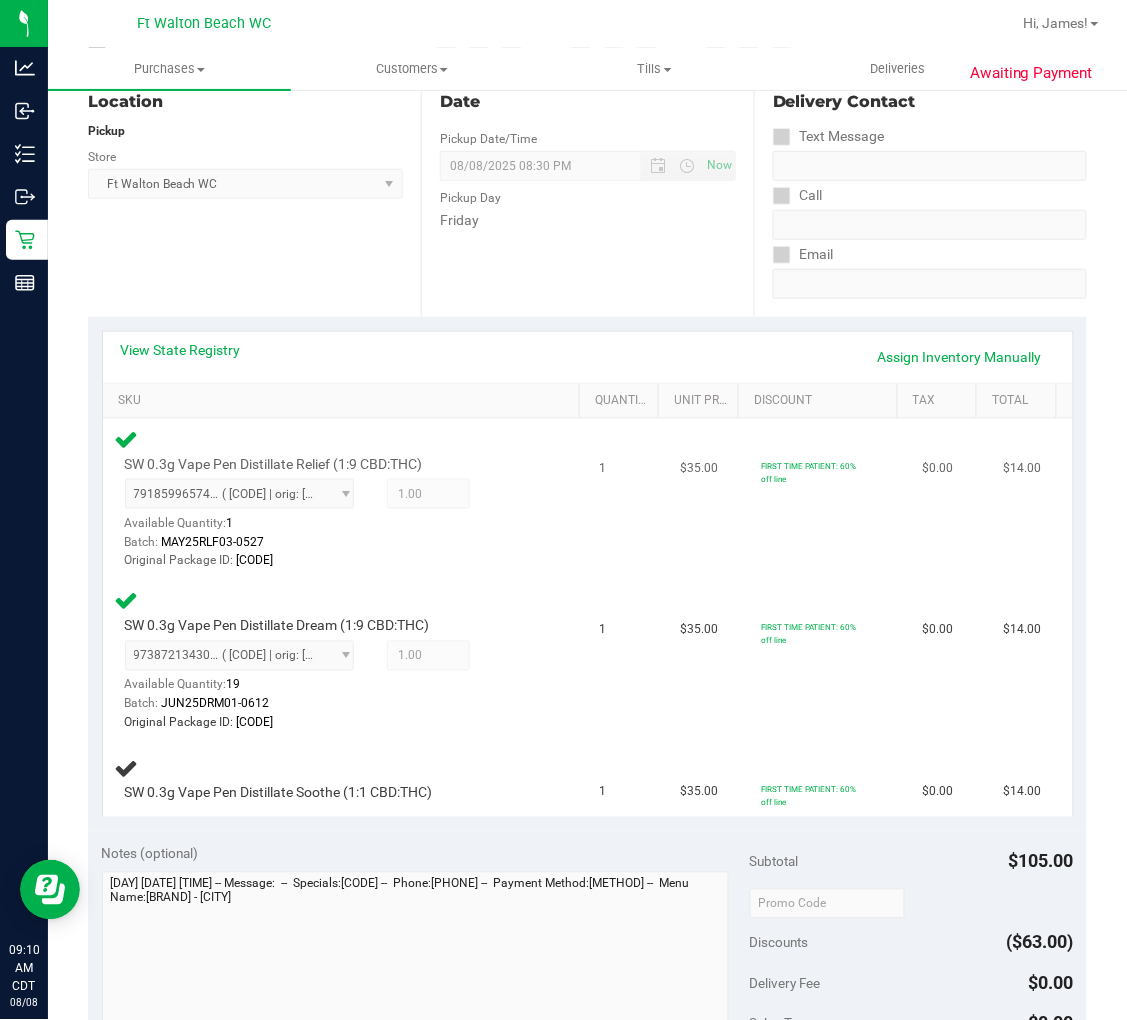 click on "[NUMBER]
(
[CODE] | orig: [CODE]
)
[NUMBER]
Available Quantity:  [NUMBER]
[NUMBER] [NUMBER]
Batch:
[CODE]
Original Package ID:" at bounding box center [332, 525] 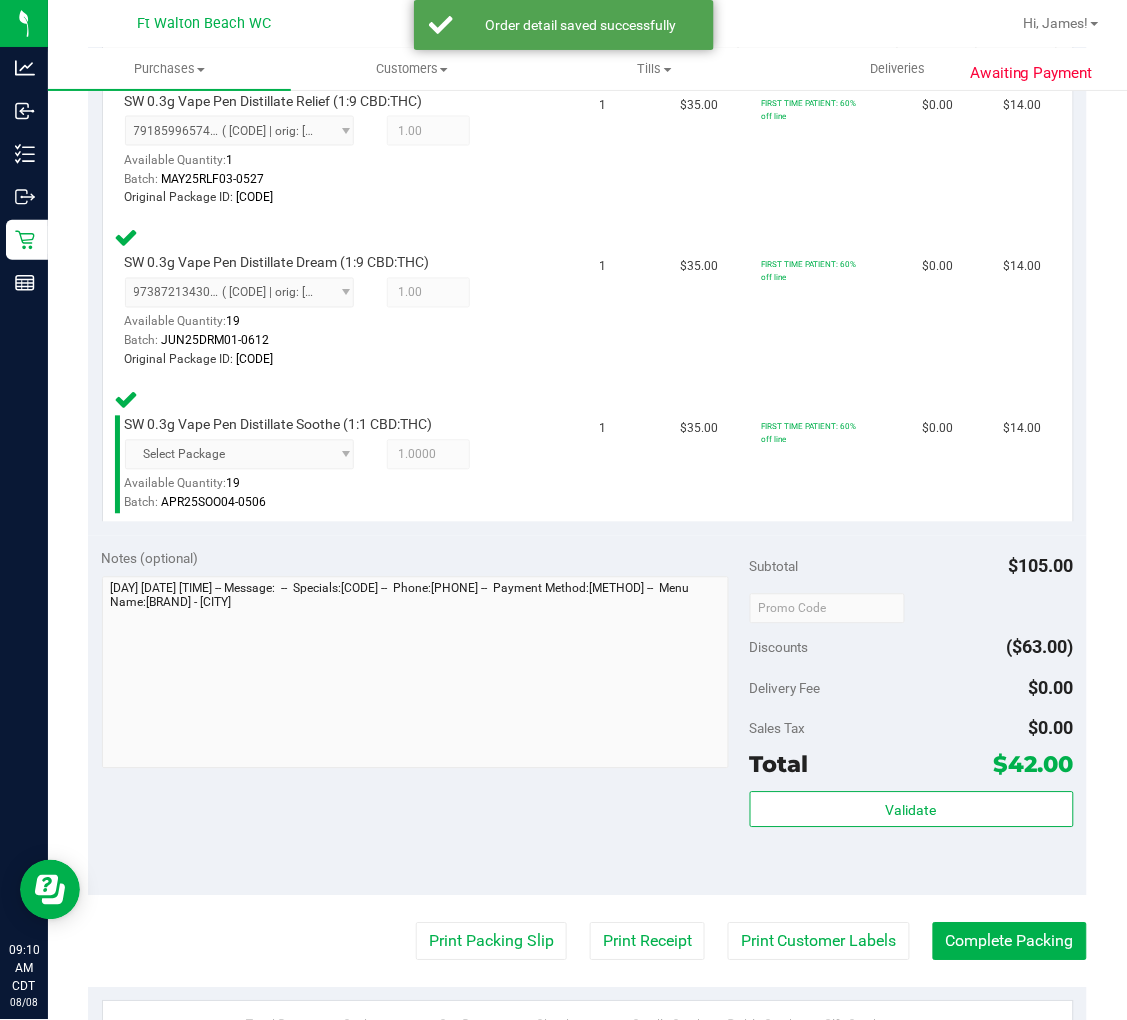 scroll, scrollTop: 666, scrollLeft: 0, axis: vertical 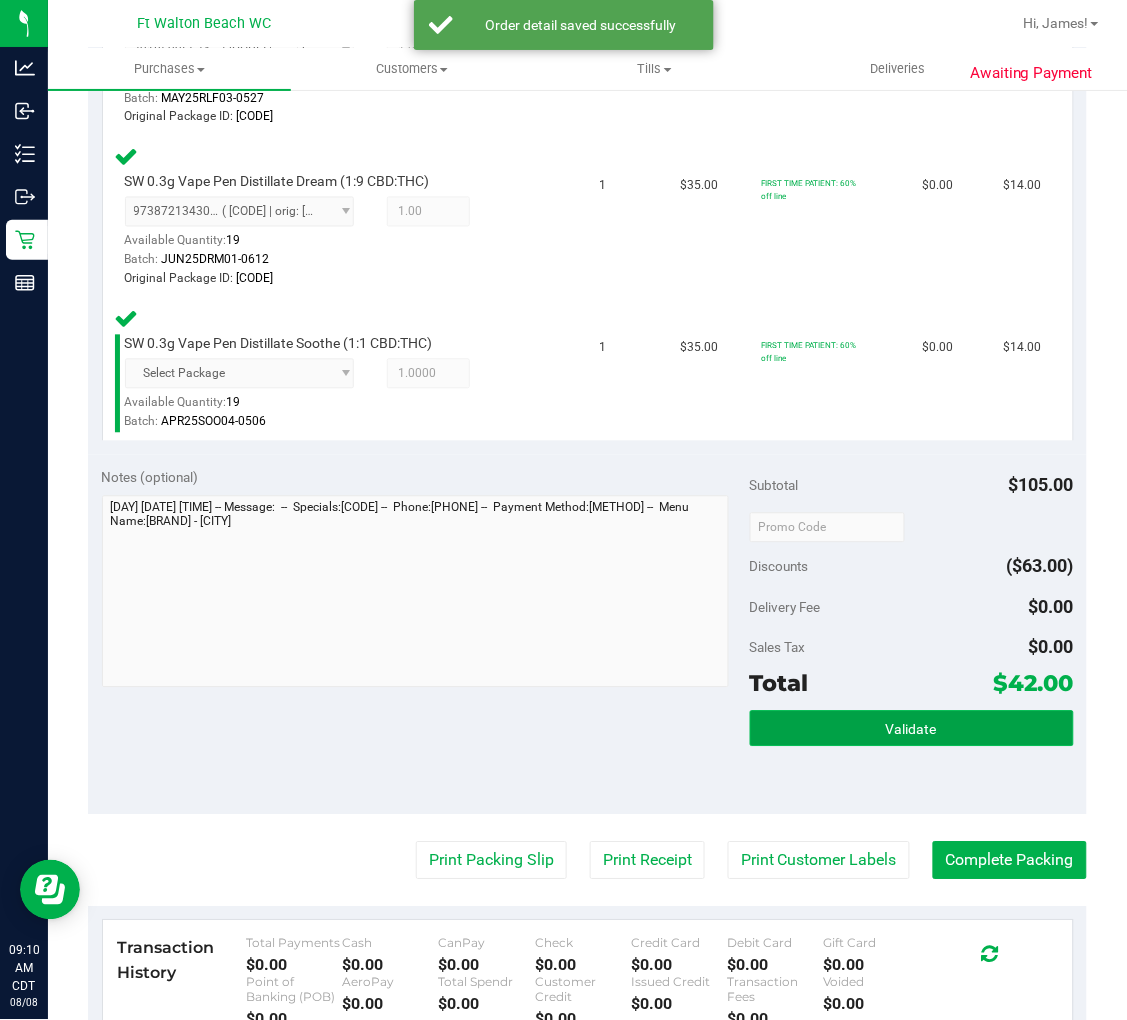 click on "Validate" at bounding box center [912, 729] 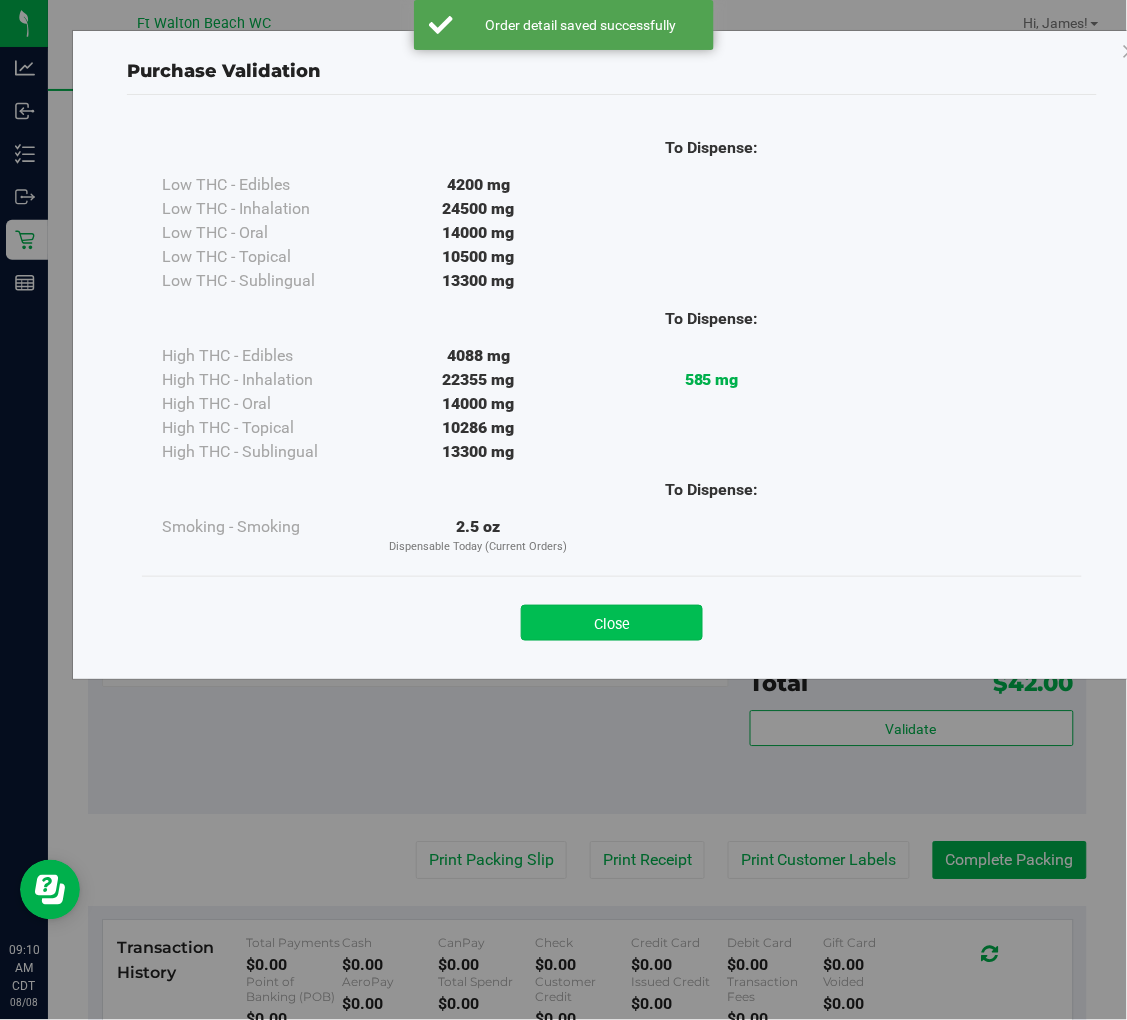 click on "Close" at bounding box center [612, 623] 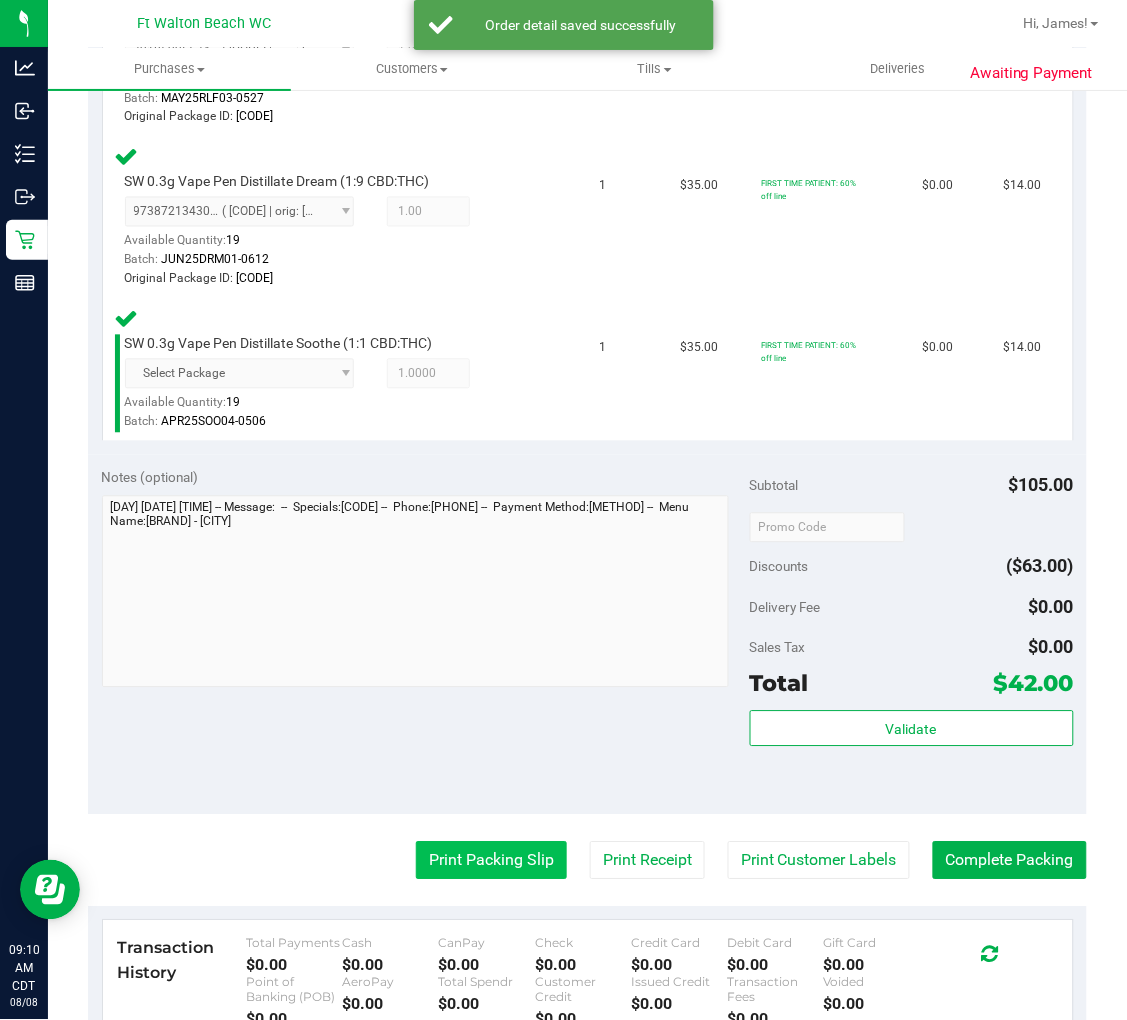 click on "Print Packing Slip" at bounding box center [491, 861] 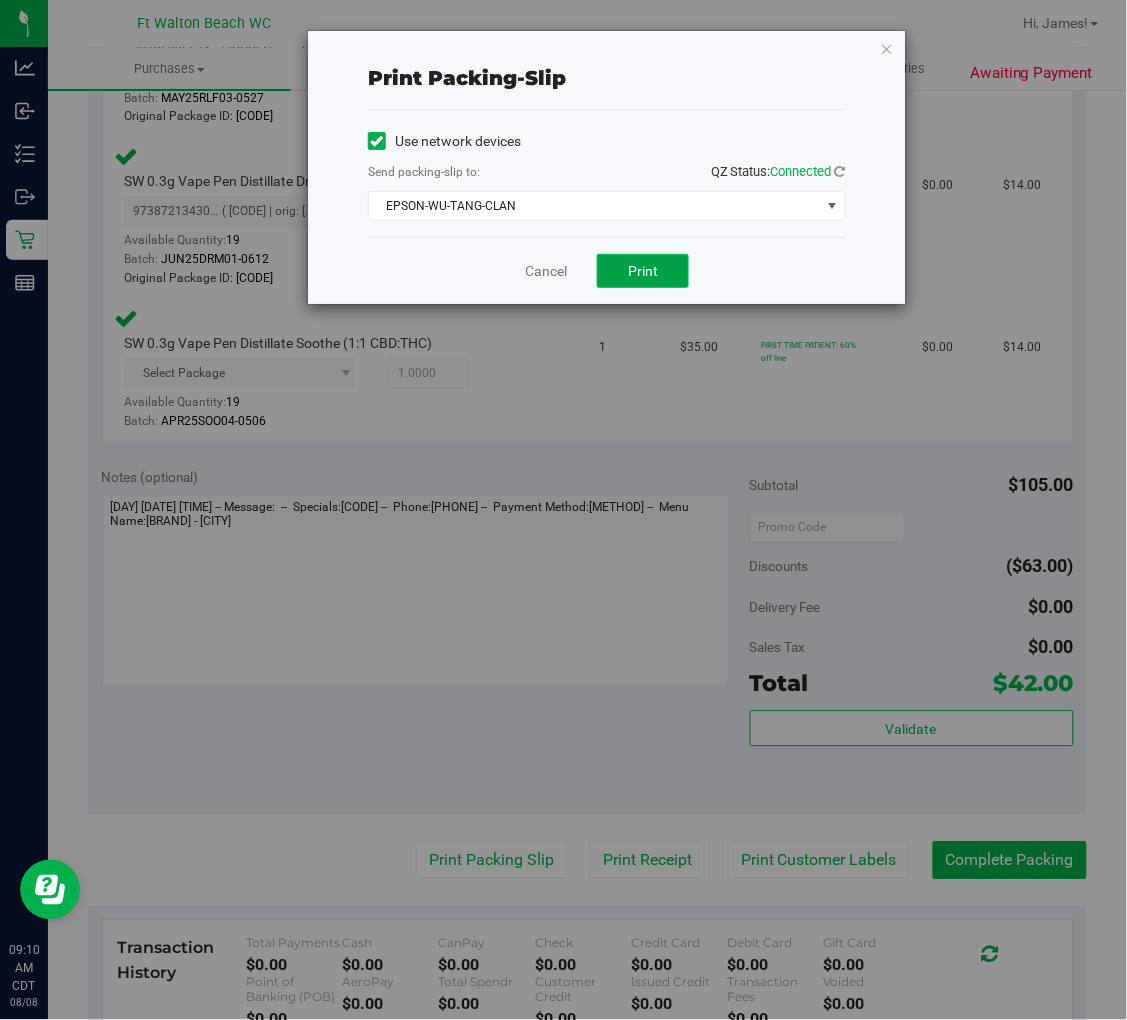 click on "Print" at bounding box center (643, 271) 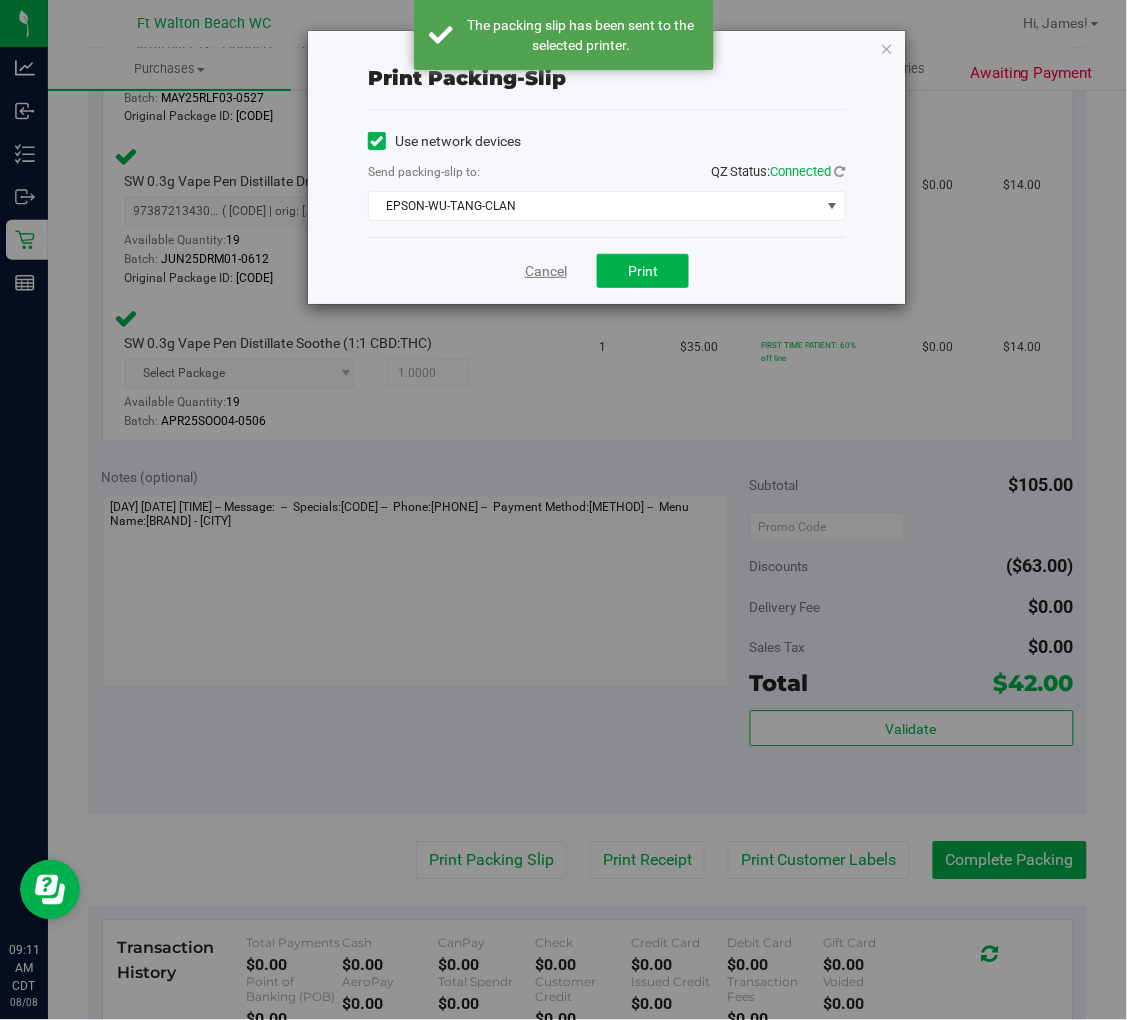 click on "Cancel" at bounding box center [546, 271] 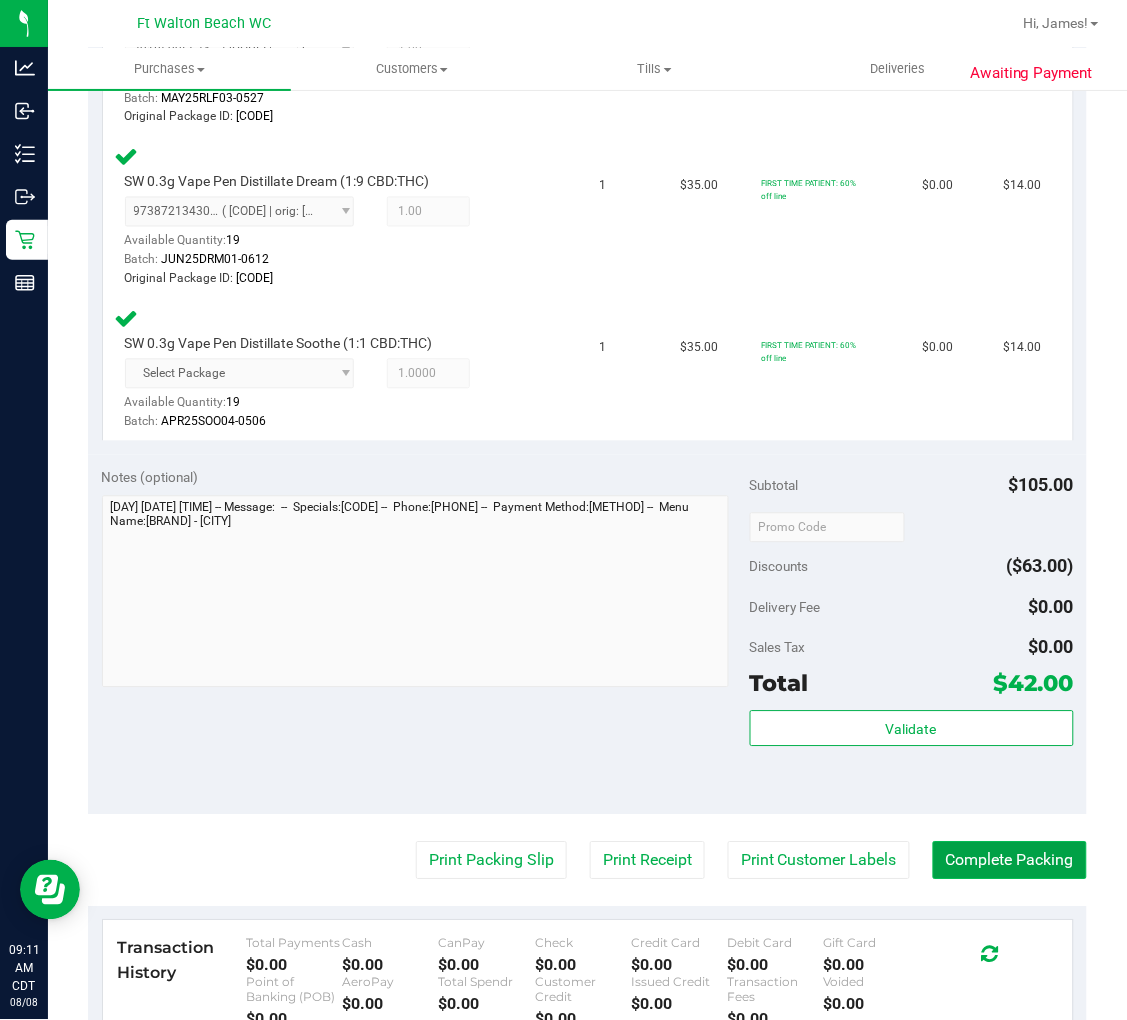 click on "Complete Packing" at bounding box center (1010, 861) 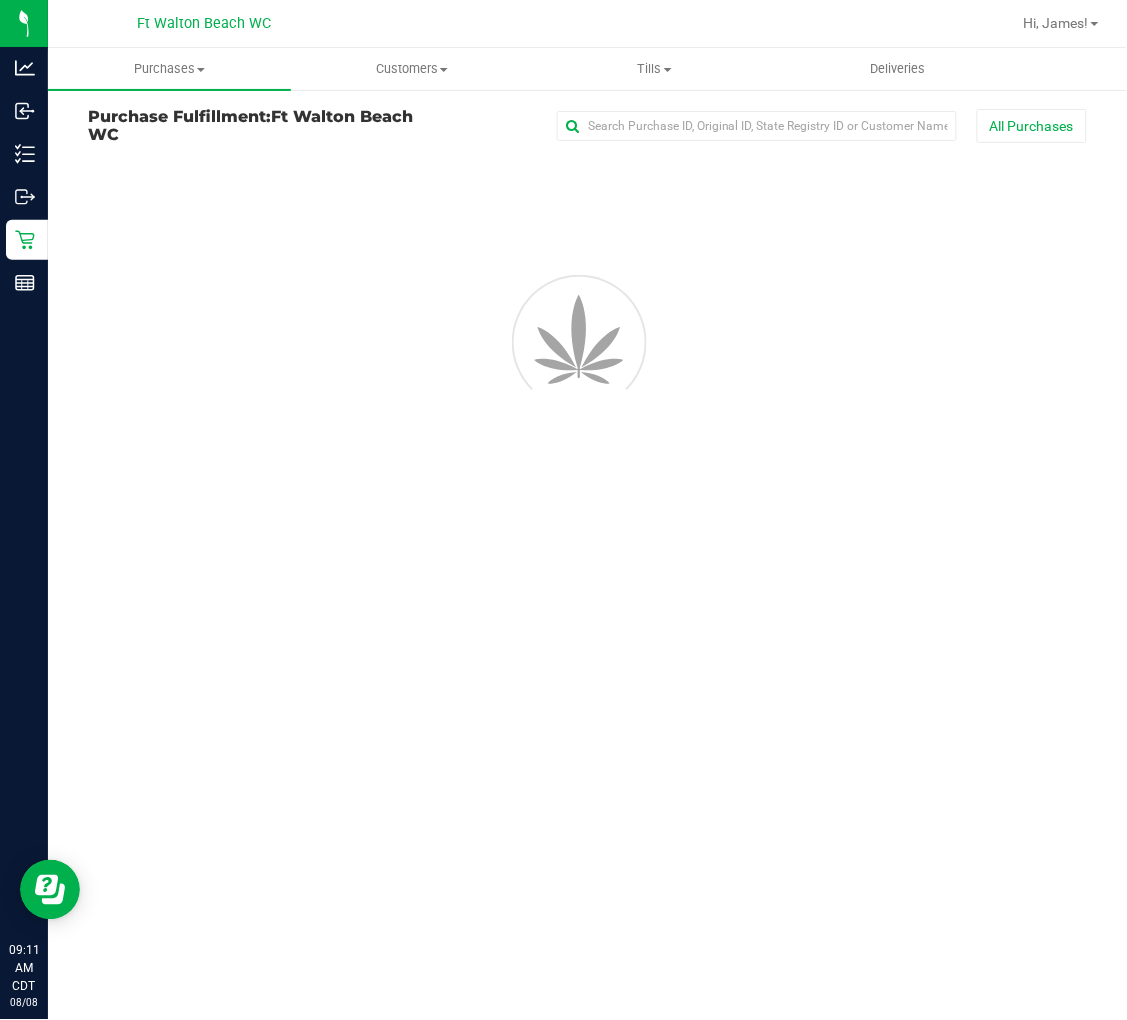 scroll, scrollTop: 0, scrollLeft: 0, axis: both 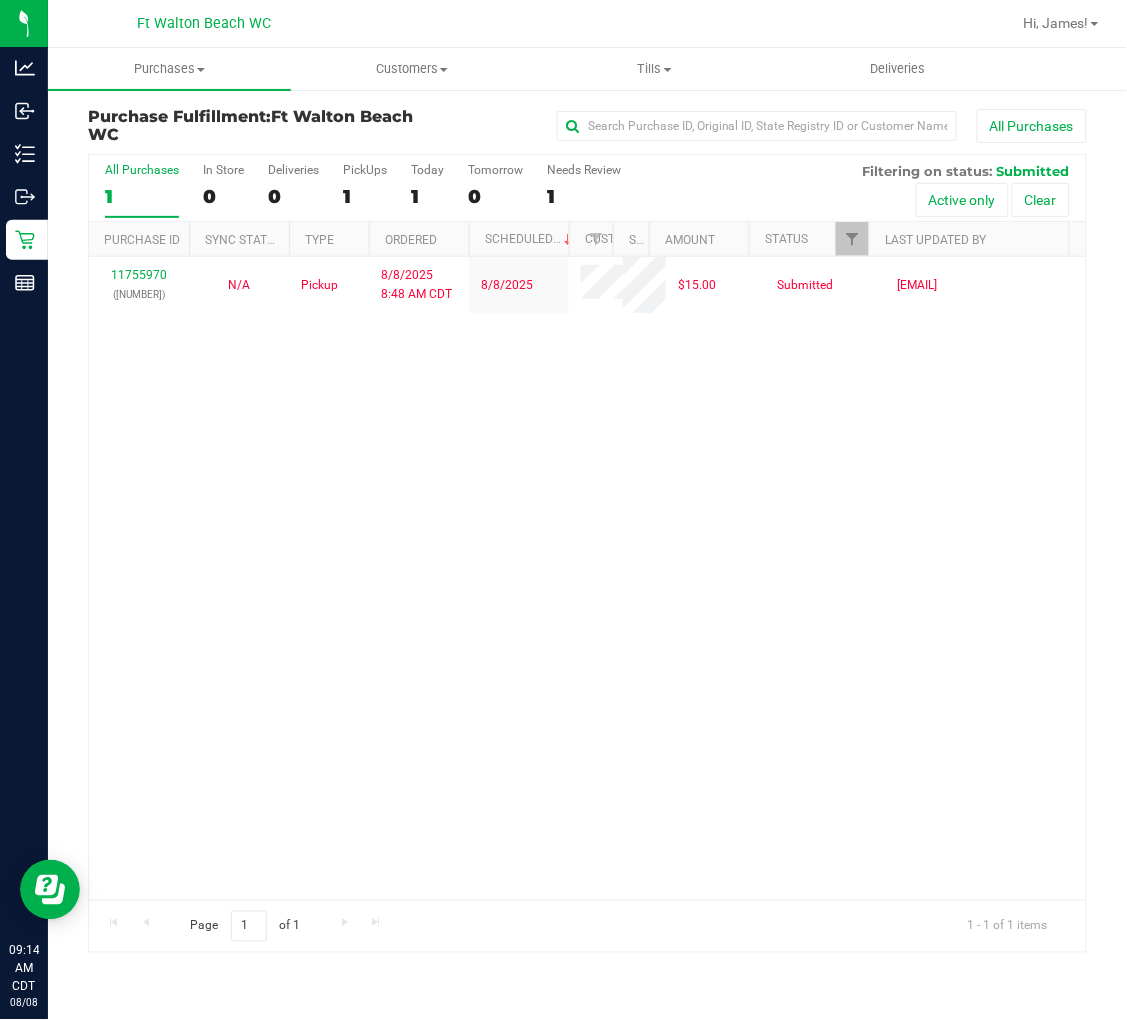 click on "[NUMBER]
([NUMBER])
N/A
Pickup [DATE] [TIME] [TIMEZONE] [DATE]
[PRICE]
Submitted [EMAIL]" at bounding box center [587, 578] 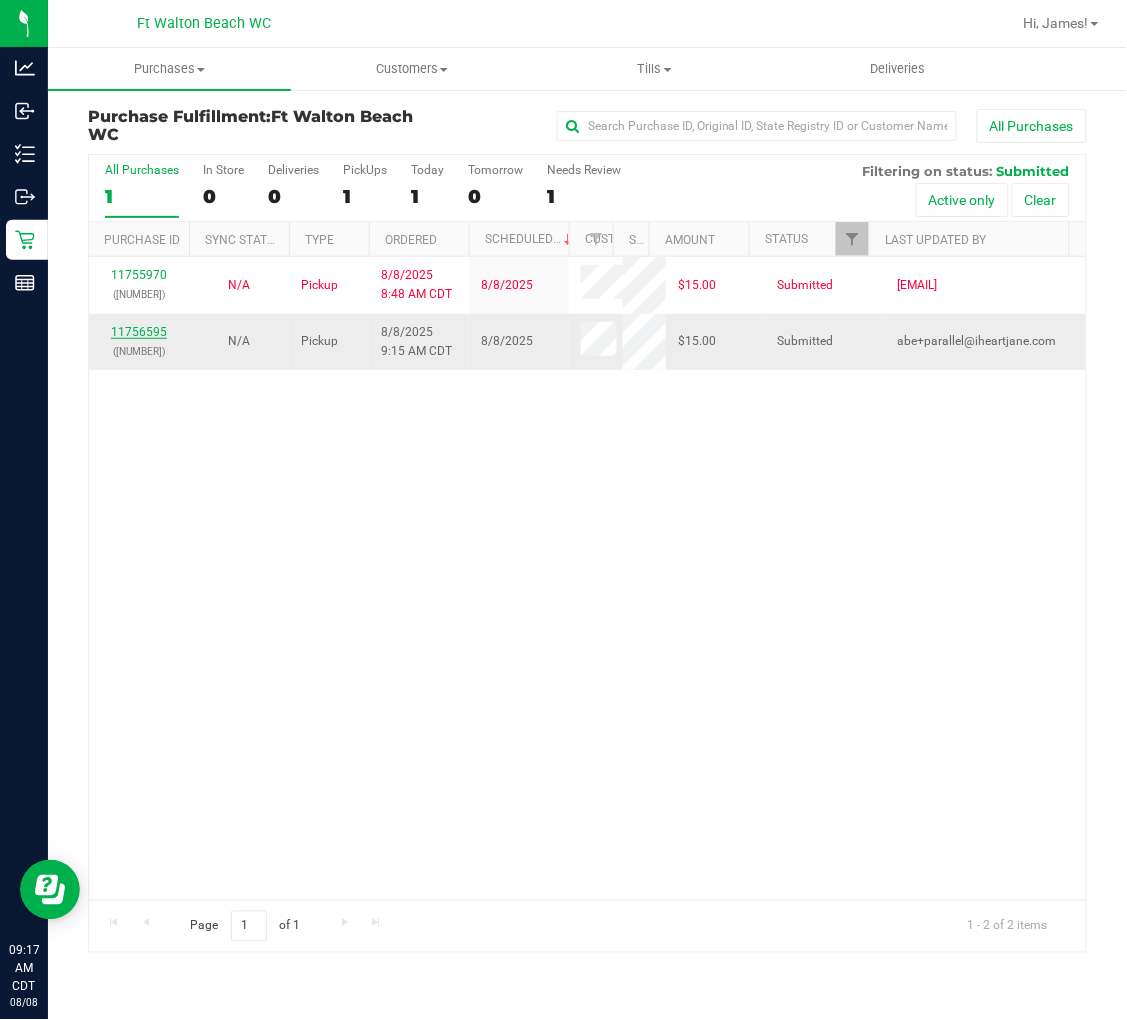 click on "11756595" at bounding box center (139, 332) 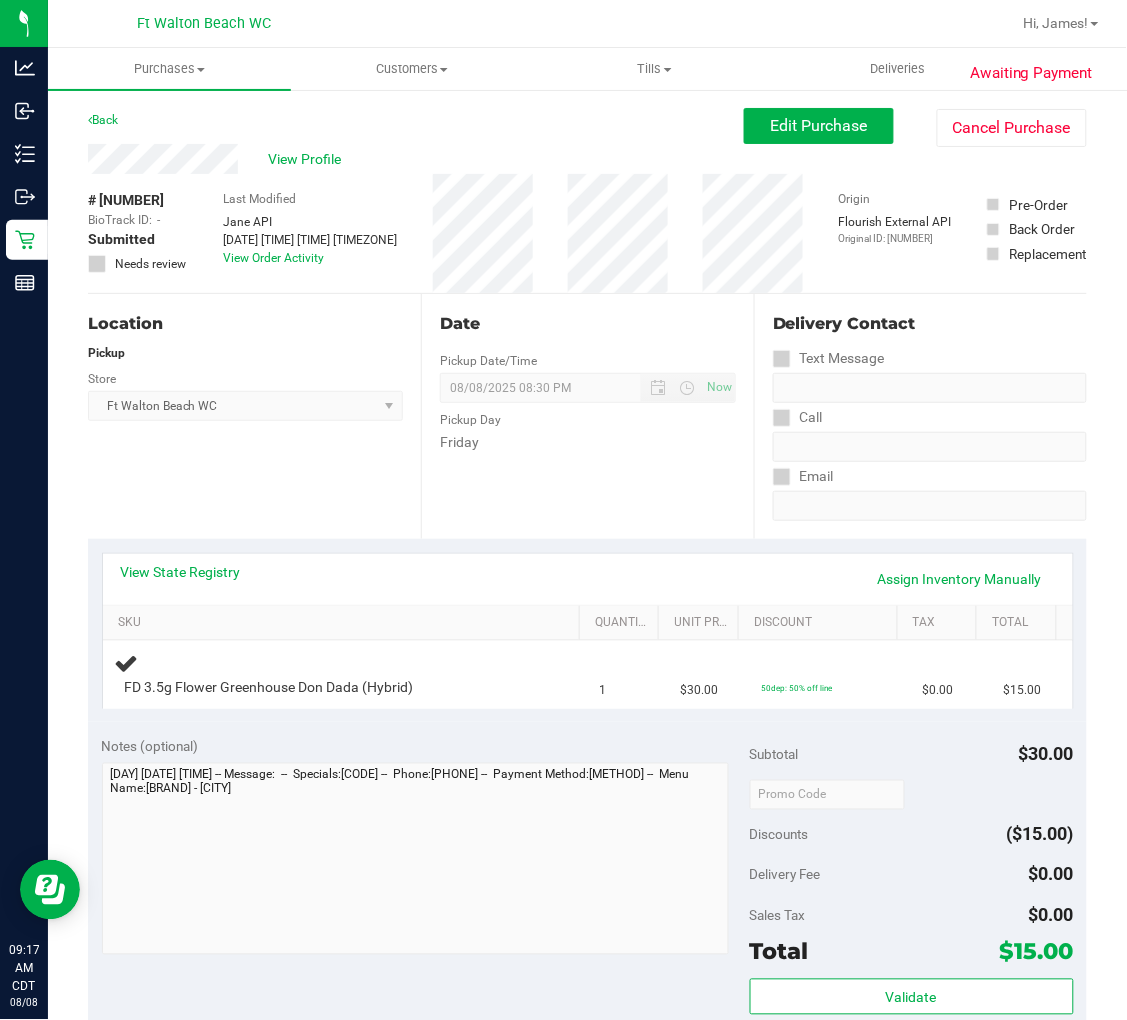 click on "View State Registry
Assign Inventory Manually" at bounding box center (588, 579) 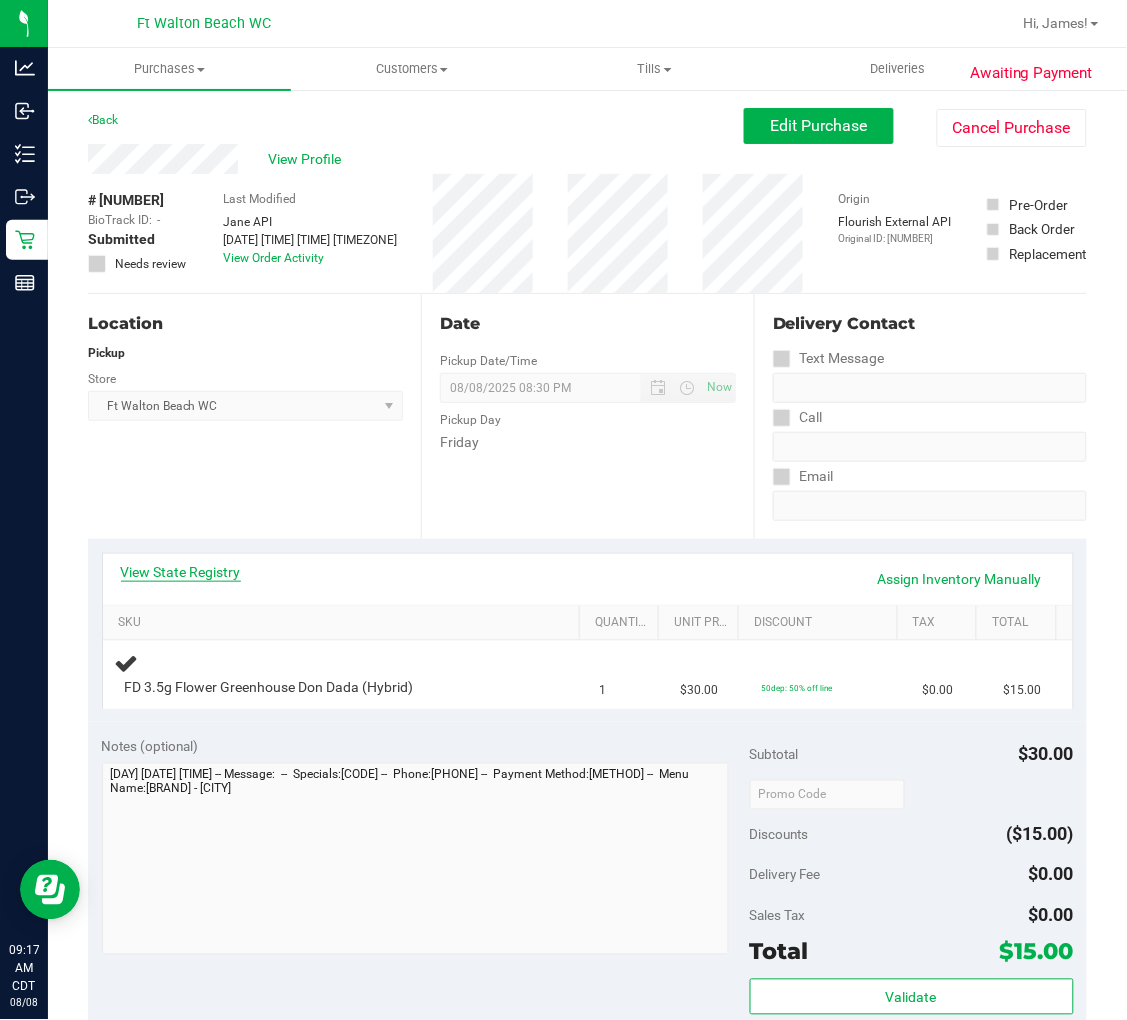 click on "View State Registry" at bounding box center (181, 572) 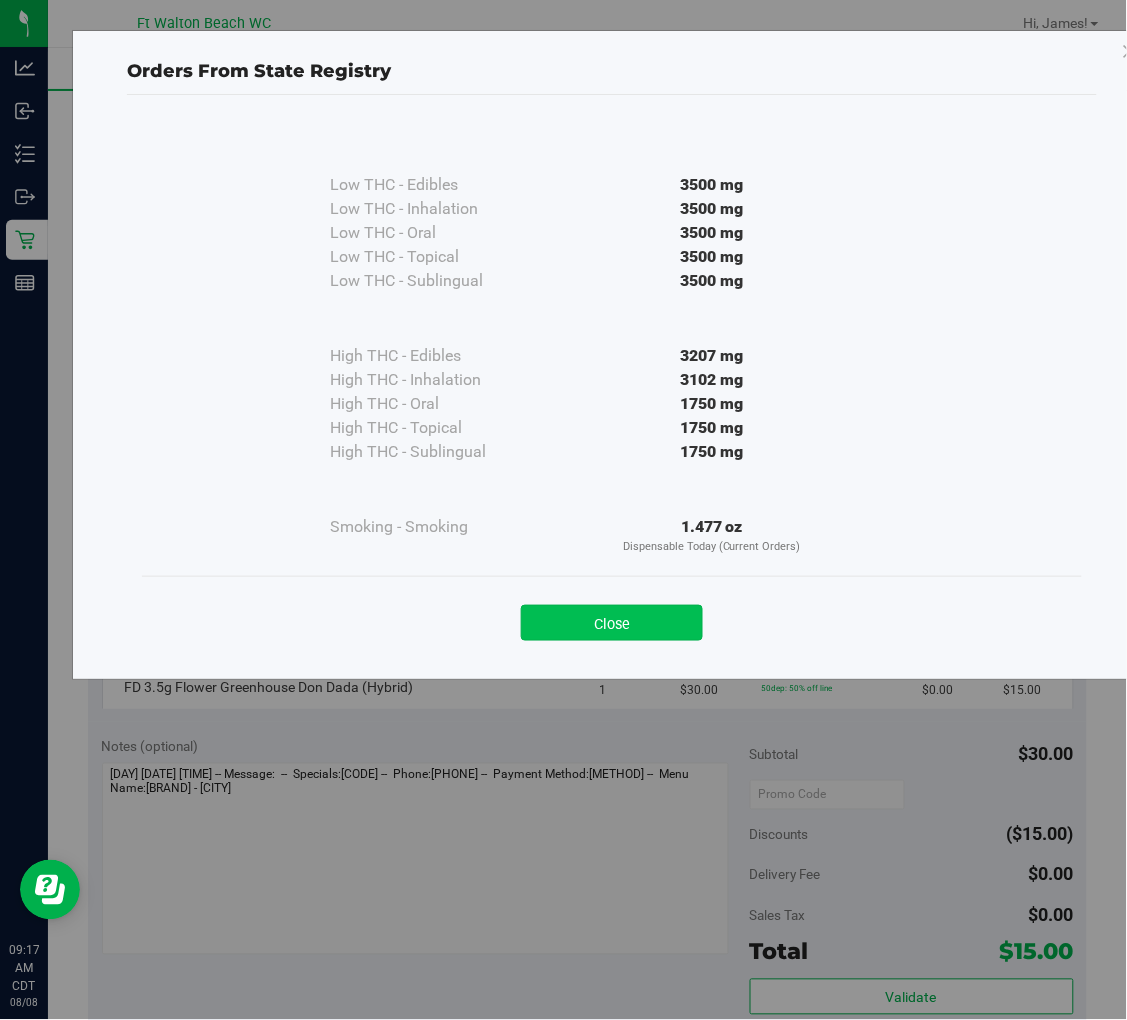 click on "Close" at bounding box center [612, 623] 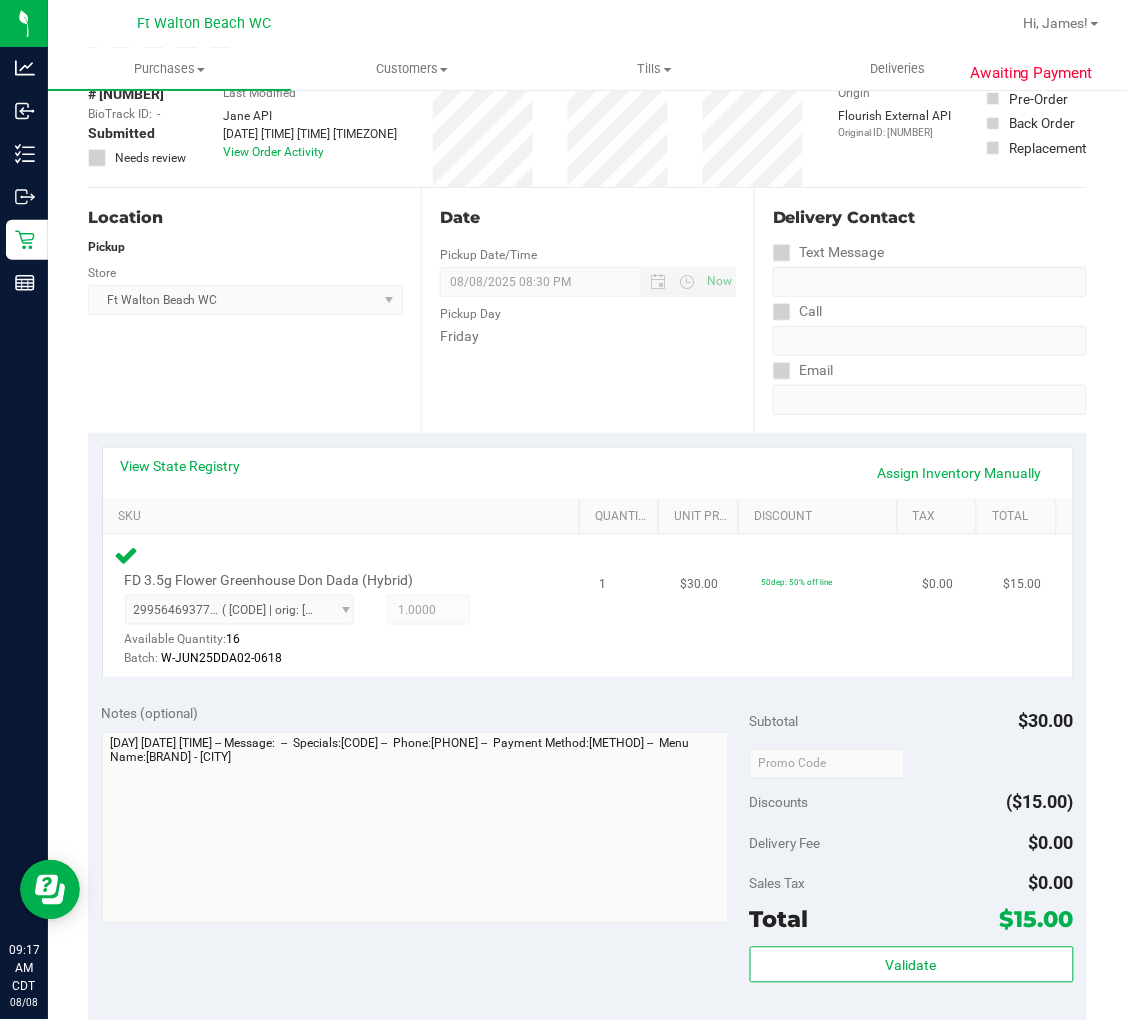 scroll, scrollTop: 444, scrollLeft: 0, axis: vertical 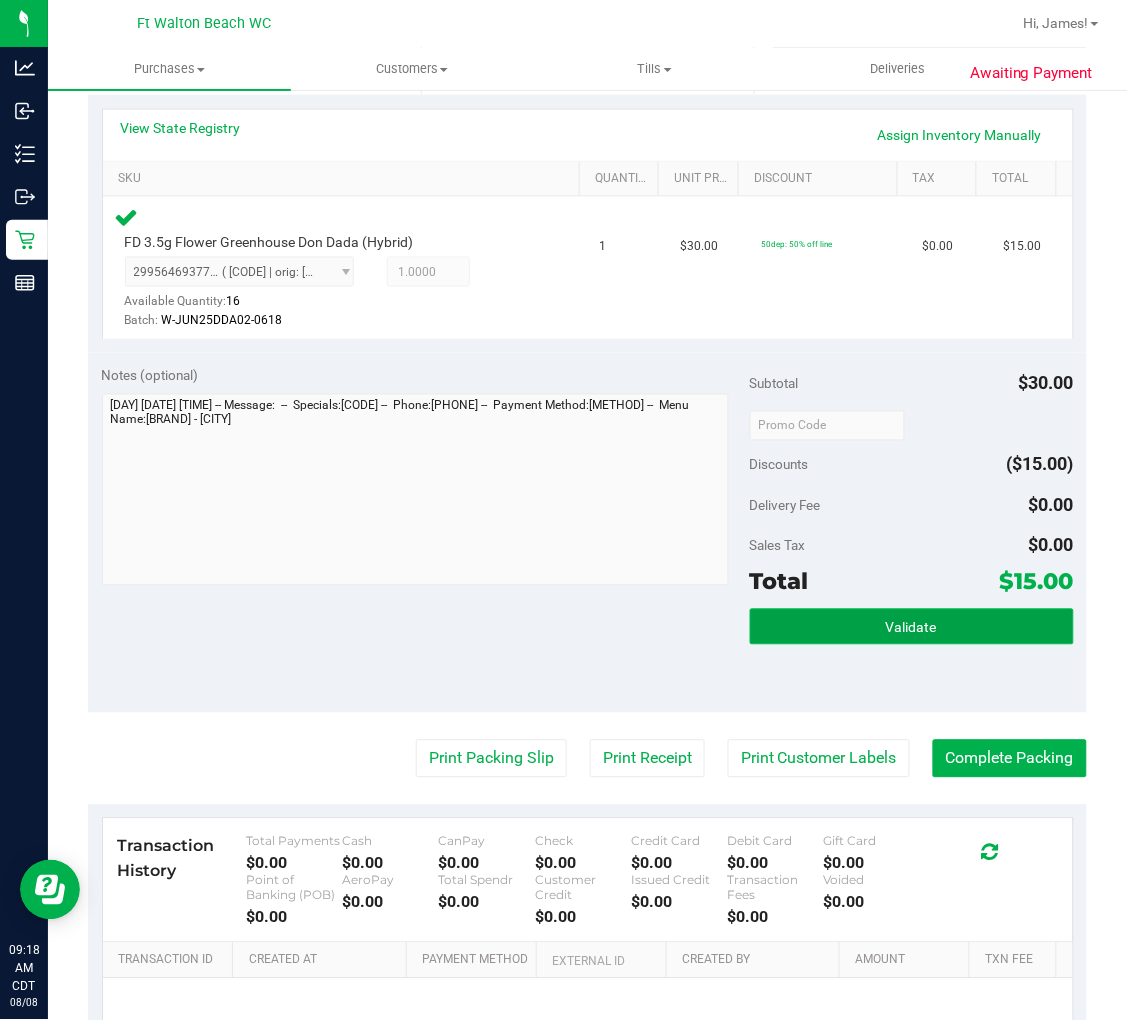 click on "Validate" at bounding box center [912, 627] 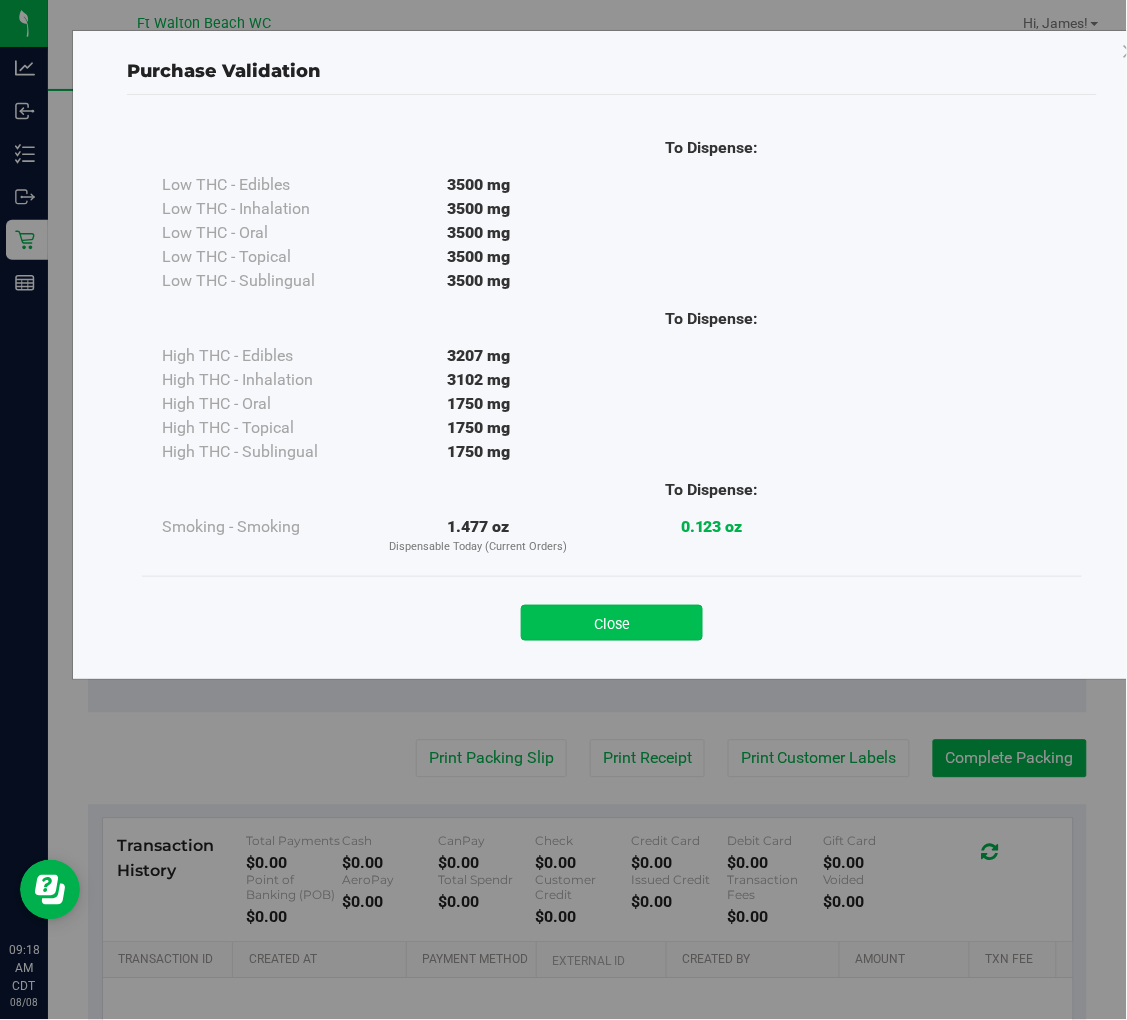 click on "Close" at bounding box center (612, 623) 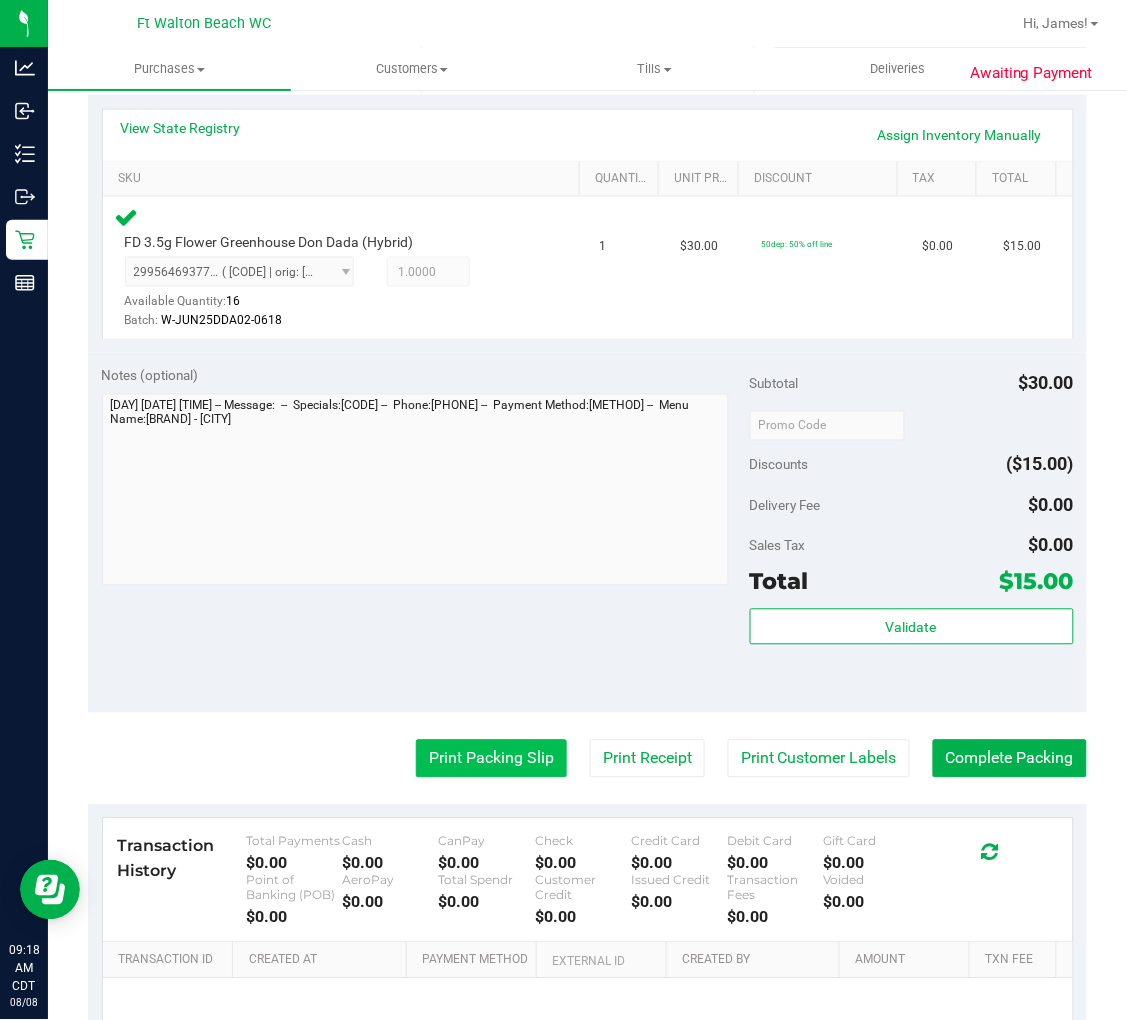 click on "Print Packing Slip" at bounding box center (491, 759) 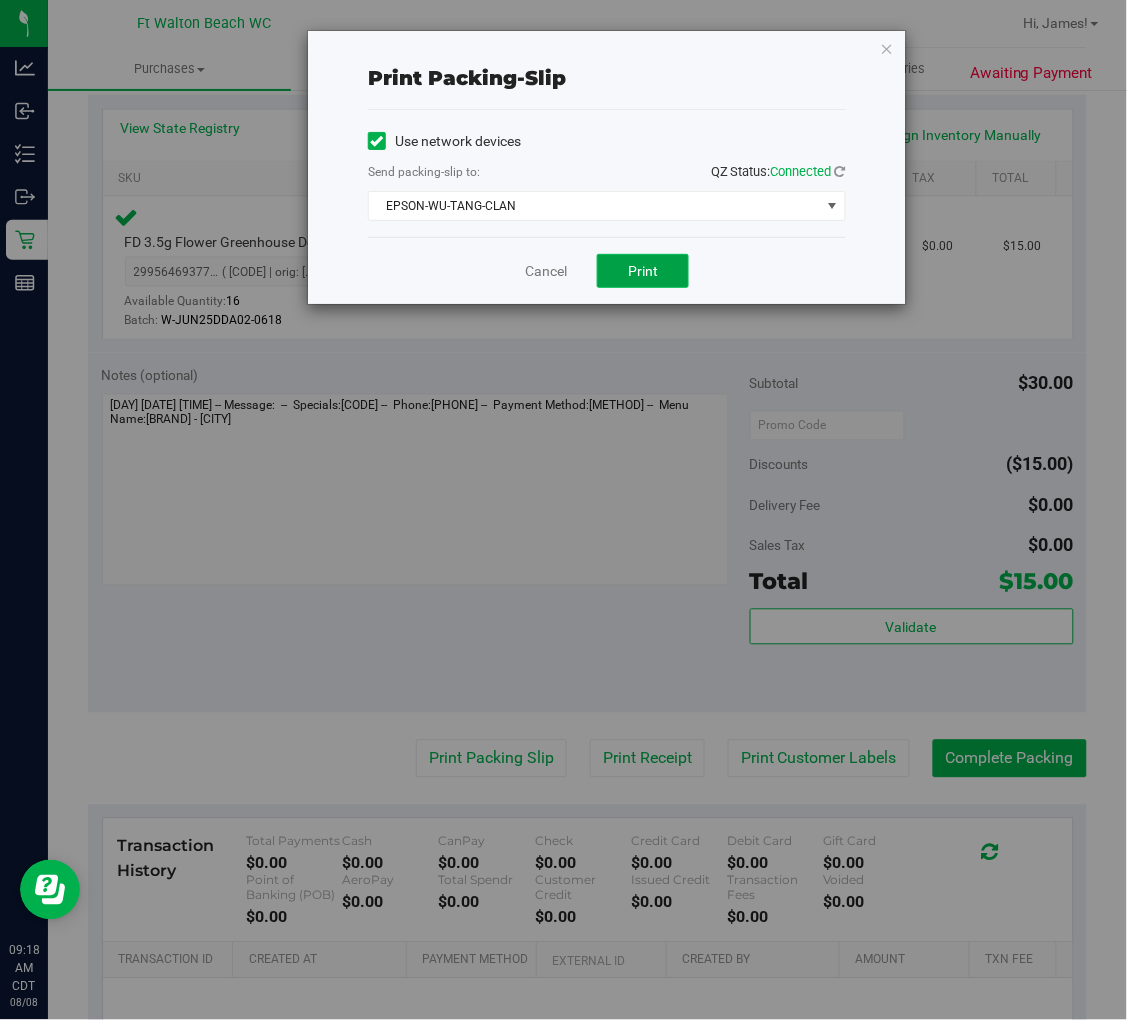 click on "Print" at bounding box center (643, 271) 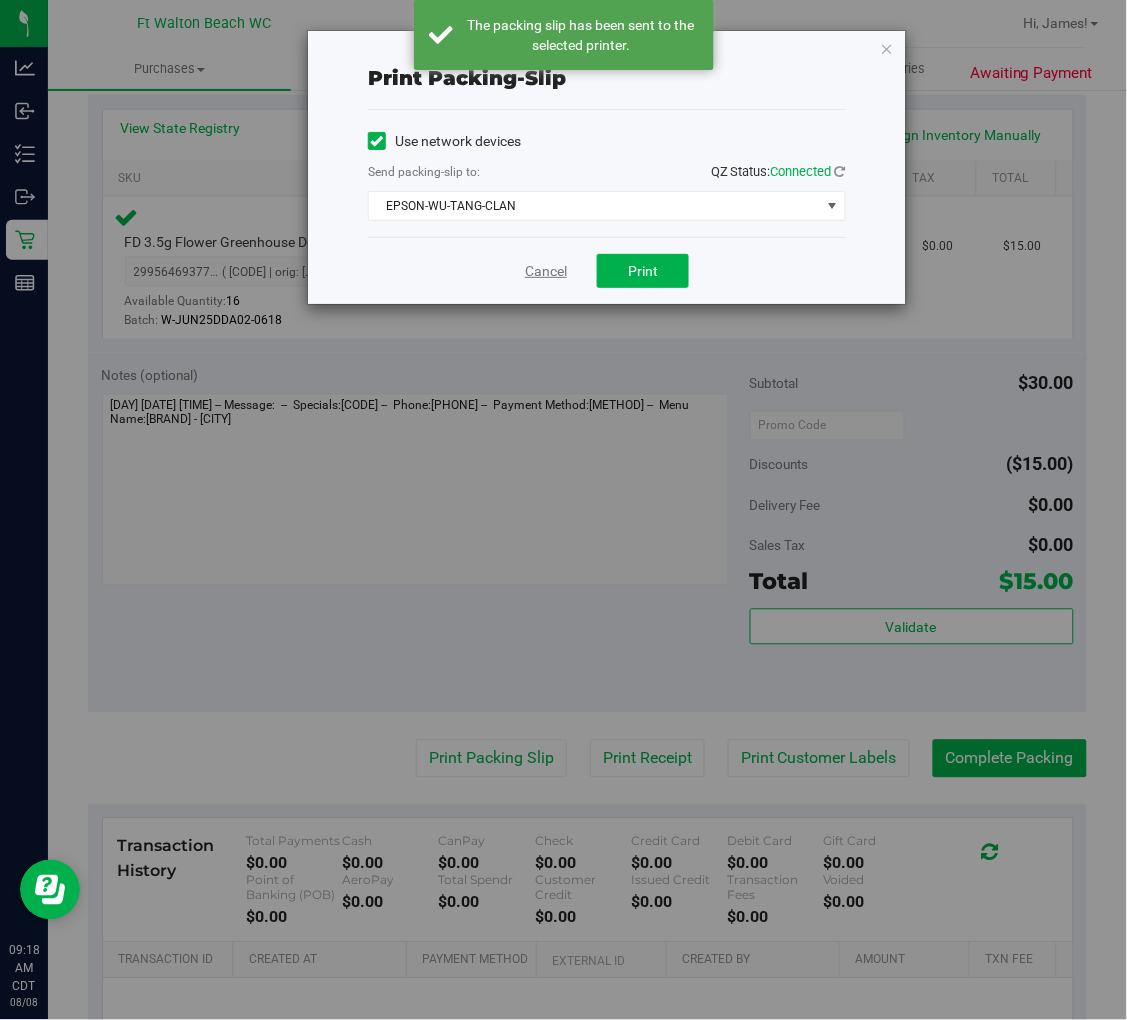 click on "Cancel" at bounding box center (546, 271) 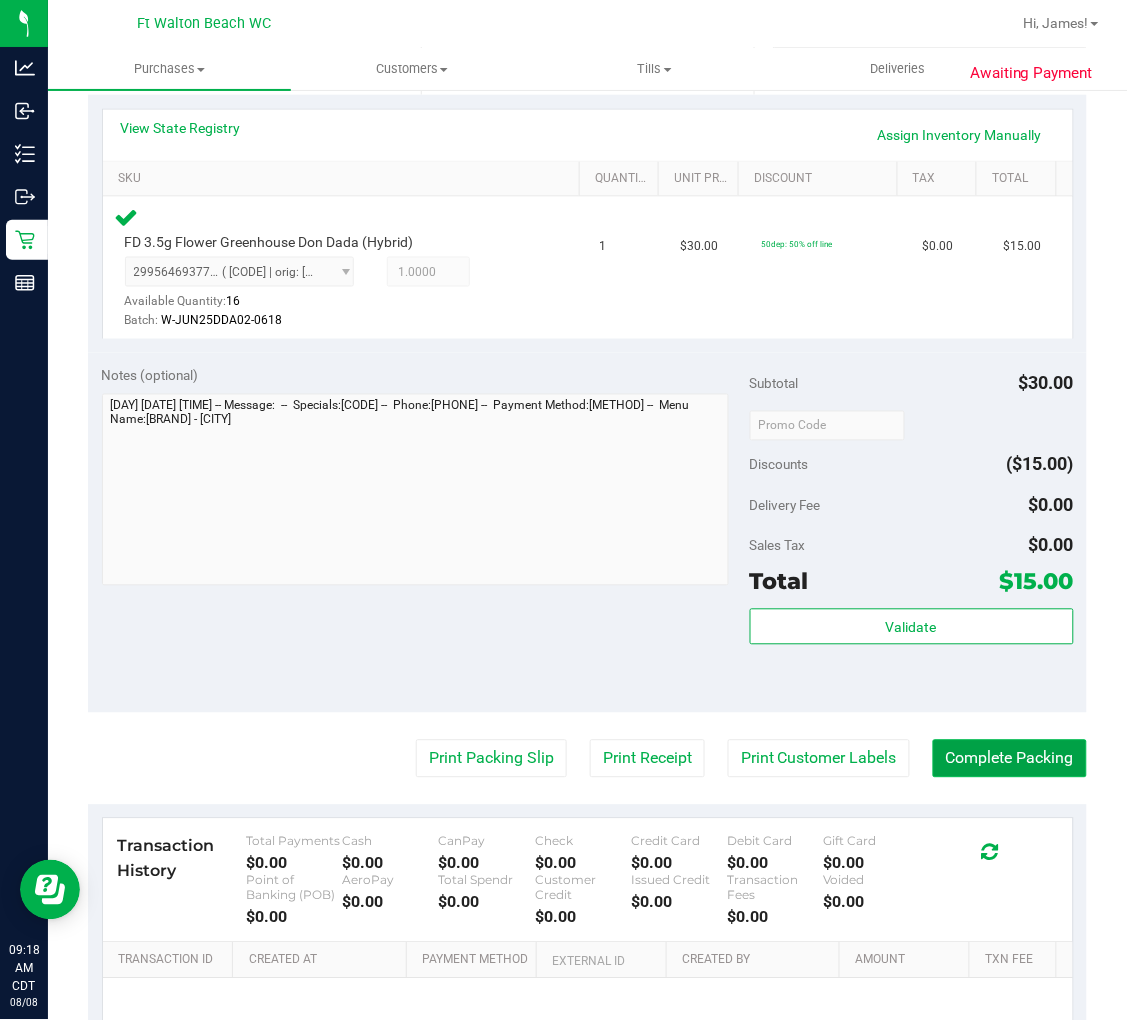 click on "Complete Packing" at bounding box center (1010, 759) 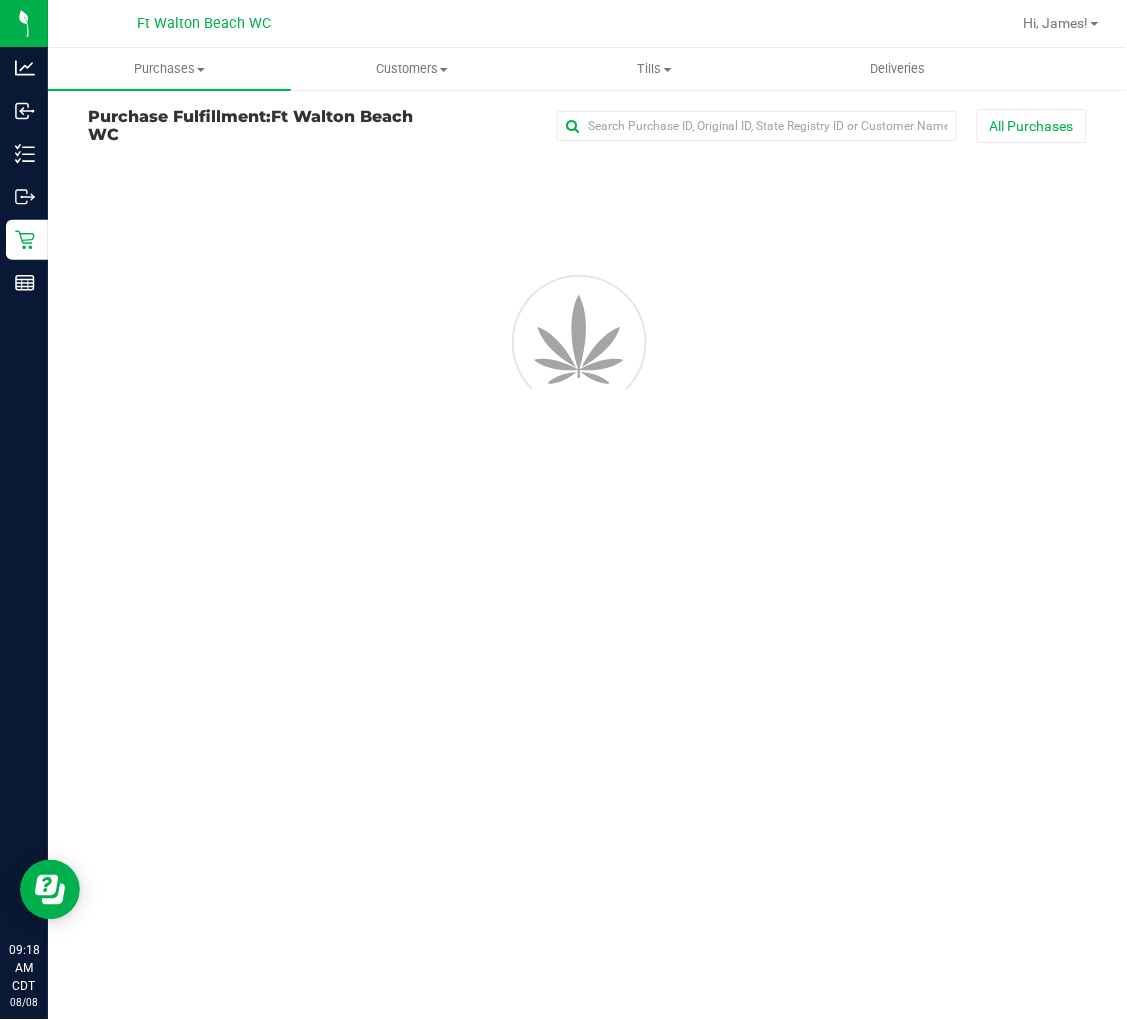 scroll, scrollTop: 0, scrollLeft: 0, axis: both 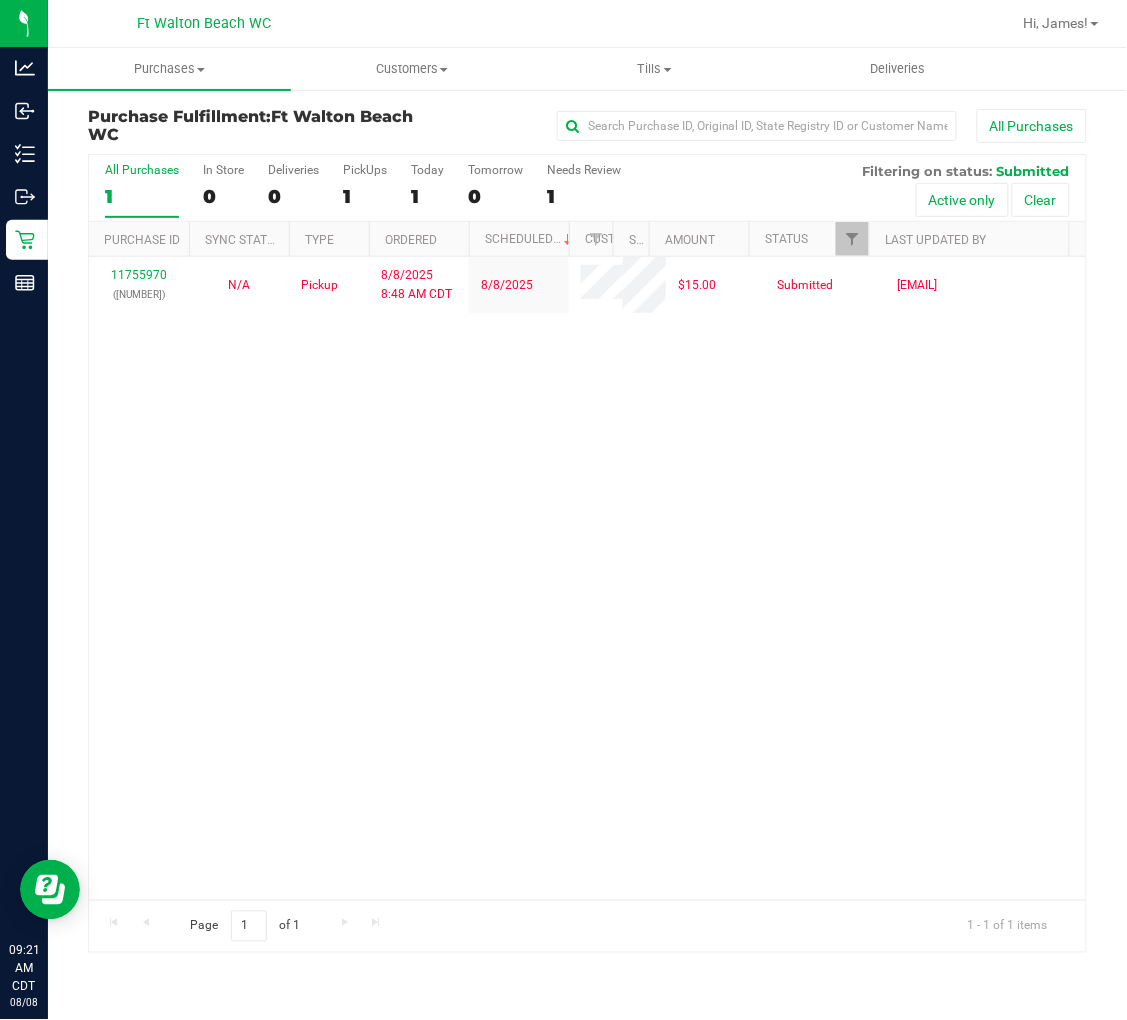 click on "[NUMBER]
([NUMBER])
N/A
Pickup [DATE] [TIME] [TIMEZONE] [DATE]
[PRICE]
Submitted [EMAIL]" at bounding box center (587, 578) 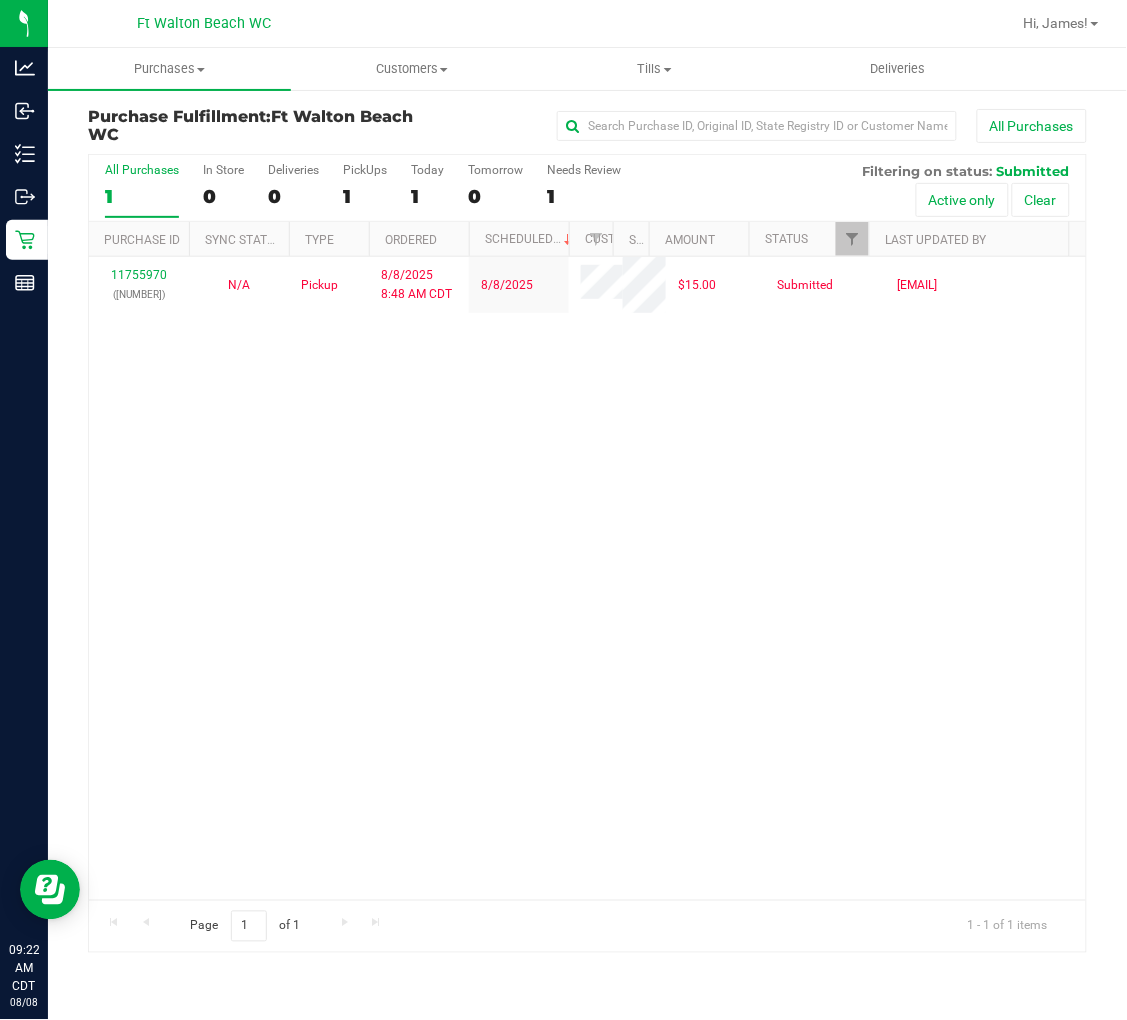 click on "[NUMBER]
([NUMBER])
N/A
Pickup [DATE] [TIME] [TIMEZONE] [DATE]
[PRICE]
Submitted [EMAIL]" at bounding box center (587, 578) 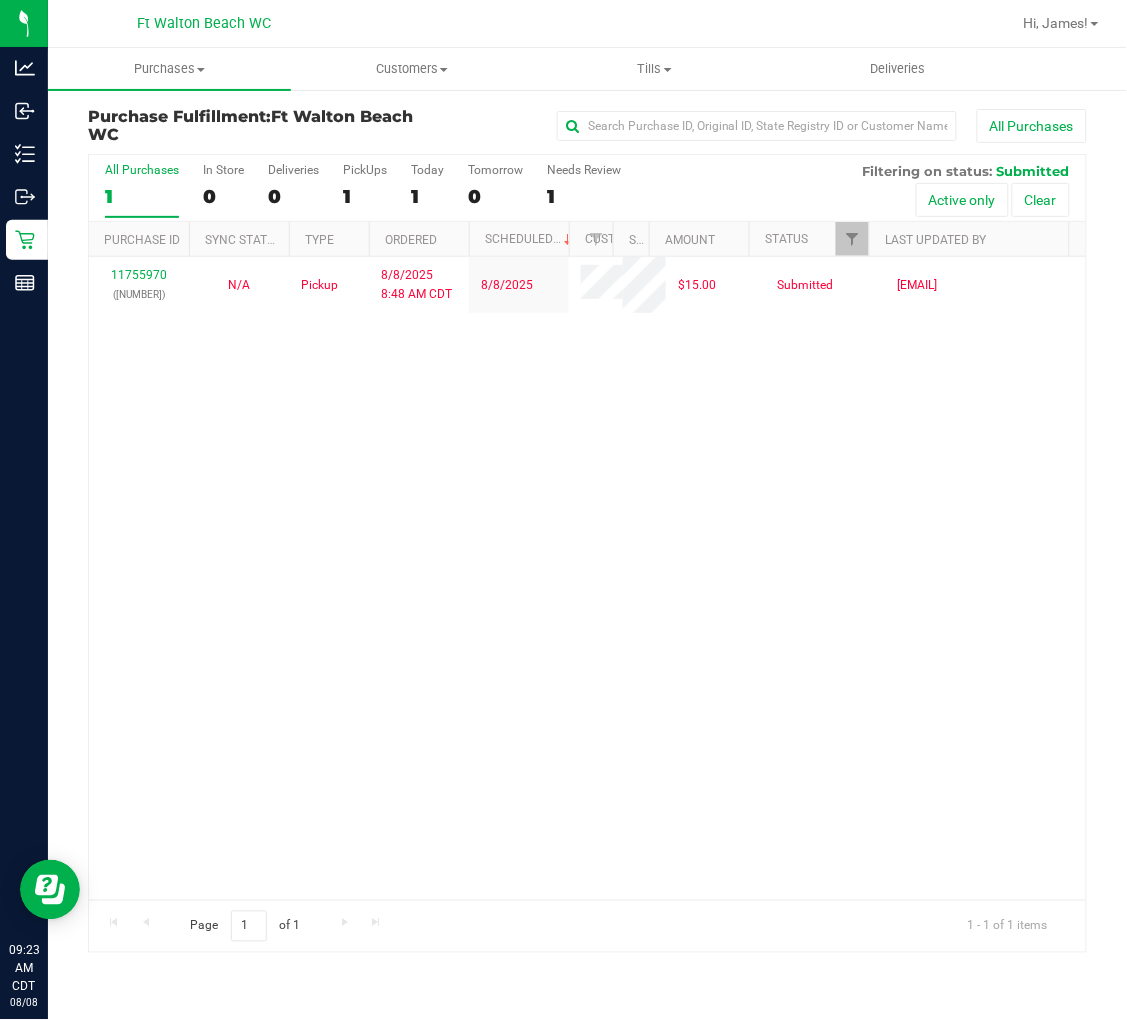 click on "[NUMBER]
([NUMBER])
N/A
Pickup [DATE] [TIME] [TIMEZONE] [DATE]
[PRICE]
Submitted [EMAIL]" at bounding box center [587, 578] 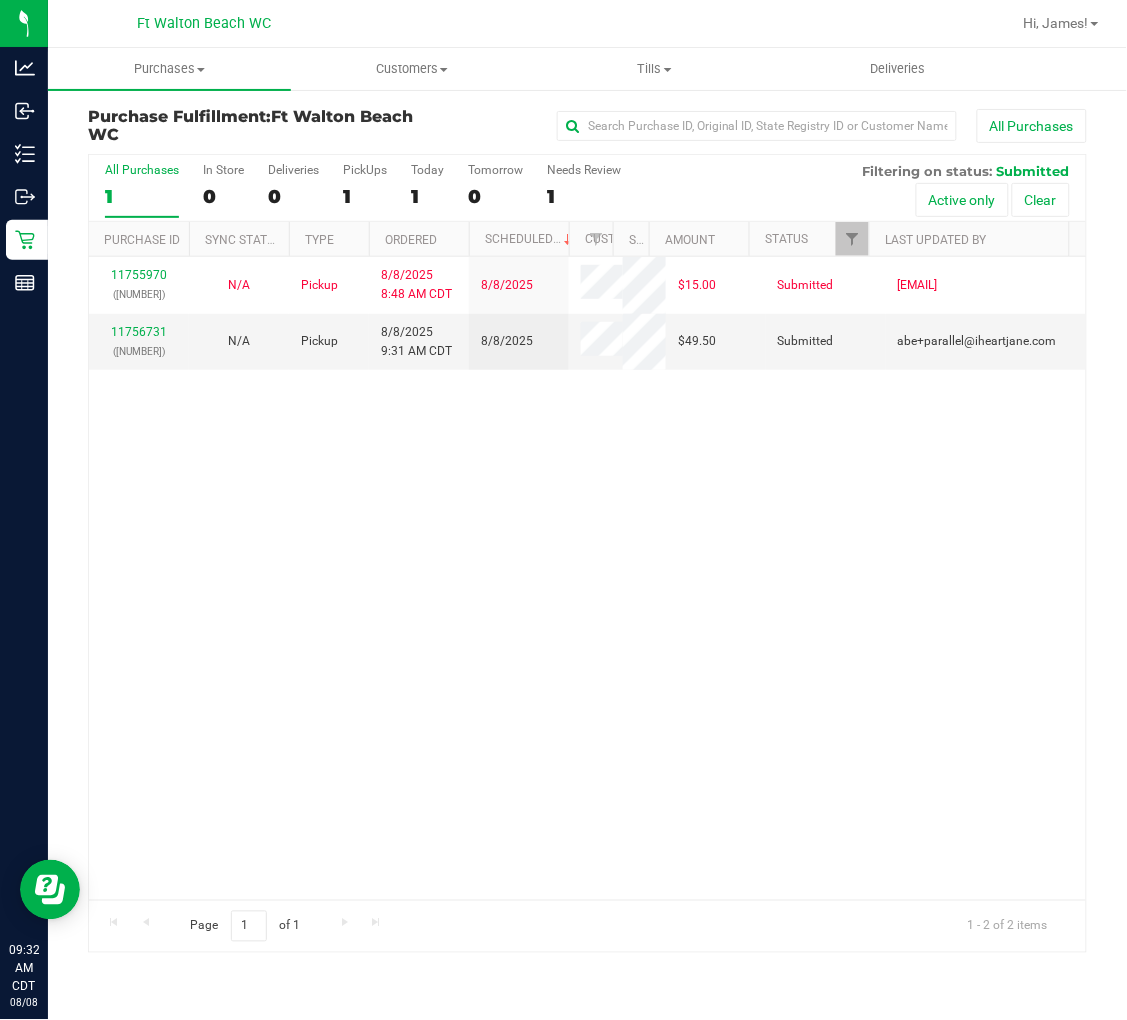 click on "1" at bounding box center [142, 196] 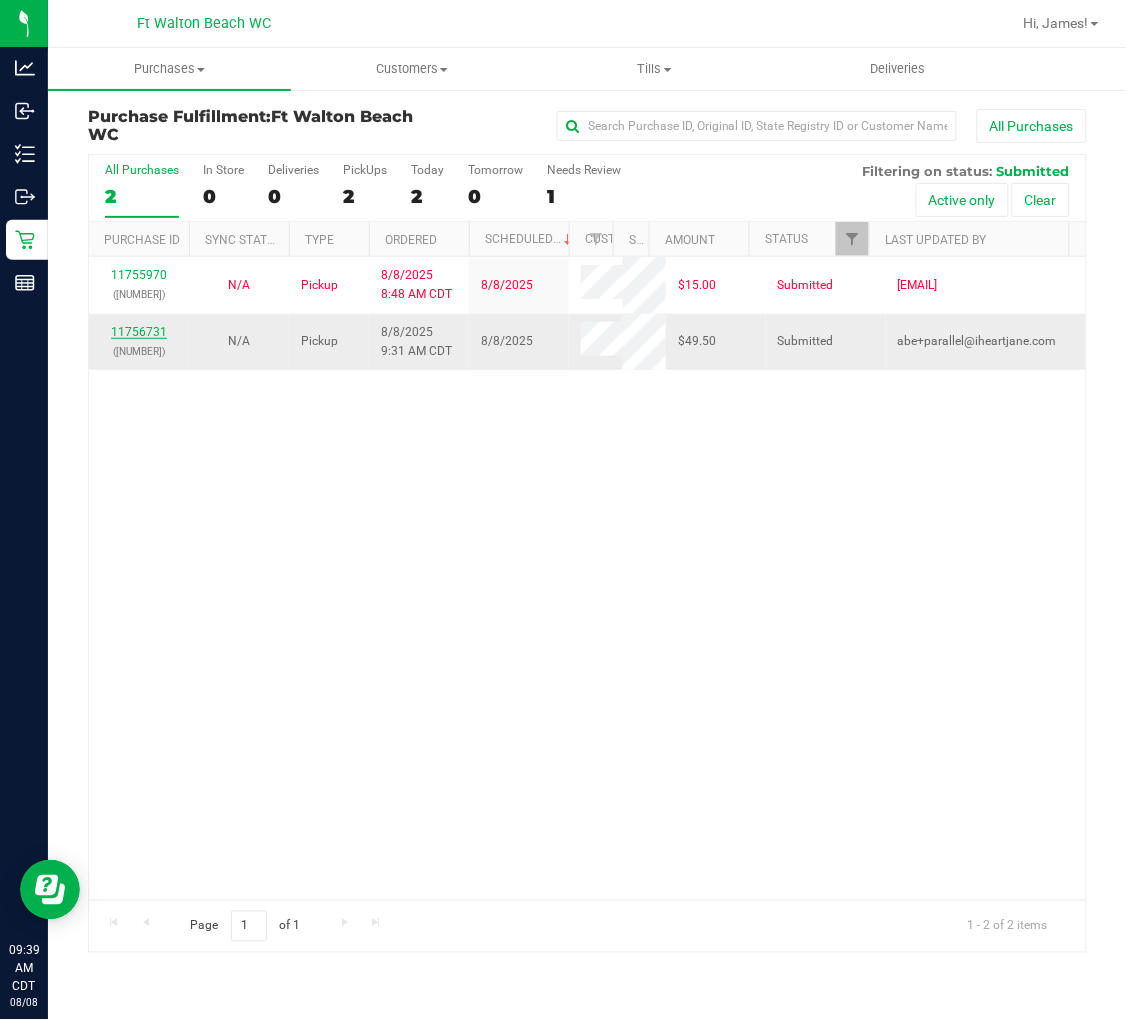 click on "11756731" at bounding box center [139, 332] 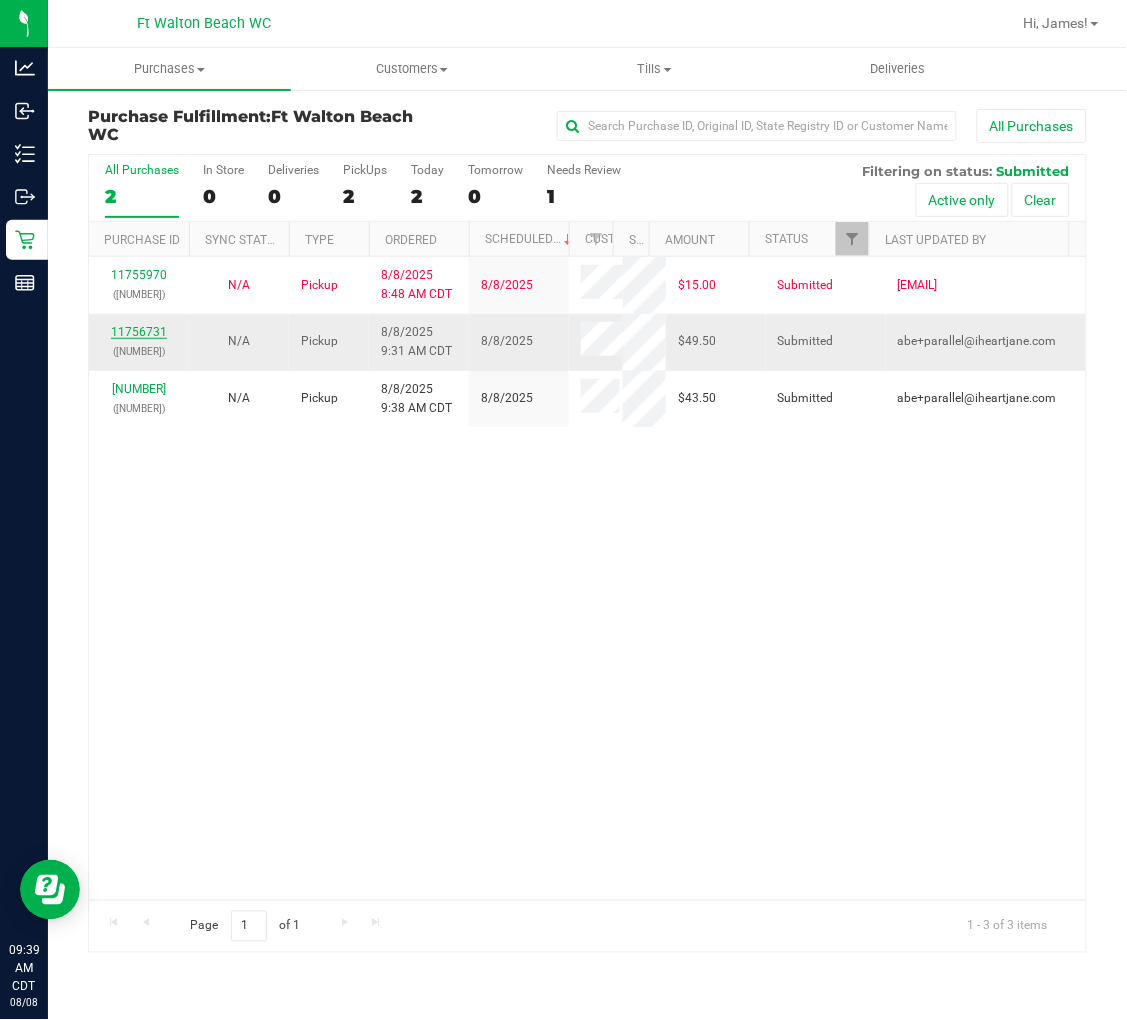 click on "11756731" at bounding box center [139, 332] 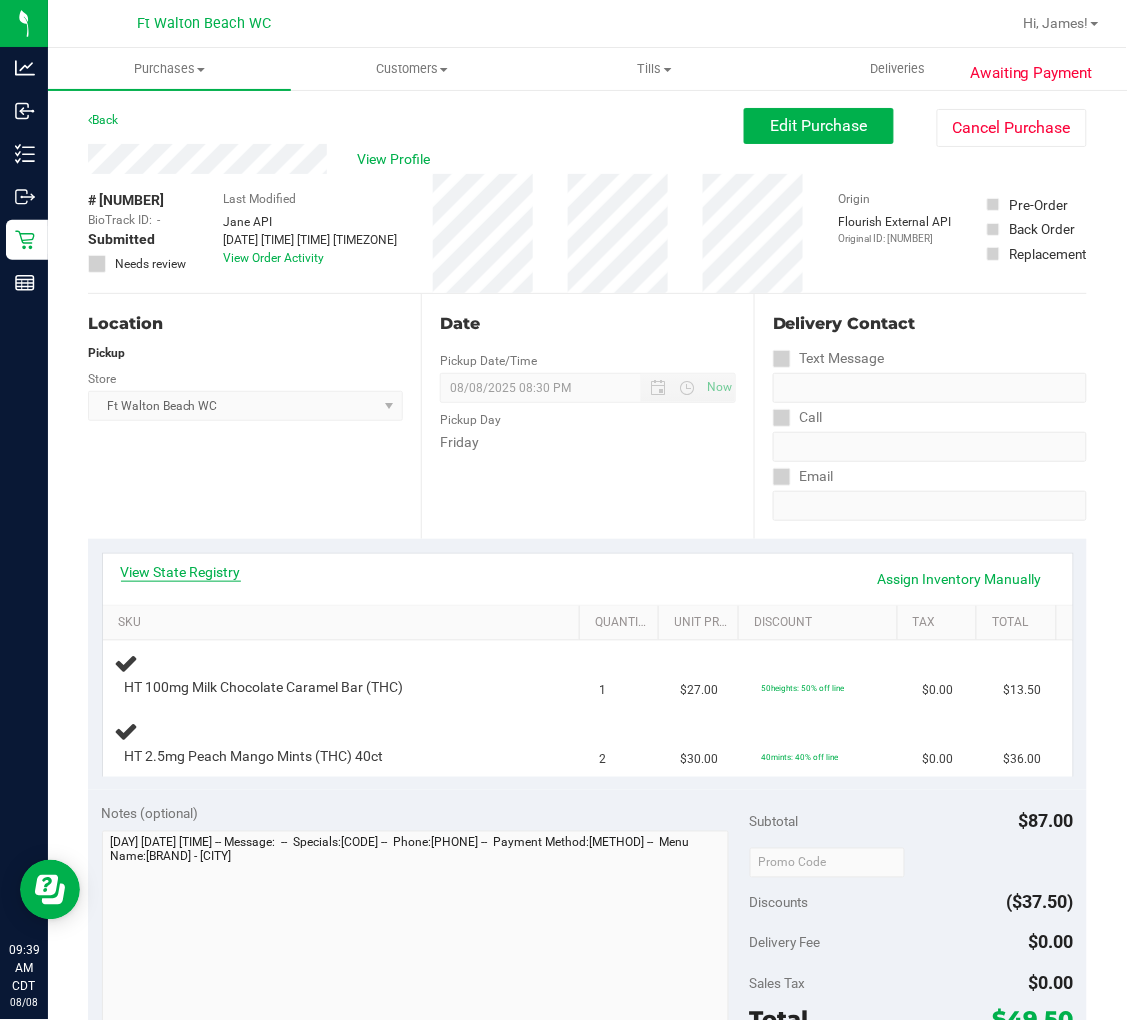 click on "View State Registry" at bounding box center [181, 572] 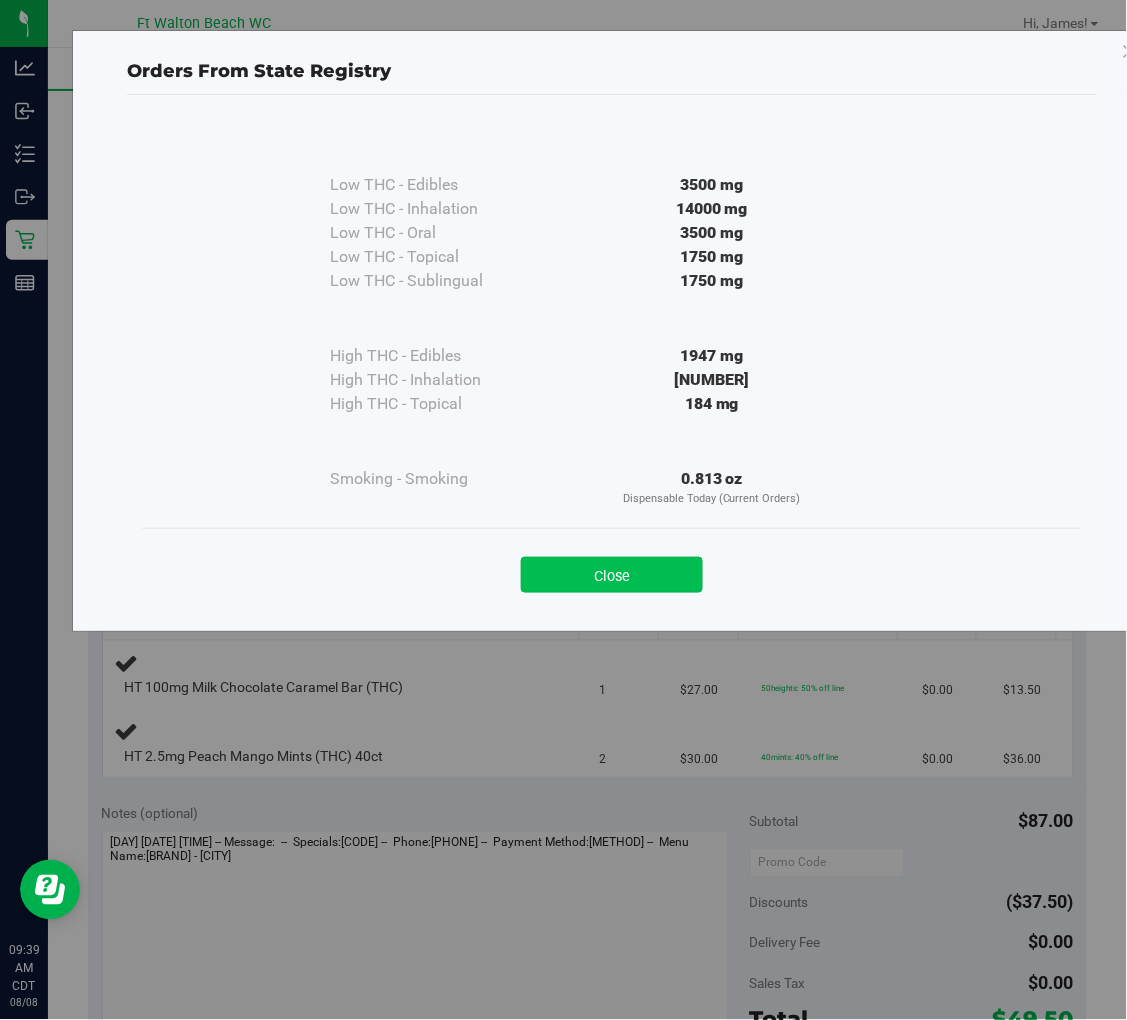 click on "Close" at bounding box center (612, 575) 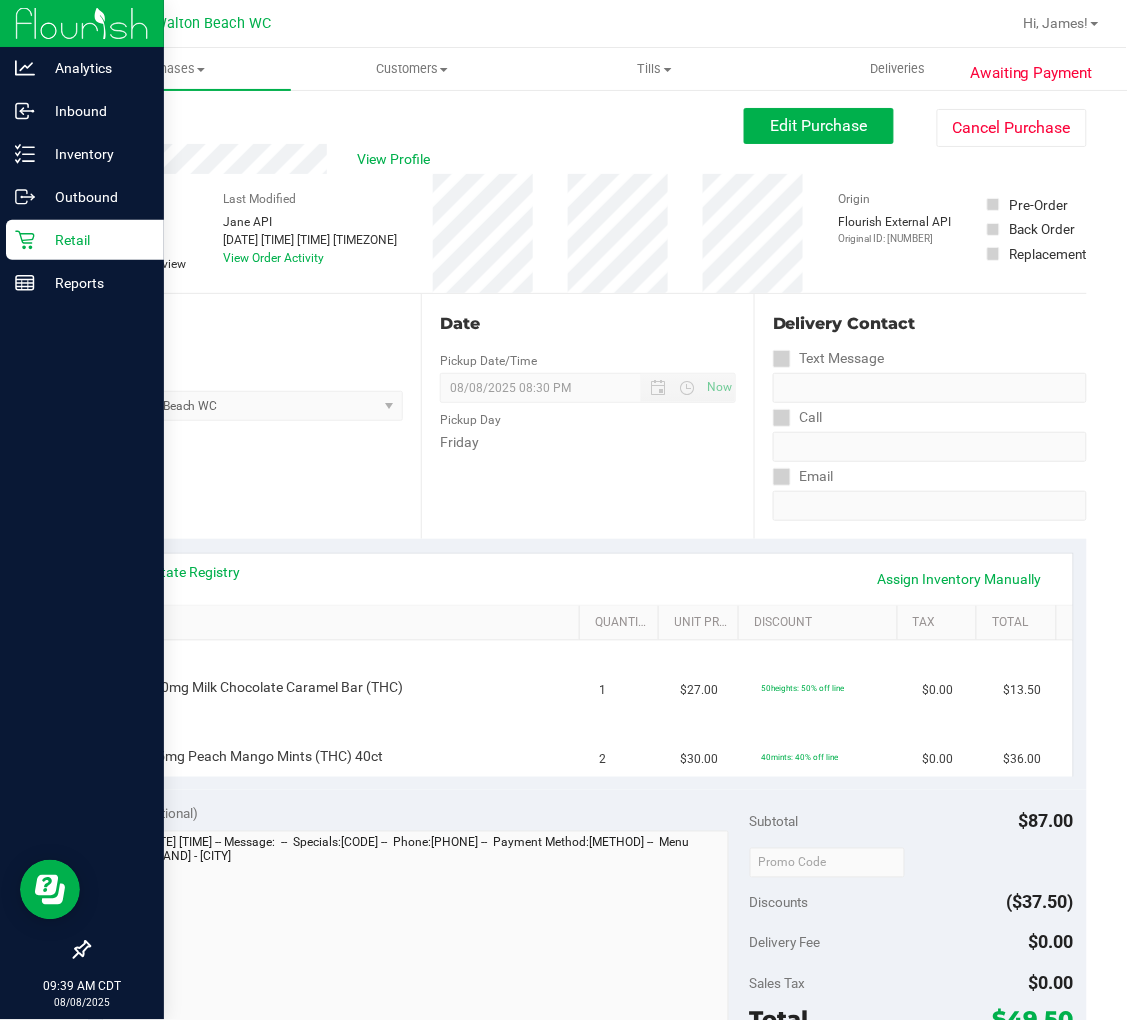 click on "Retail" at bounding box center (95, 240) 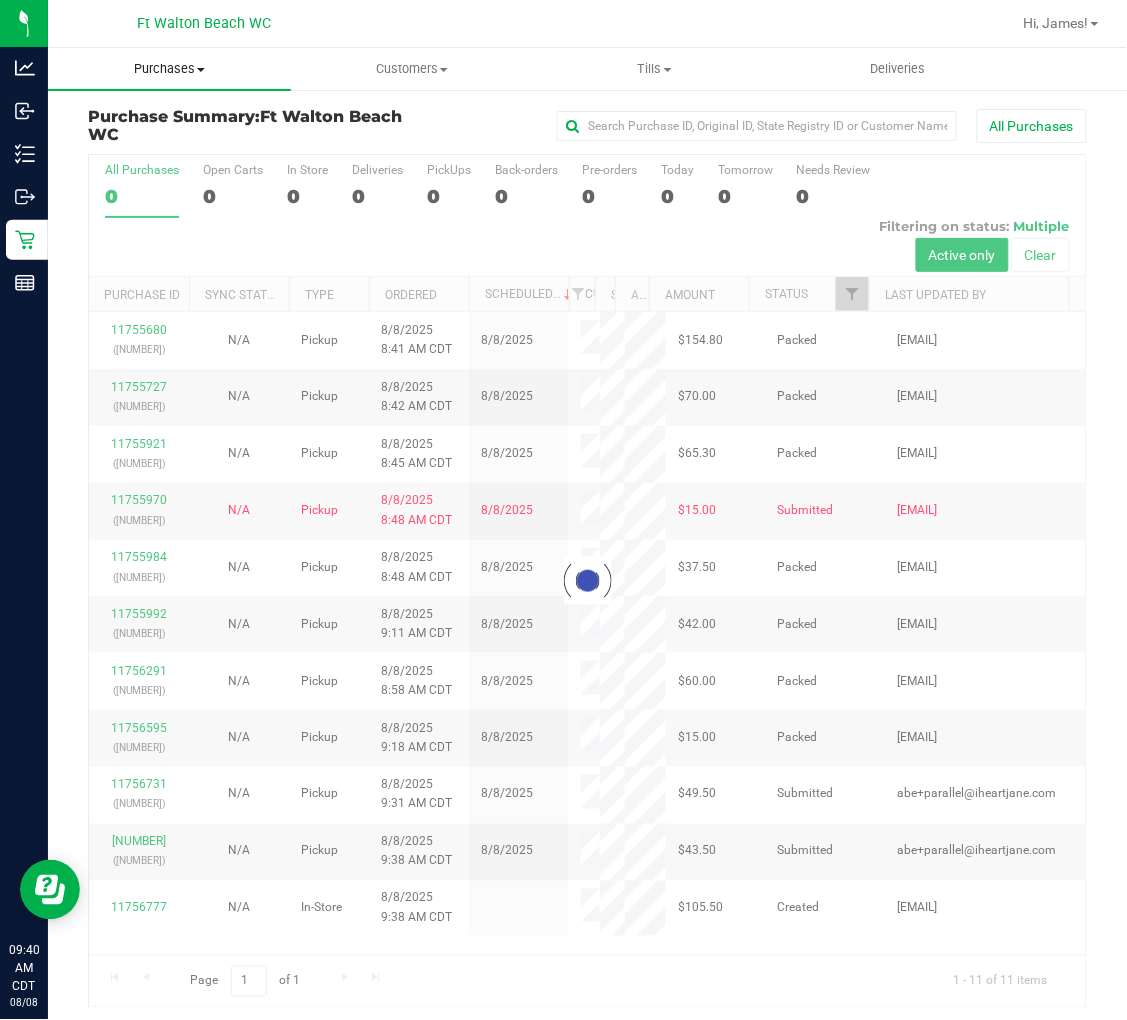click on "Purchases" at bounding box center [169, 69] 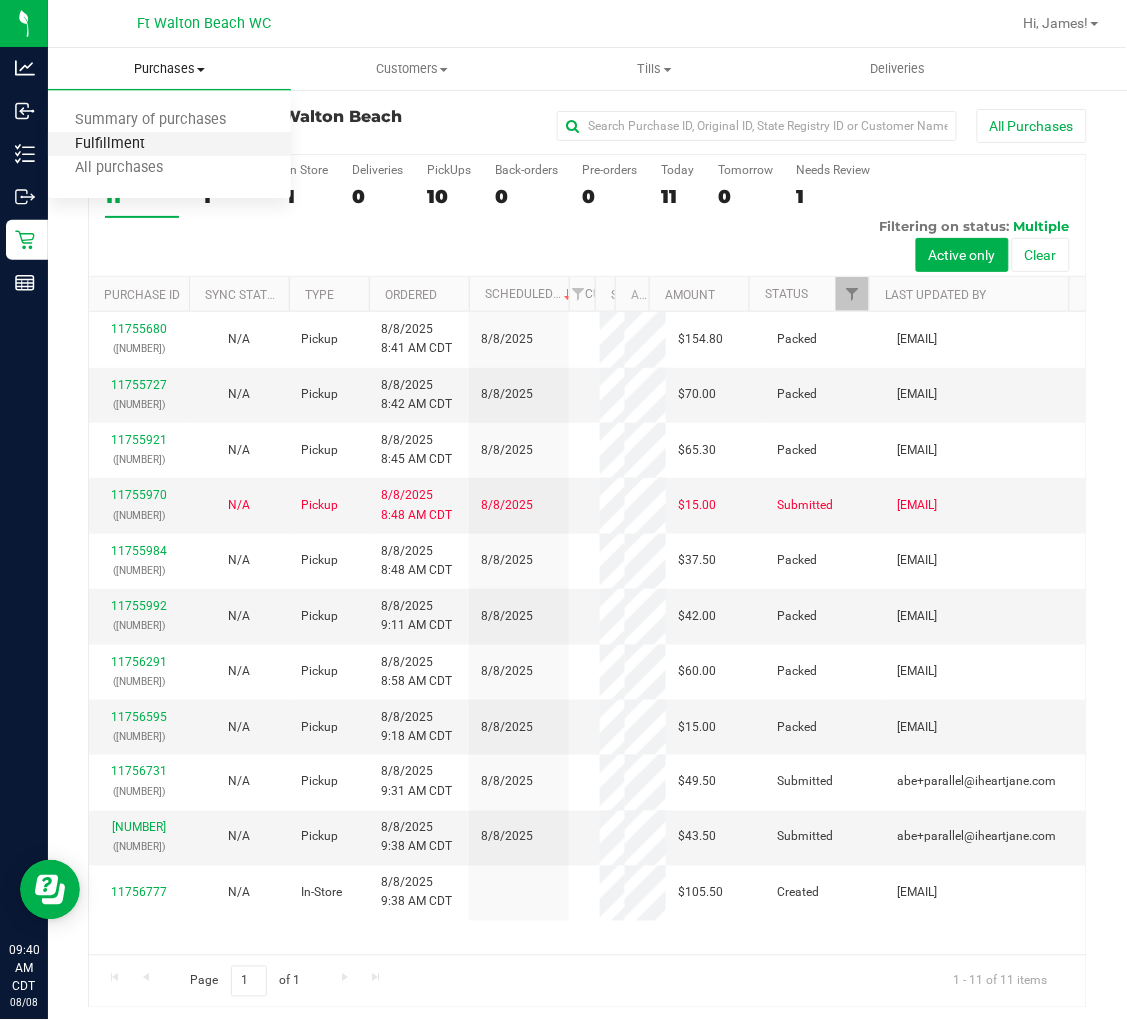 click on "Fulfillment" at bounding box center (110, 144) 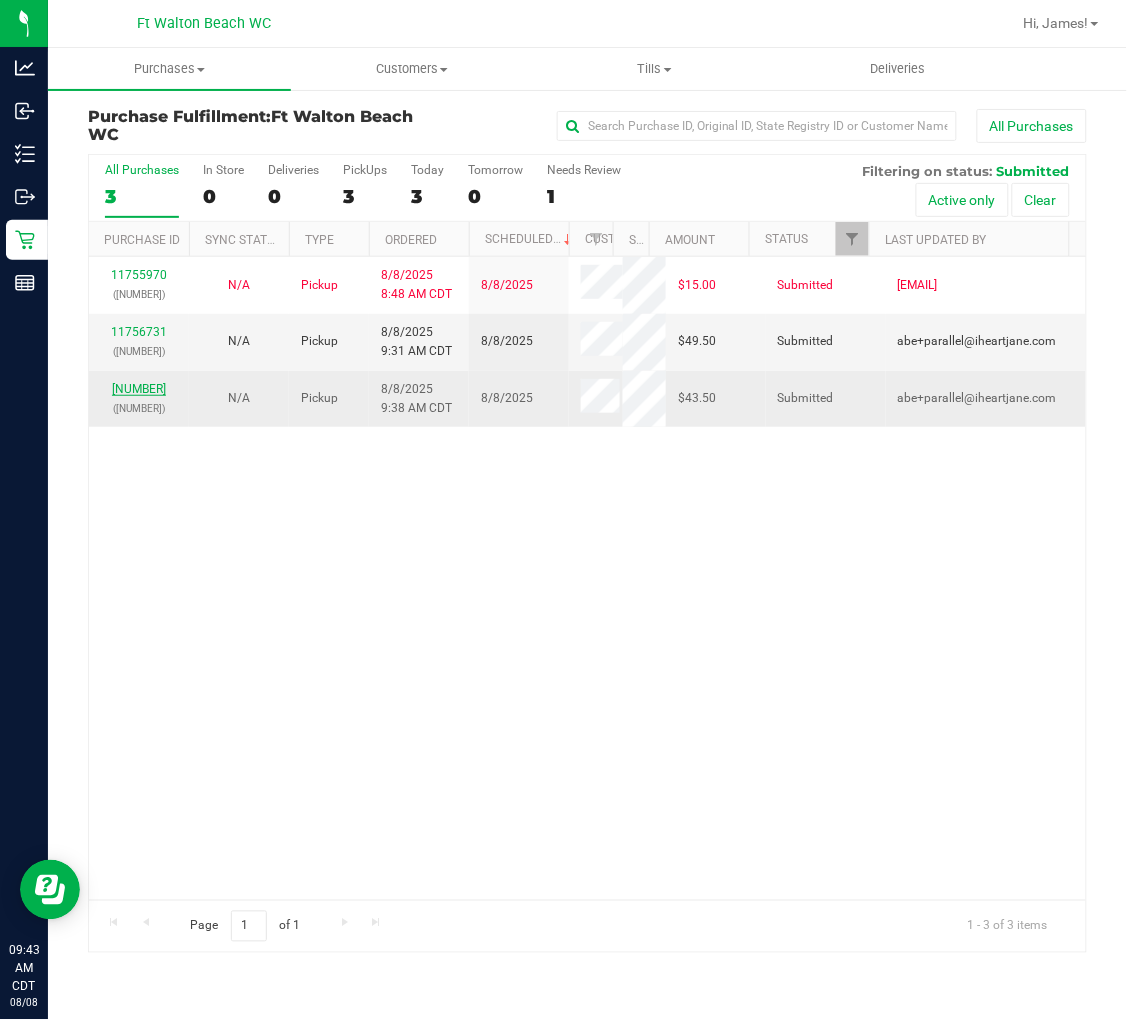 click on "[NUMBER]" at bounding box center [139, 389] 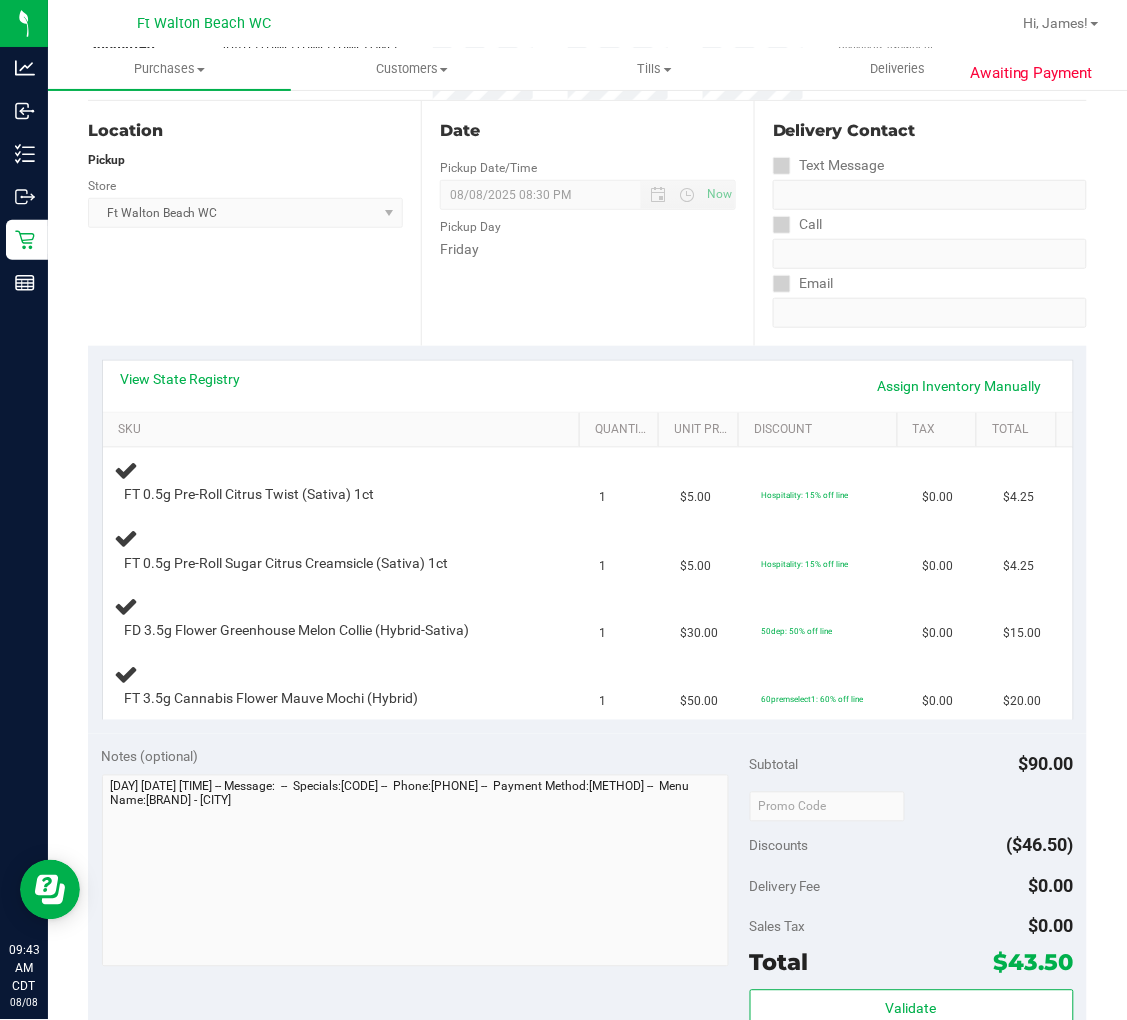 scroll, scrollTop: 222, scrollLeft: 0, axis: vertical 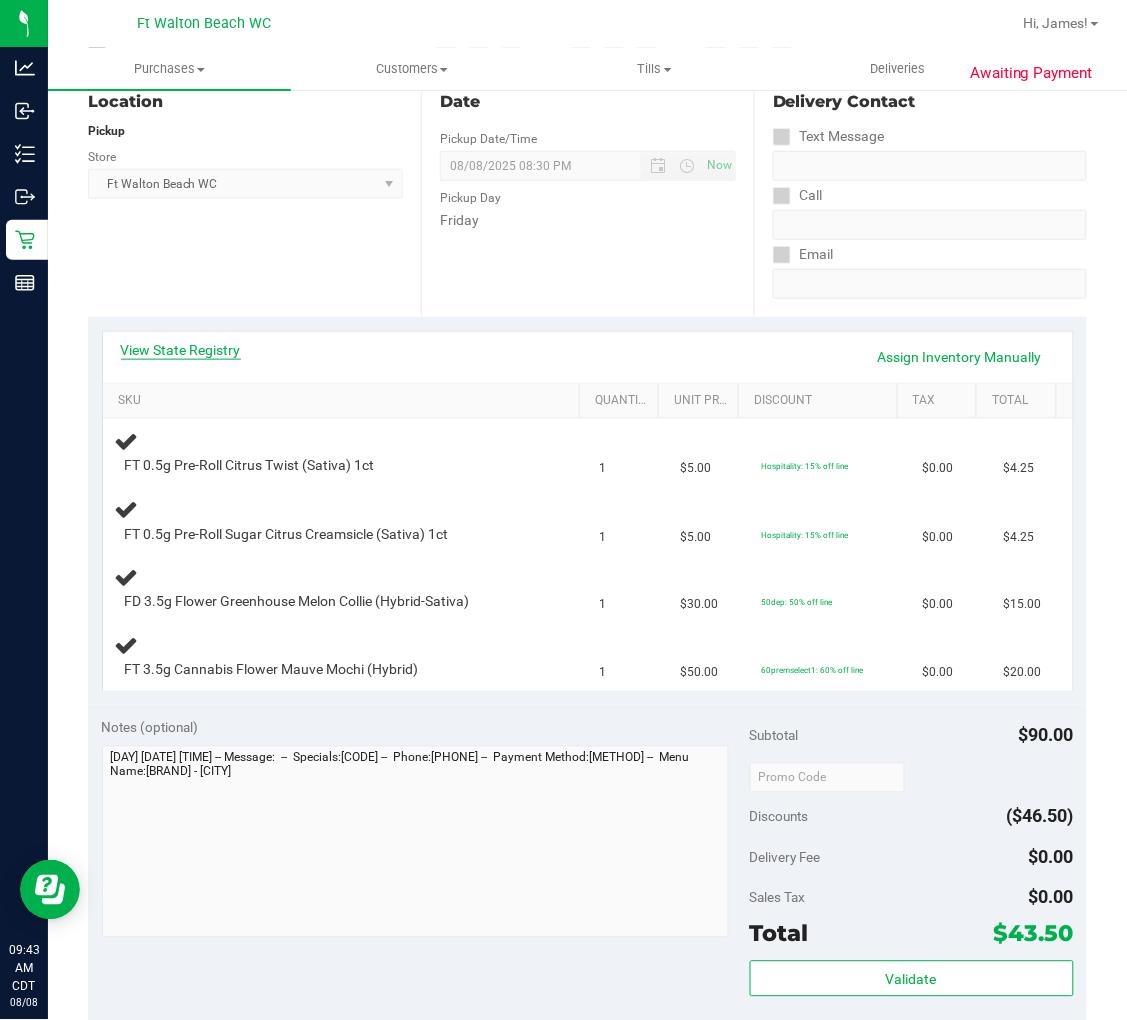 click on "View State Registry" at bounding box center (181, 350) 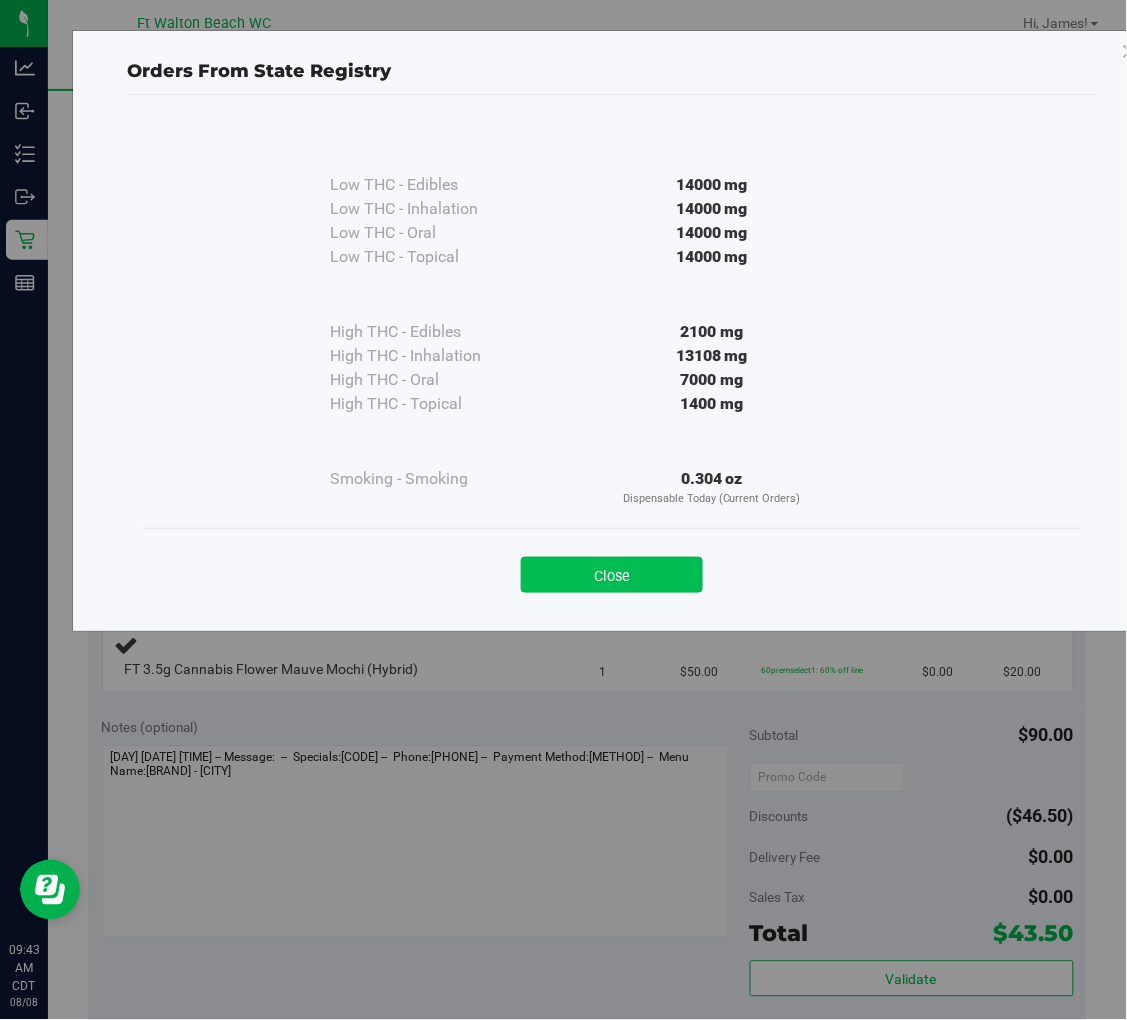 click on "Close" at bounding box center [612, 575] 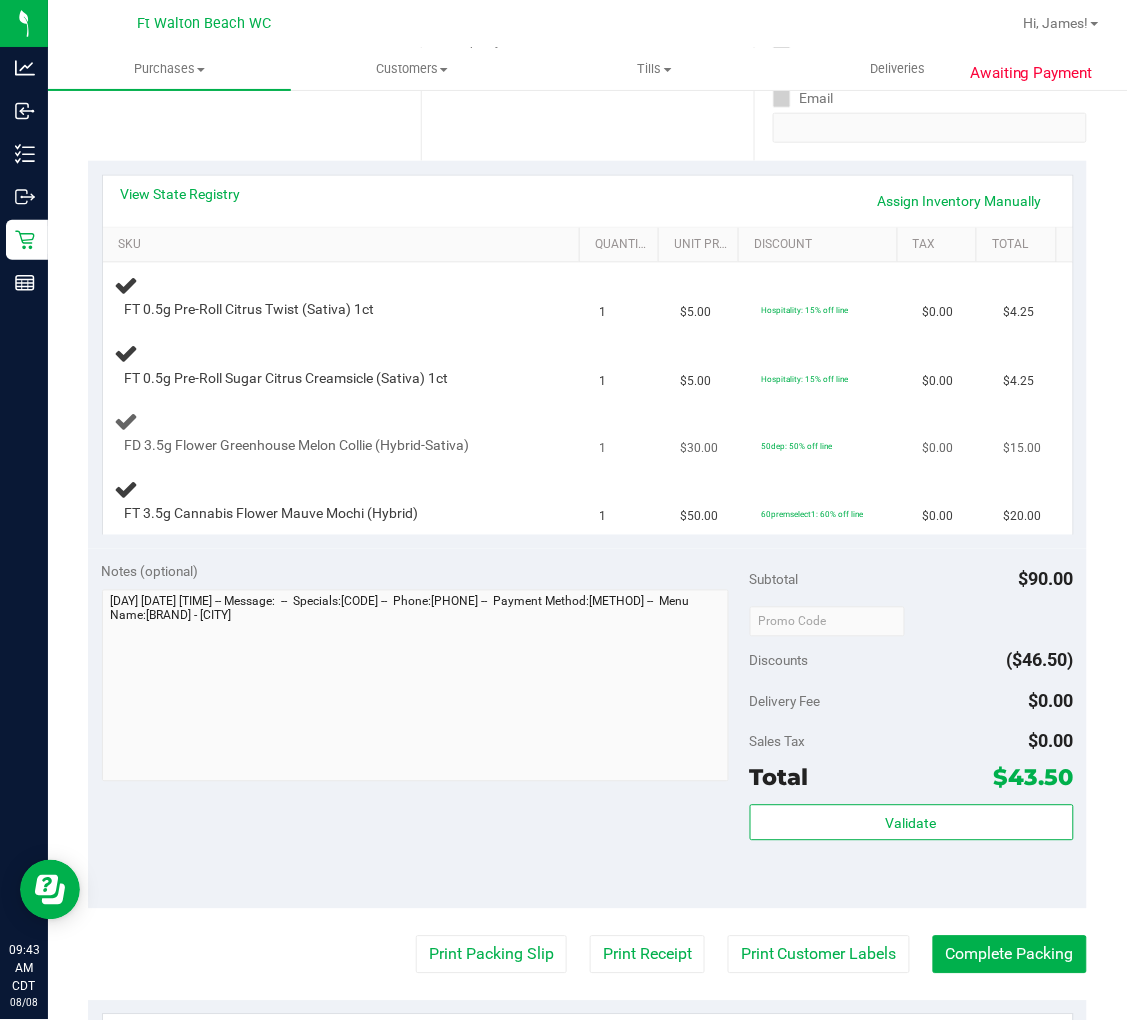scroll, scrollTop: 555, scrollLeft: 0, axis: vertical 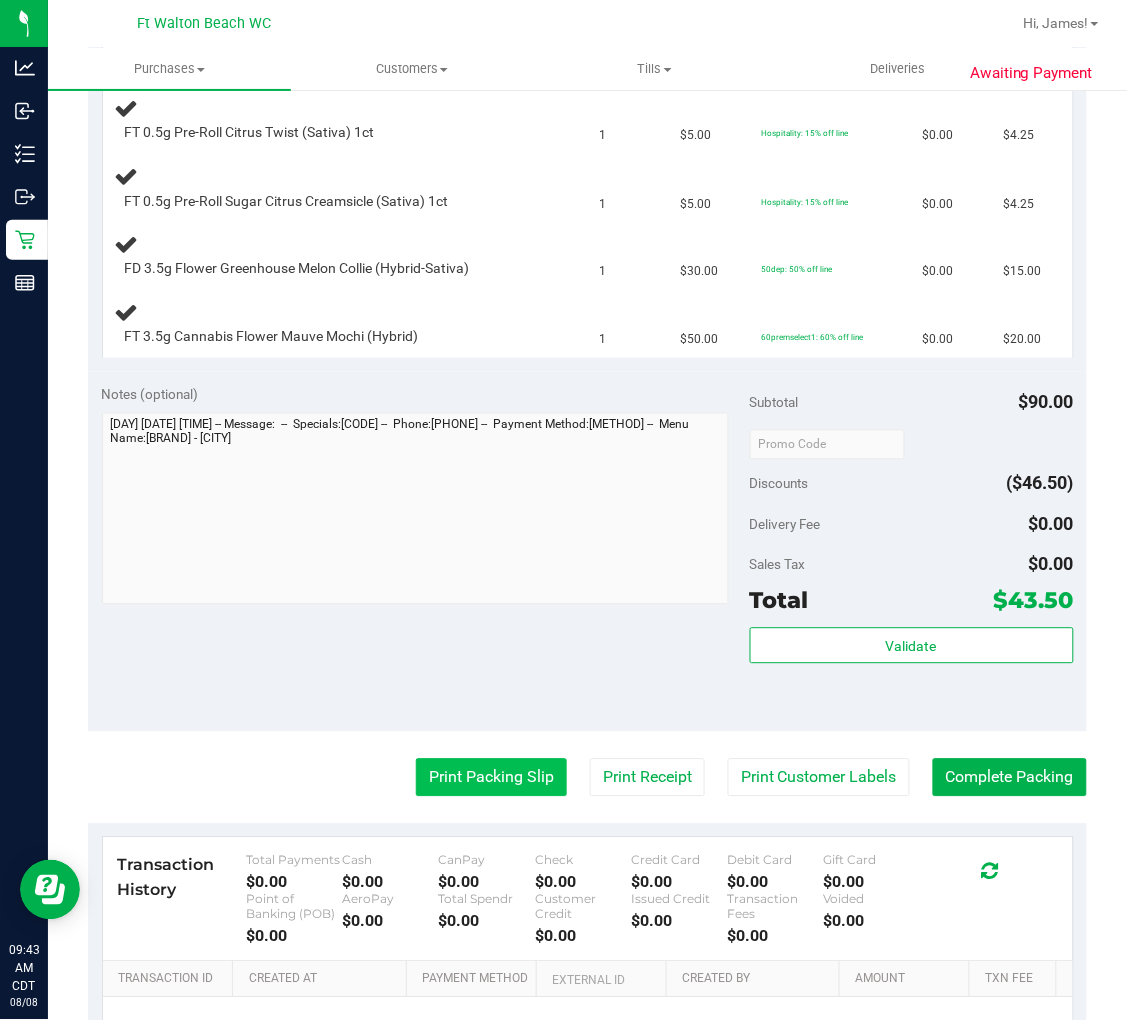 click on "Print Packing Slip" at bounding box center [491, 778] 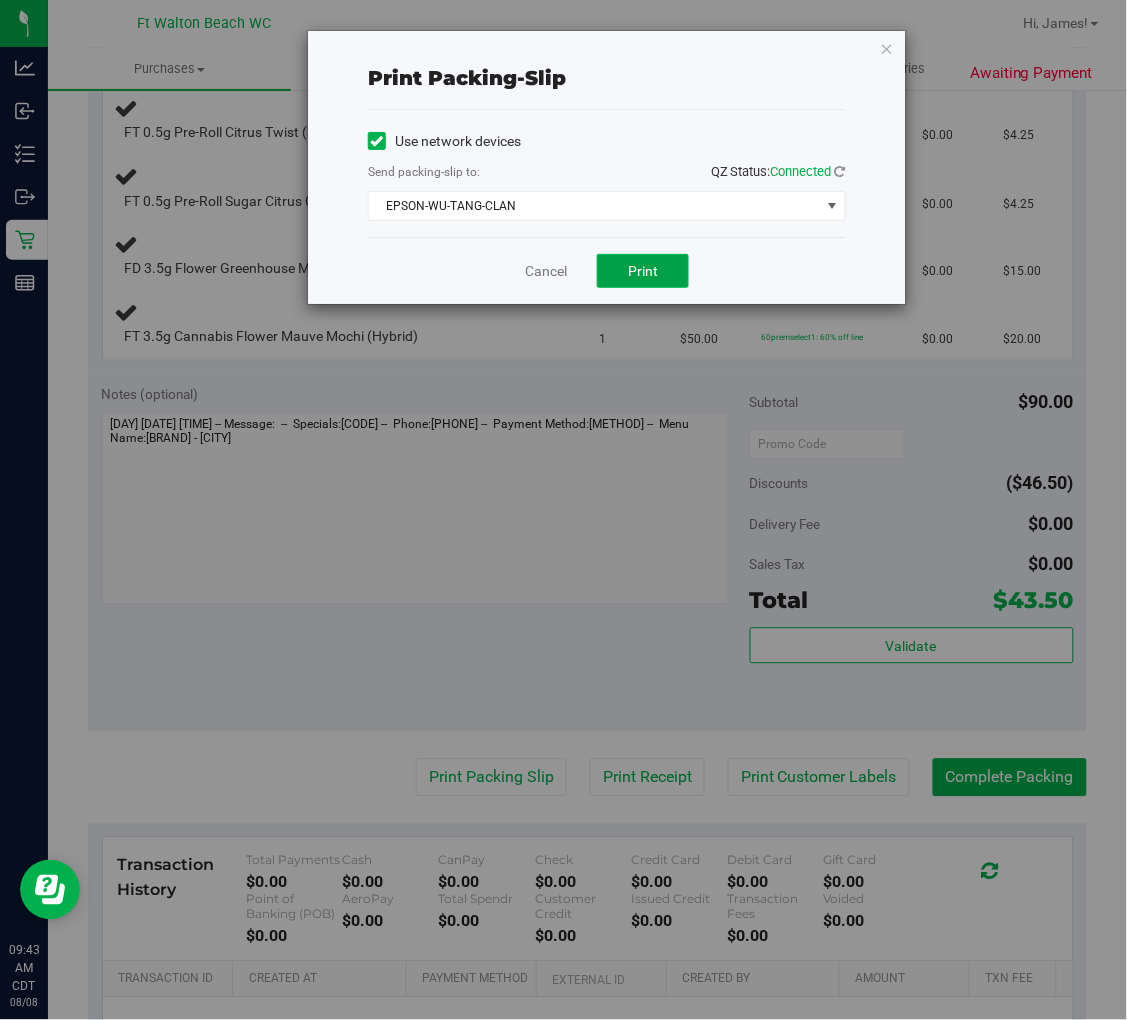 click on "Print" at bounding box center (643, 271) 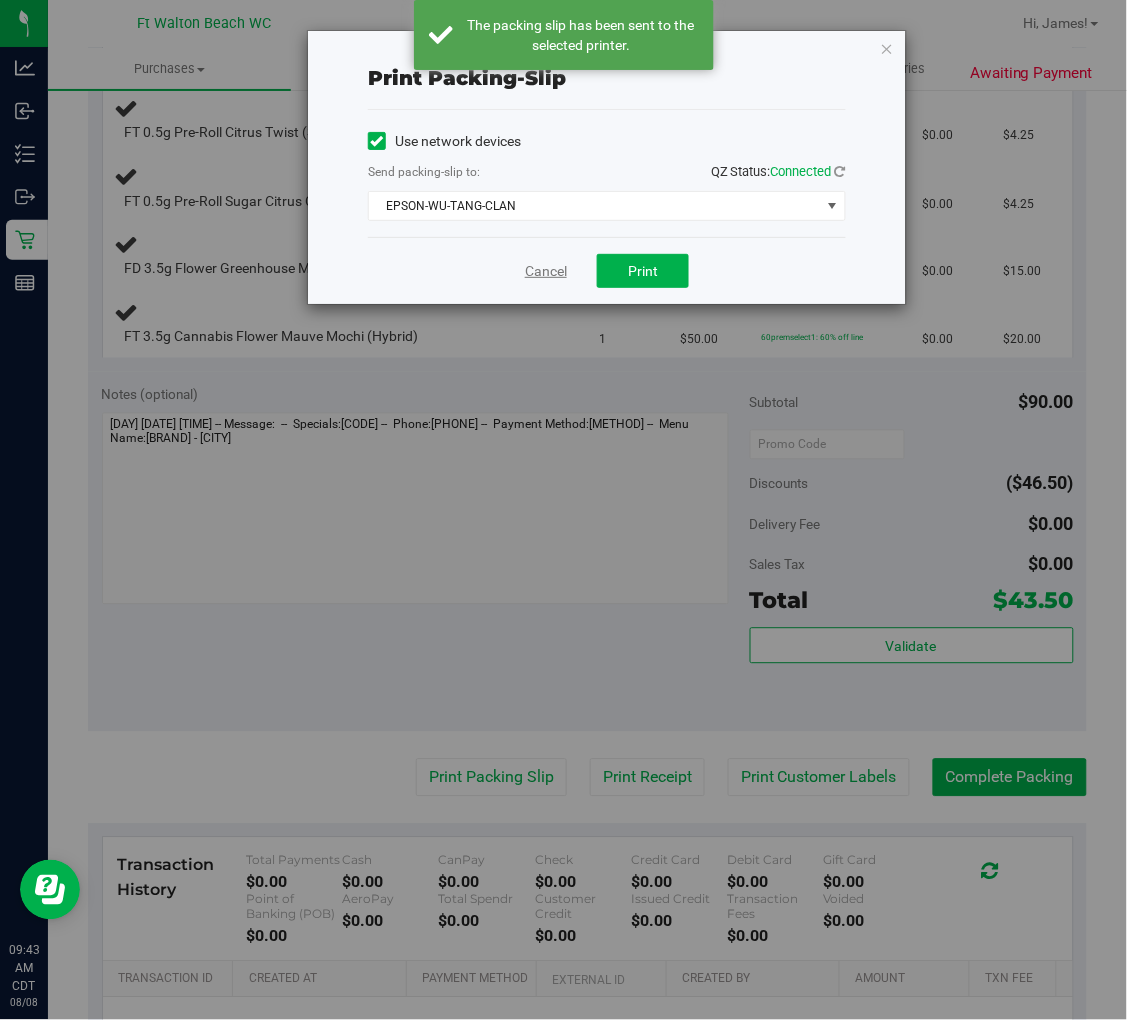 click on "Cancel" at bounding box center (546, 271) 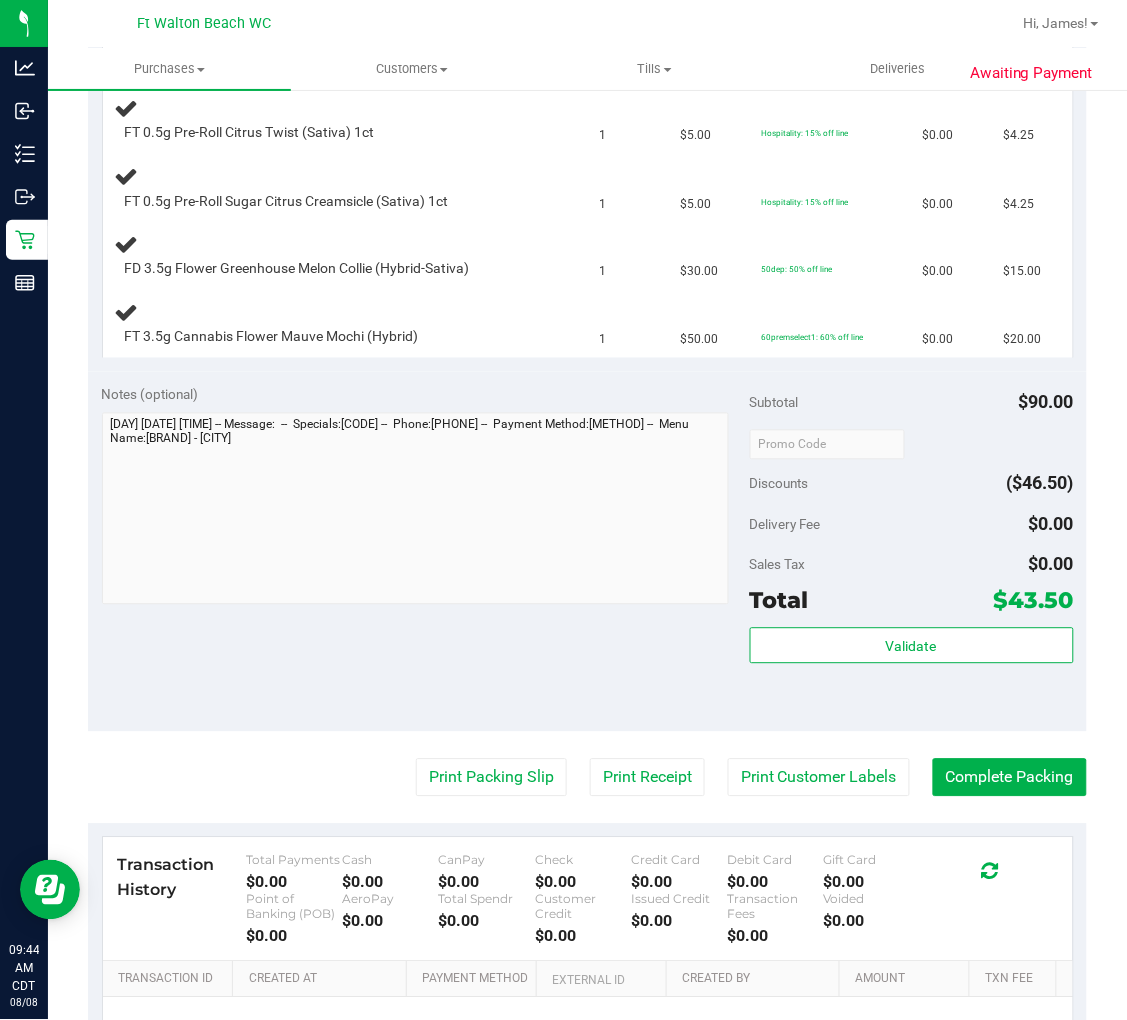 type 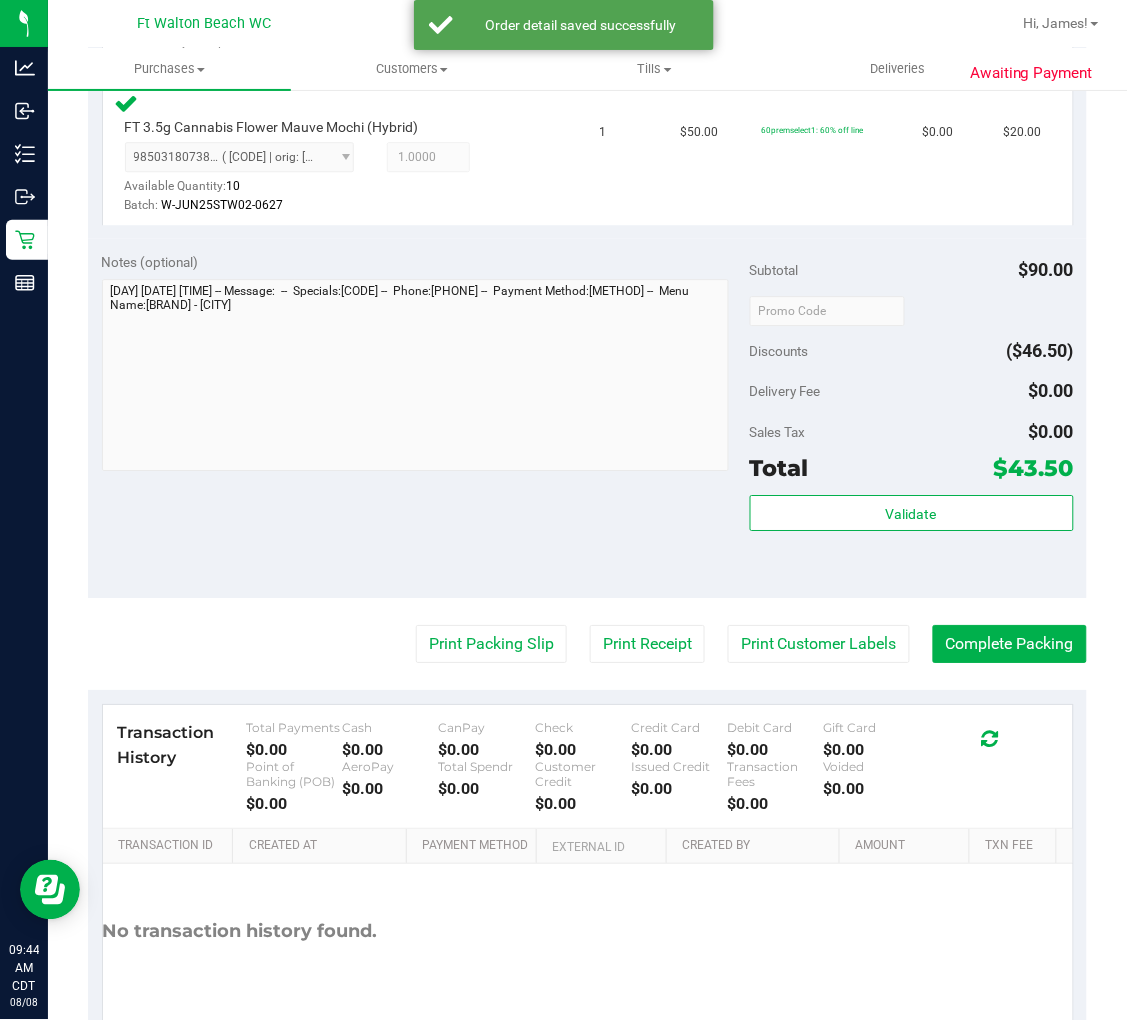 scroll, scrollTop: 1000, scrollLeft: 0, axis: vertical 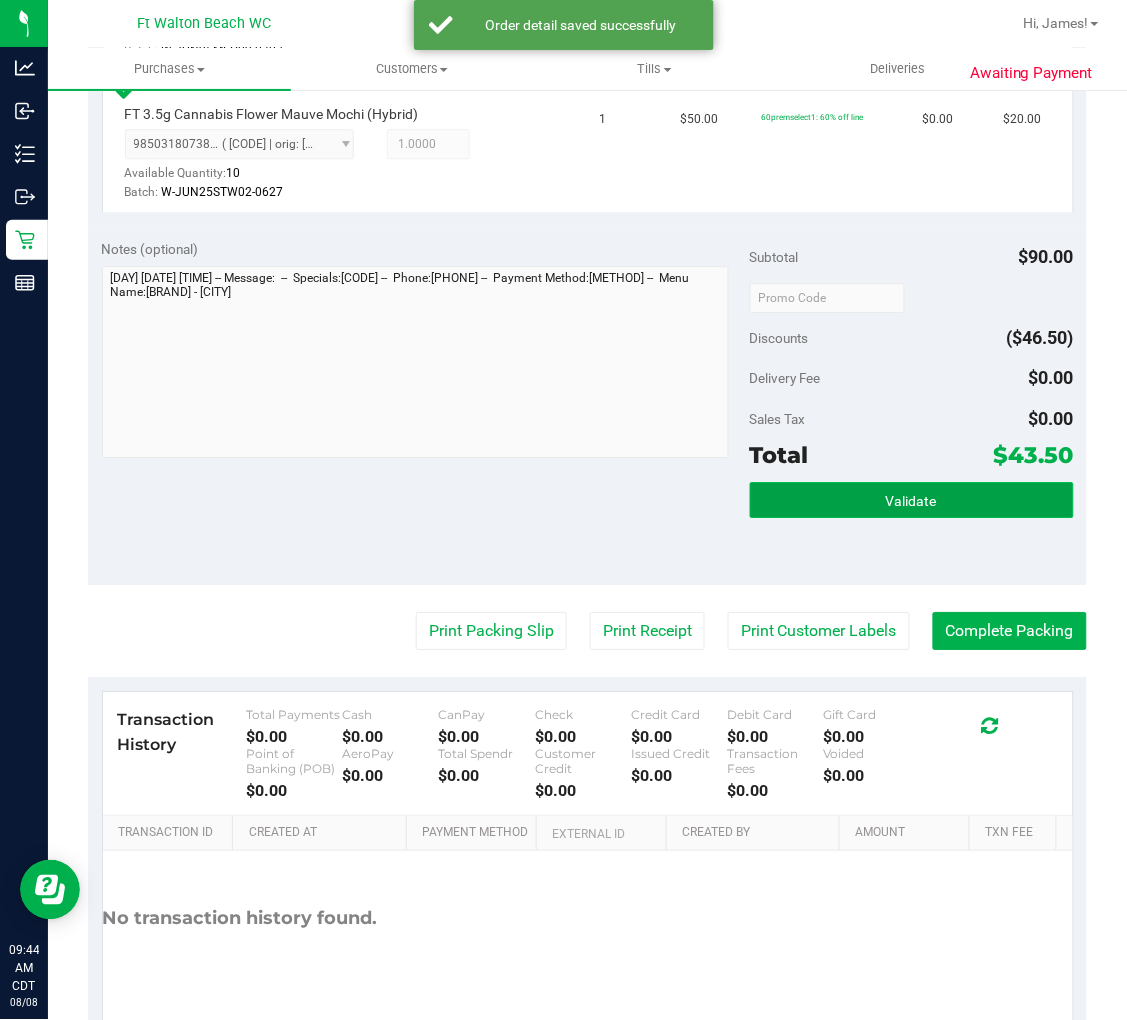 click on "Validate" at bounding box center [912, 500] 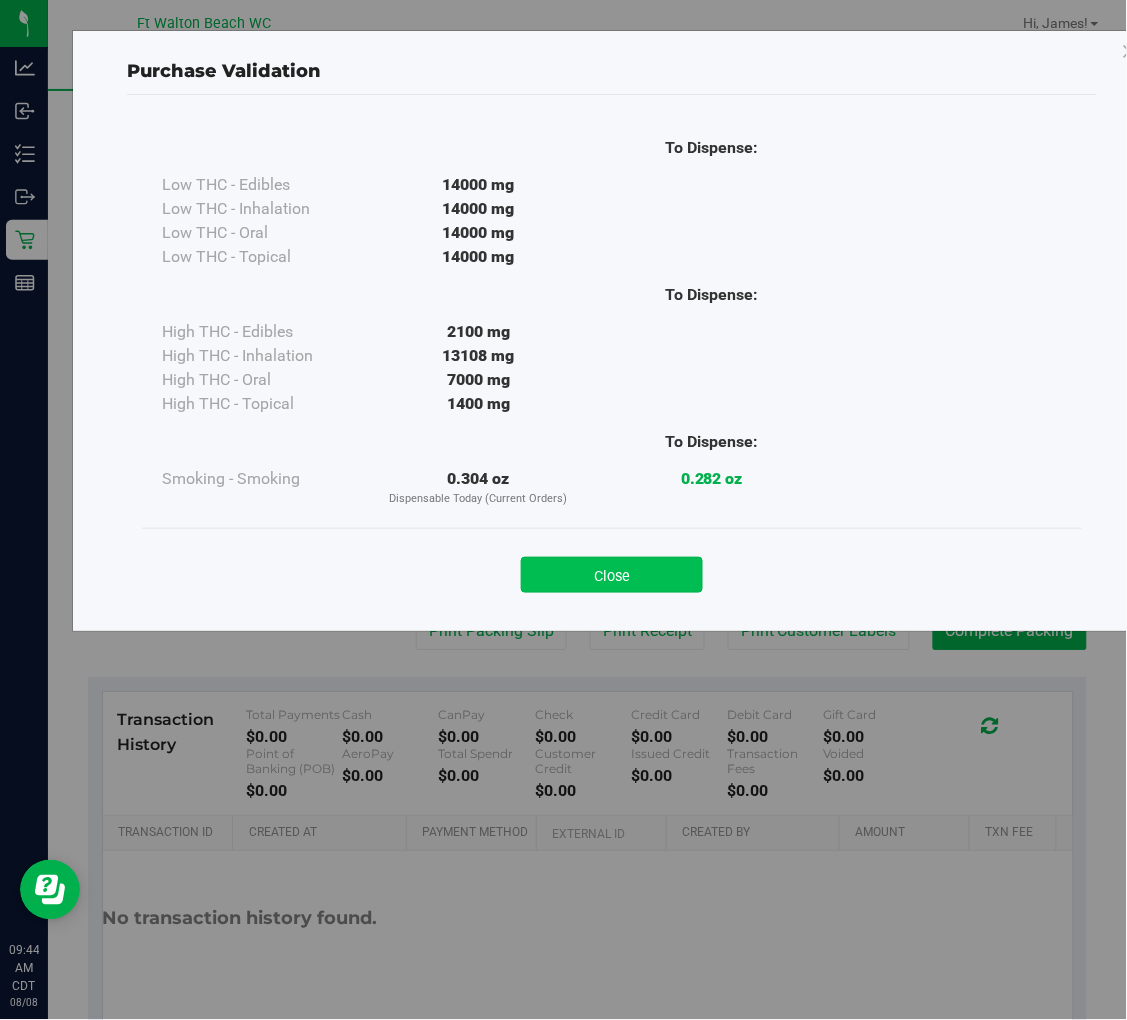 click on "Close" at bounding box center [612, 575] 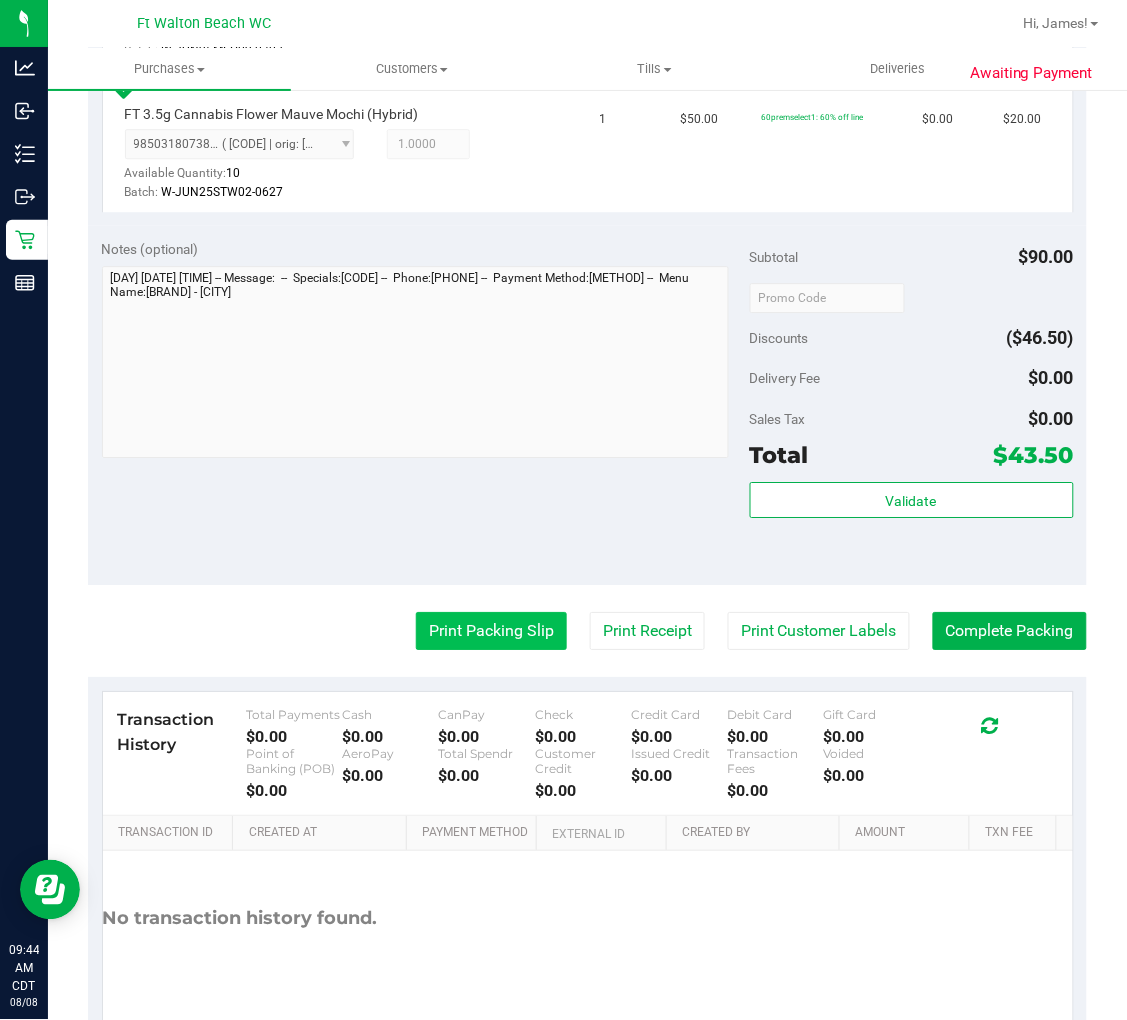 click on "Print Packing Slip" at bounding box center [491, 631] 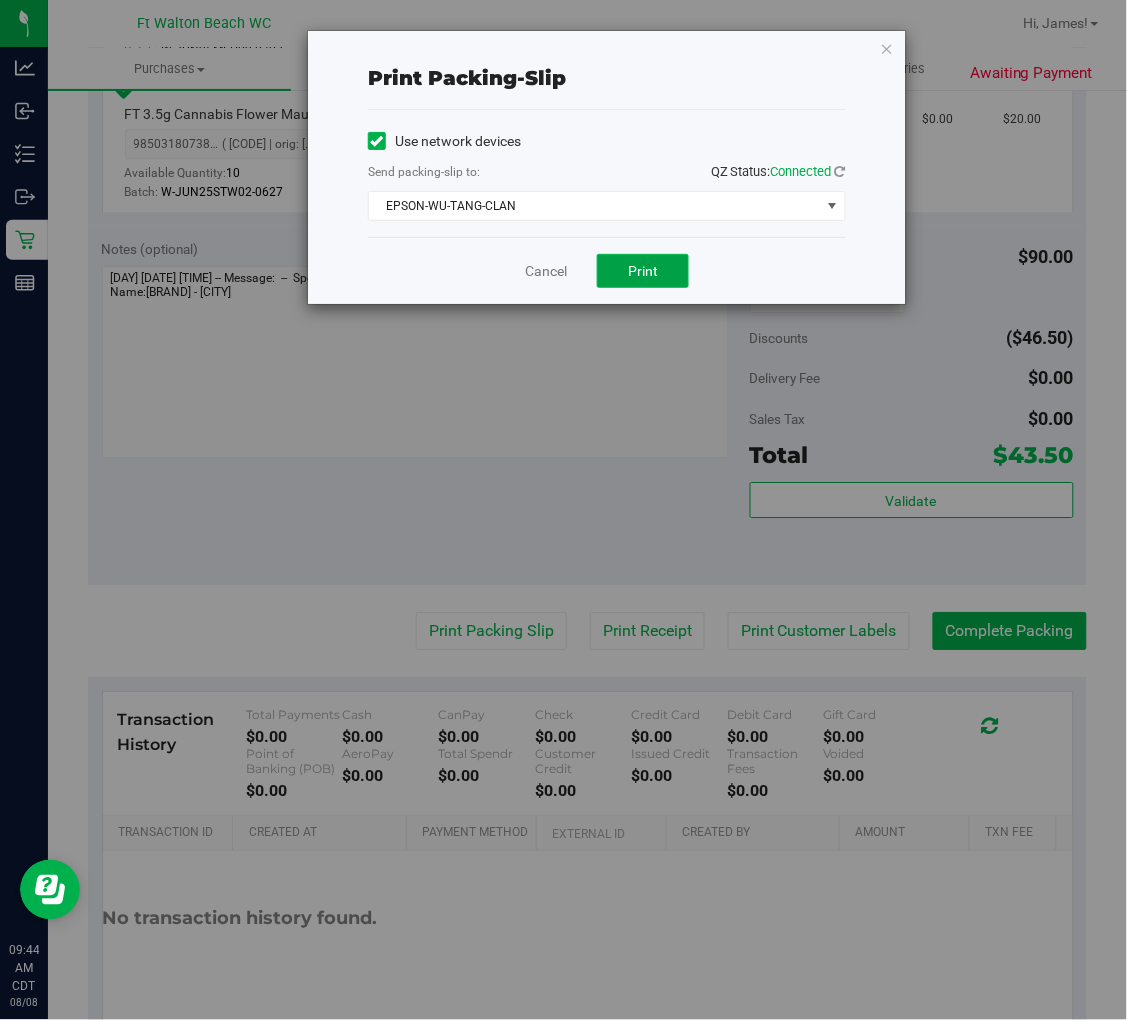 click on "Print" at bounding box center (643, 271) 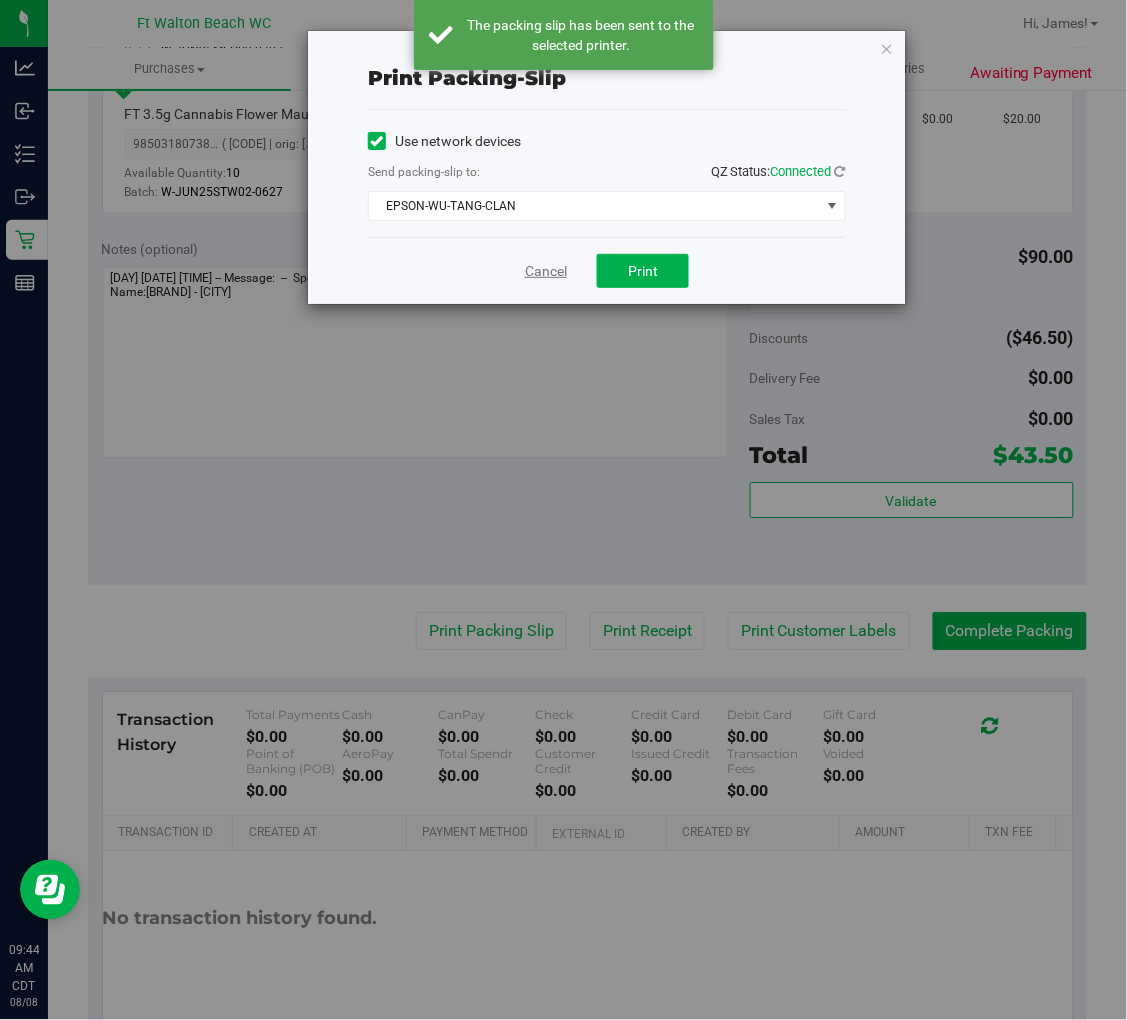 click on "Cancel" at bounding box center (546, 271) 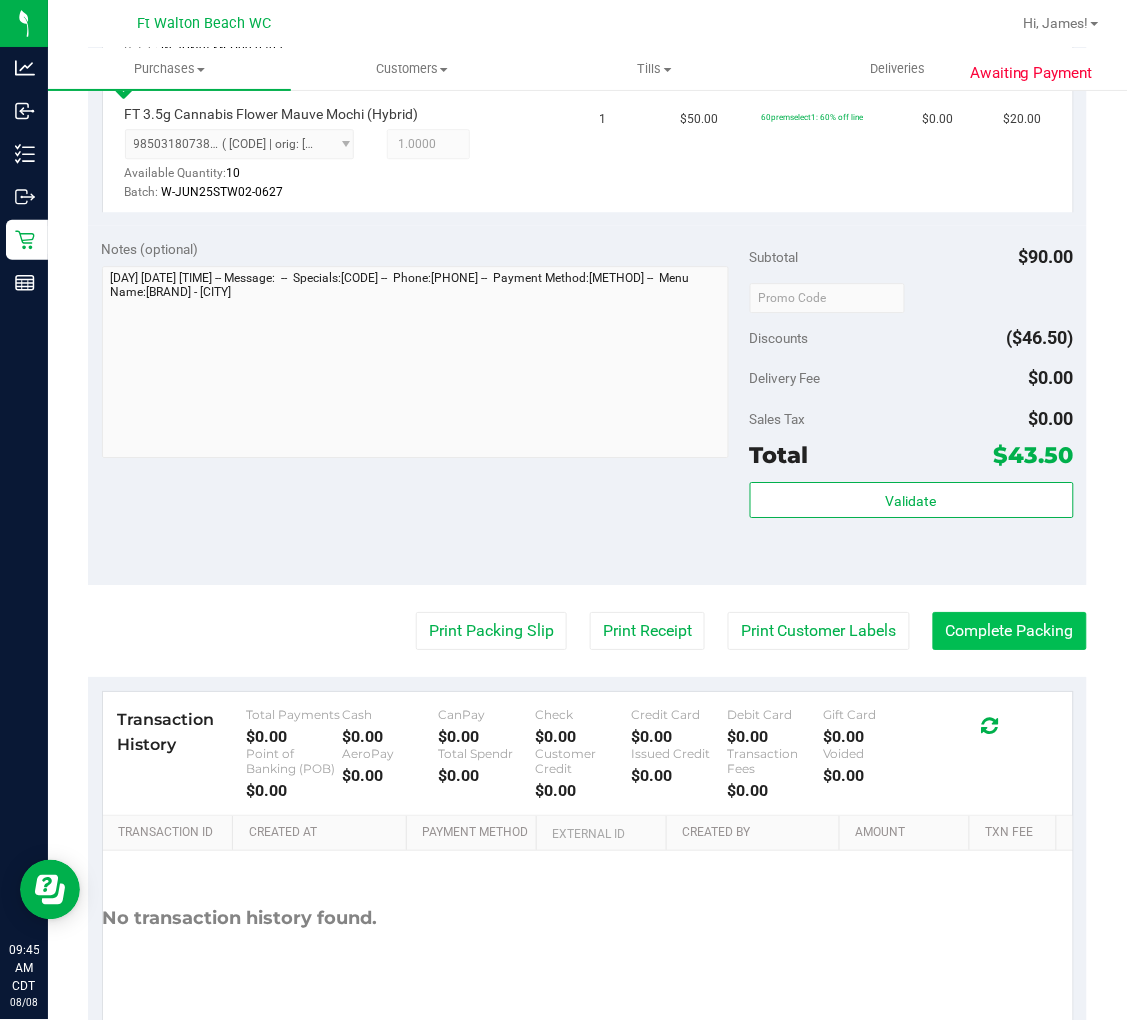 click on "Complete Packing" at bounding box center [1010, 631] 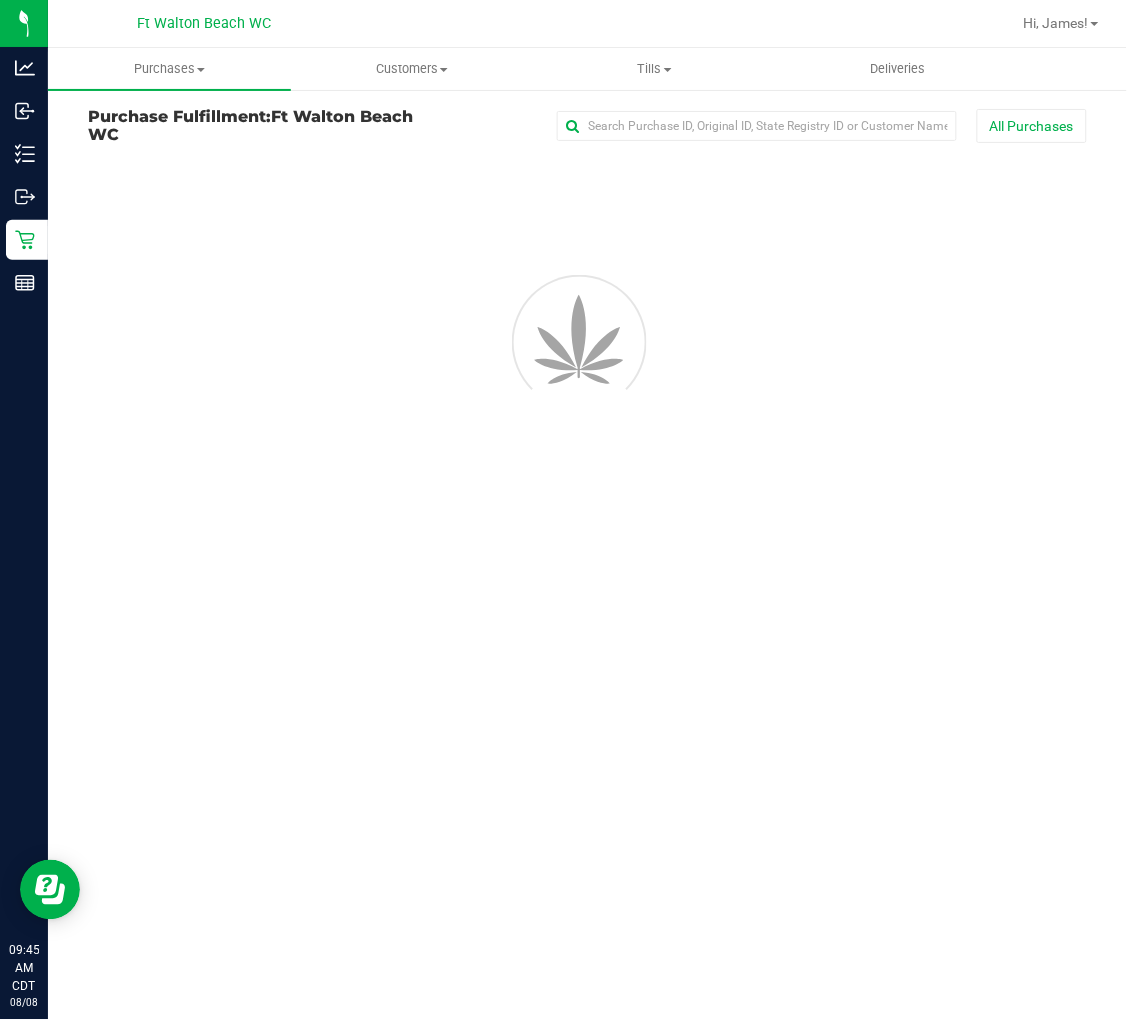 scroll, scrollTop: 0, scrollLeft: 0, axis: both 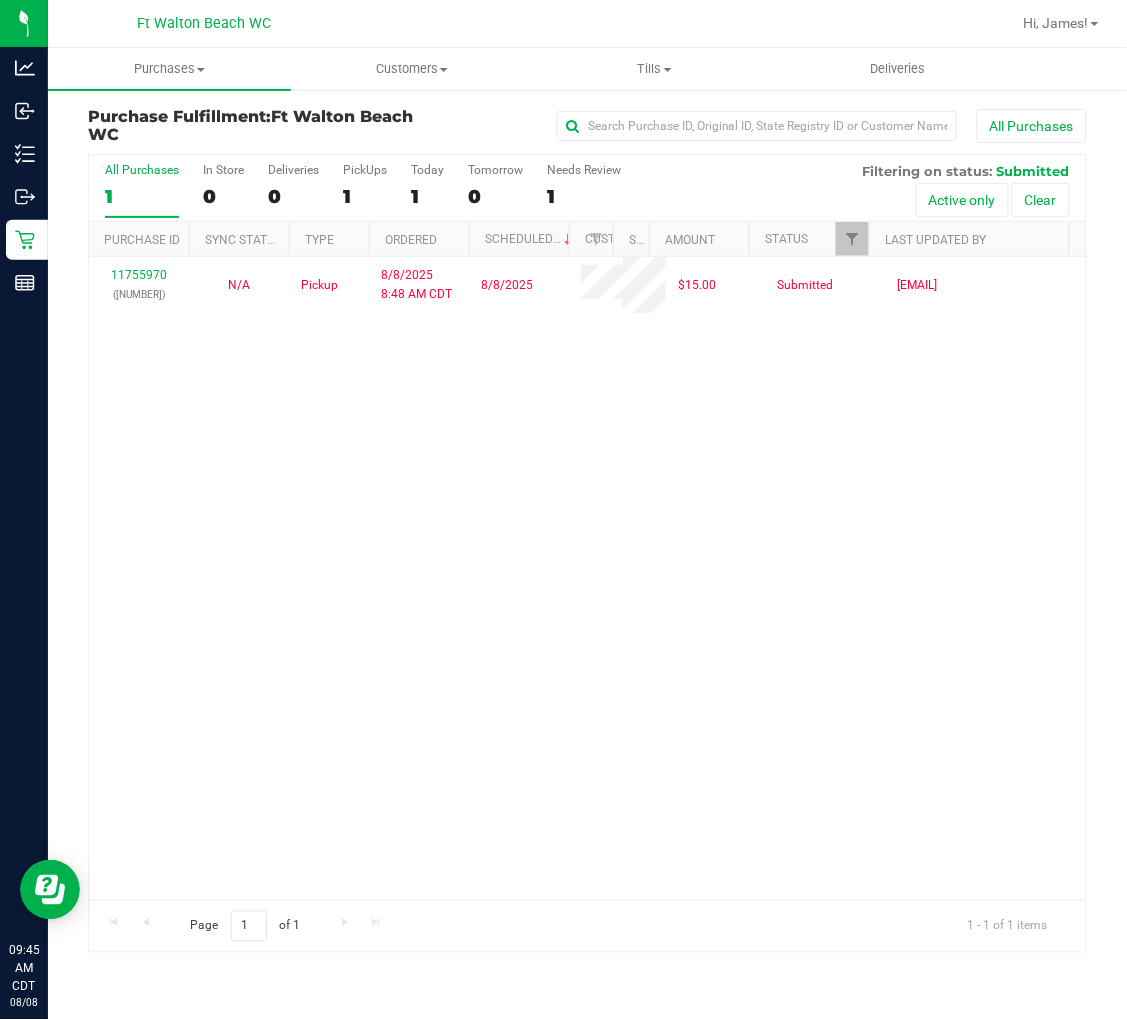 click on "[NUMBER]
([NUMBER])
N/A
Pickup [DATE] [TIME] [TIMEZONE] [DATE]
[PRICE]
Submitted [EMAIL]" at bounding box center [587, 578] 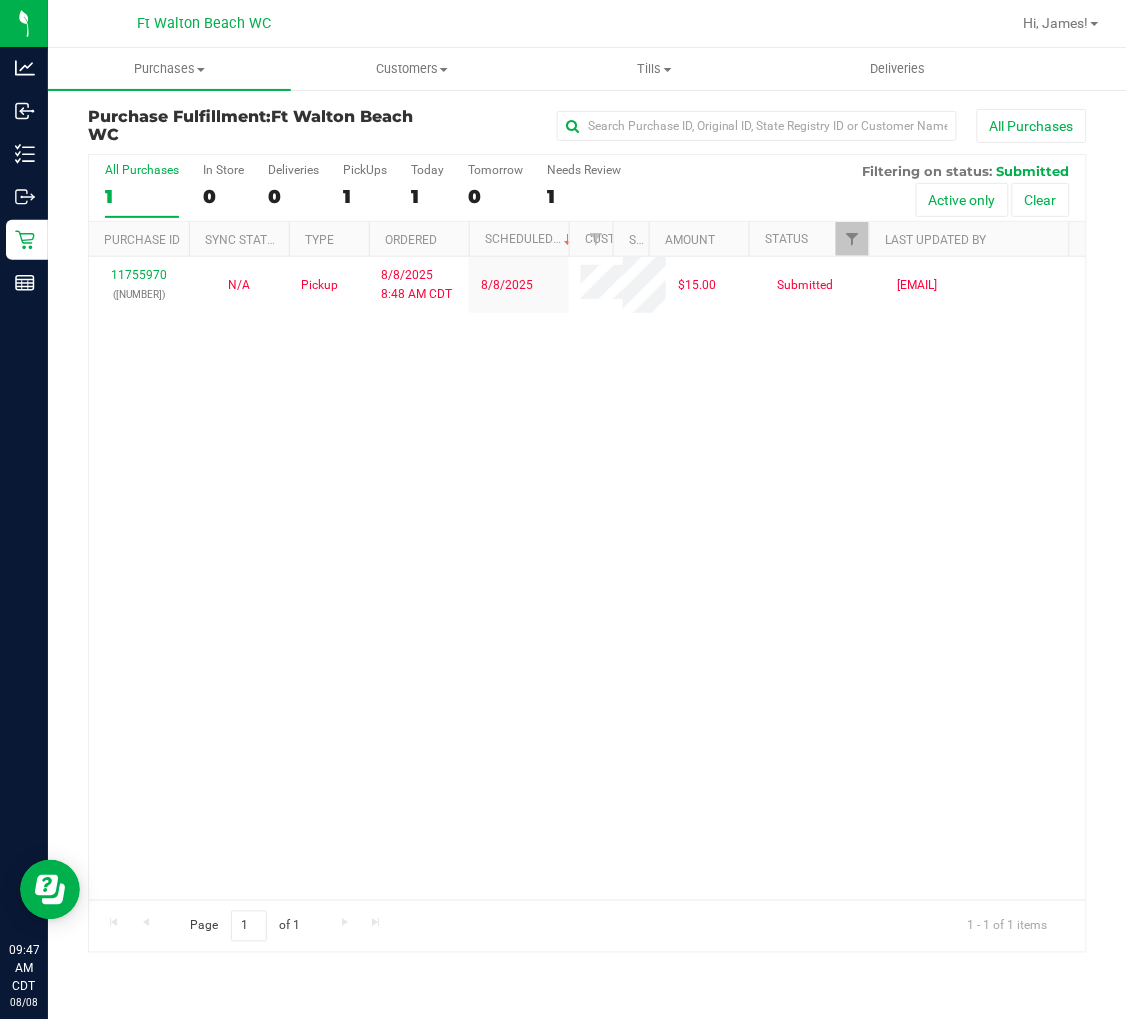 click on "[NUMBER]
([NUMBER])
N/A
Pickup [DATE] [TIME] [TIMEZONE] [DATE]
[PRICE]
Submitted [EMAIL]" at bounding box center (587, 578) 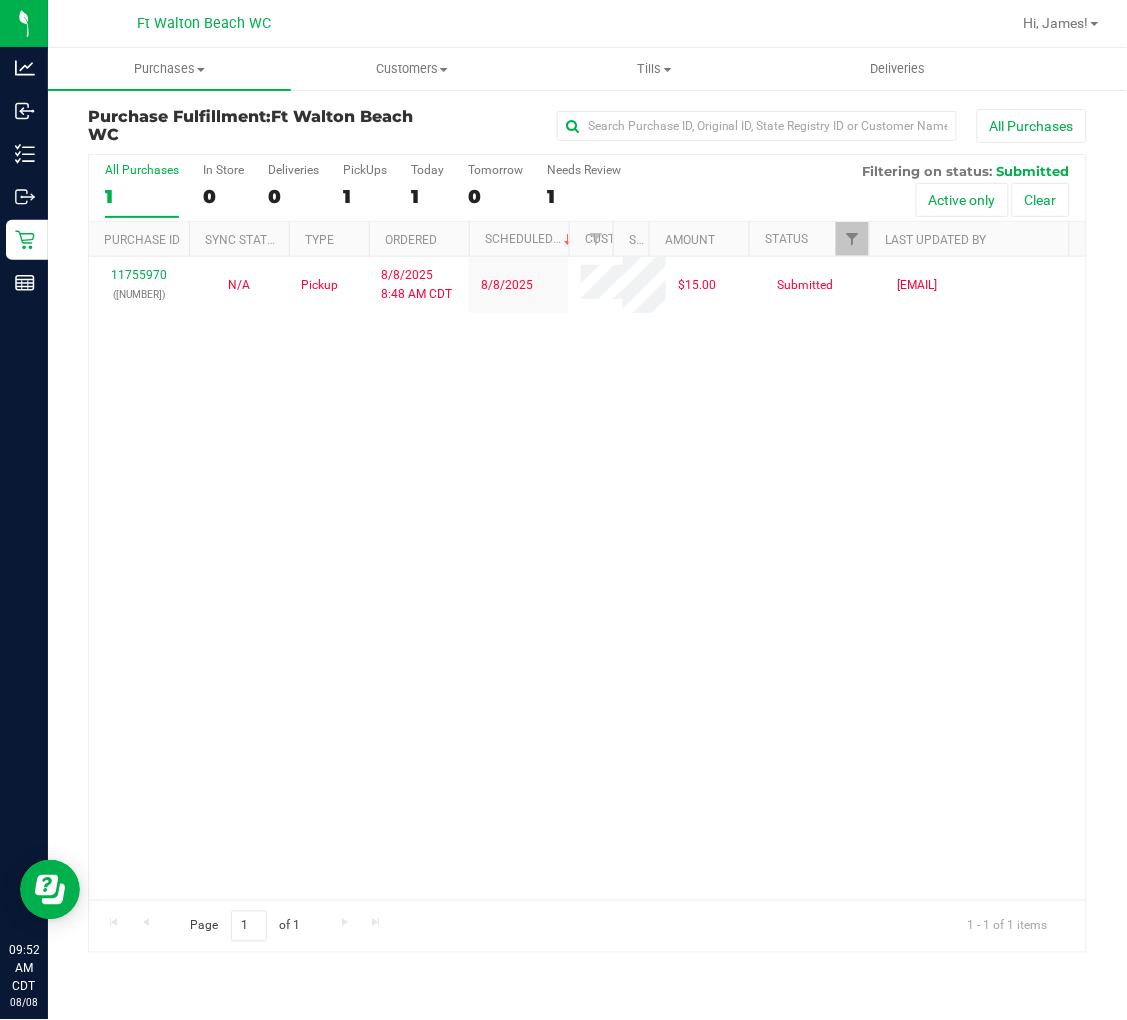 click on "[NUMBER]
([NUMBER])
N/A
Pickup [DATE] [TIME] [TIMEZONE] [DATE]
[PRICE]
Submitted [EMAIL]" at bounding box center (587, 578) 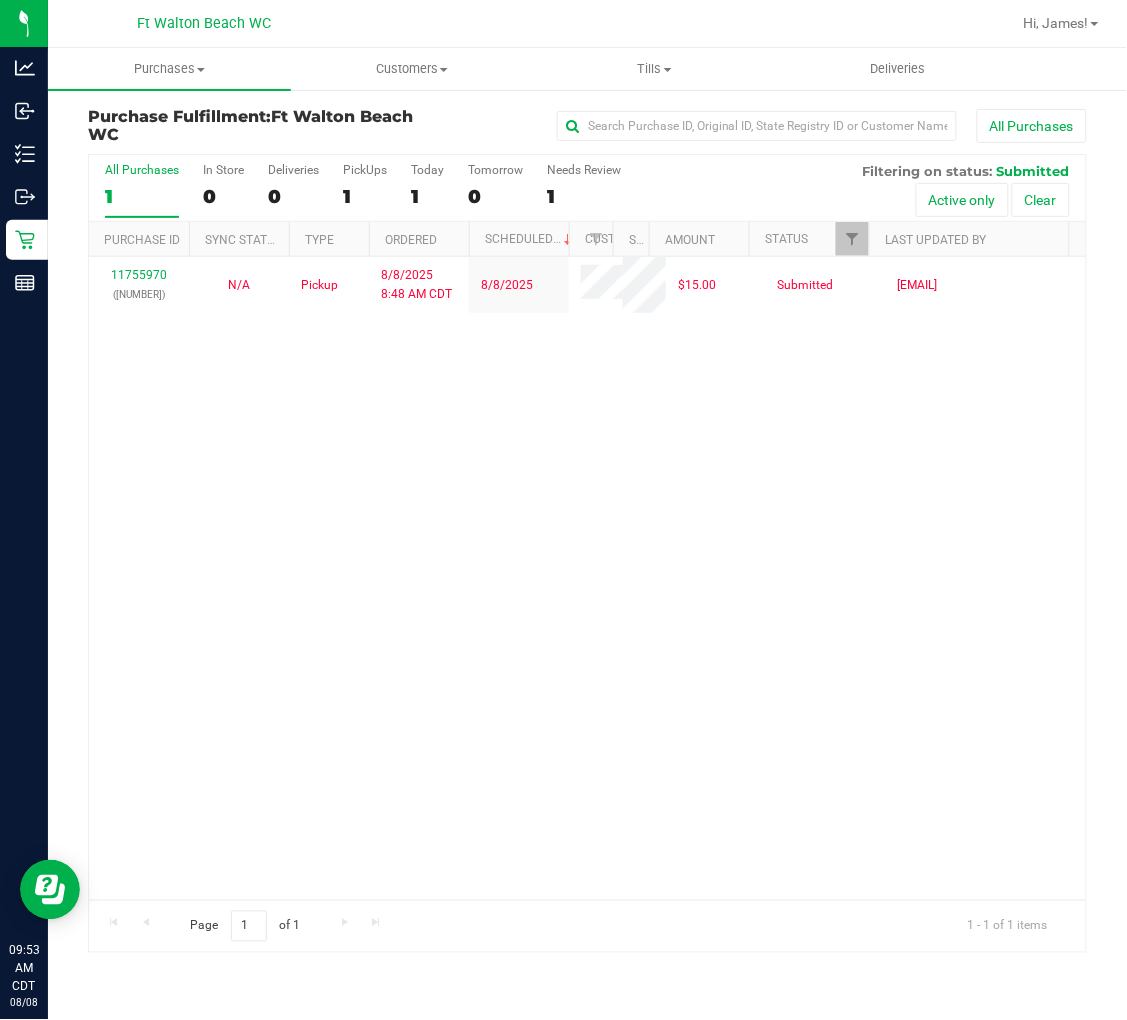 click on "[NUMBER]
([NUMBER])
N/A
Pickup [DATE] [TIME] [TIMEZONE] [DATE]
[PRICE]
Submitted [EMAIL]" at bounding box center [587, 578] 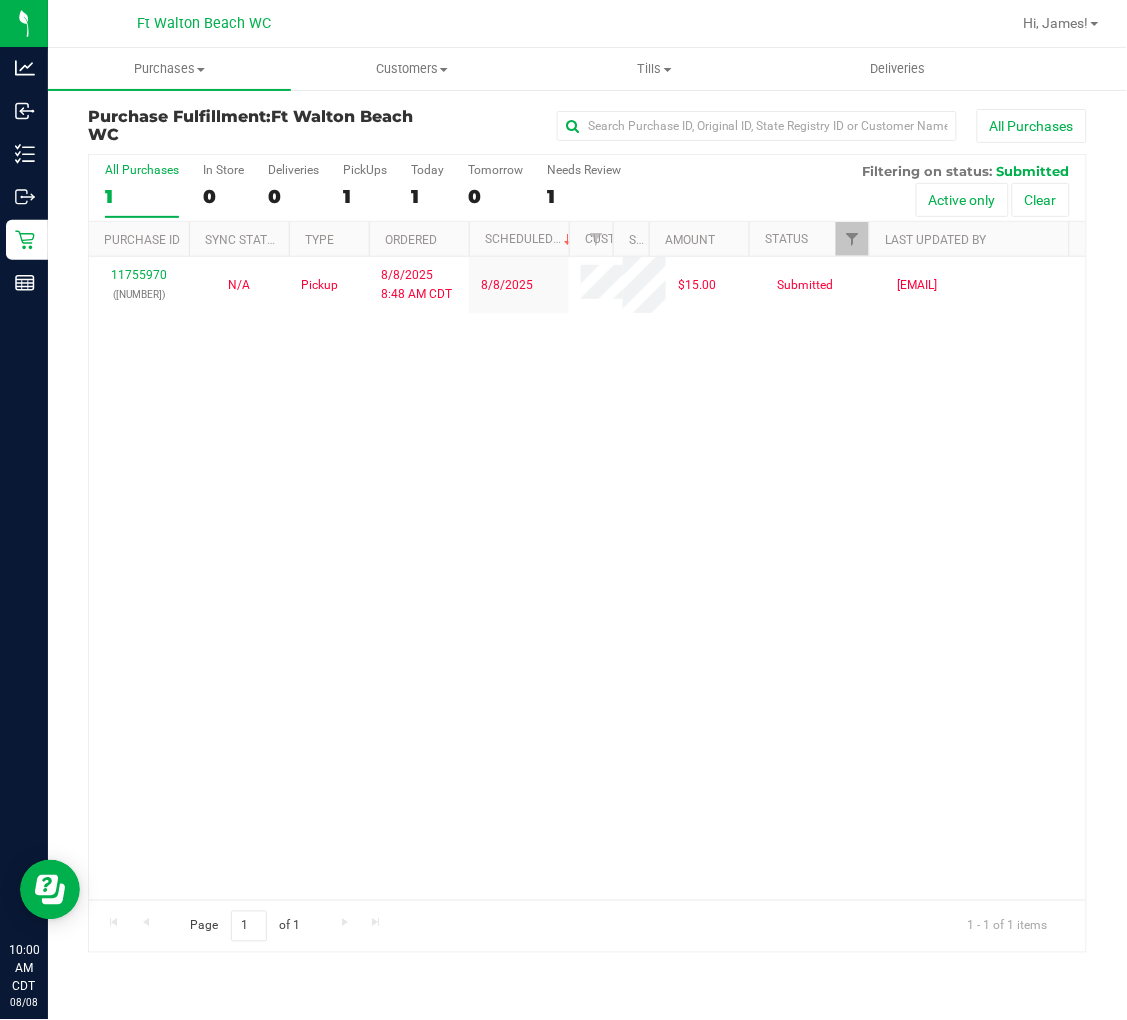 click on "[NUMBER]
([NUMBER])
N/A
Pickup [DATE] [TIME] [TIMEZONE] [DATE]
[PRICE]
Submitted [EMAIL]" at bounding box center (587, 578) 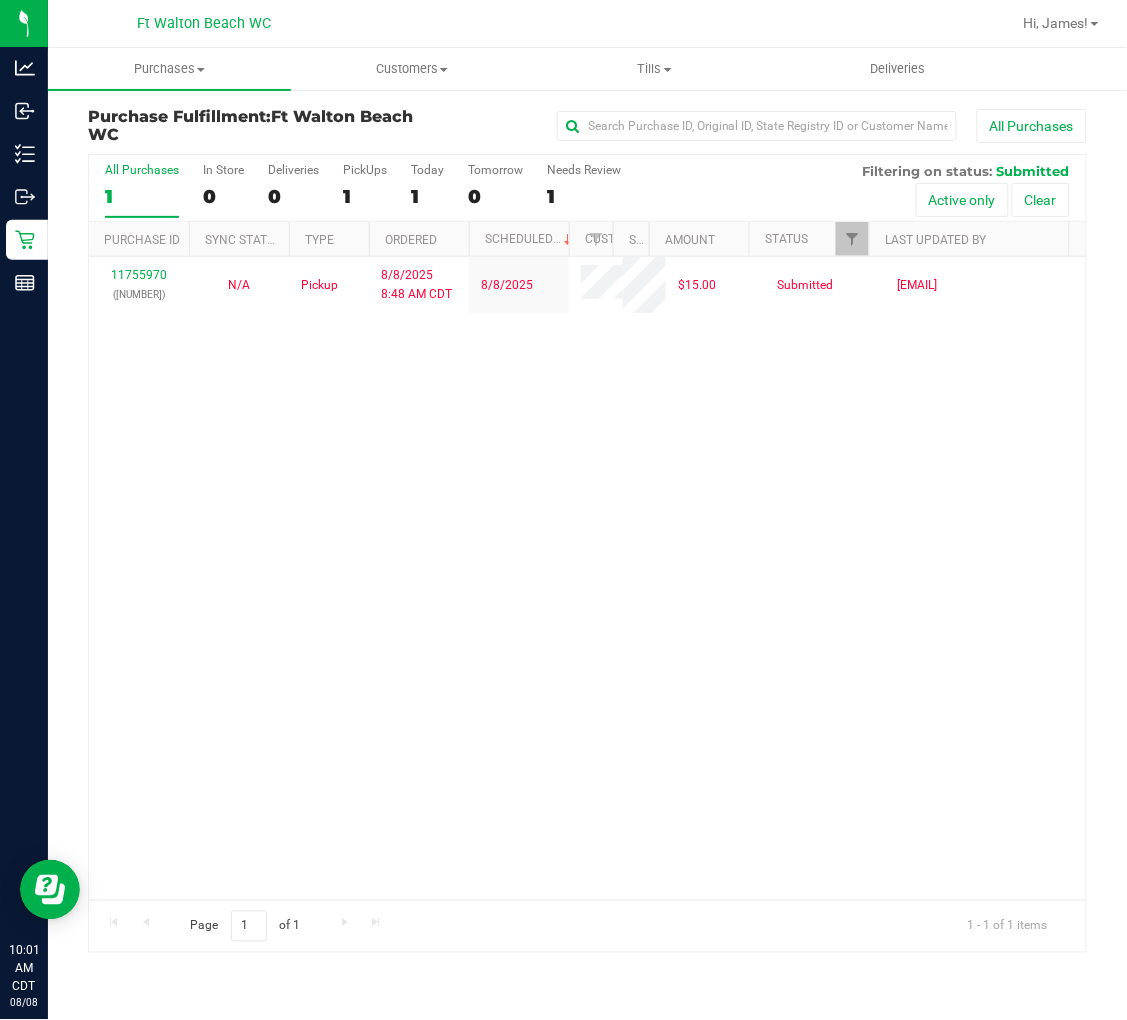 click on "[NUMBER]
([NUMBER])
N/A
Pickup [DATE] [TIME] [TIMEZONE] [DATE]
[PRICE]
Submitted [EMAIL]" at bounding box center [587, 578] 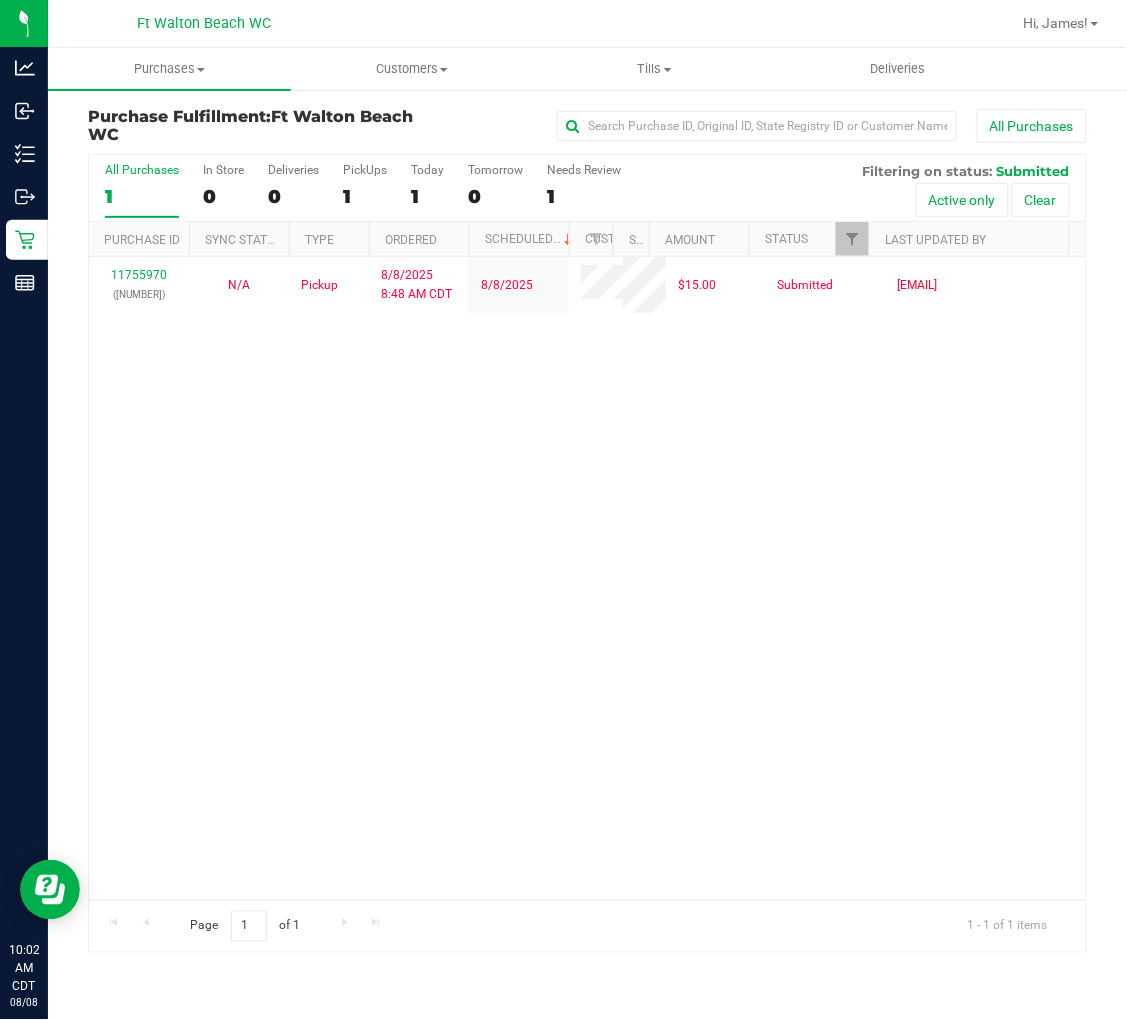 click on "[NUMBER]
([NUMBER])
N/A
Pickup [DATE] [TIME] [TIMEZONE] [DATE]
[PRICE]
Submitted [EMAIL]" at bounding box center (587, 578) 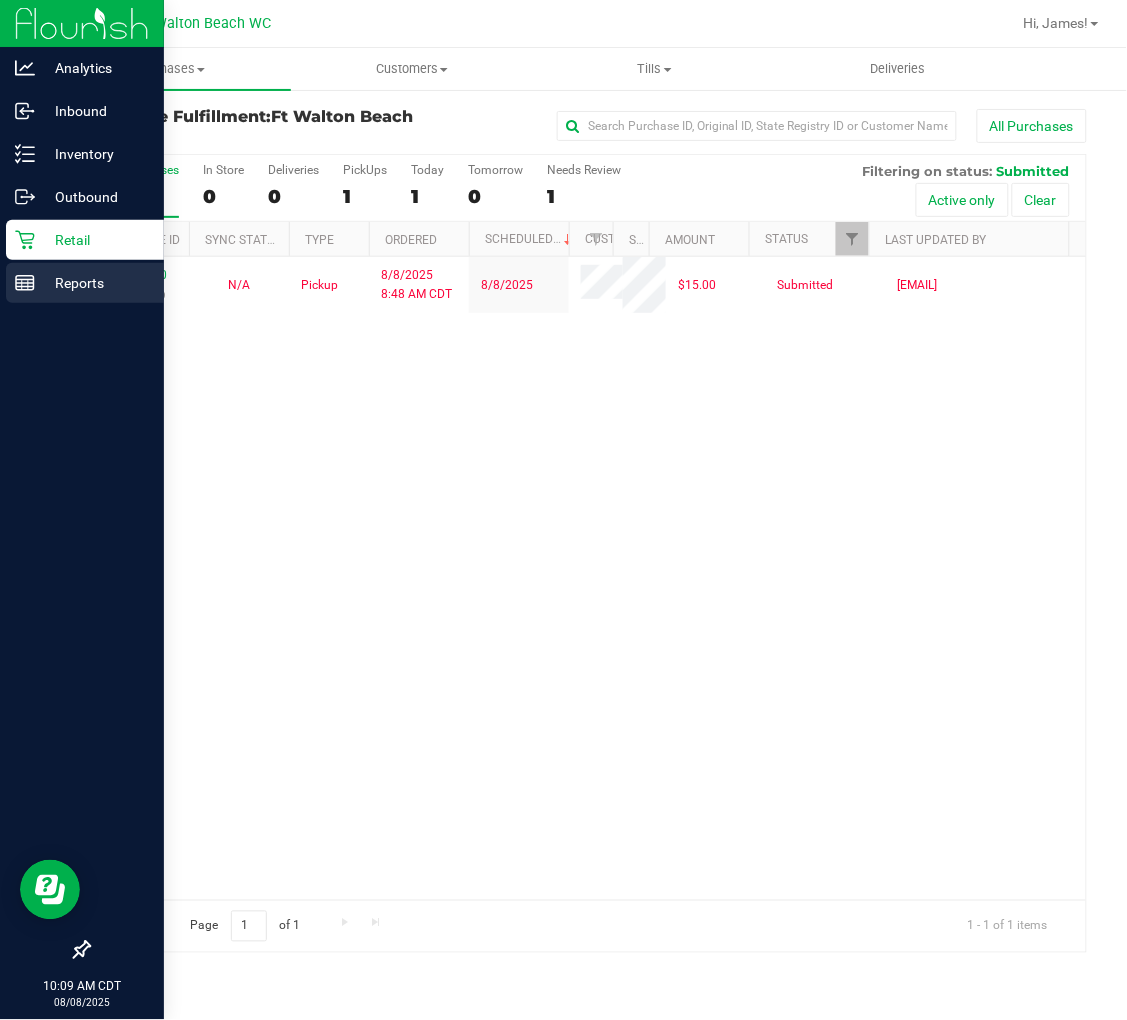 click 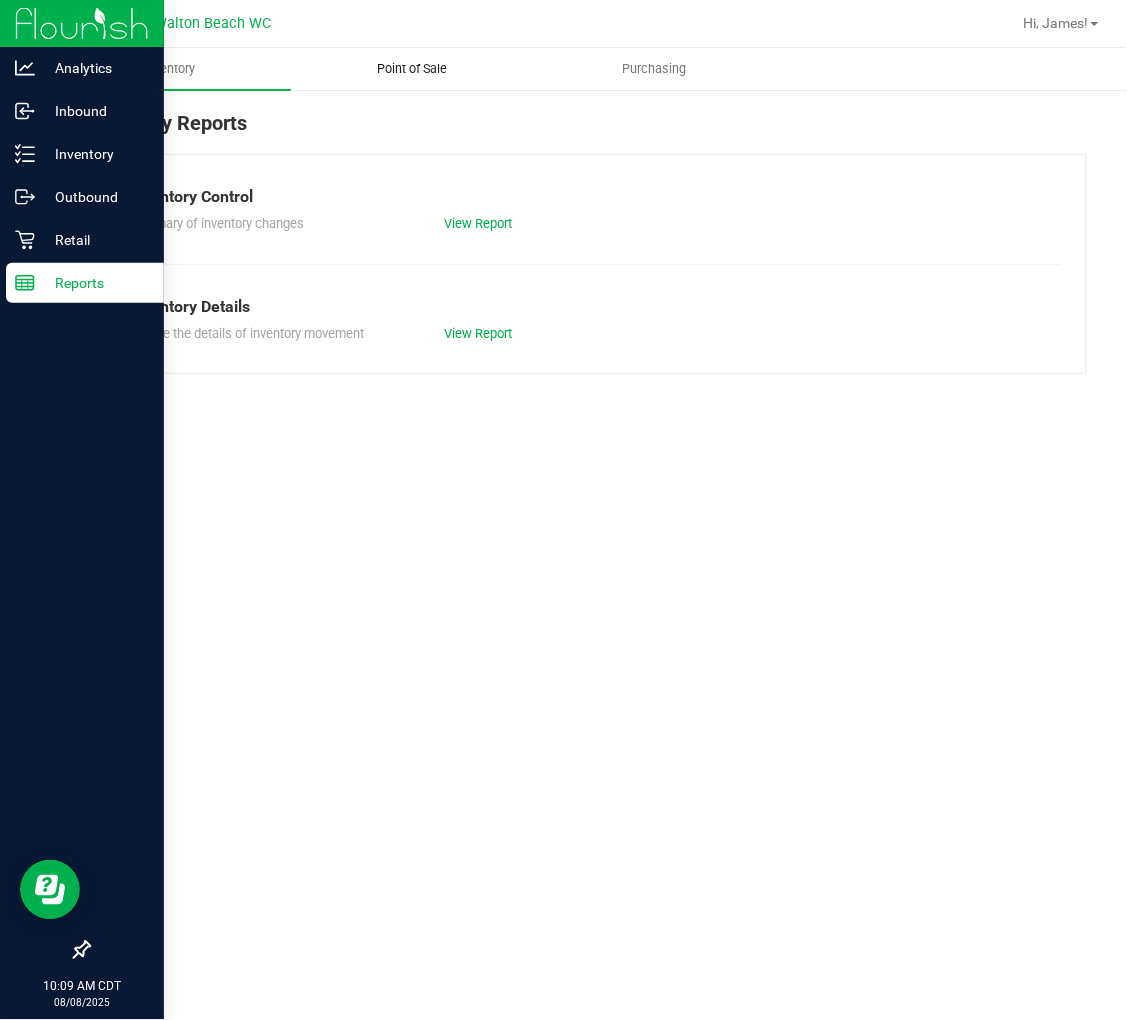 click on "Point of Sale" at bounding box center [412, 69] 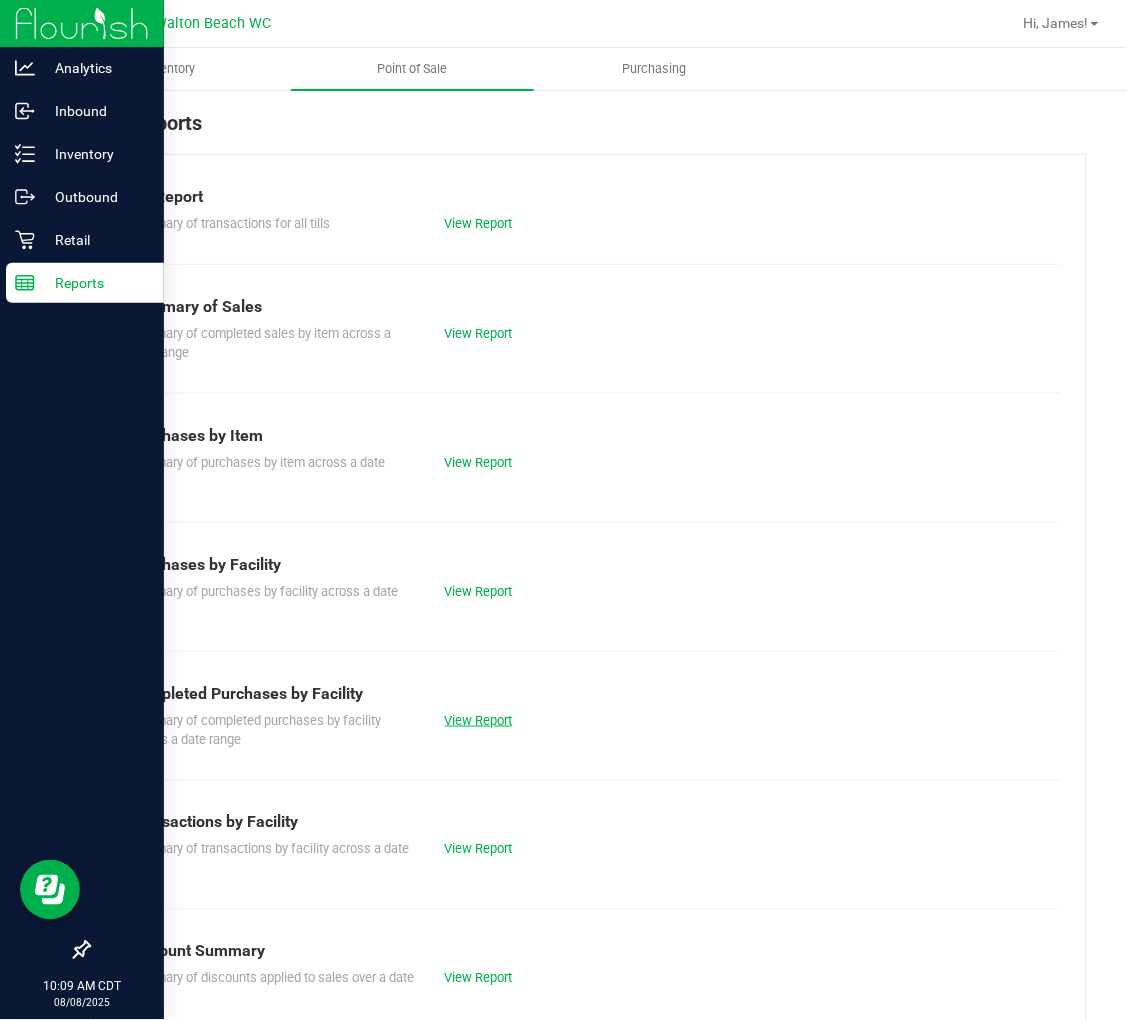 click on "View Report" at bounding box center [479, 720] 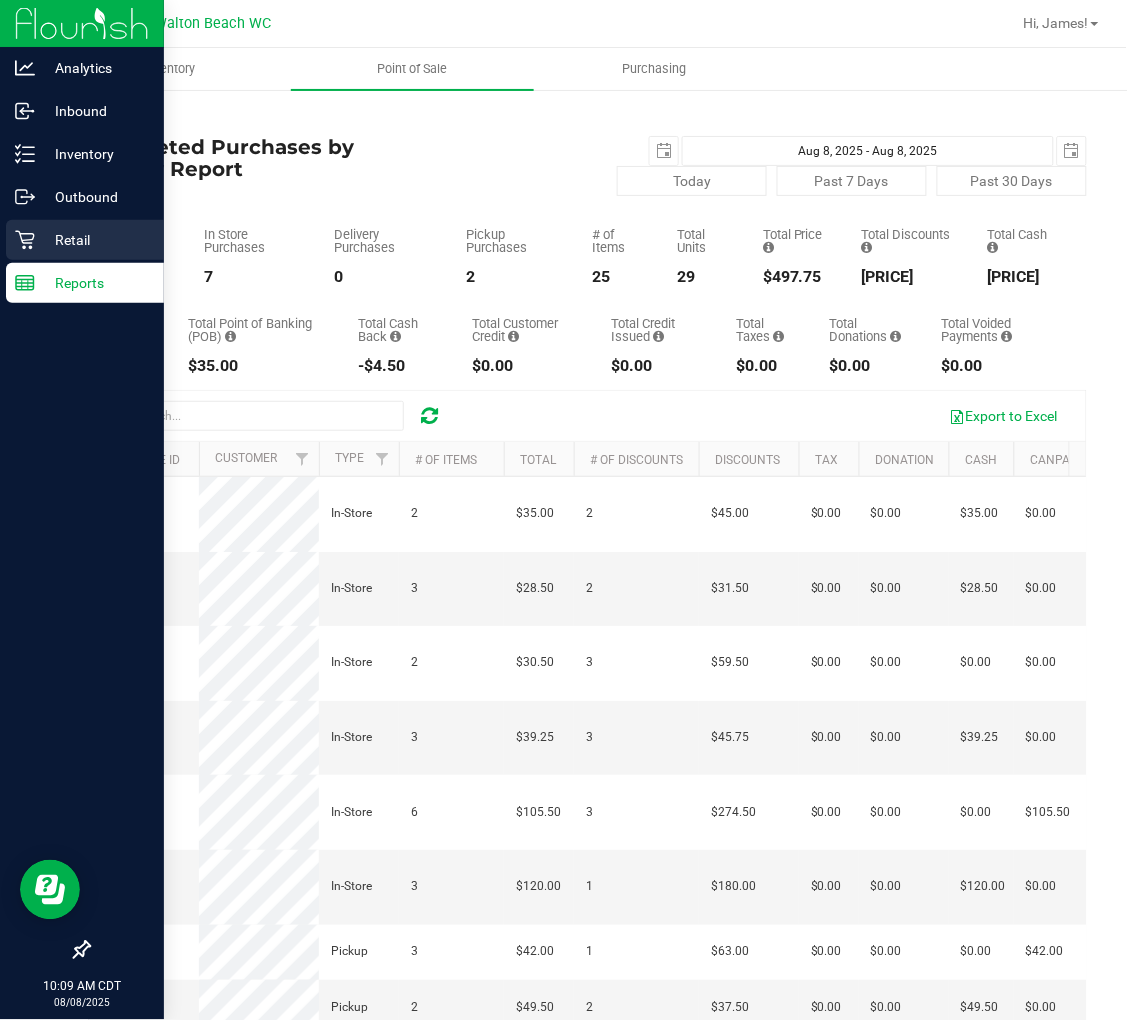 click on "Retail" at bounding box center (95, 240) 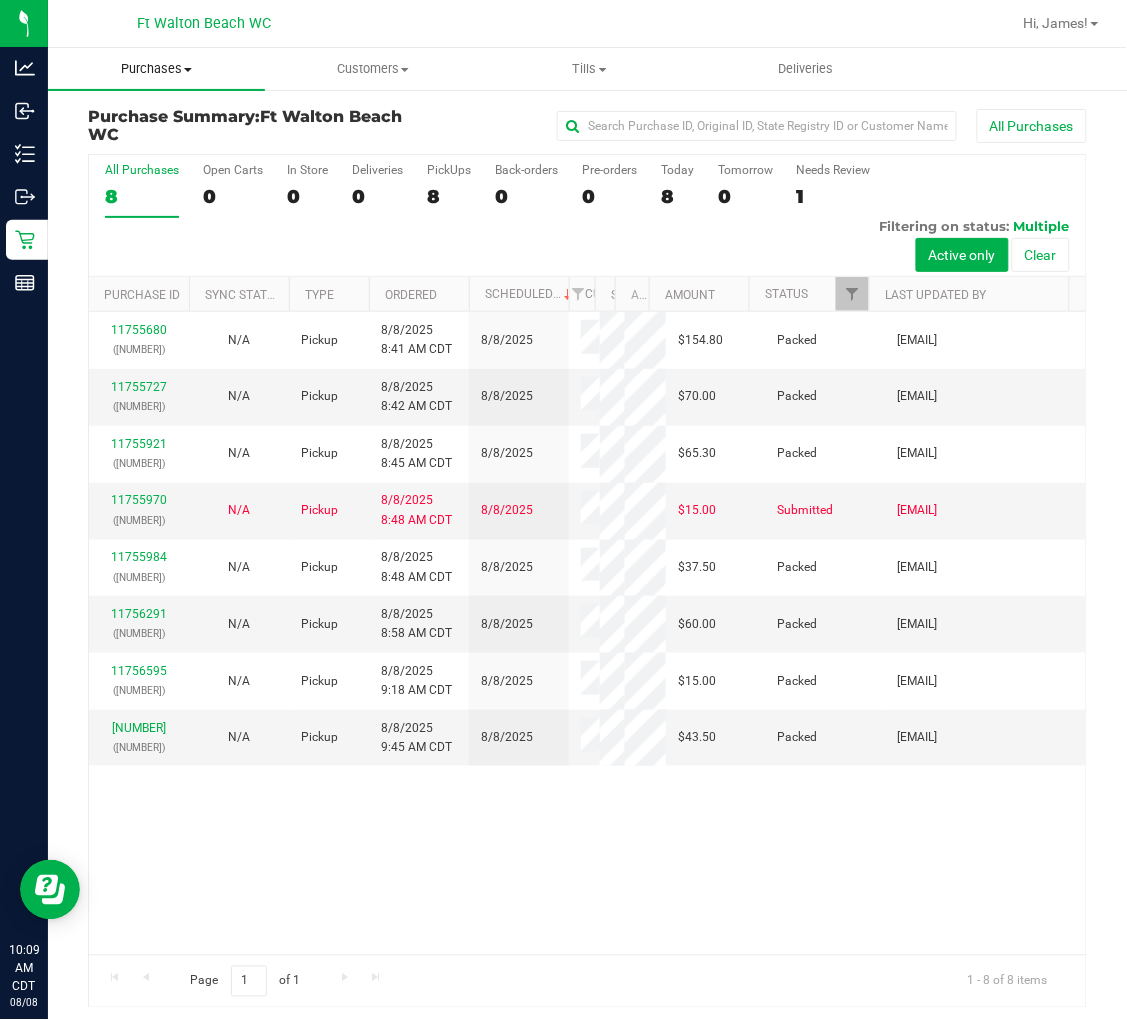 click on "Purchases" at bounding box center (156, 69) 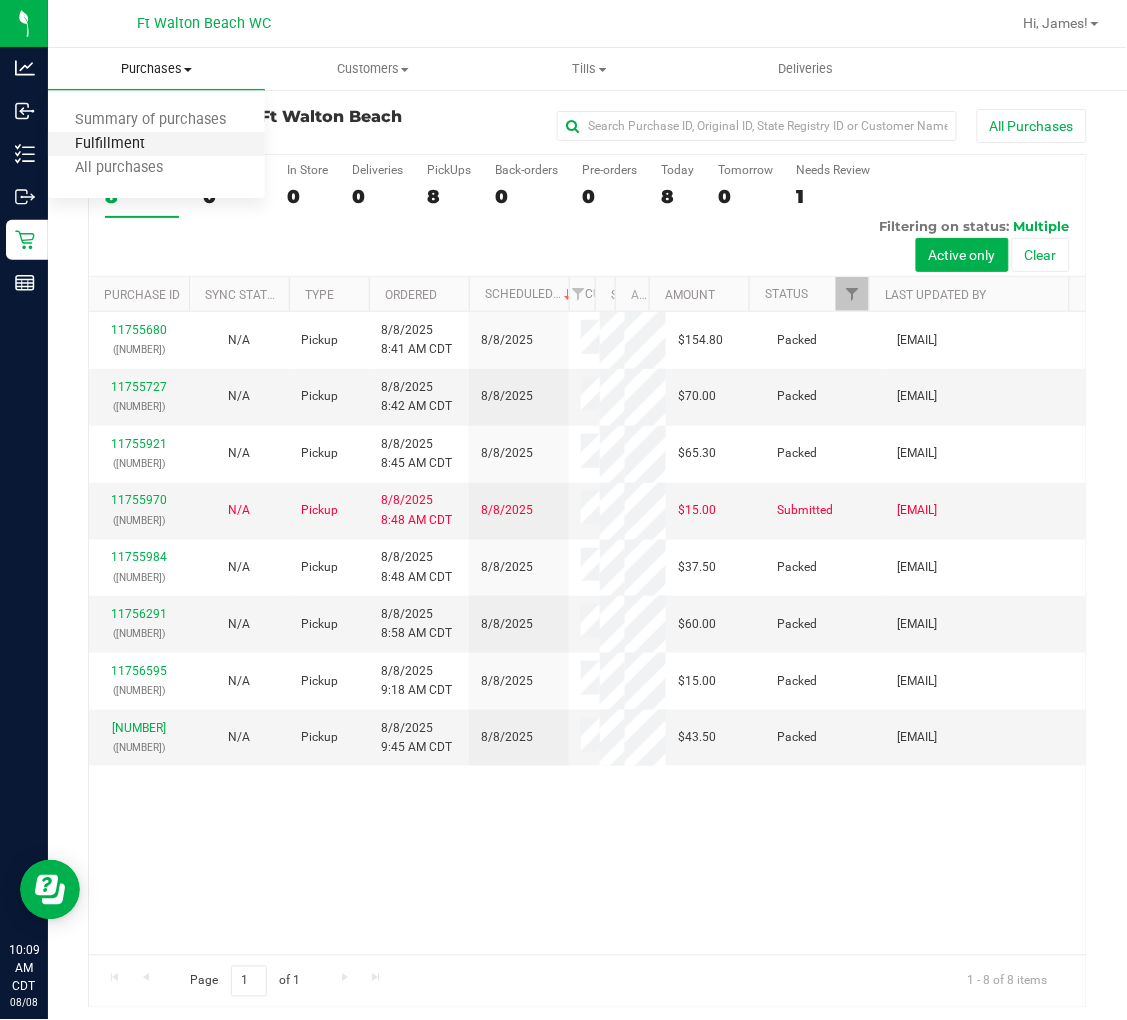 click on "Fulfillment" at bounding box center [110, 144] 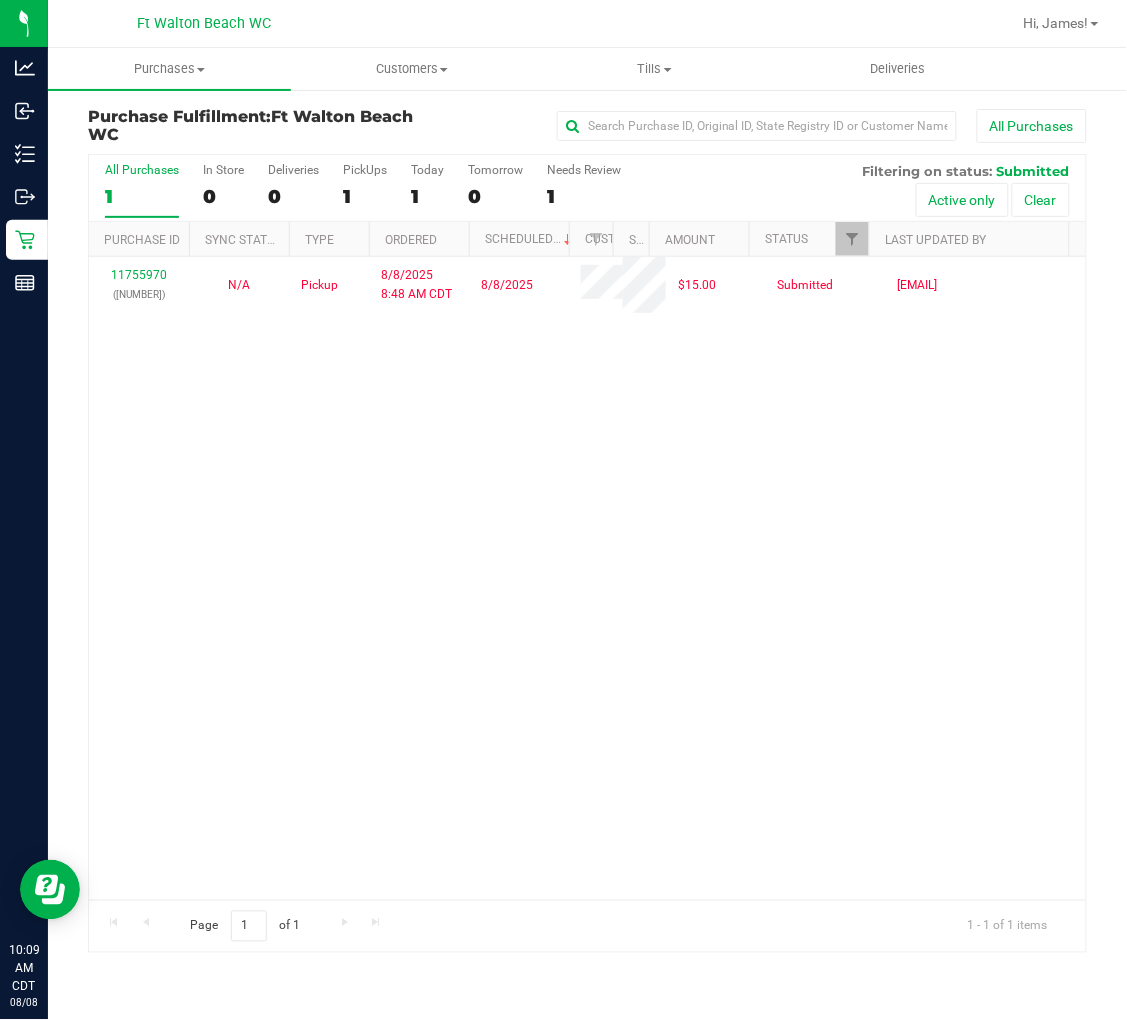 click on "[NUMBER]
([NUMBER])
N/A
Pickup [DATE] [TIME] [TIMEZONE] [DATE]
[PRICE]
Submitted [EMAIL]" at bounding box center (587, 578) 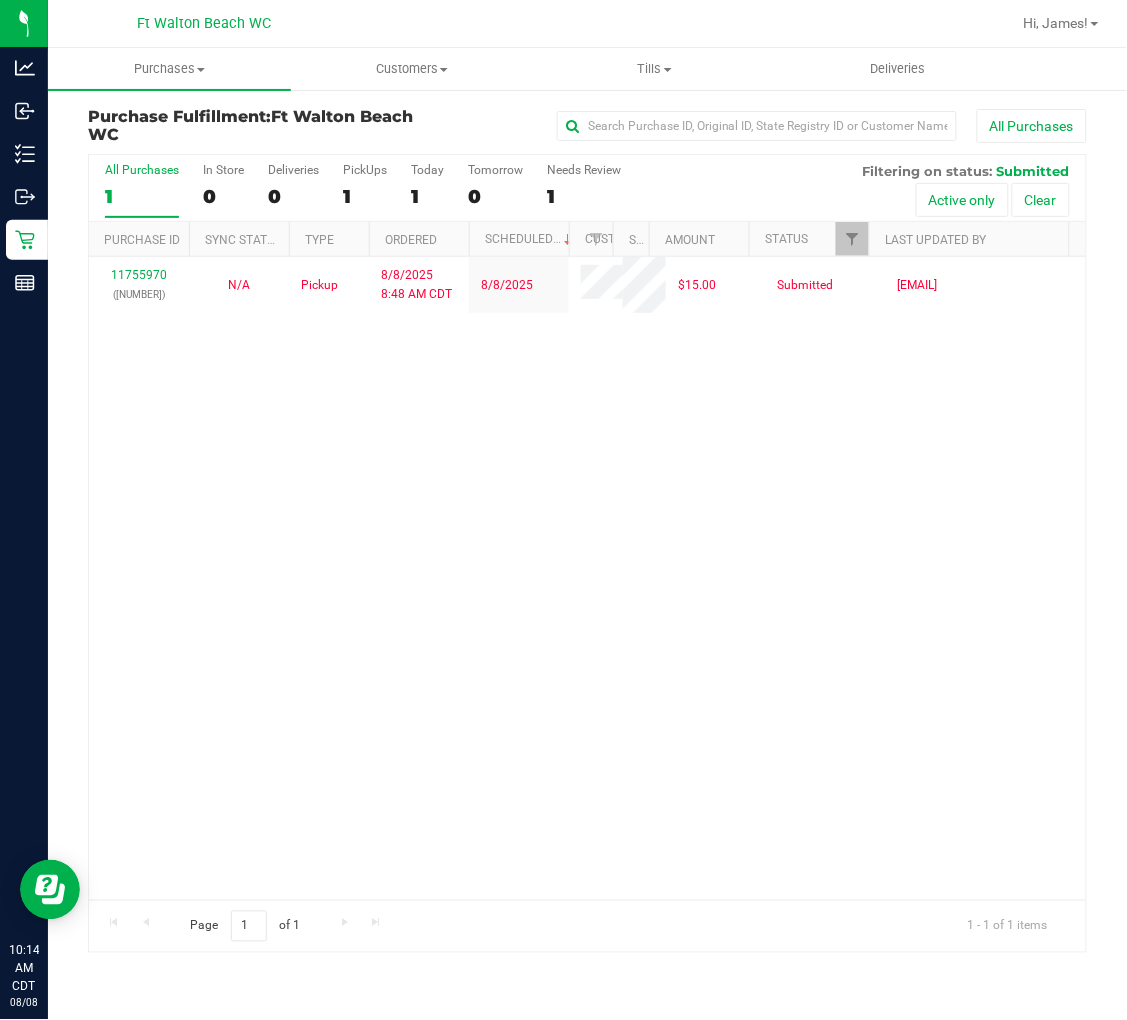 click on "[NUMBER]
([NUMBER])
N/A
Pickup [DATE] [TIME] [TIMEZONE] [DATE]
[PRICE]
Submitted [EMAIL]" at bounding box center [587, 578] 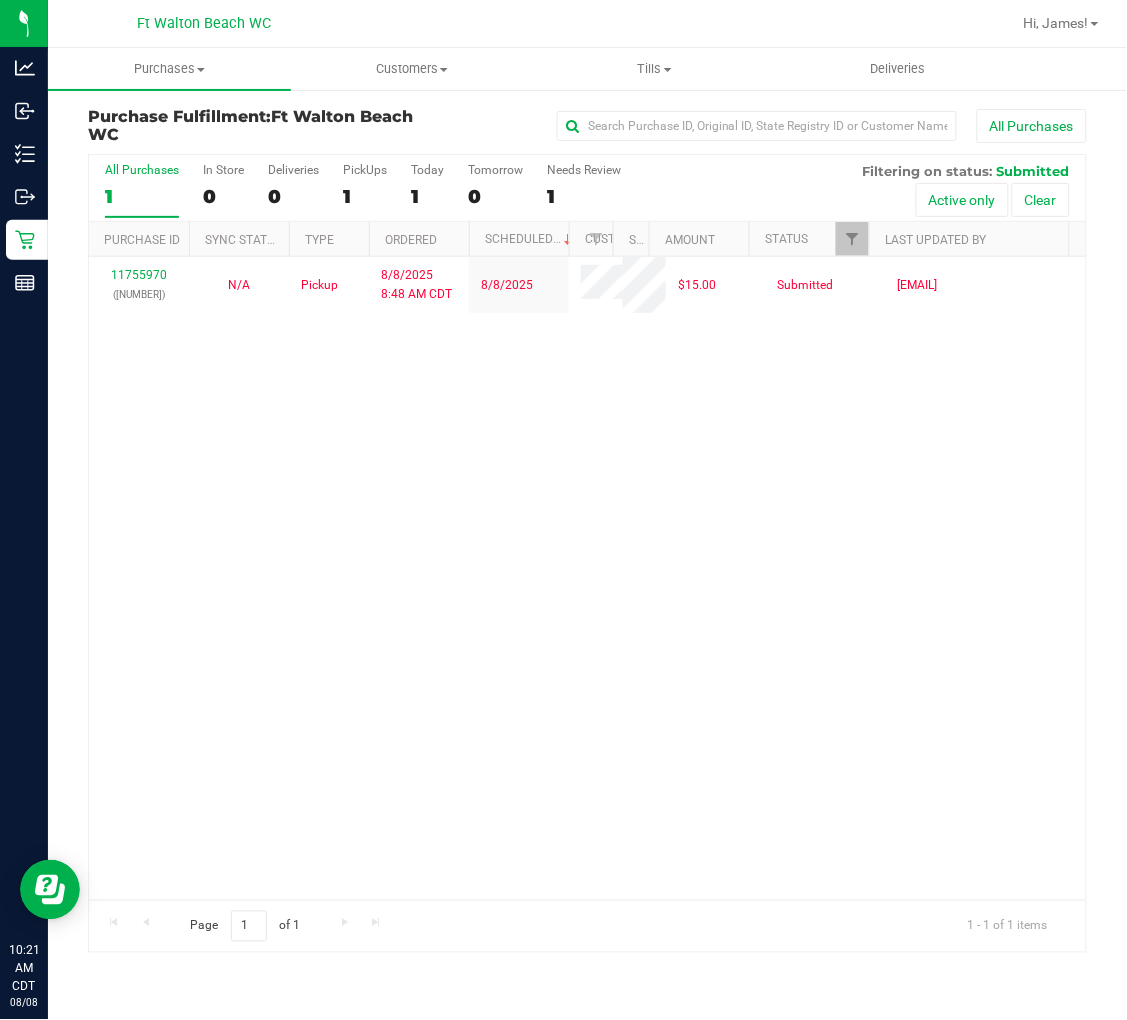 click on "[NUMBER]
([NUMBER])
N/A
Pickup [DATE] [TIME] [TIMEZONE] [DATE]
[PRICE]
Submitted [EMAIL]" at bounding box center (587, 578) 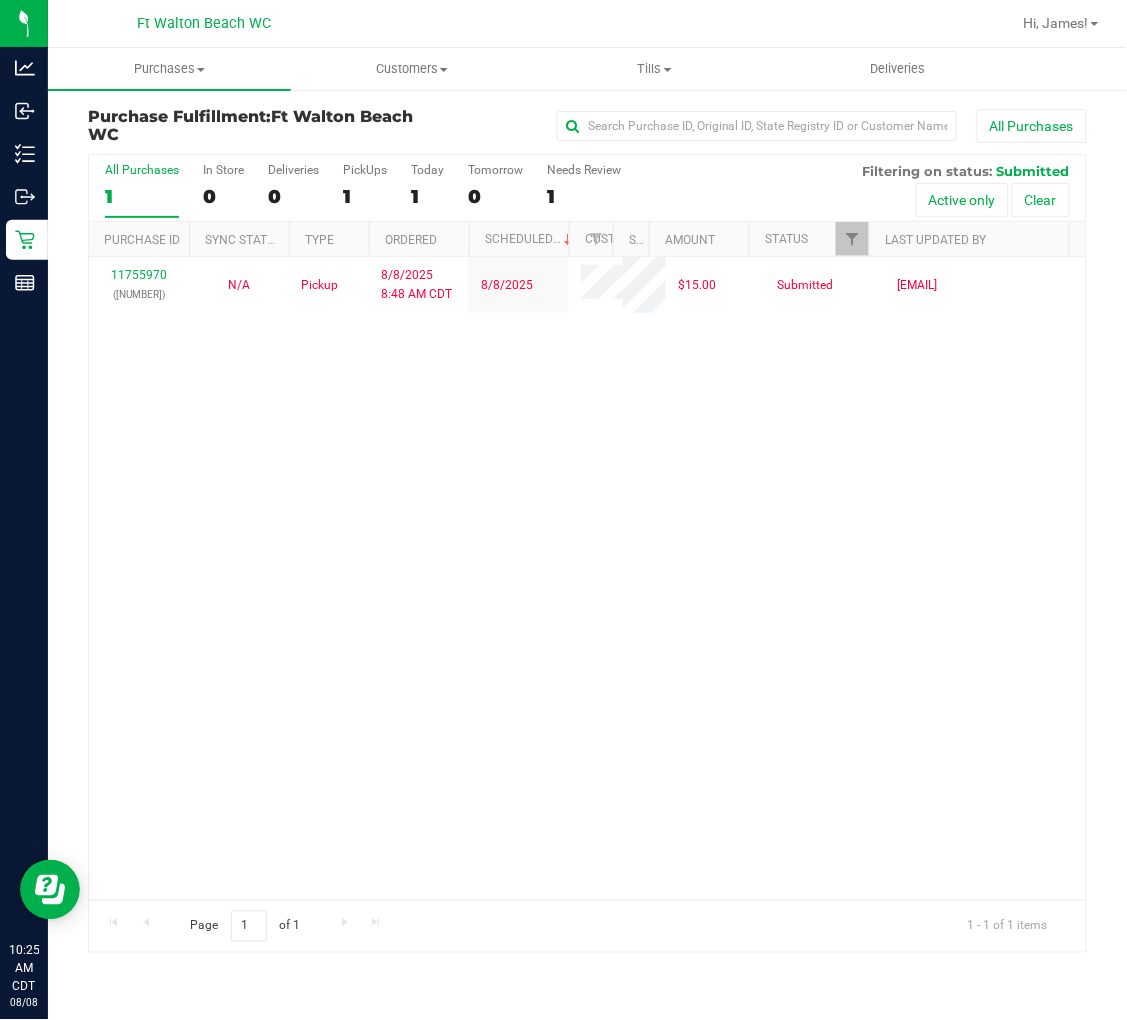 click on "[NUMBER]
([NUMBER])
N/A
Pickup [DATE] [TIME] [TIMEZONE] [DATE]
[PRICE]
Submitted [EMAIL]" at bounding box center (587, 578) 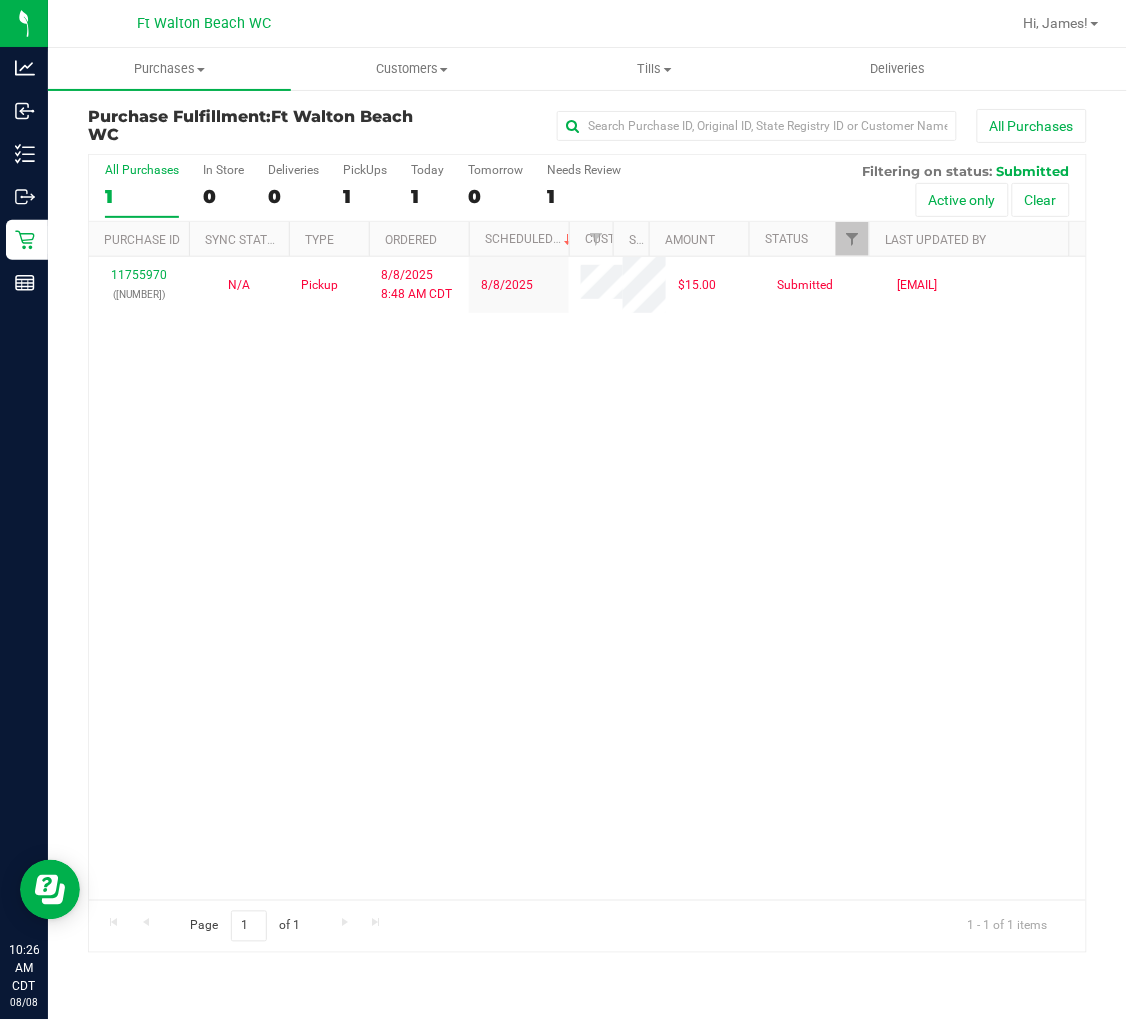 click on "[NUMBER]
([NUMBER])
N/A
Pickup [DATE] [TIME] [TIMEZONE] [DATE]
[PRICE]
Submitted [EMAIL]" at bounding box center (587, 578) 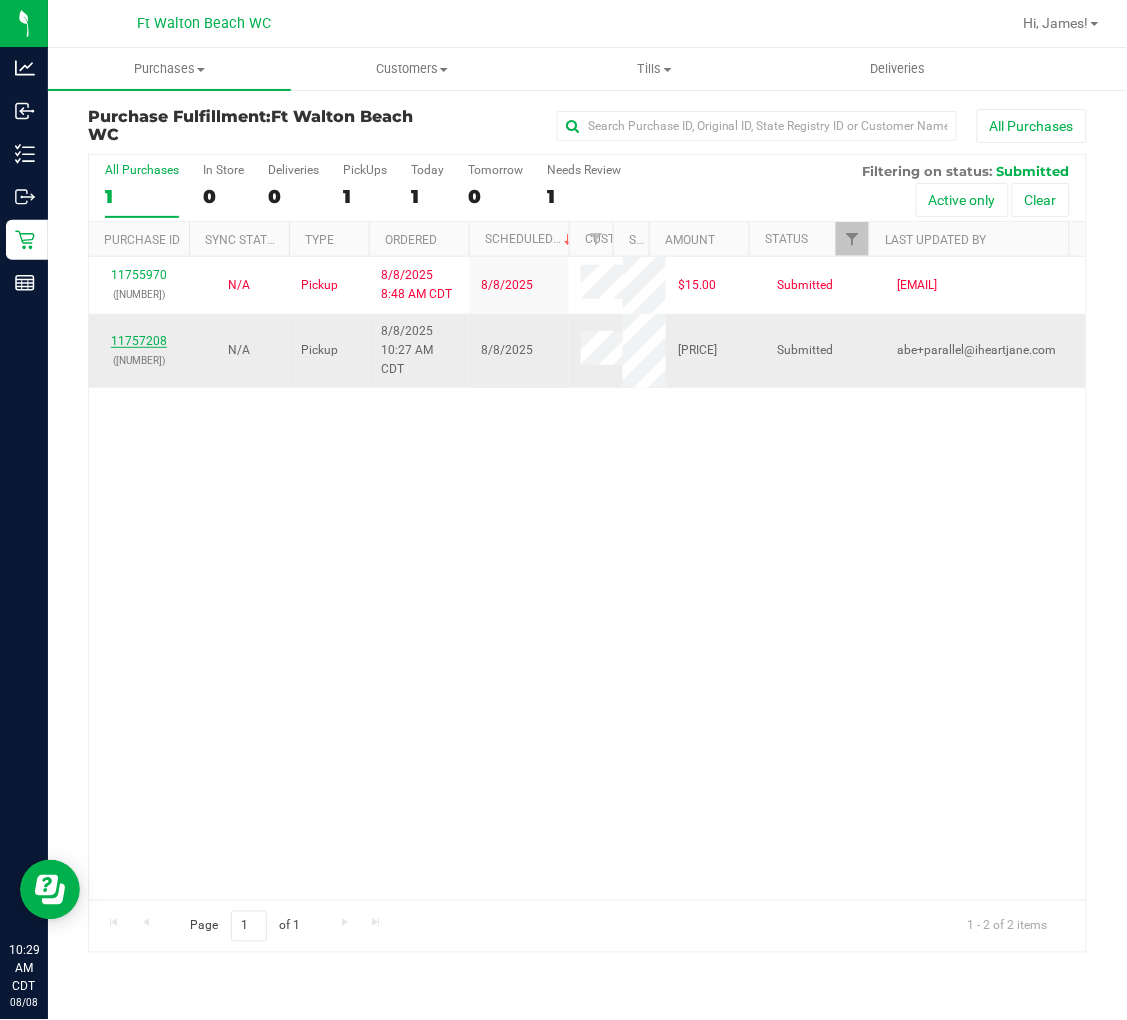 click on "11757208" at bounding box center [139, 341] 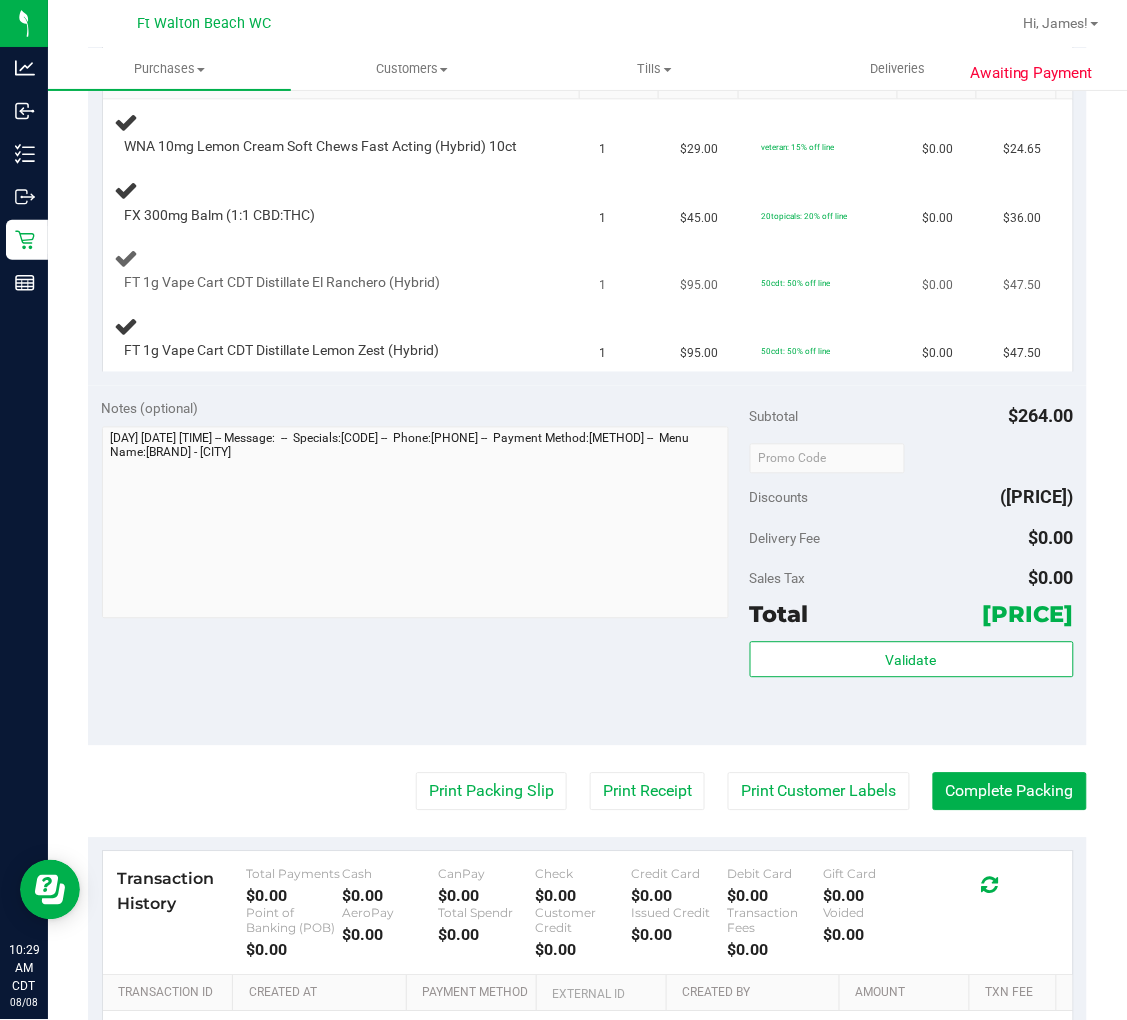scroll, scrollTop: 555, scrollLeft: 0, axis: vertical 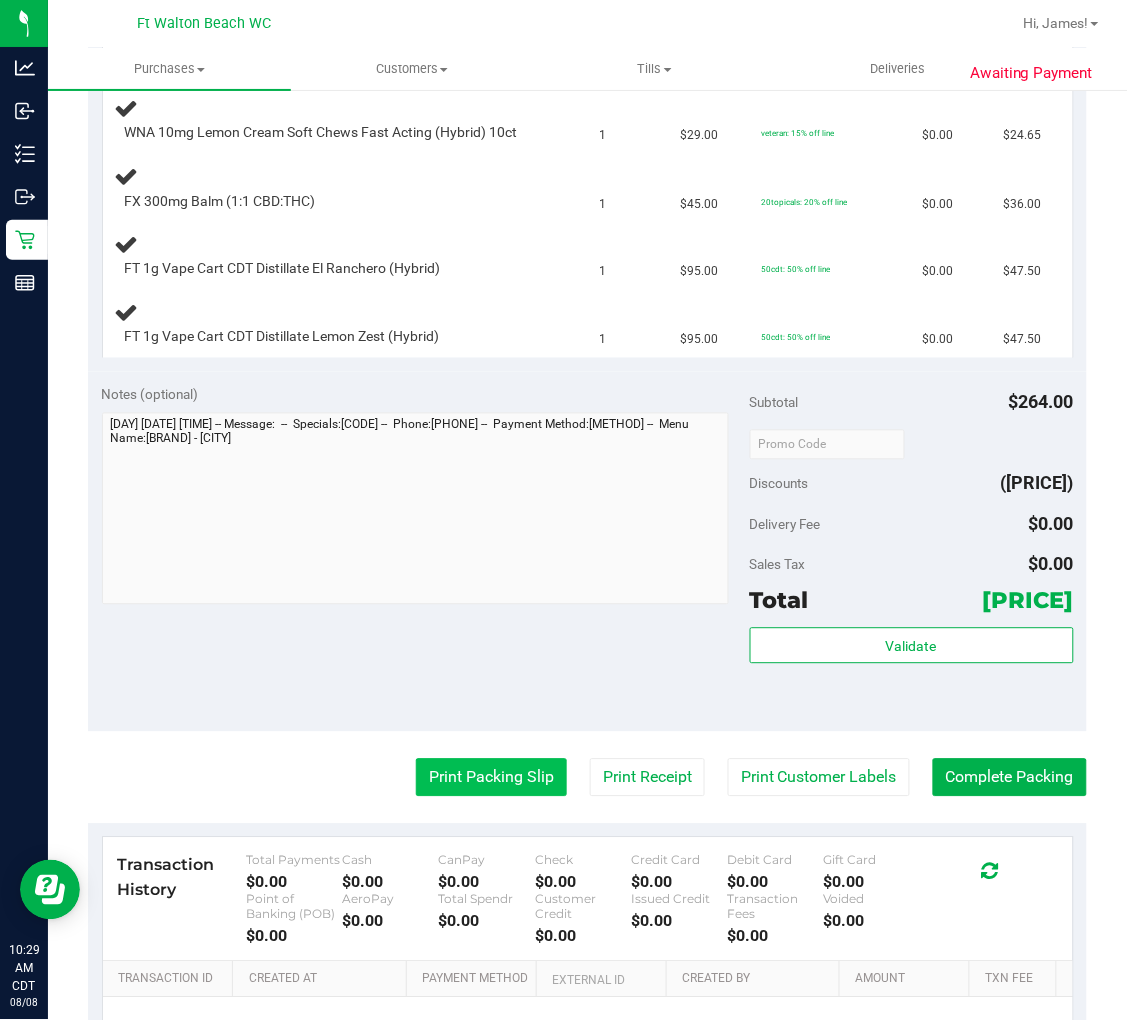 click on "Print Packing Slip" at bounding box center [491, 778] 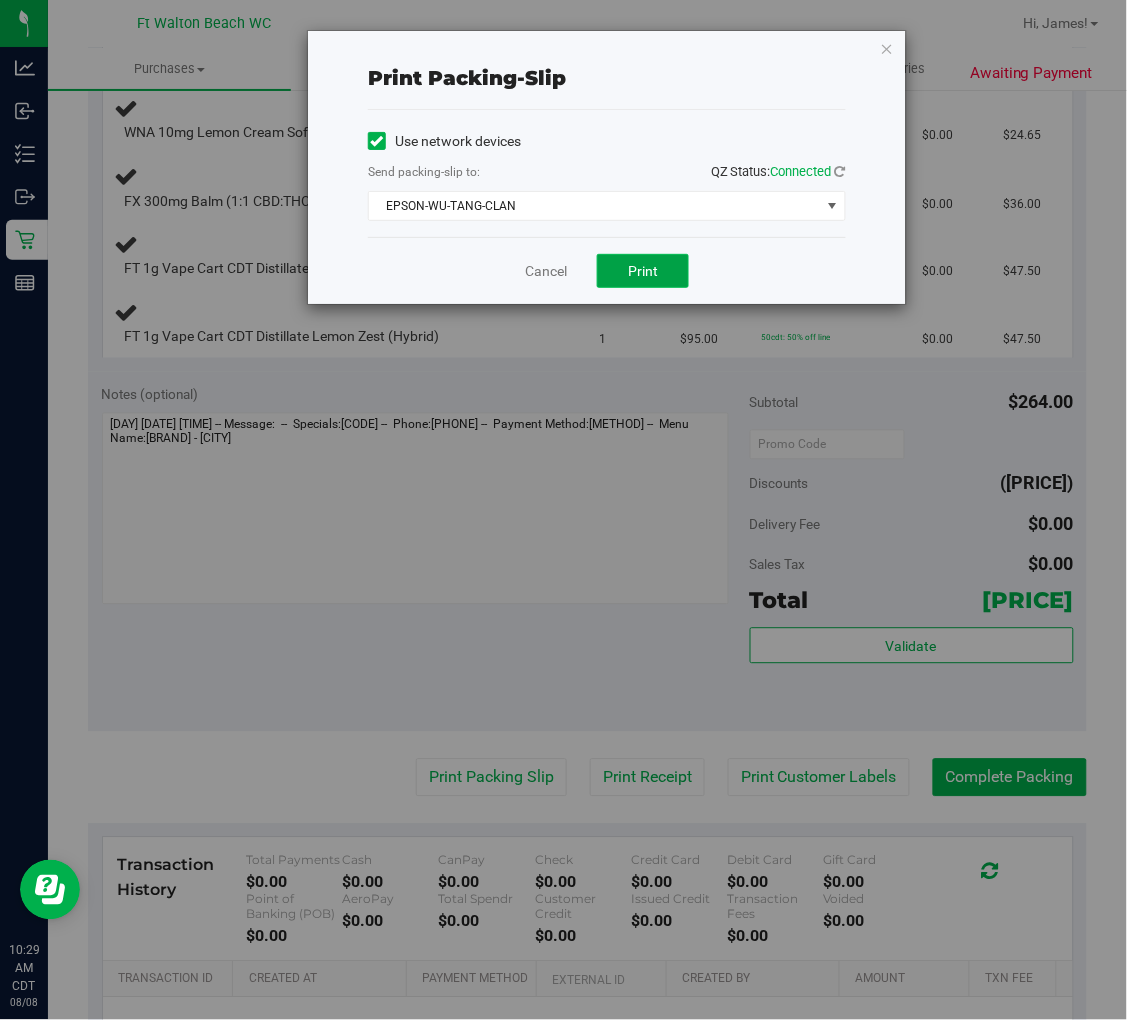click on "Print" at bounding box center (643, 271) 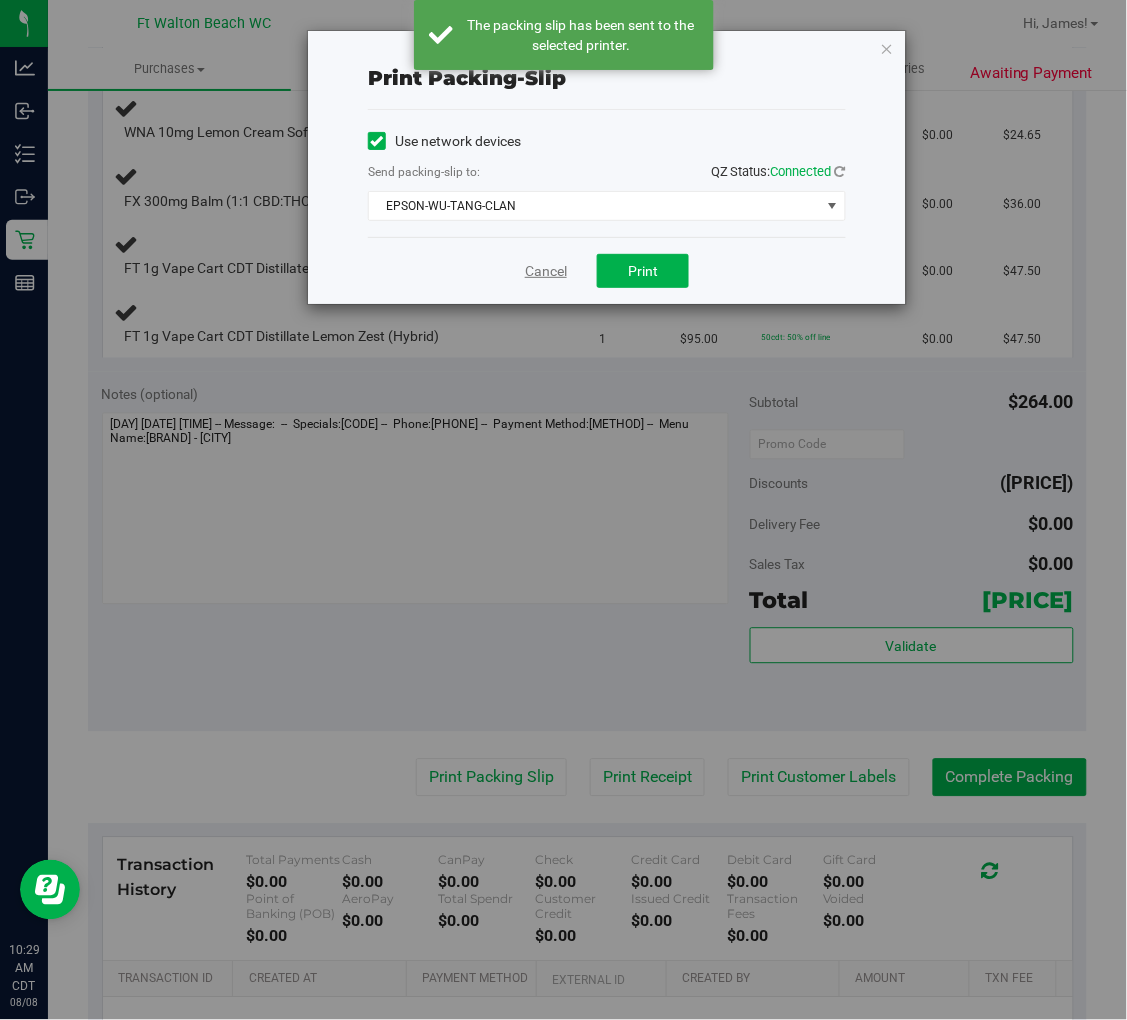 click on "Cancel" at bounding box center [546, 271] 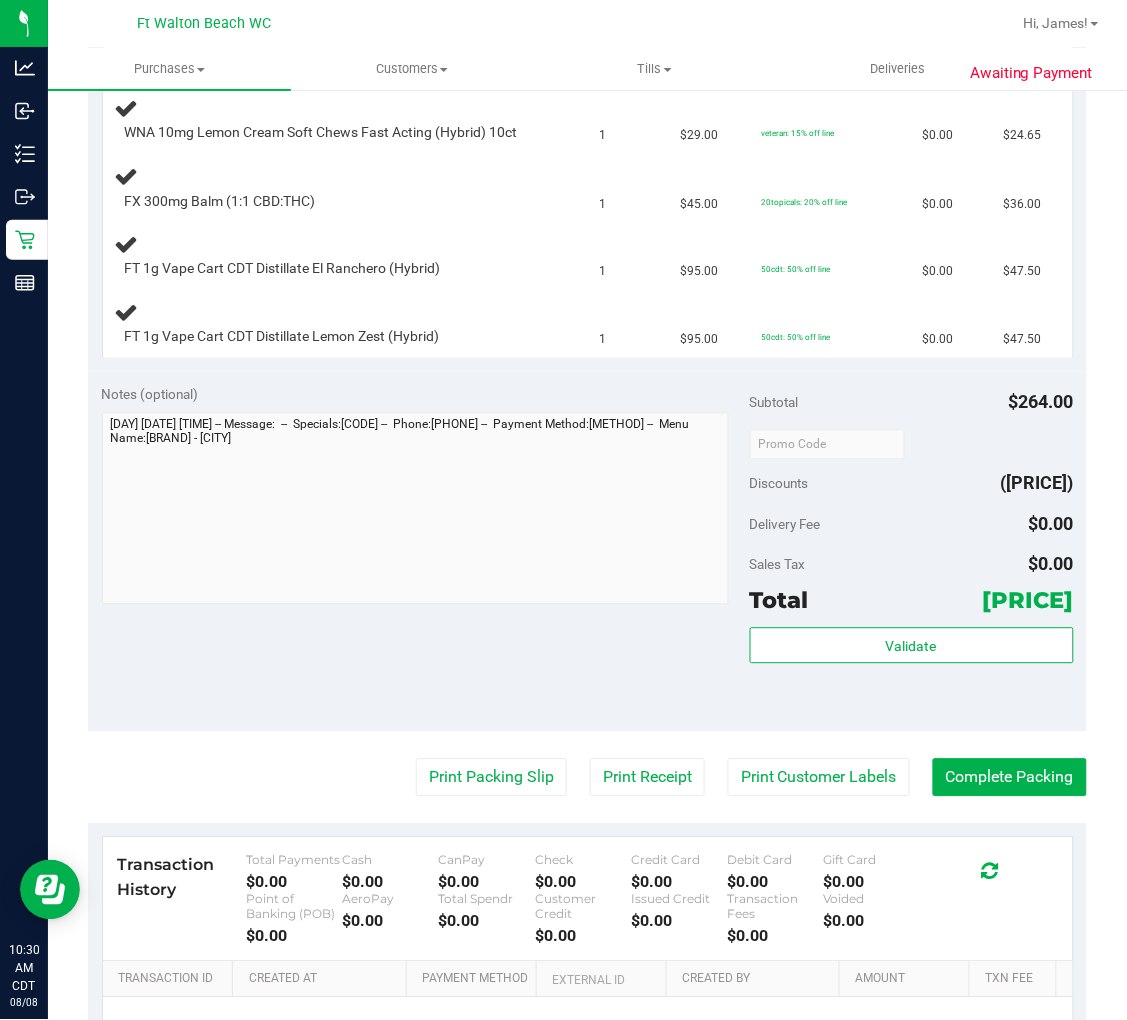 type 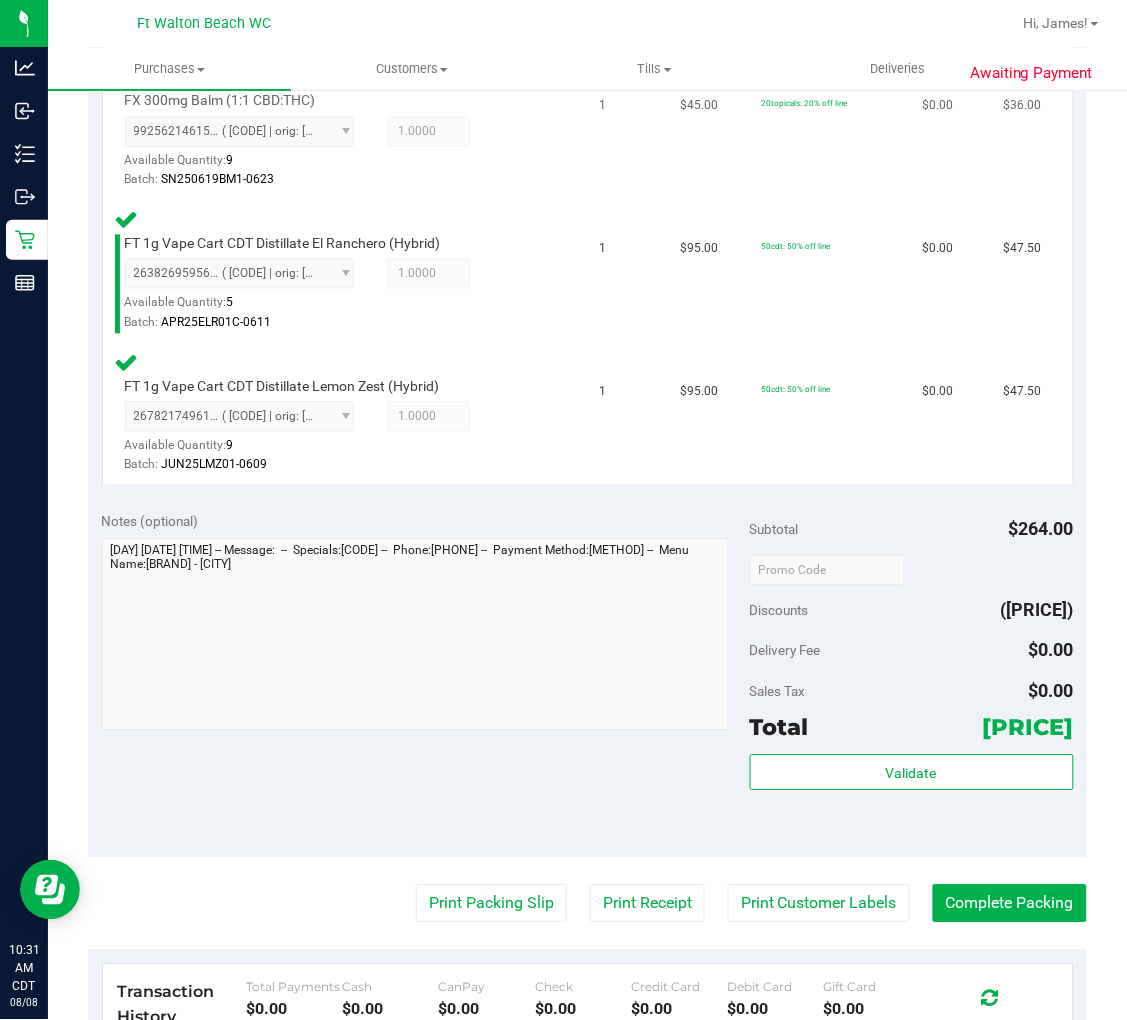 scroll, scrollTop: 1082, scrollLeft: 0, axis: vertical 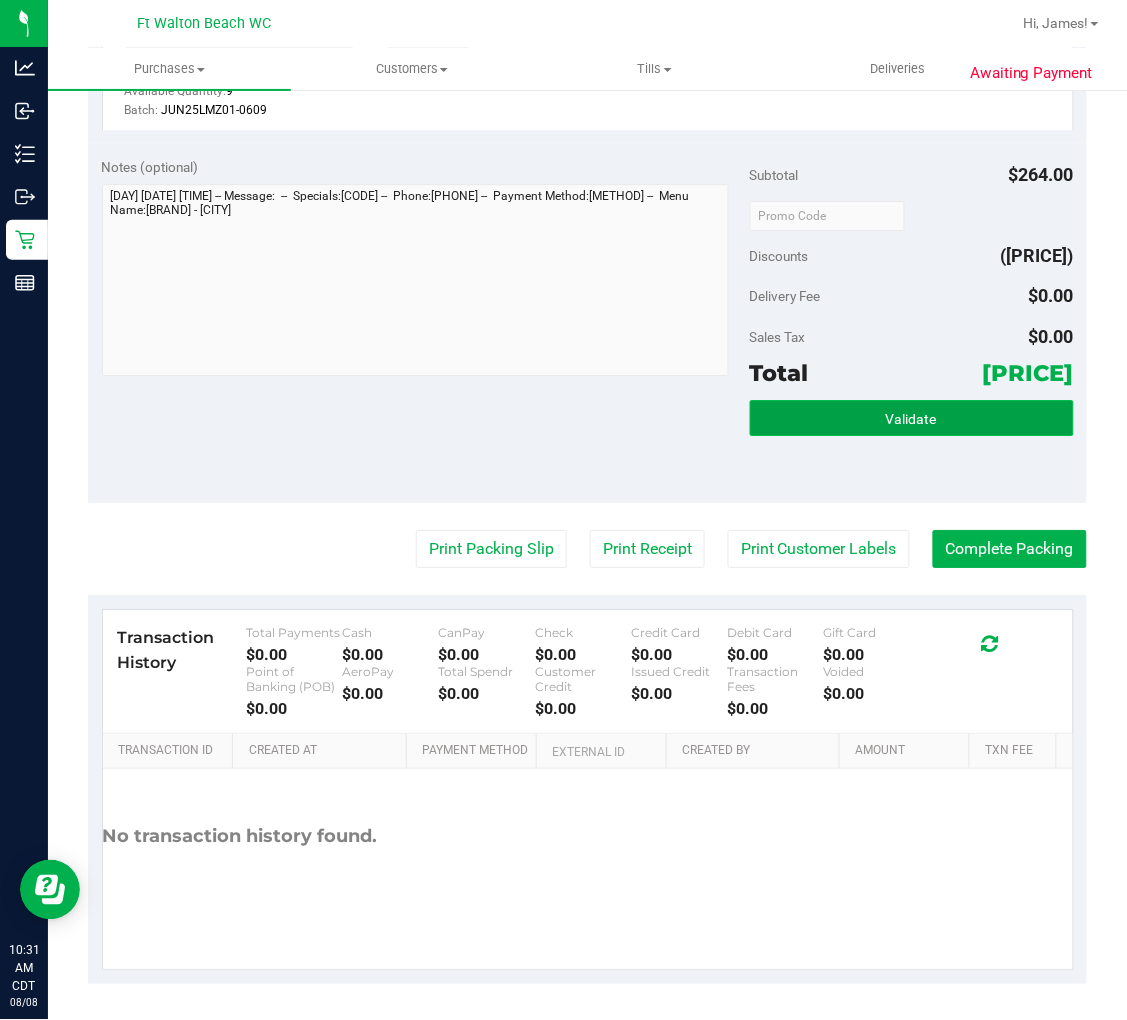 click on "Validate" at bounding box center [912, 418] 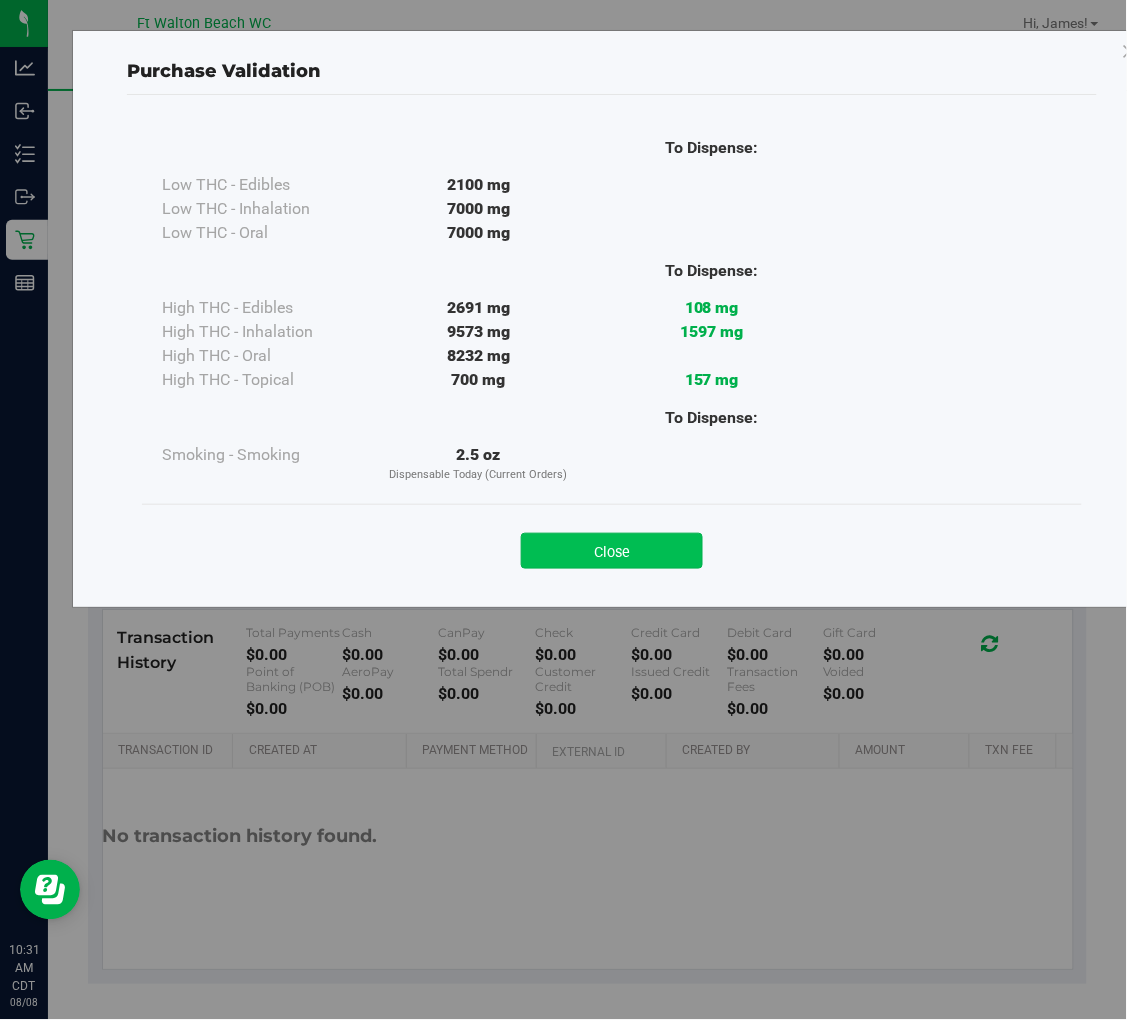 click on "Close" at bounding box center [612, 551] 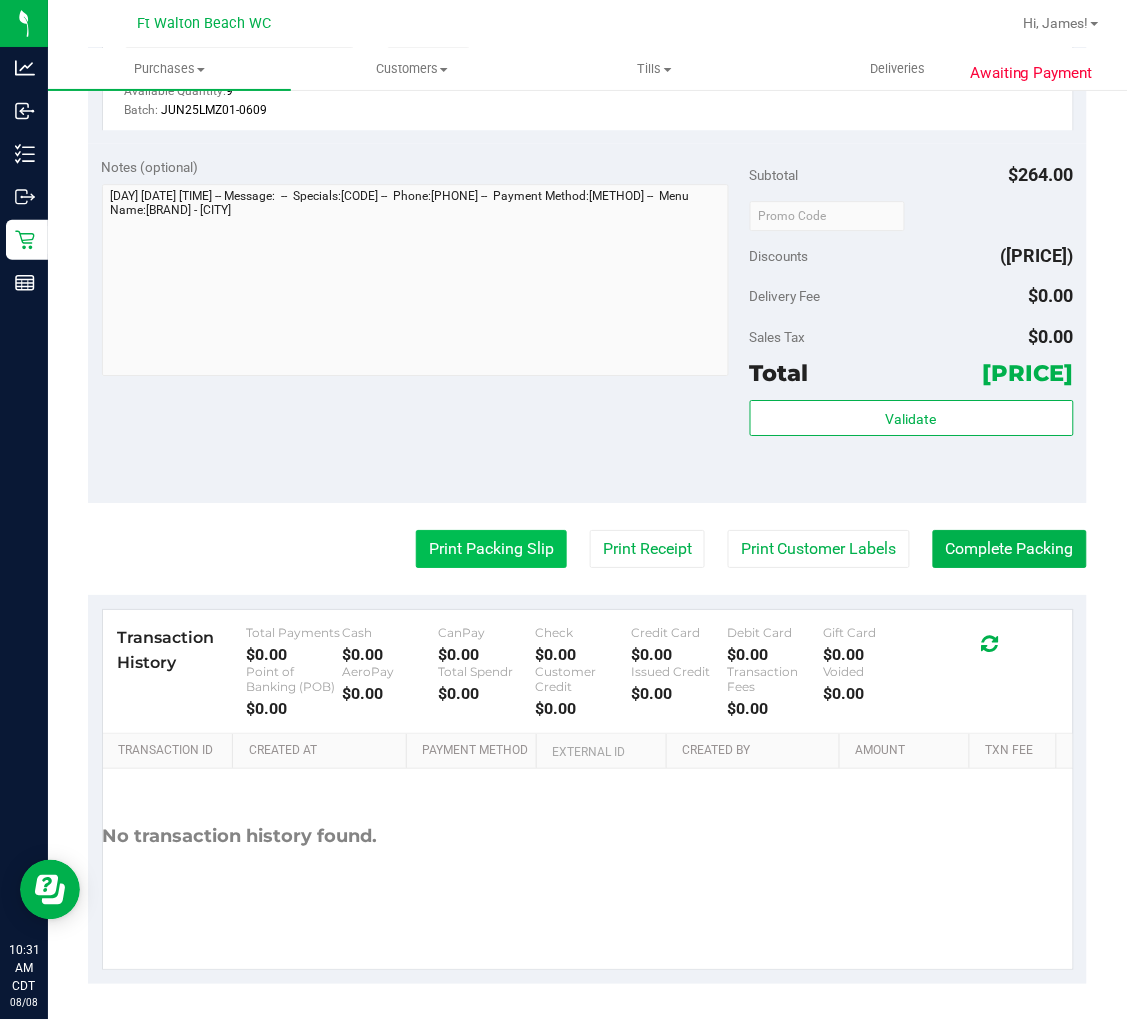 click on "Print Packing Slip" at bounding box center [491, 549] 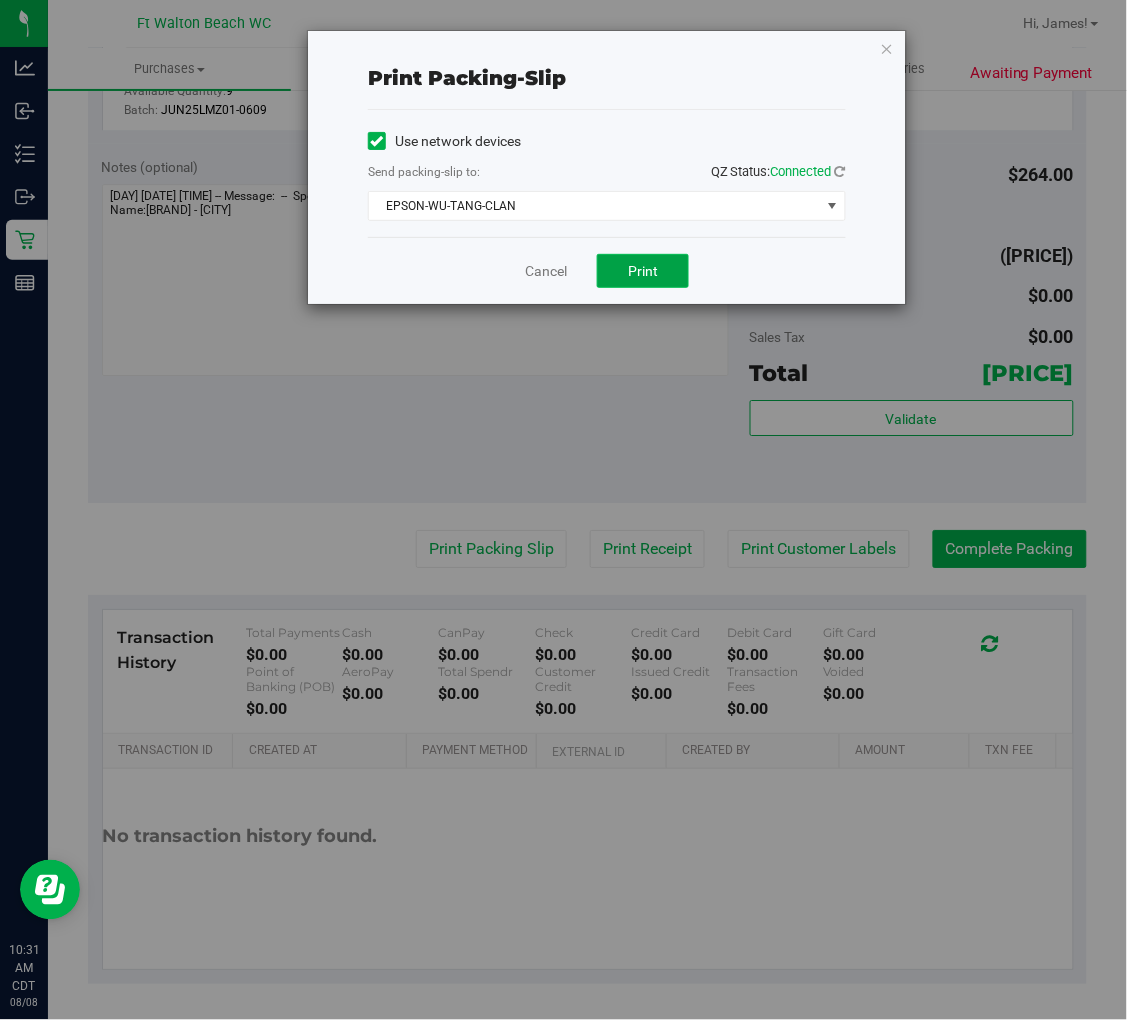 click on "Print" at bounding box center (643, 271) 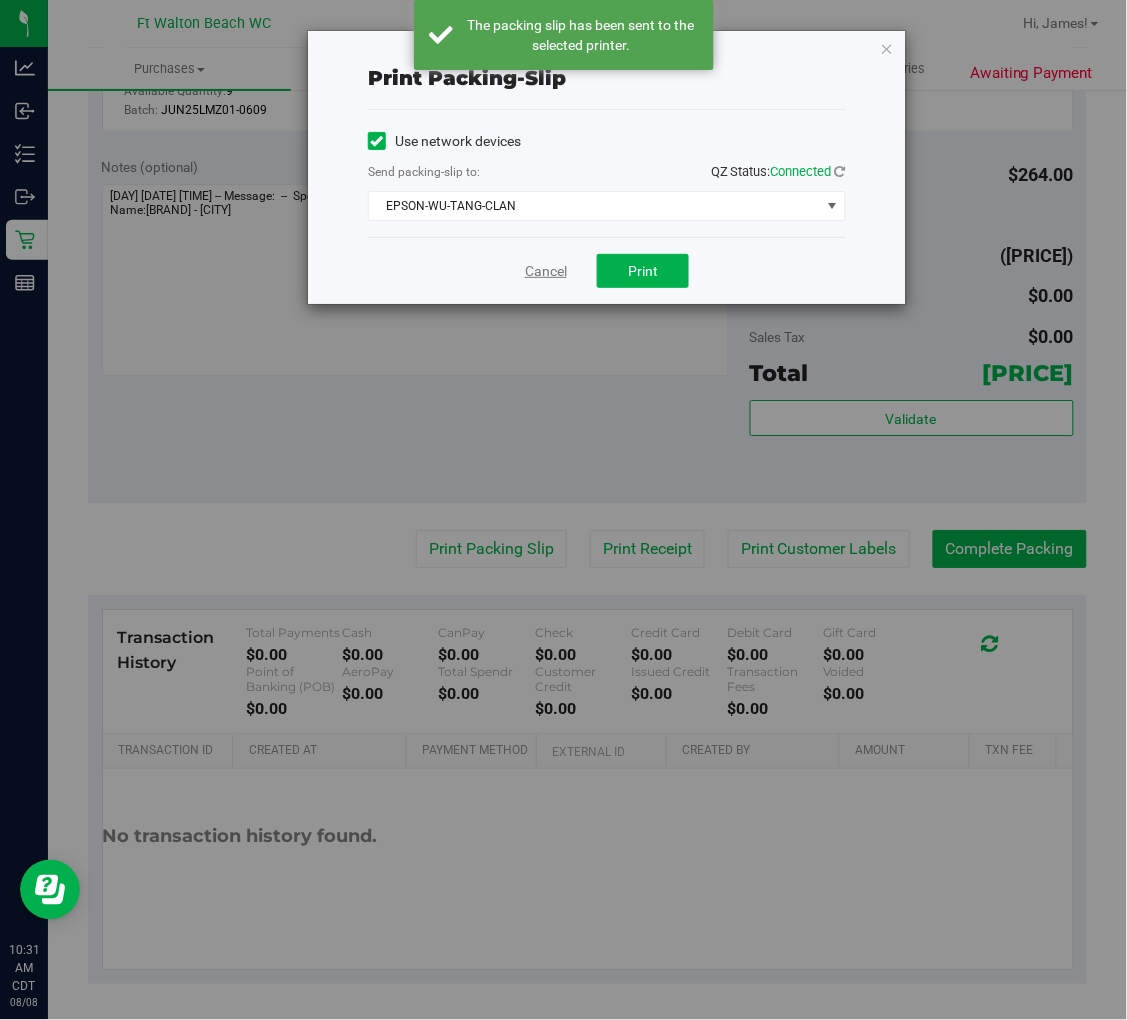click on "Cancel" at bounding box center (546, 271) 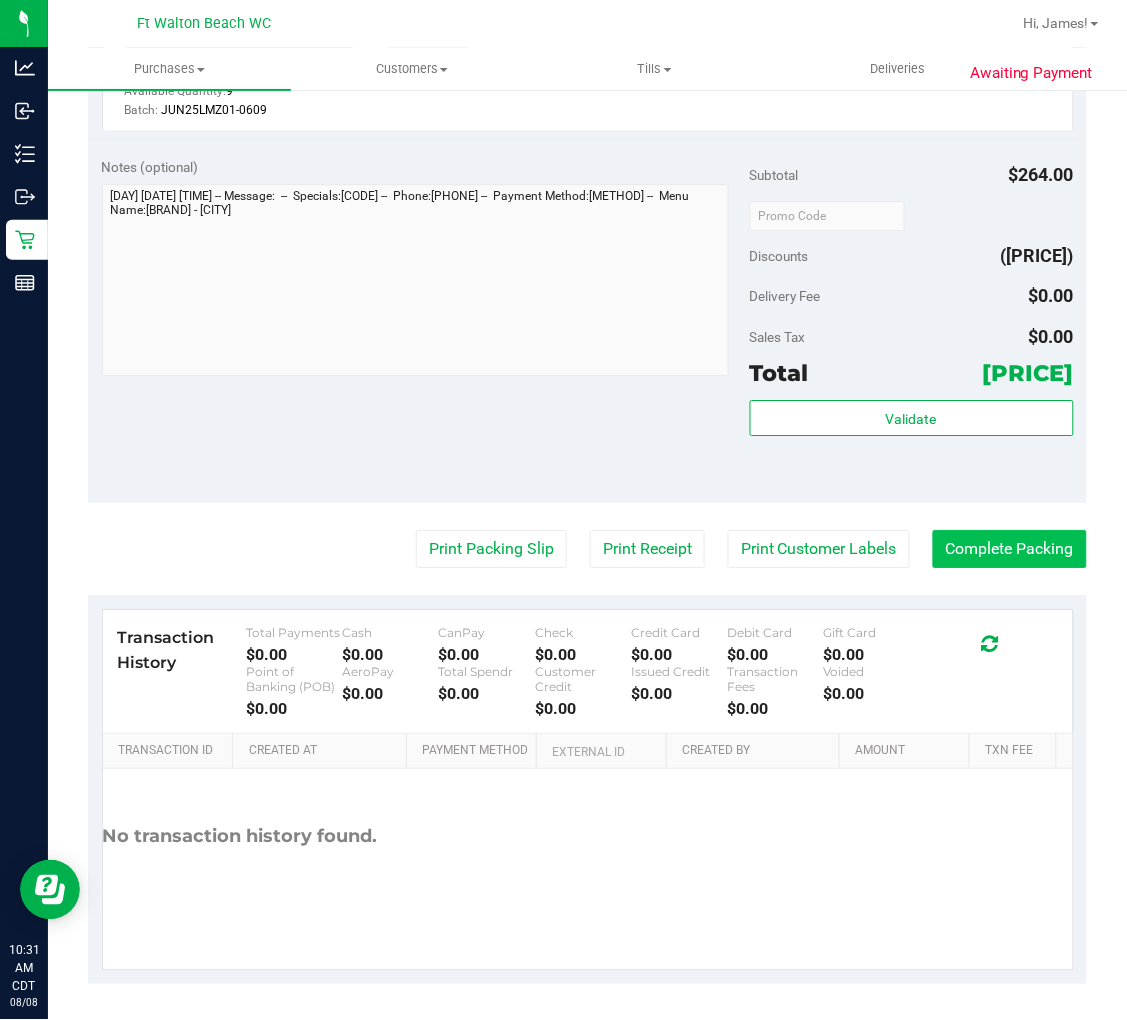 click on "Complete Packing" at bounding box center (1010, 549) 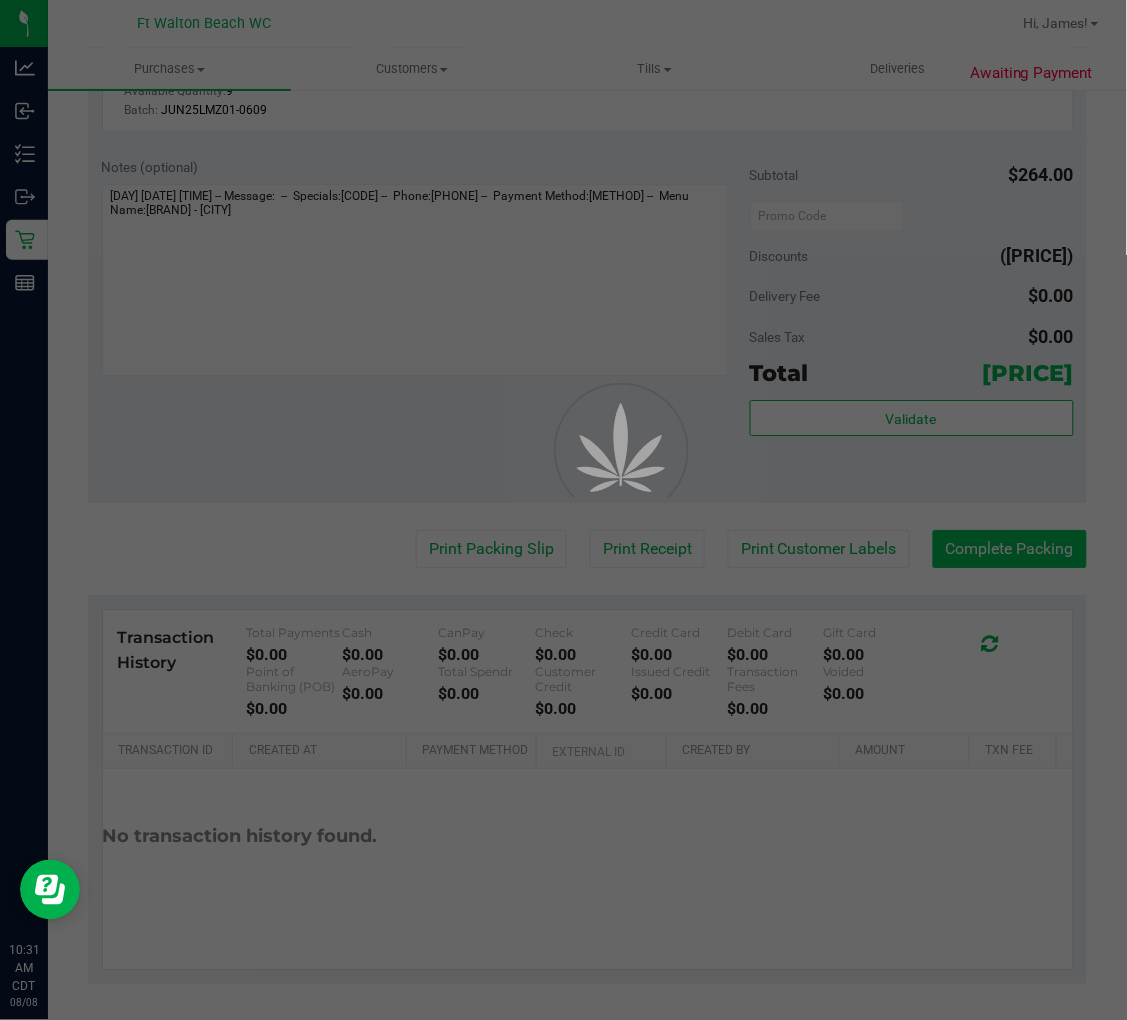 scroll, scrollTop: 0, scrollLeft: 0, axis: both 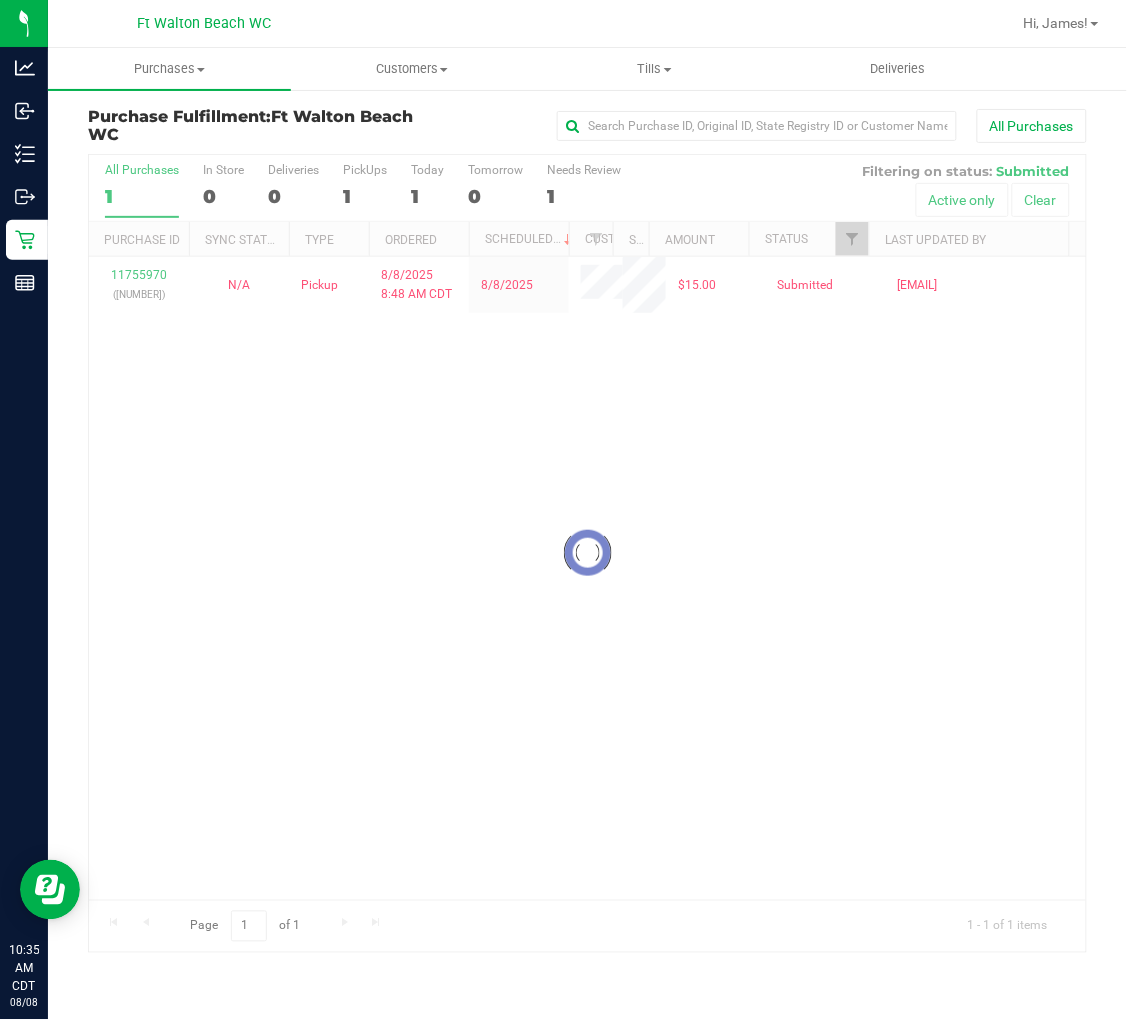 click at bounding box center (587, 553) 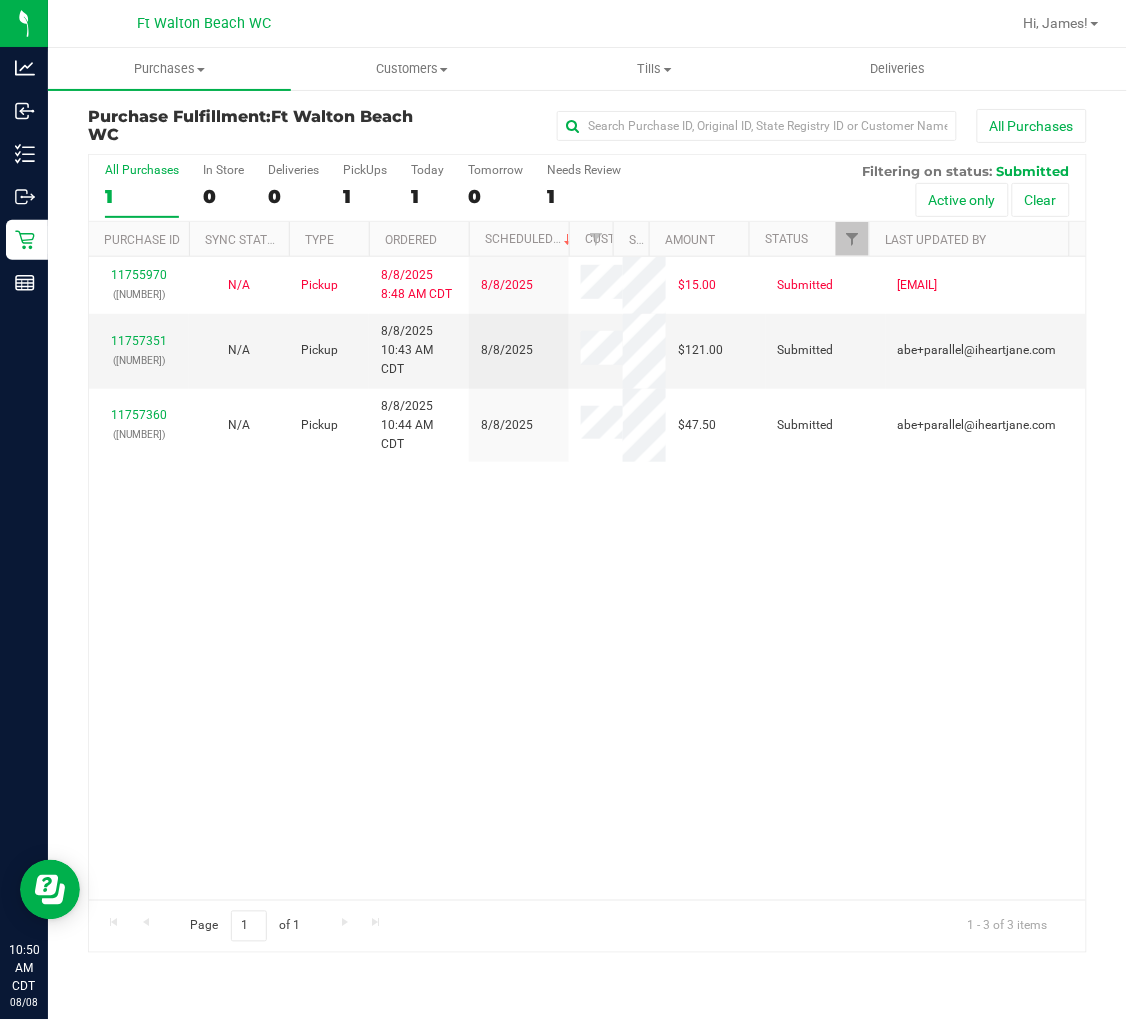 click on "All Purchases" at bounding box center [142, 170] 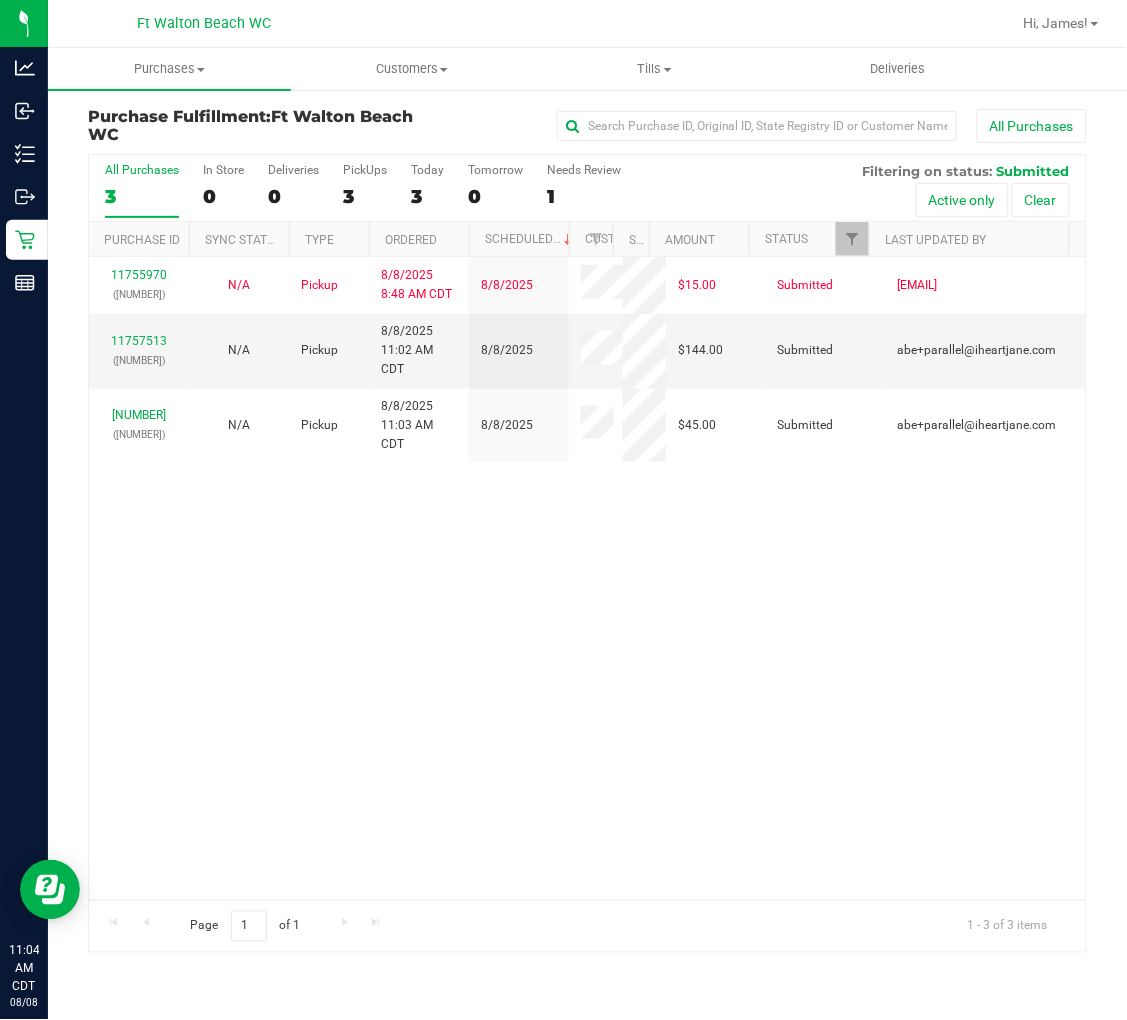 click on "3" at bounding box center [142, 196] 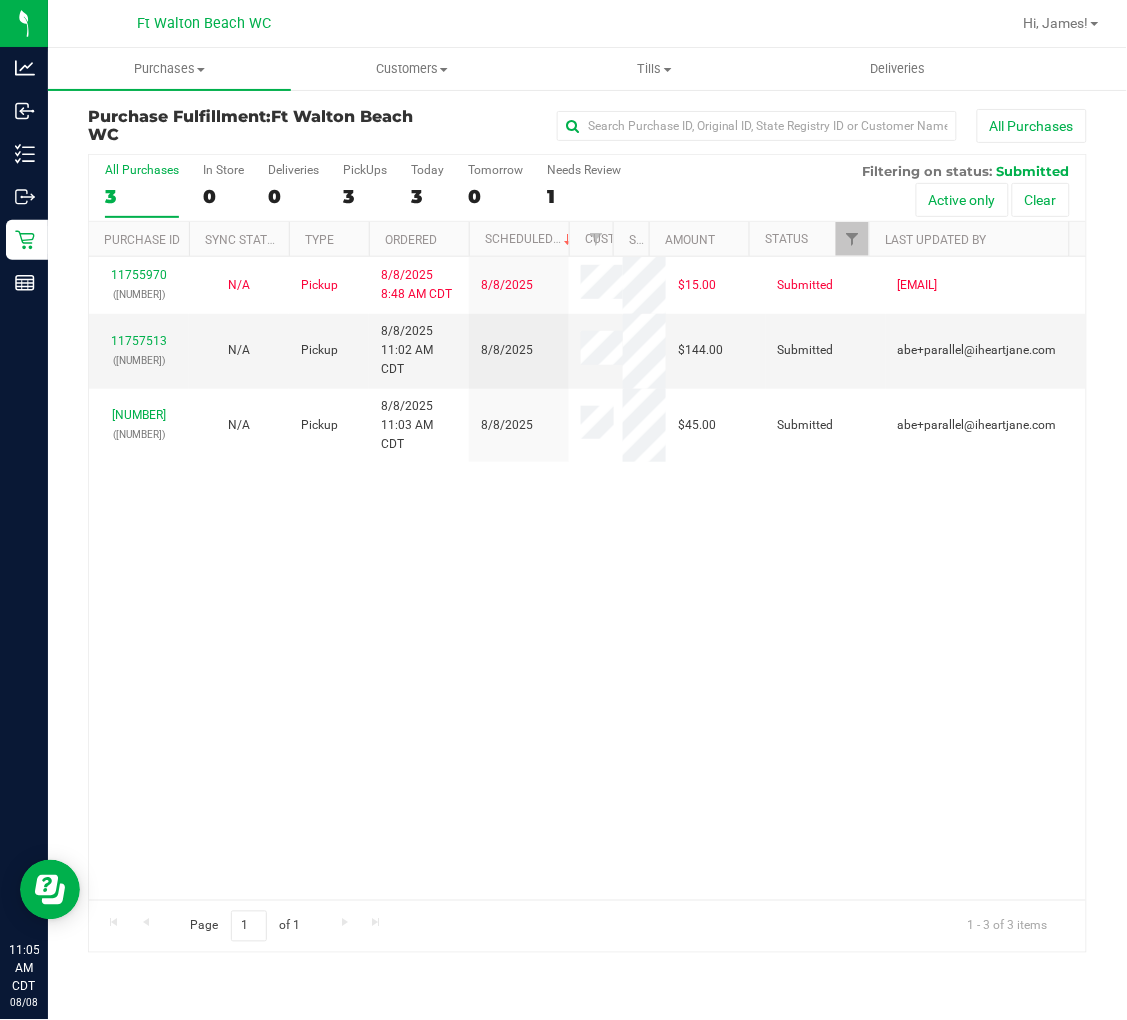 click on "3" at bounding box center (142, 196) 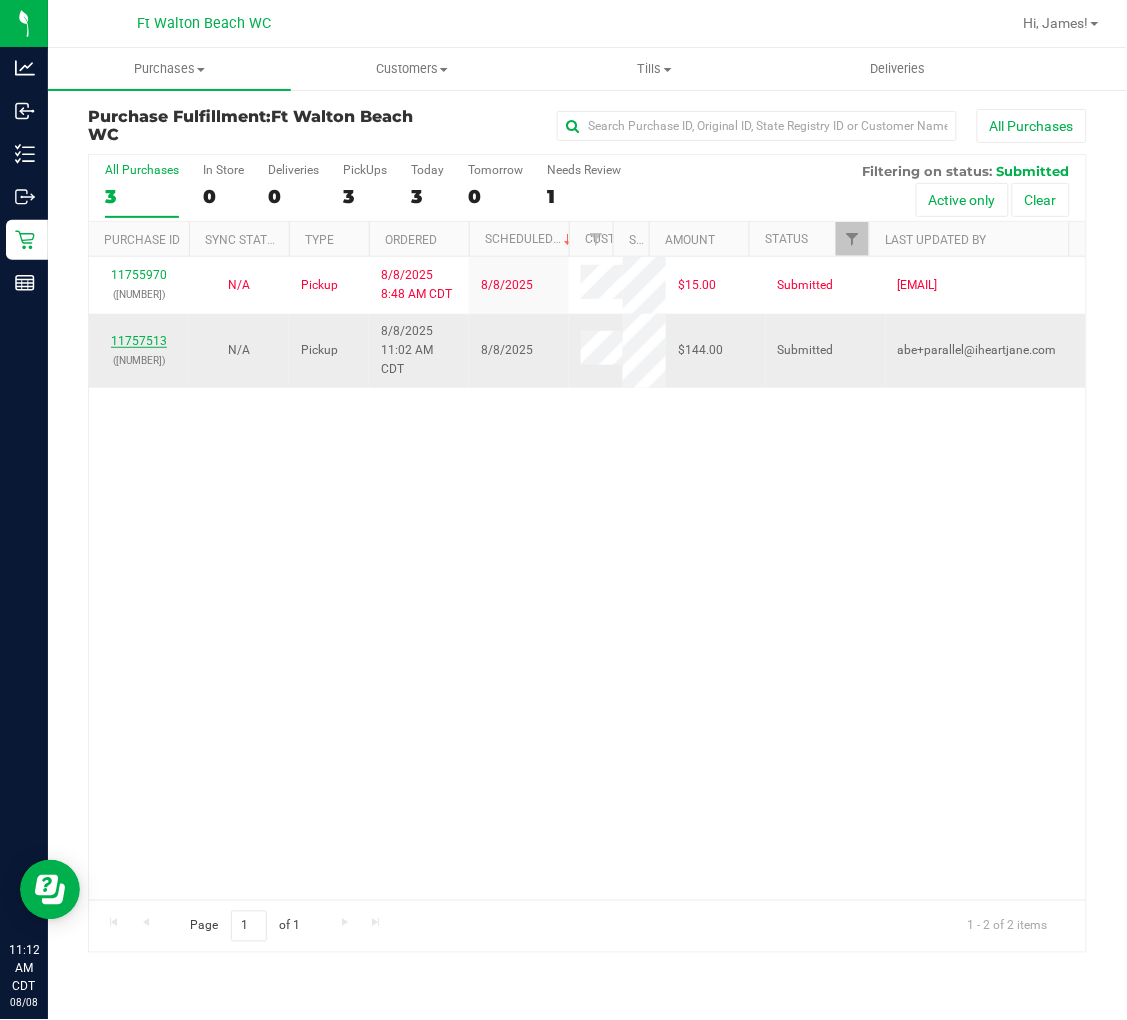click on "11757513" at bounding box center (139, 341) 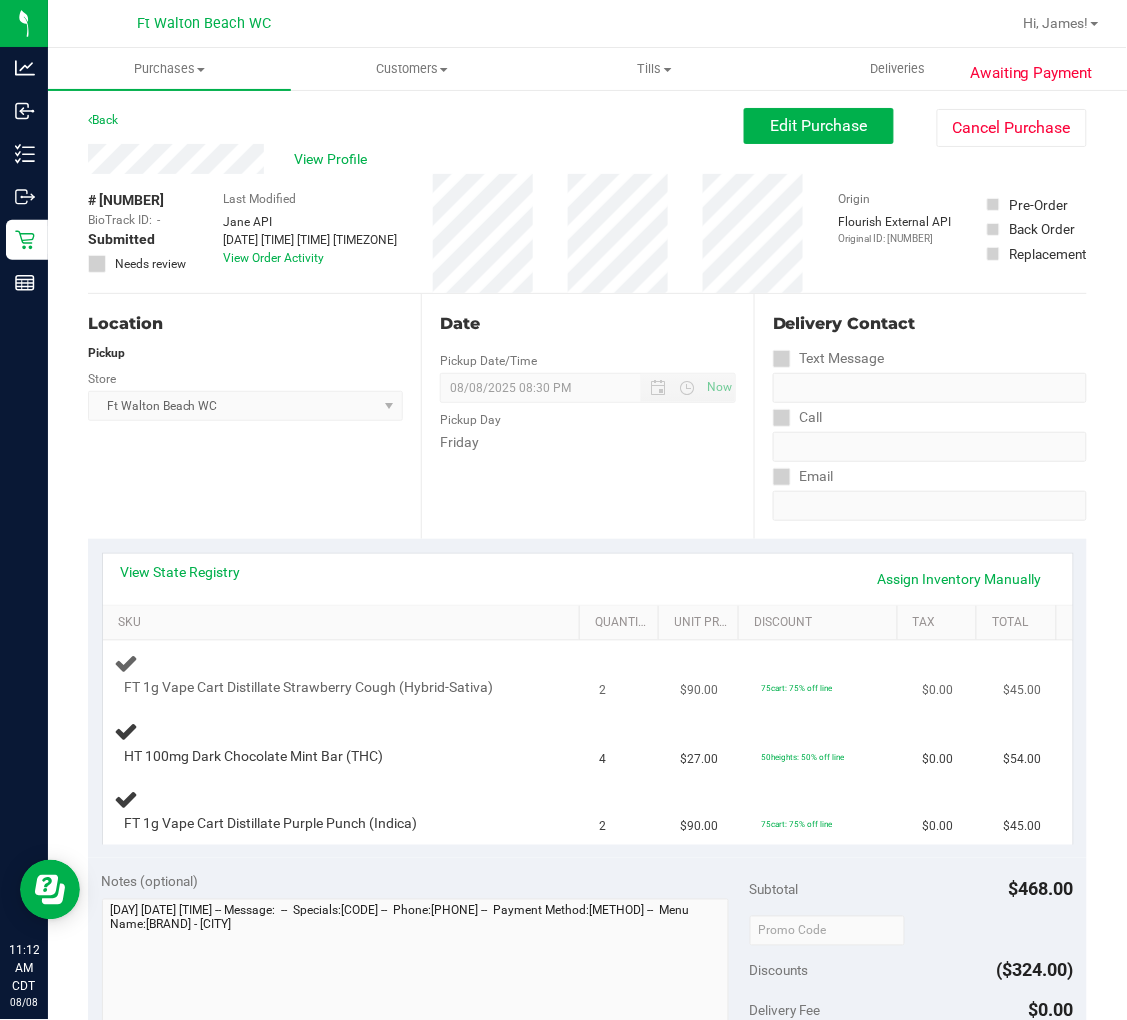scroll, scrollTop: 111, scrollLeft: 0, axis: vertical 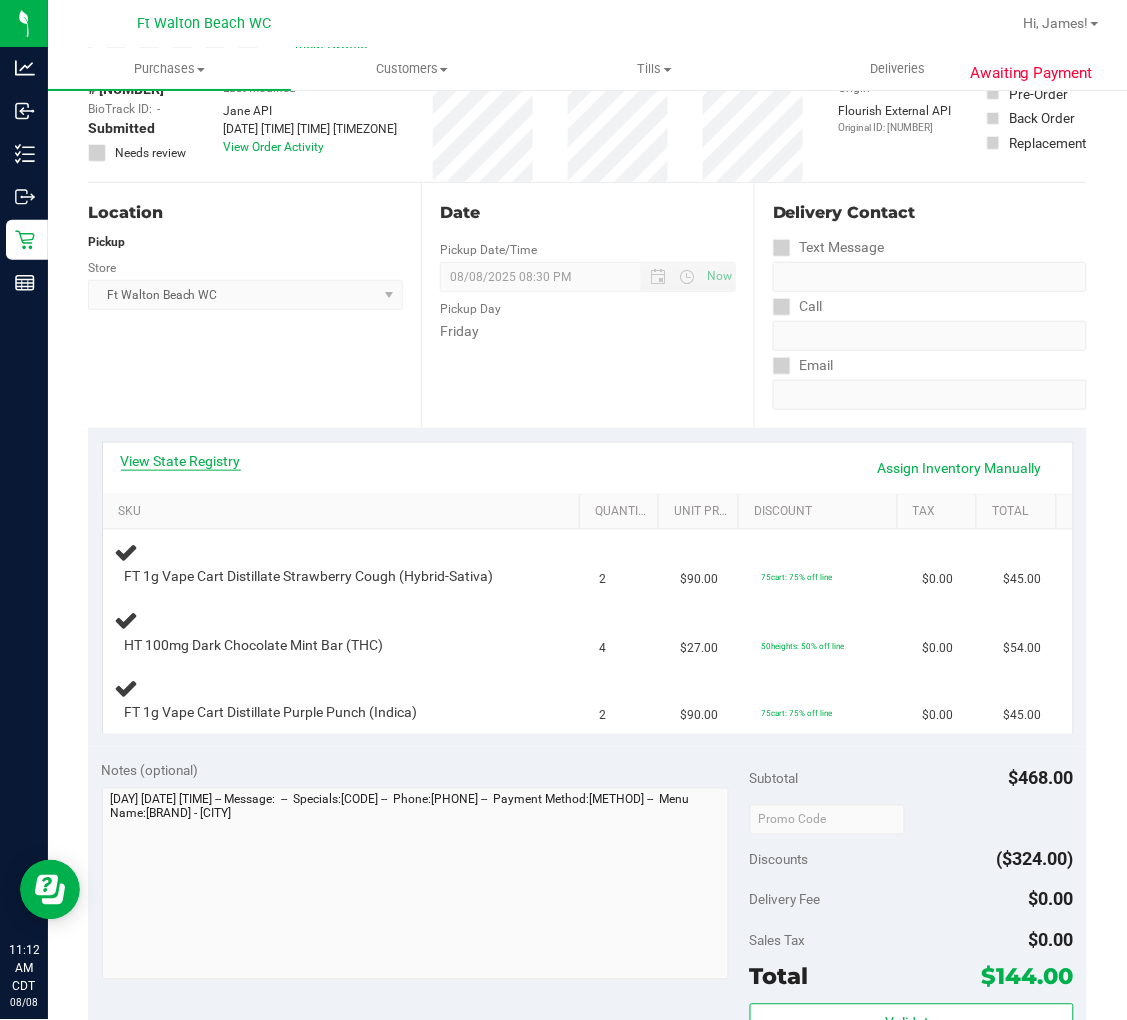 click on "View State Registry" at bounding box center [181, 461] 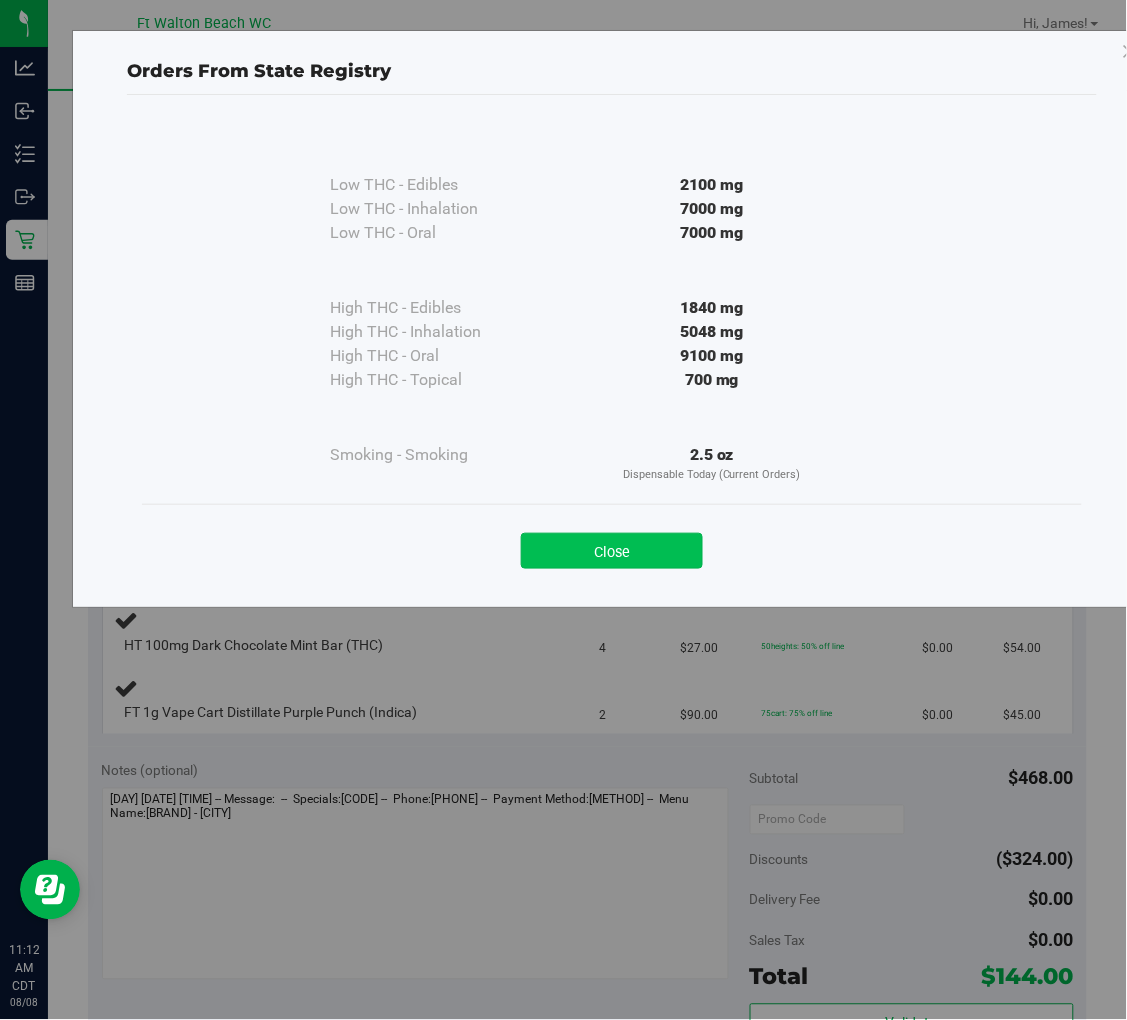 click on "Close" at bounding box center (612, 551) 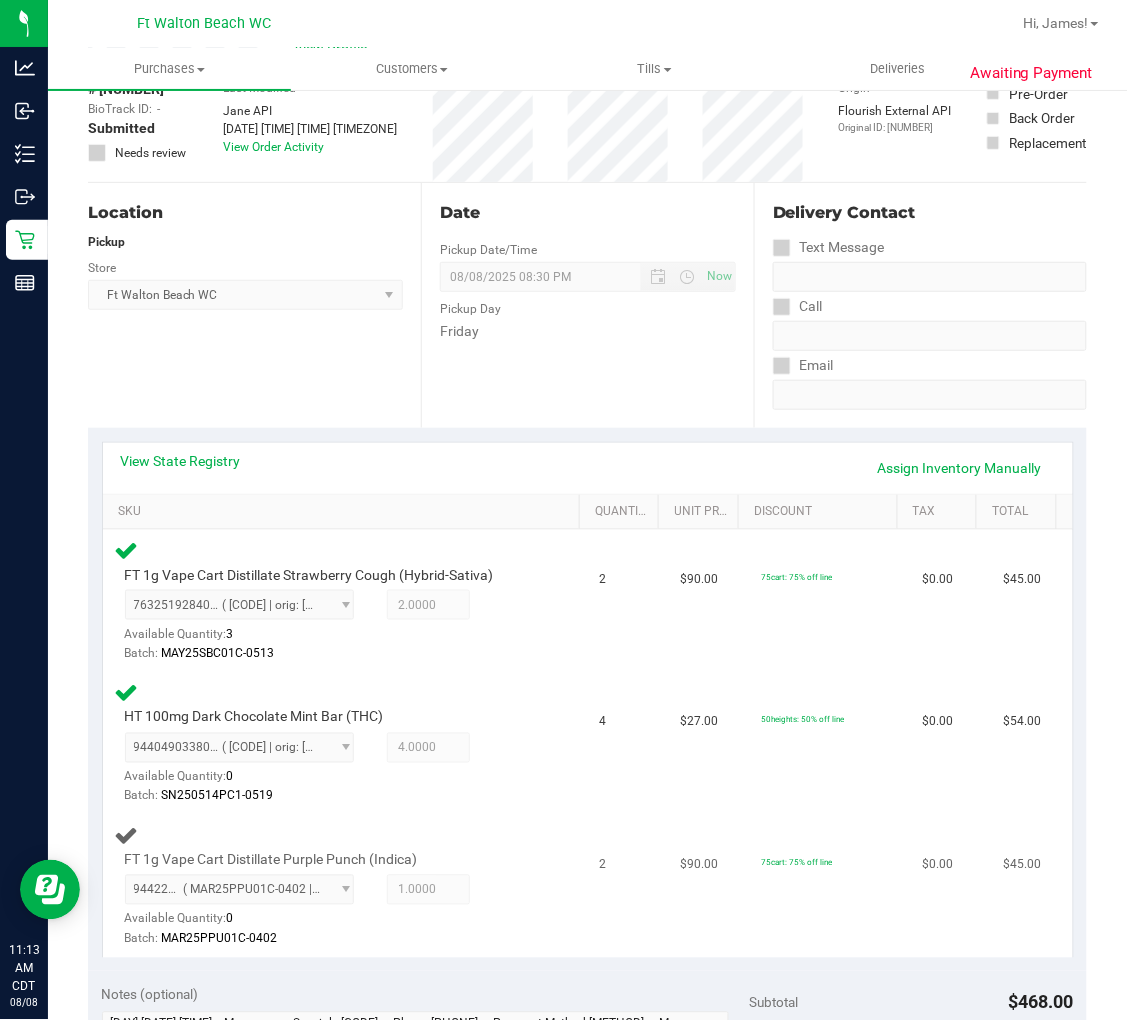 click on "FT 1g Vape Cart Distillate Purple Punch (Indica)" at bounding box center [271, 860] 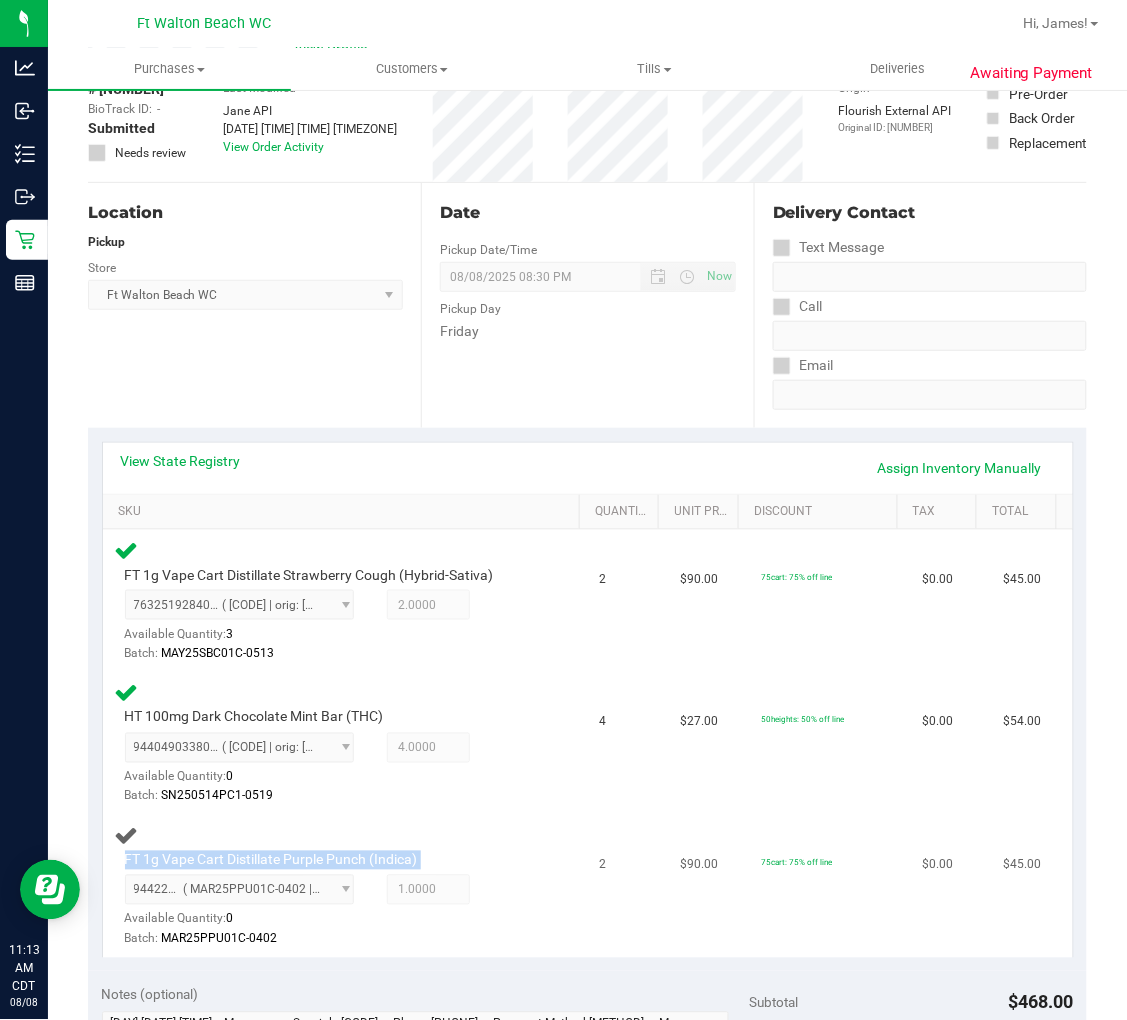 click on "FT 1g Vape Cart Distillate Purple Punch (Indica)" at bounding box center (271, 860) 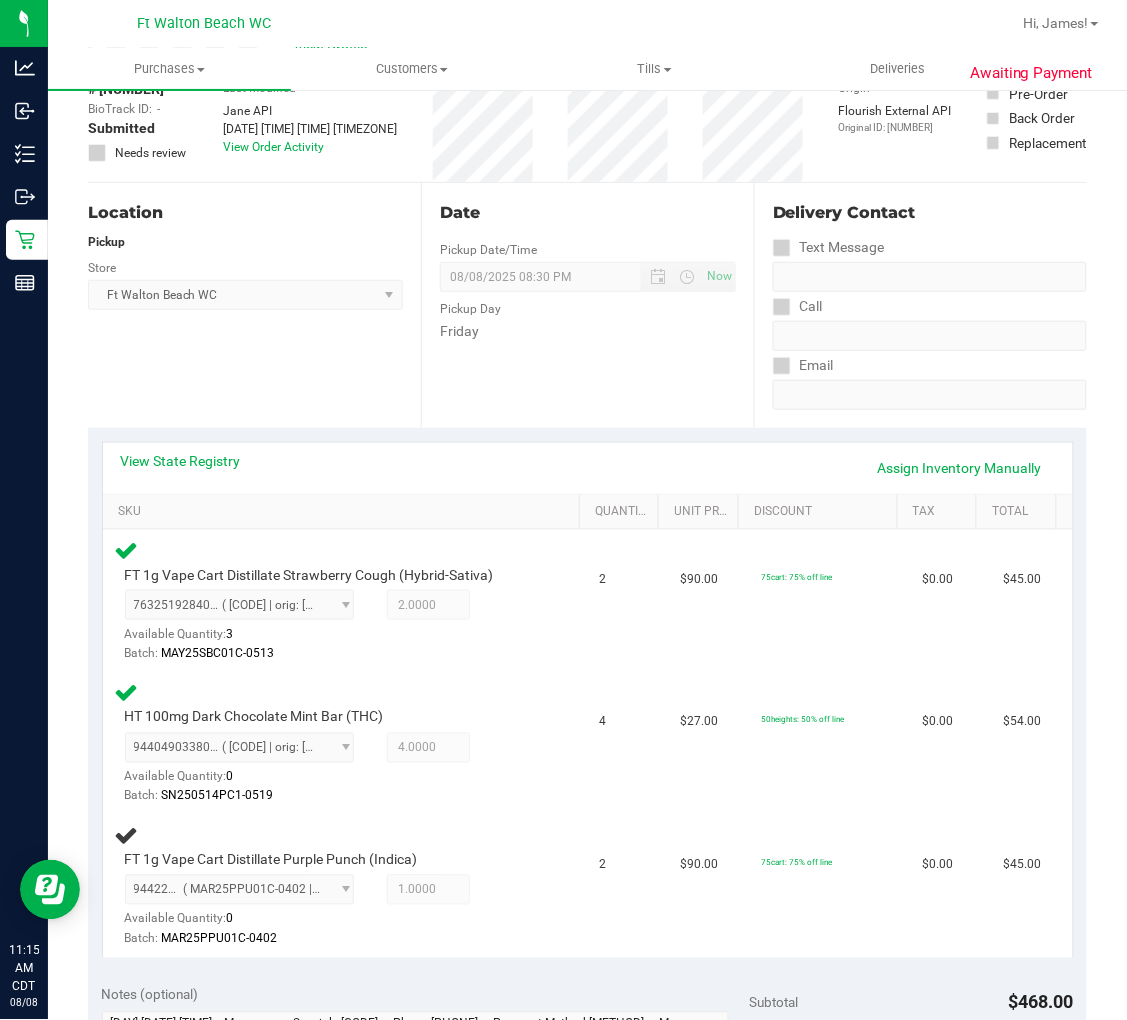 click on "Location
Pickup
Store
Ft Walton Beach WC Select Store Bonita Springs WC Boynton Beach WC Bradenton WC Brandon WC Brooksville WC Call Center Clermont WC Crestview WC Deerfield Beach WC Delray Beach WC Deltona WC Ft Walton Beach WC Ft. Lauderdale WC Ft. Myers WC Gainesville WC Jax Atlantic WC JAX DC REP Jax WC Key West WC Lakeland WC Largo WC Lehigh Acres DC REP Merritt Island WC Miami 72nd WC Miami Beach WC Miami Dadeland WC Miramar DC REP New Port Richey WC North Palm Beach WC North Port WC Ocala WC Orange Park WC Orlando Colonial WC Orlando DC REP Orlando WC Oviedo WC Palm Bay WC Palm Coast WC Panama City WC Pensacola WC Port Orange WC Port St. Lucie WC Sebring WC South Tampa WC St. Pete WC Summerfield WC Tallahassee DC REP Tallahassee WC Tampa DC Testing Tampa Warehouse Tampa WC TX Austin DC TX Plano Retail WPB DC" at bounding box center [254, 305] 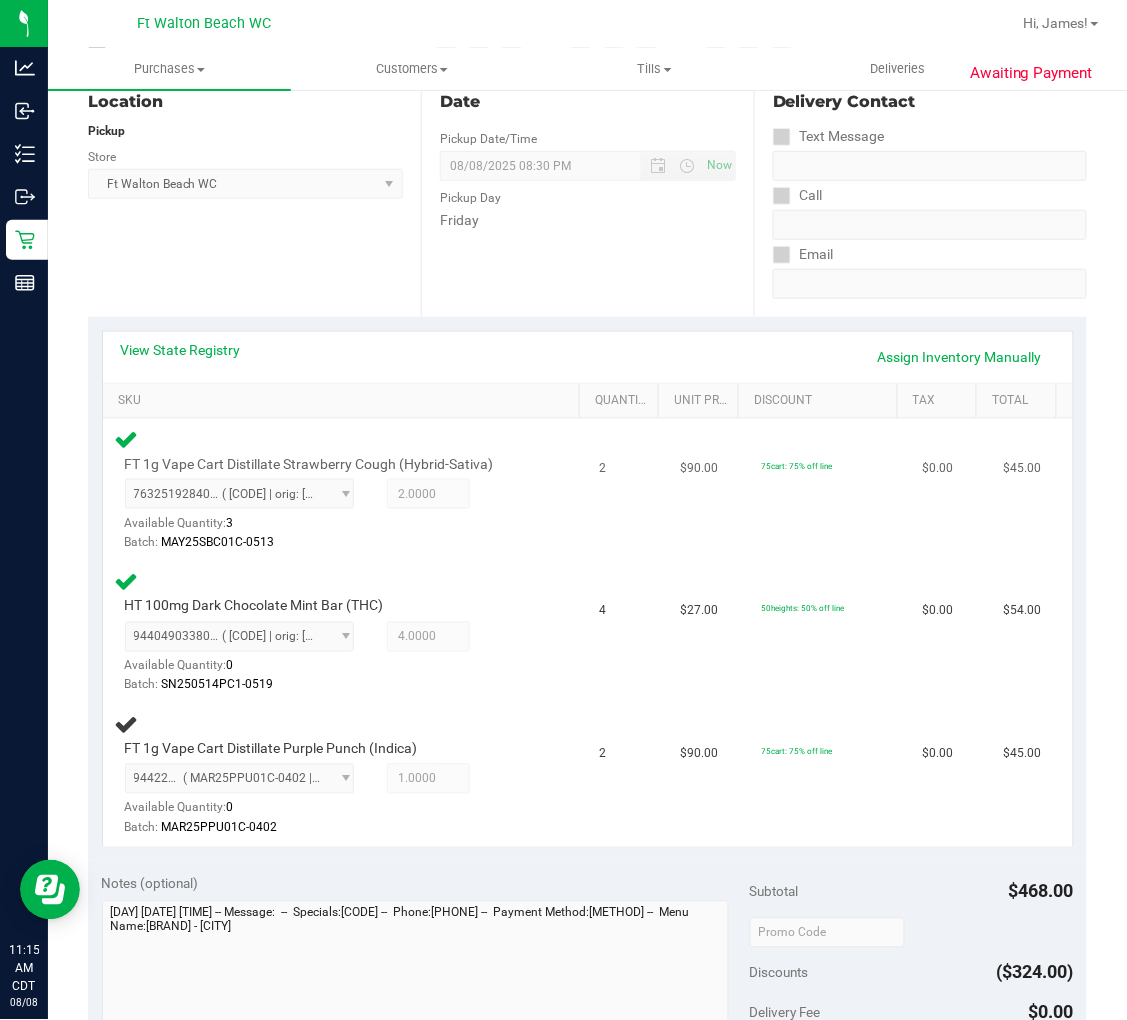 click on "Batch:
[CODE]" at bounding box center (332, 542) 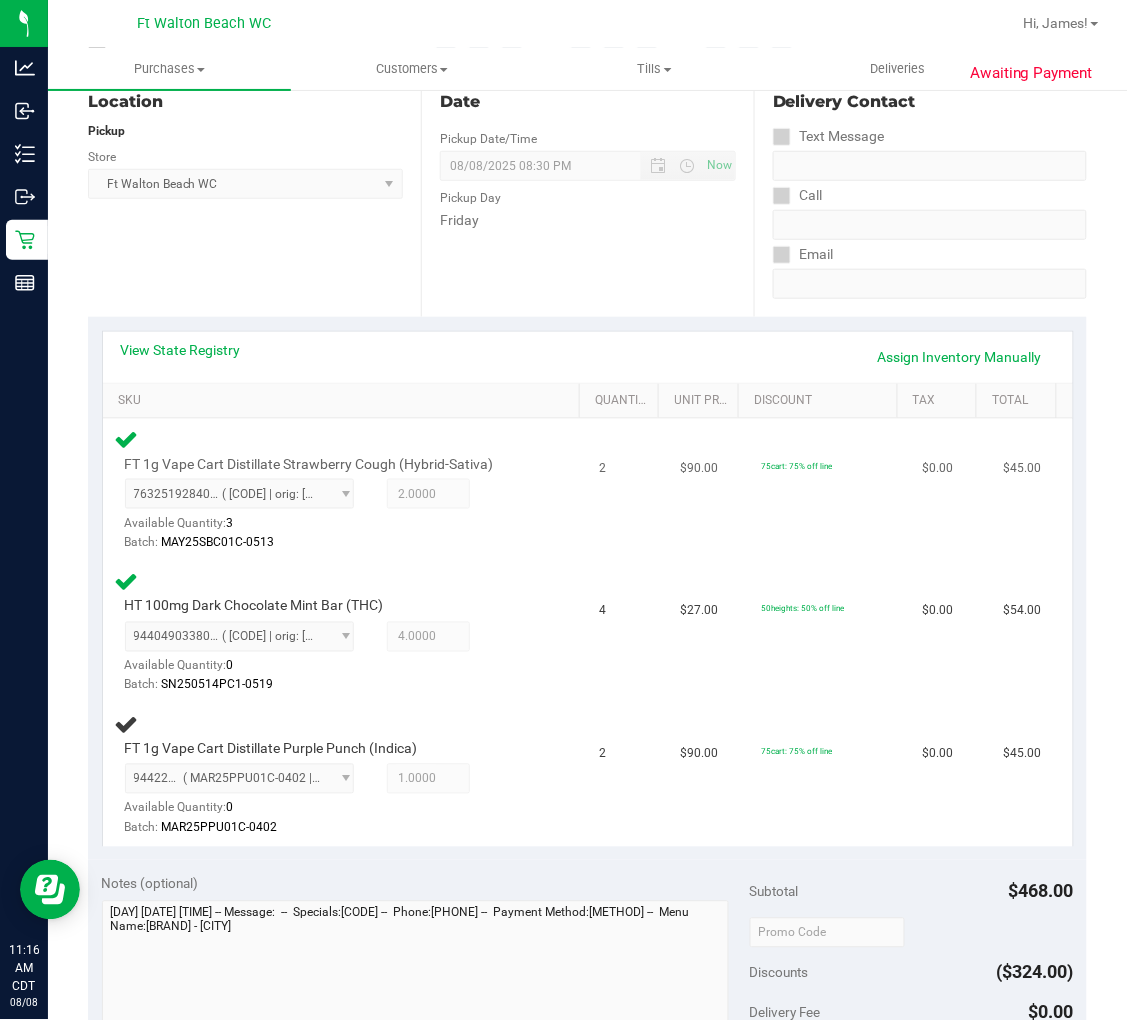 click on "[PRODUCT]
[NUMBER]
(
[CODE] | orig: [CODE]
)
[NUMBER]
Available Quantity:  [NUMBER]
[NUMBER] [NUMBER]" at bounding box center [345, 490] 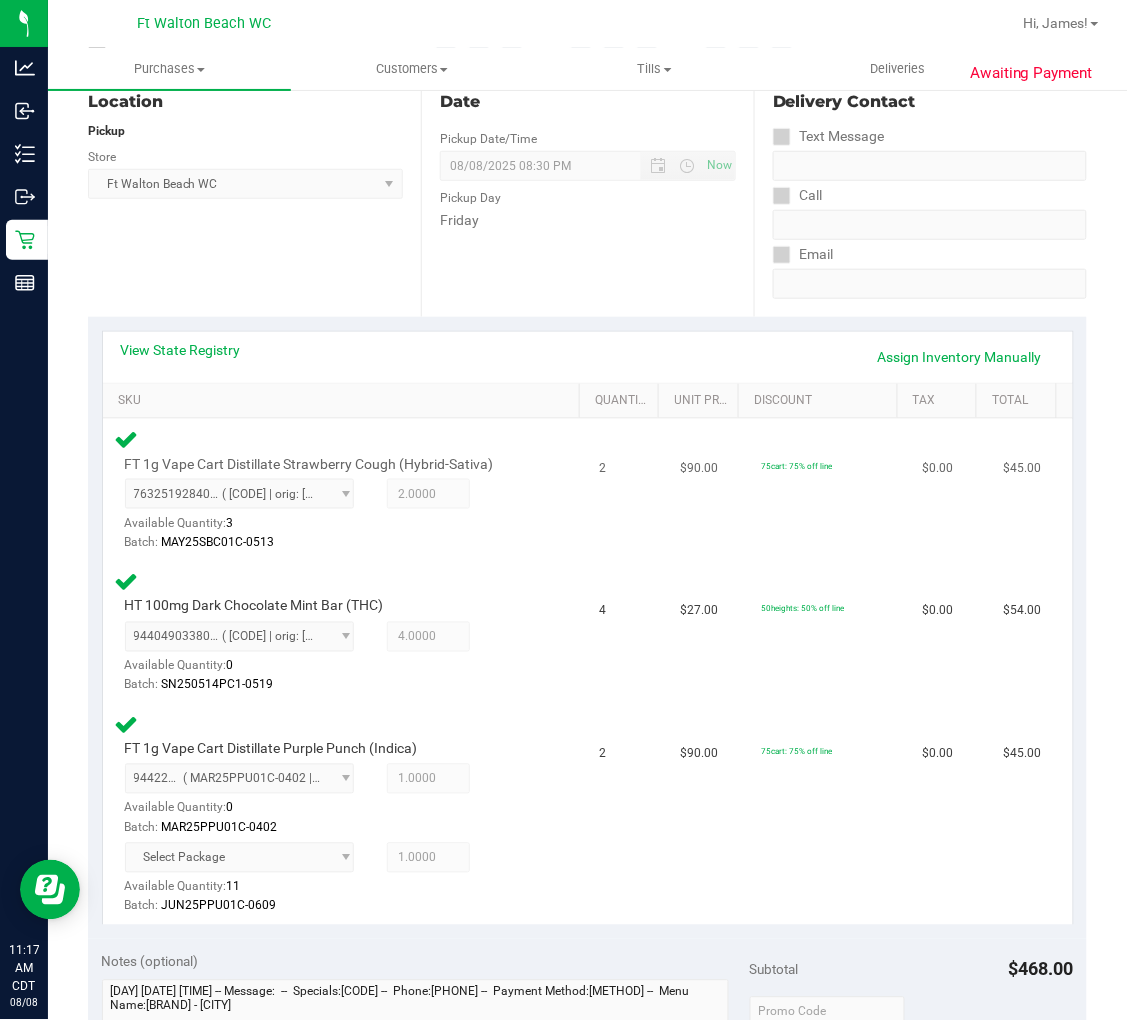scroll, scrollTop: 777, scrollLeft: 0, axis: vertical 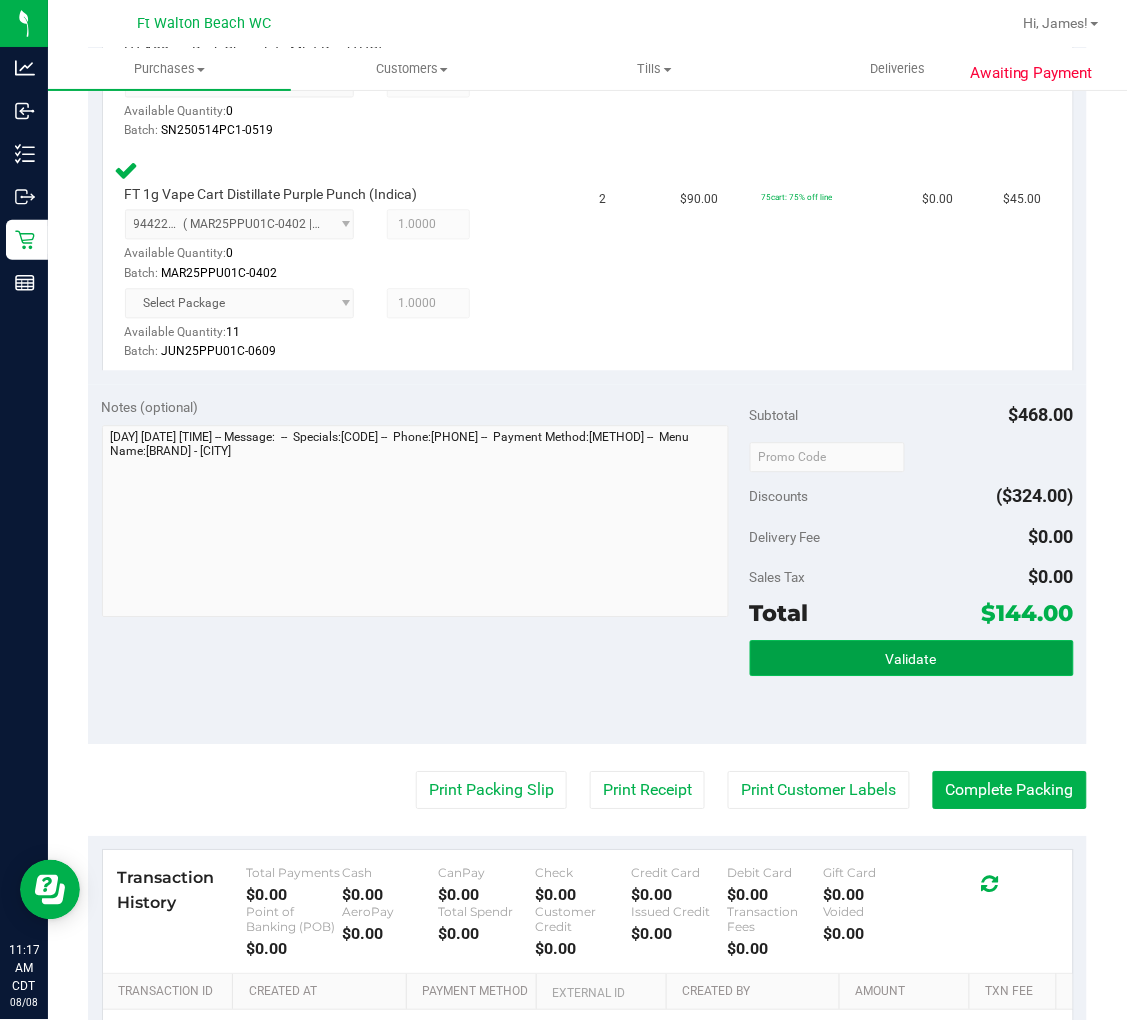 click on "Validate" at bounding box center (912, 658) 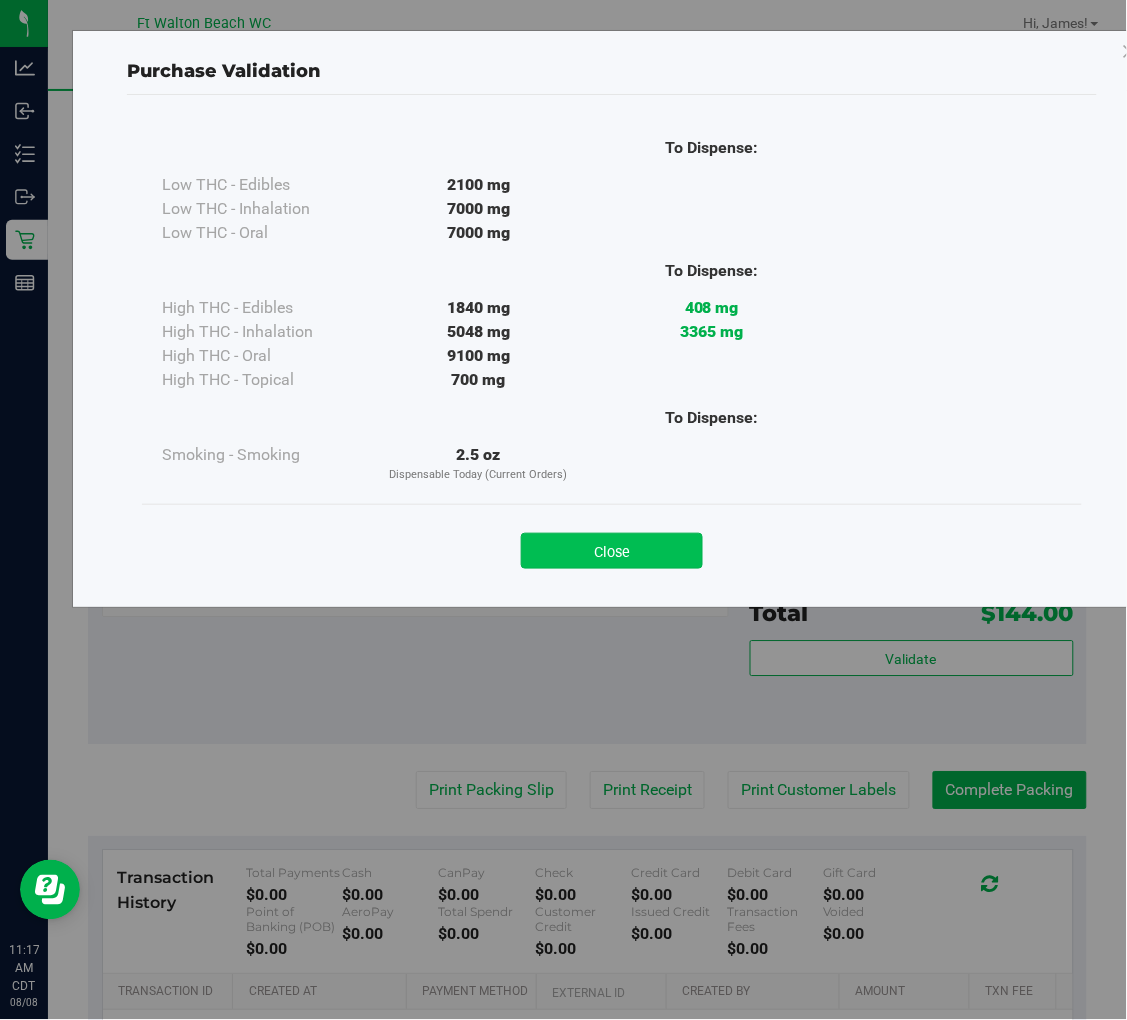click on "Close" at bounding box center (612, 551) 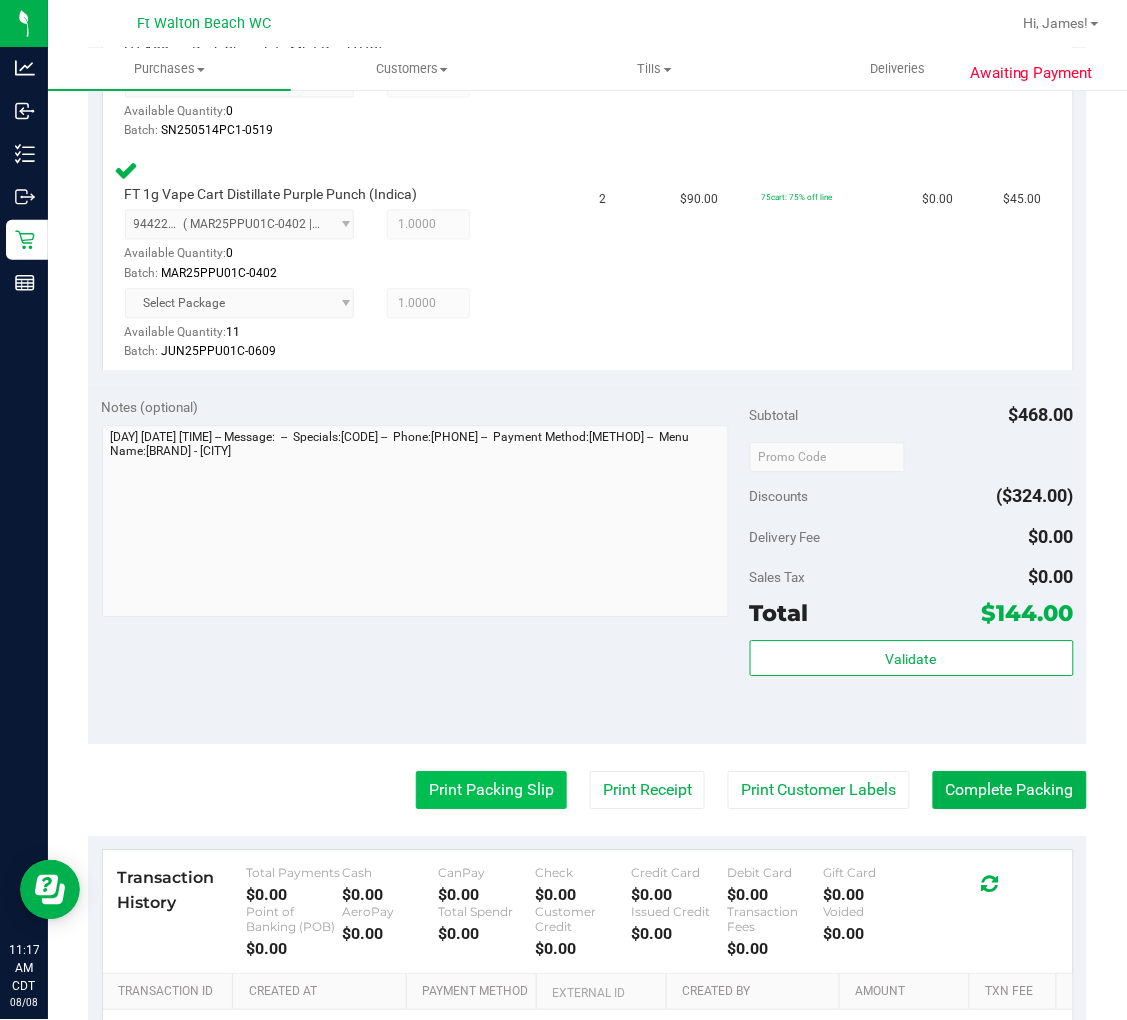 click on "Print Packing Slip" at bounding box center [491, 790] 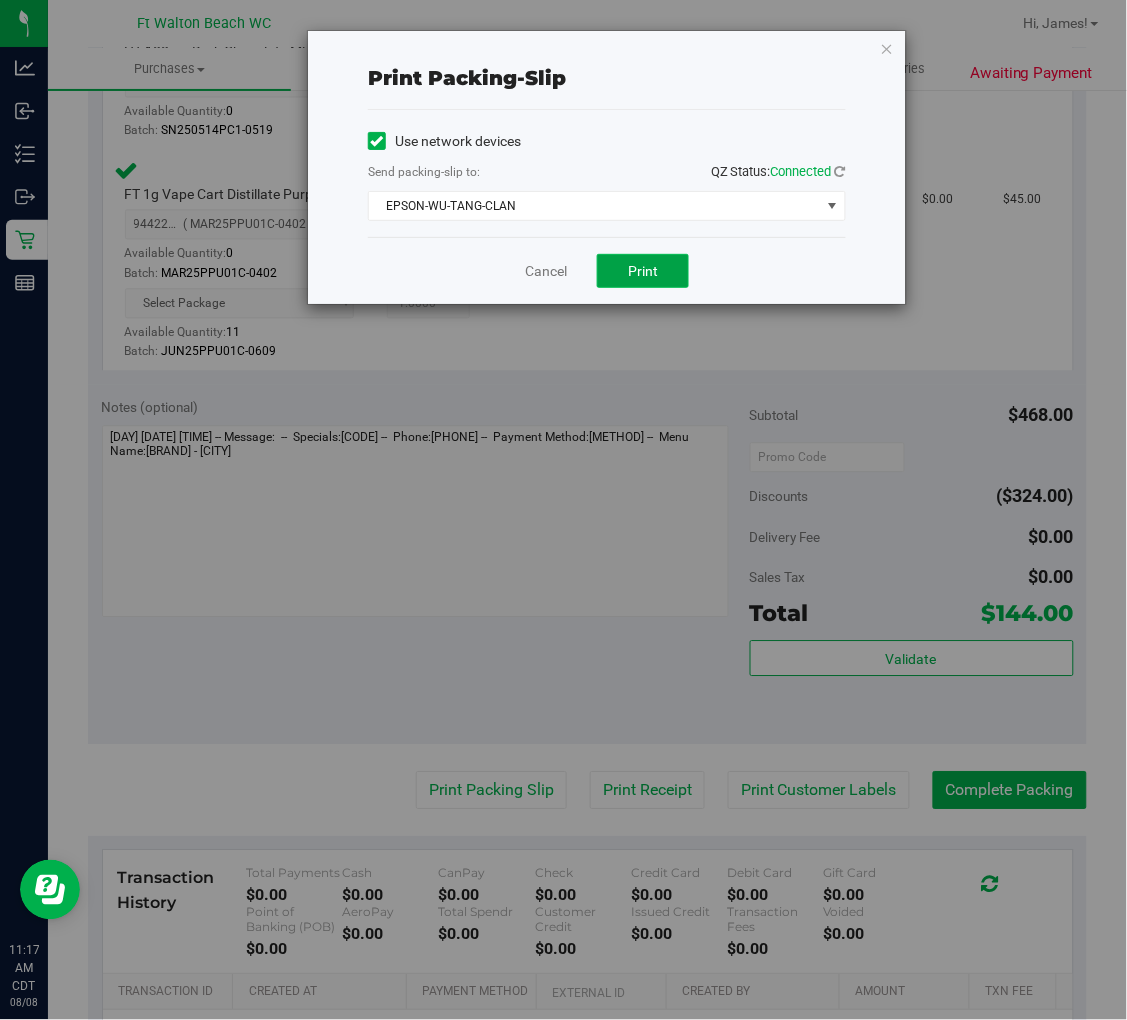 click on "Print" at bounding box center [643, 271] 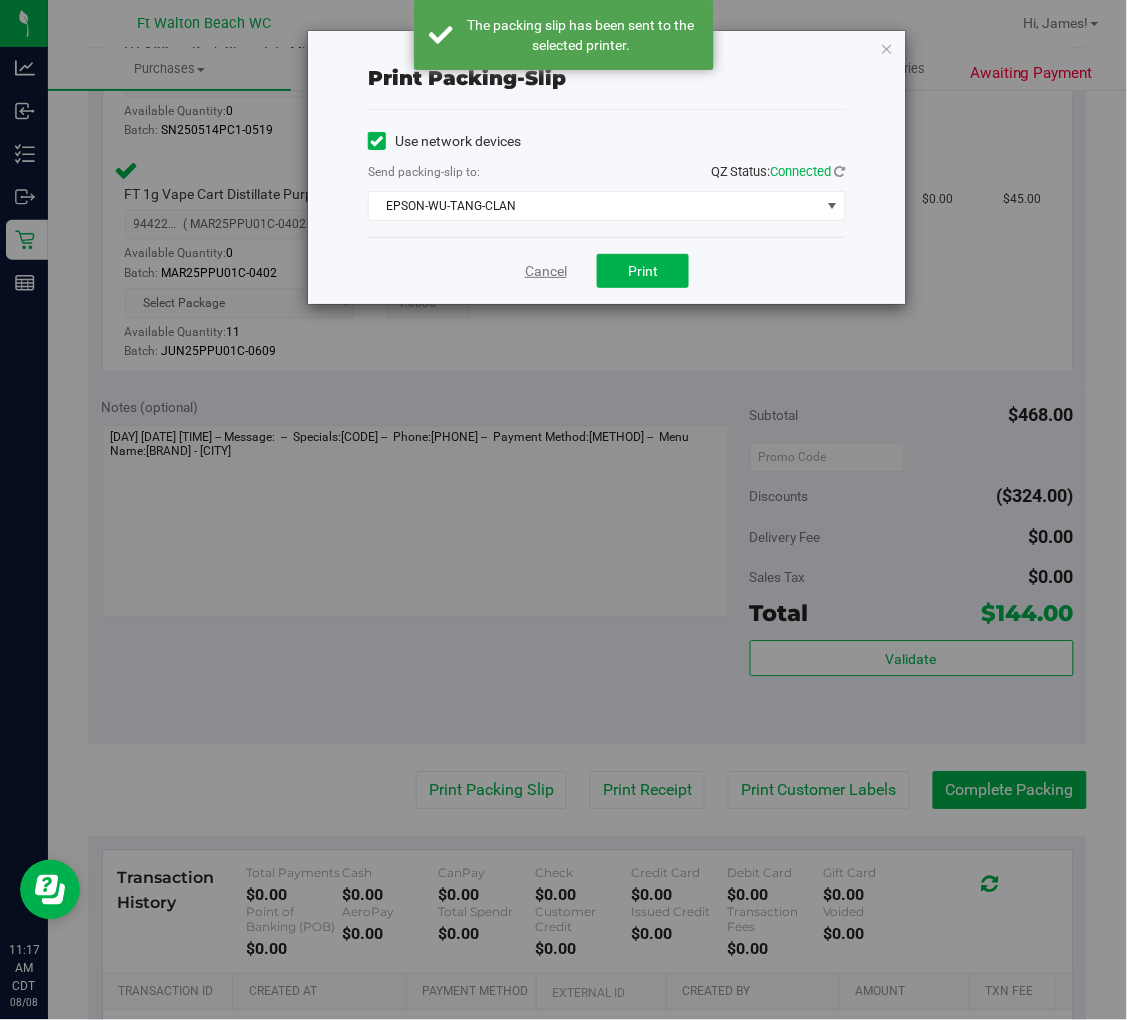 click on "Cancel" at bounding box center (546, 271) 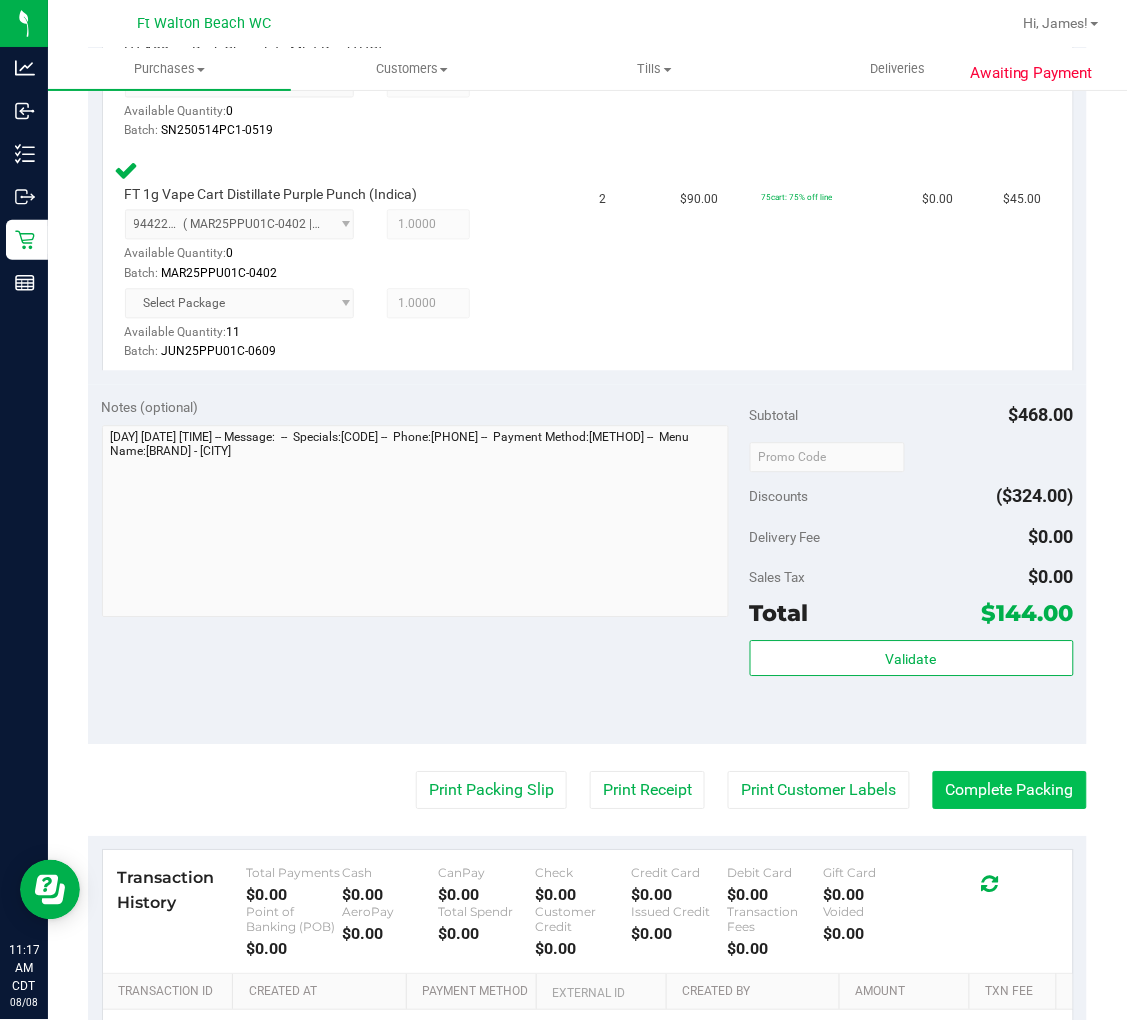 click on "Complete Packing" at bounding box center [1010, 790] 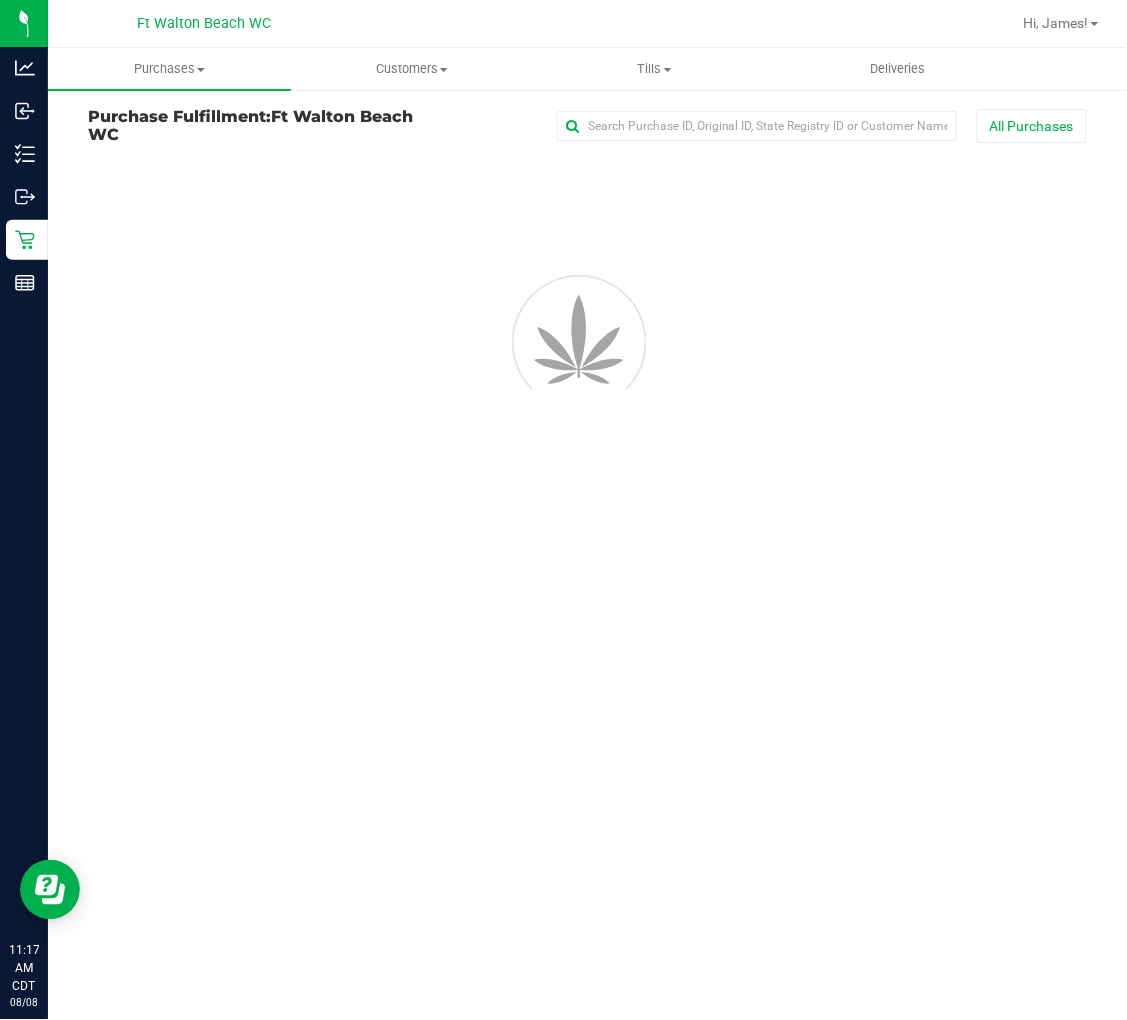 scroll, scrollTop: 0, scrollLeft: 0, axis: both 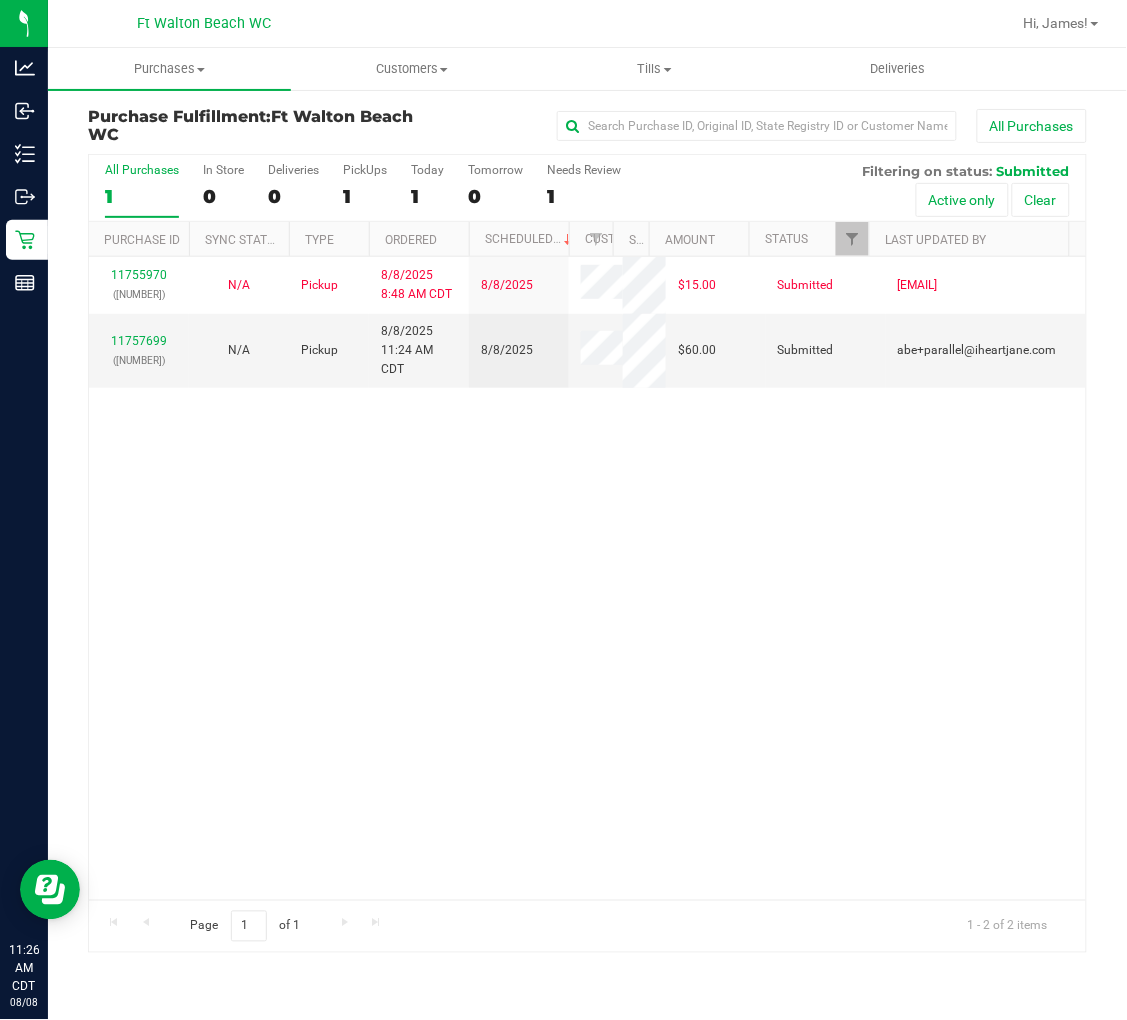 click on "All Purchases" at bounding box center [142, 170] 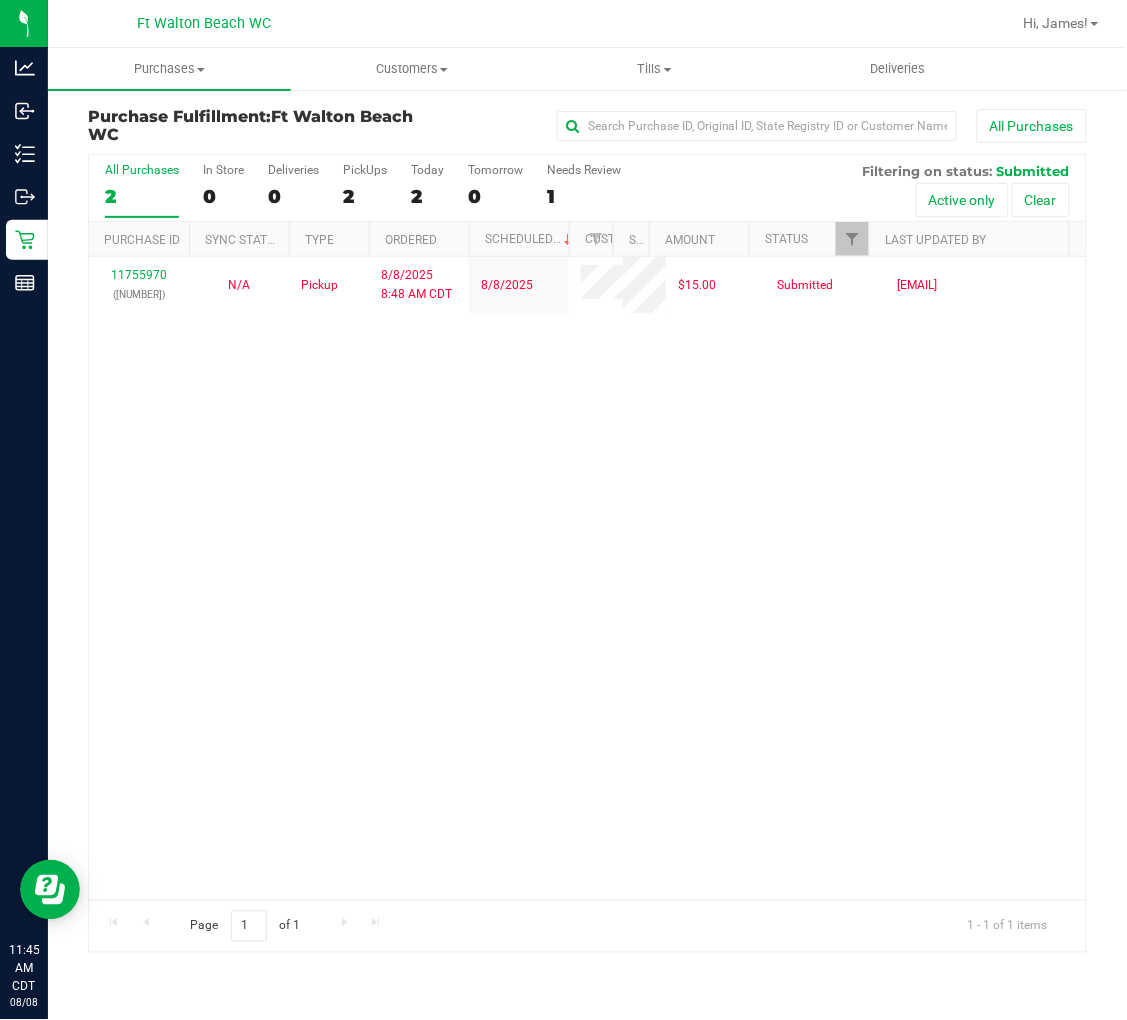 click on "All Purchases
2
In Store
0
Deliveries
0
PickUps
2
Today
2
Tomorrow
0
Needs Review
1
Filtering on status:
Submitted
Active only
Clear" at bounding box center (587, 163) 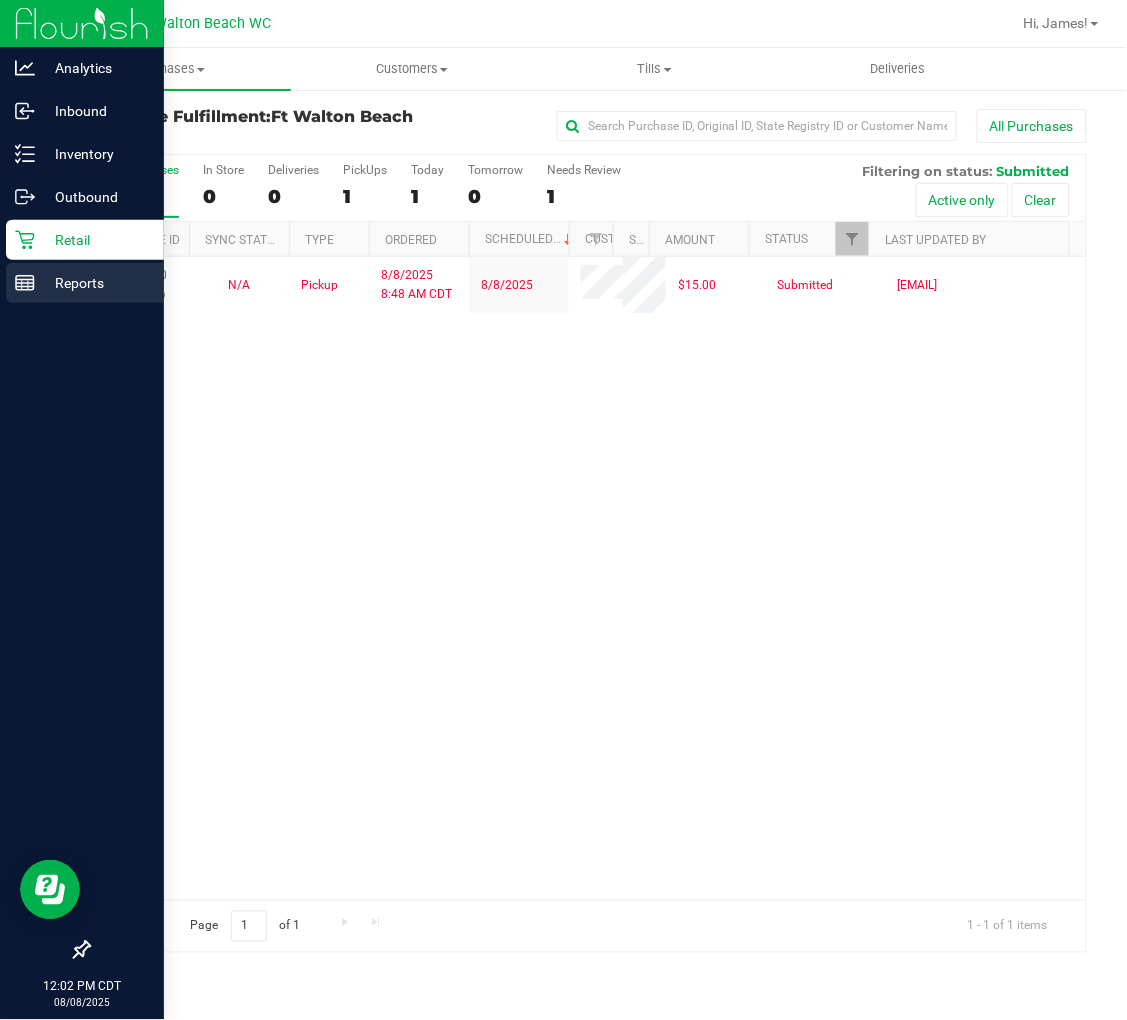 click on "Reports" at bounding box center [95, 283] 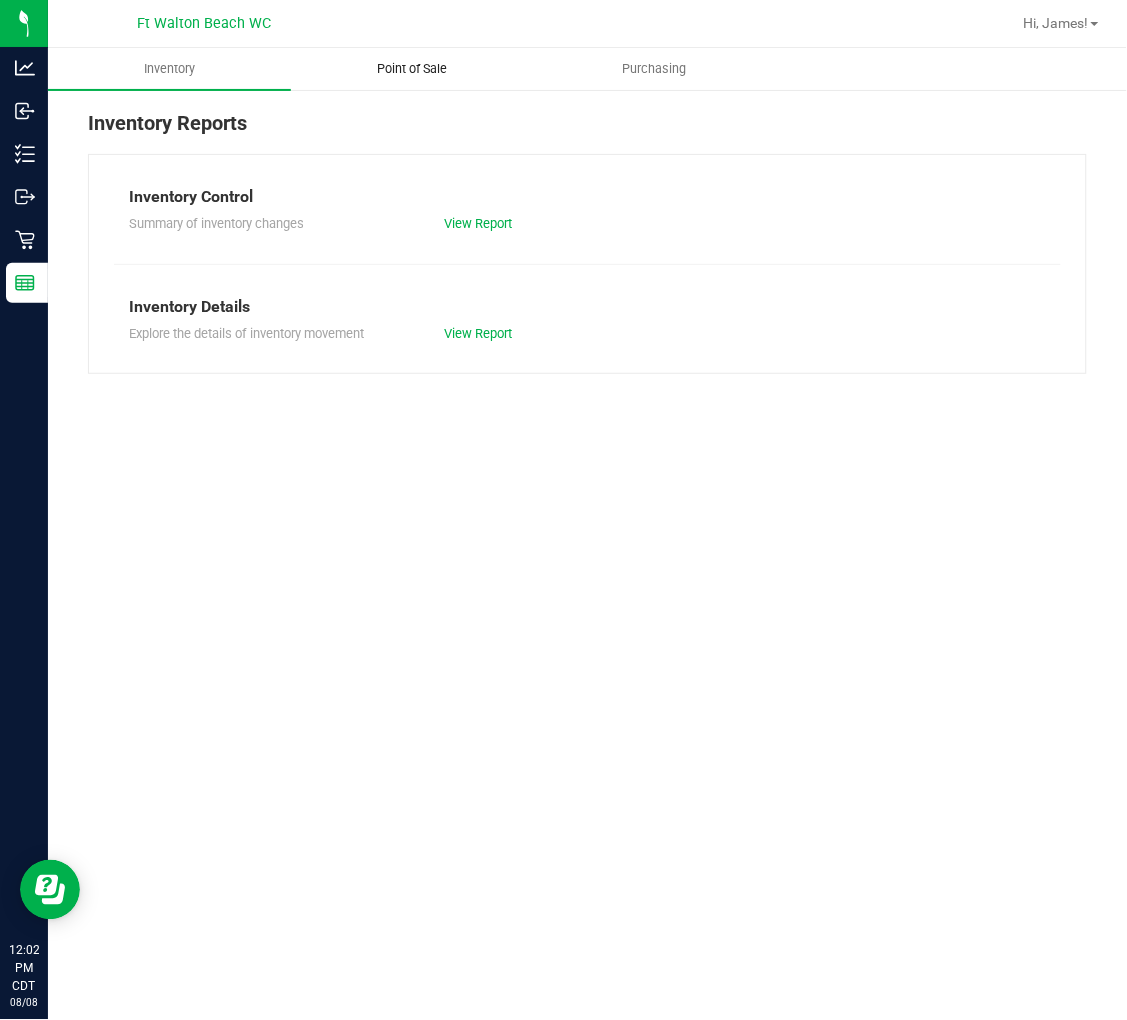 click on "Point of Sale" at bounding box center (412, 69) 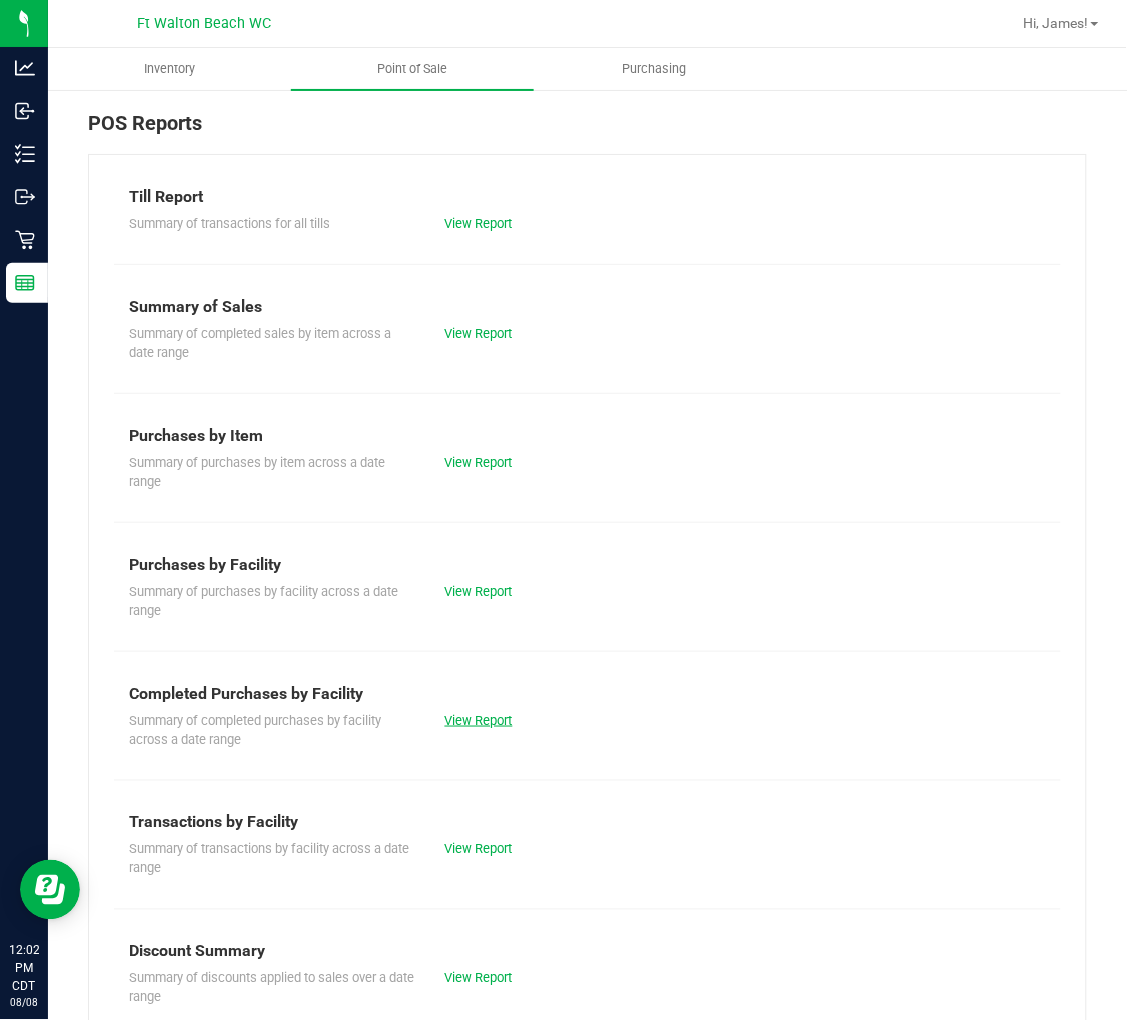 click on "View Report" at bounding box center [479, 720] 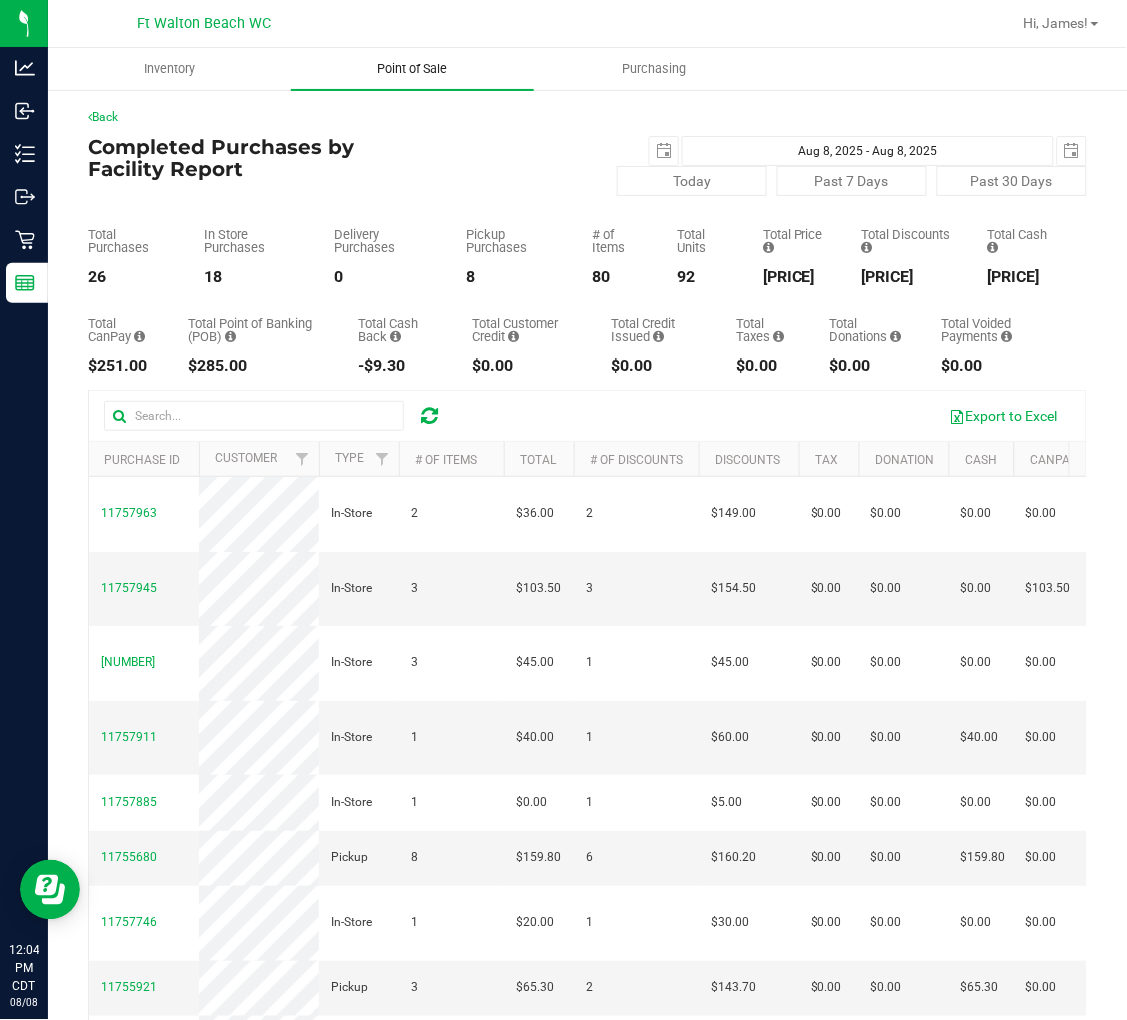 click on "Point of Sale" at bounding box center [412, 69] 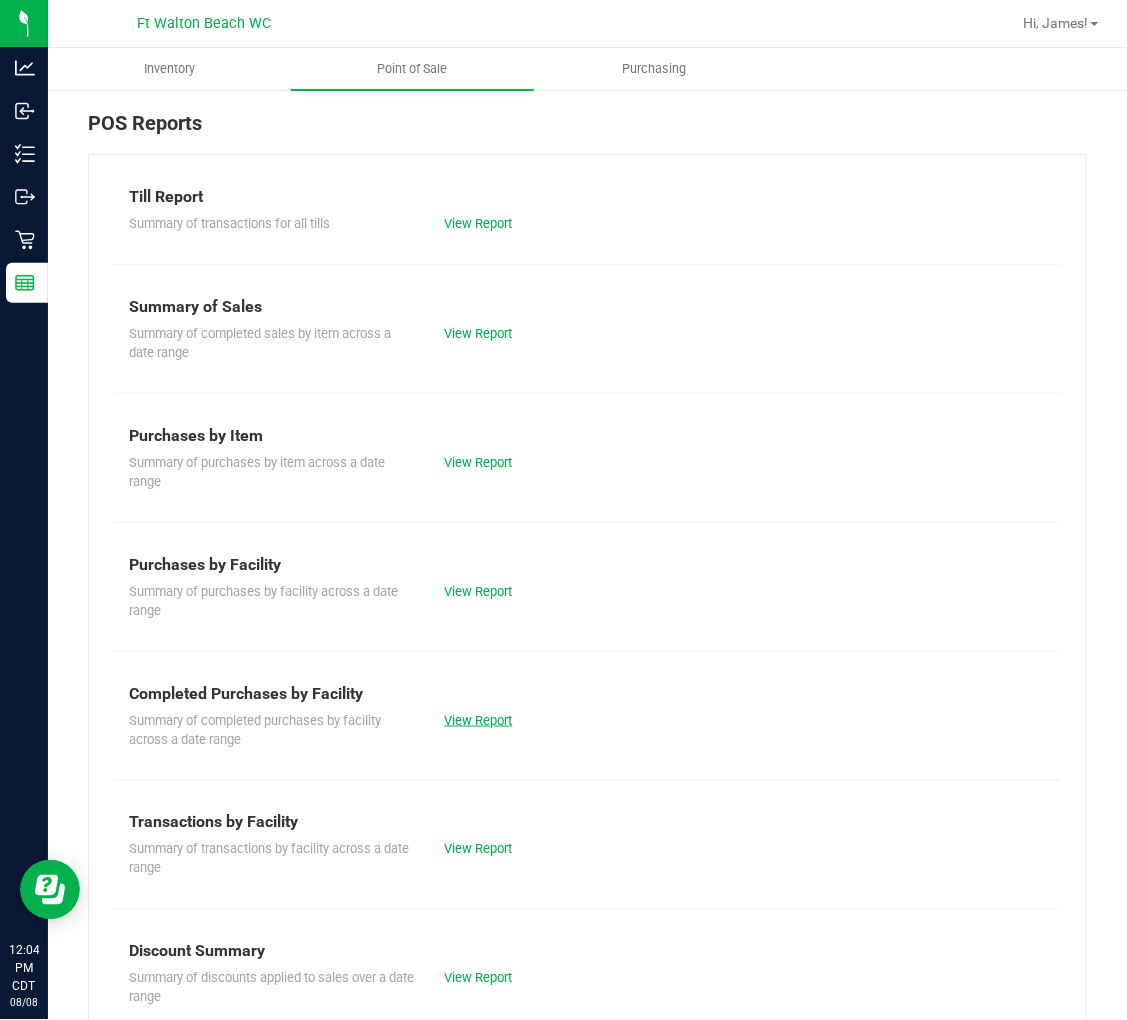 click on "View Report" at bounding box center (479, 720) 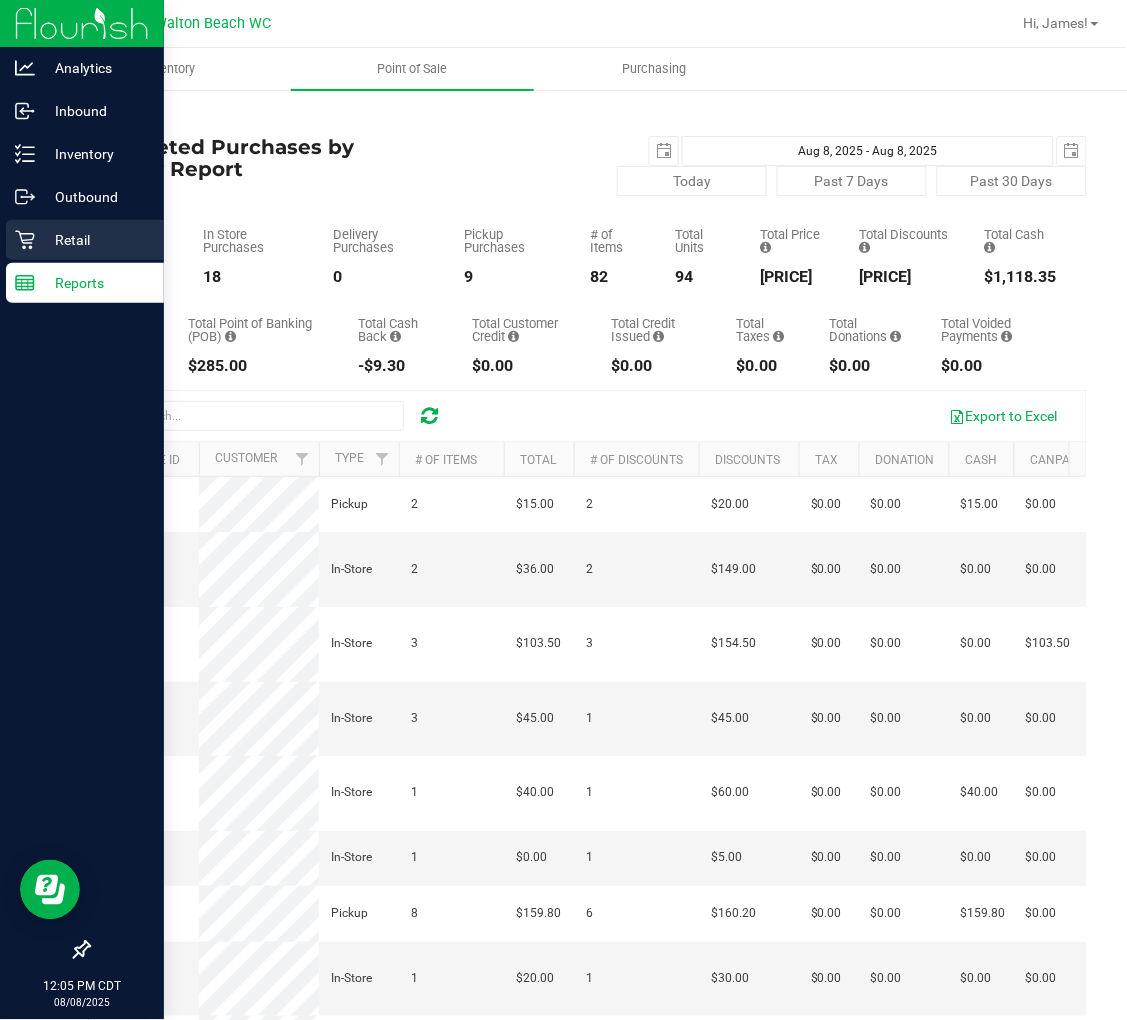 click on "Retail" at bounding box center (95, 240) 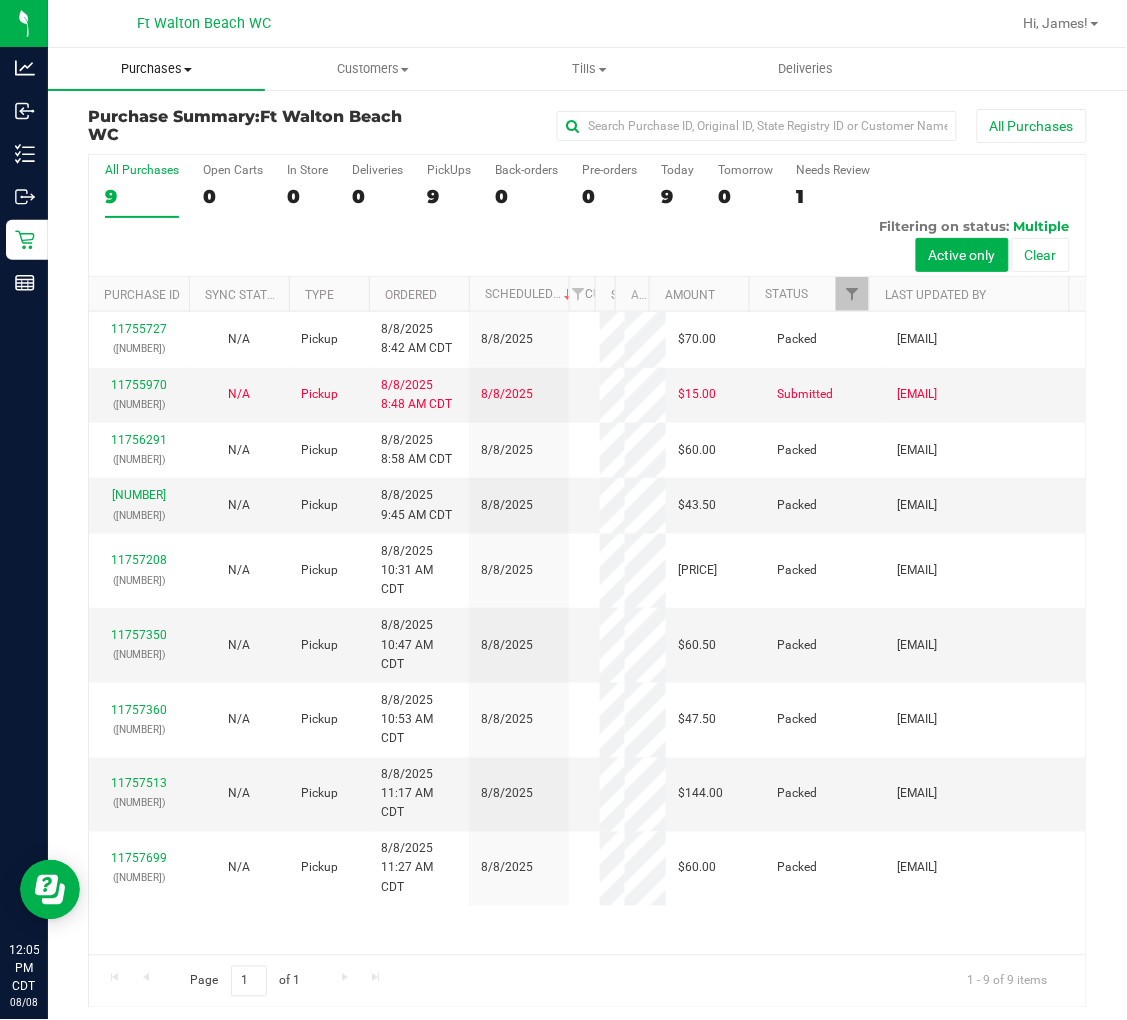 click on "Purchases" at bounding box center (156, 69) 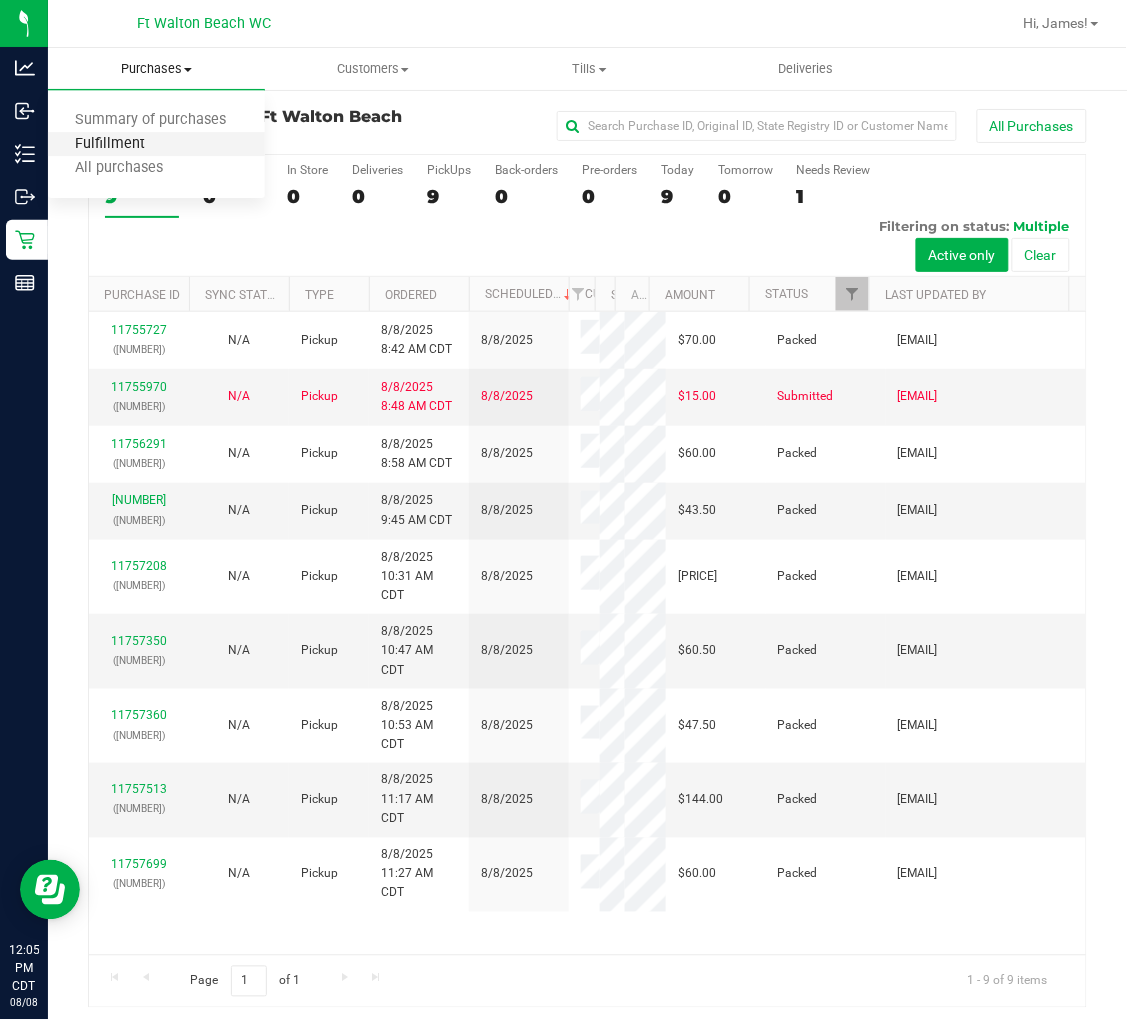 click on "Fulfillment" at bounding box center [110, 144] 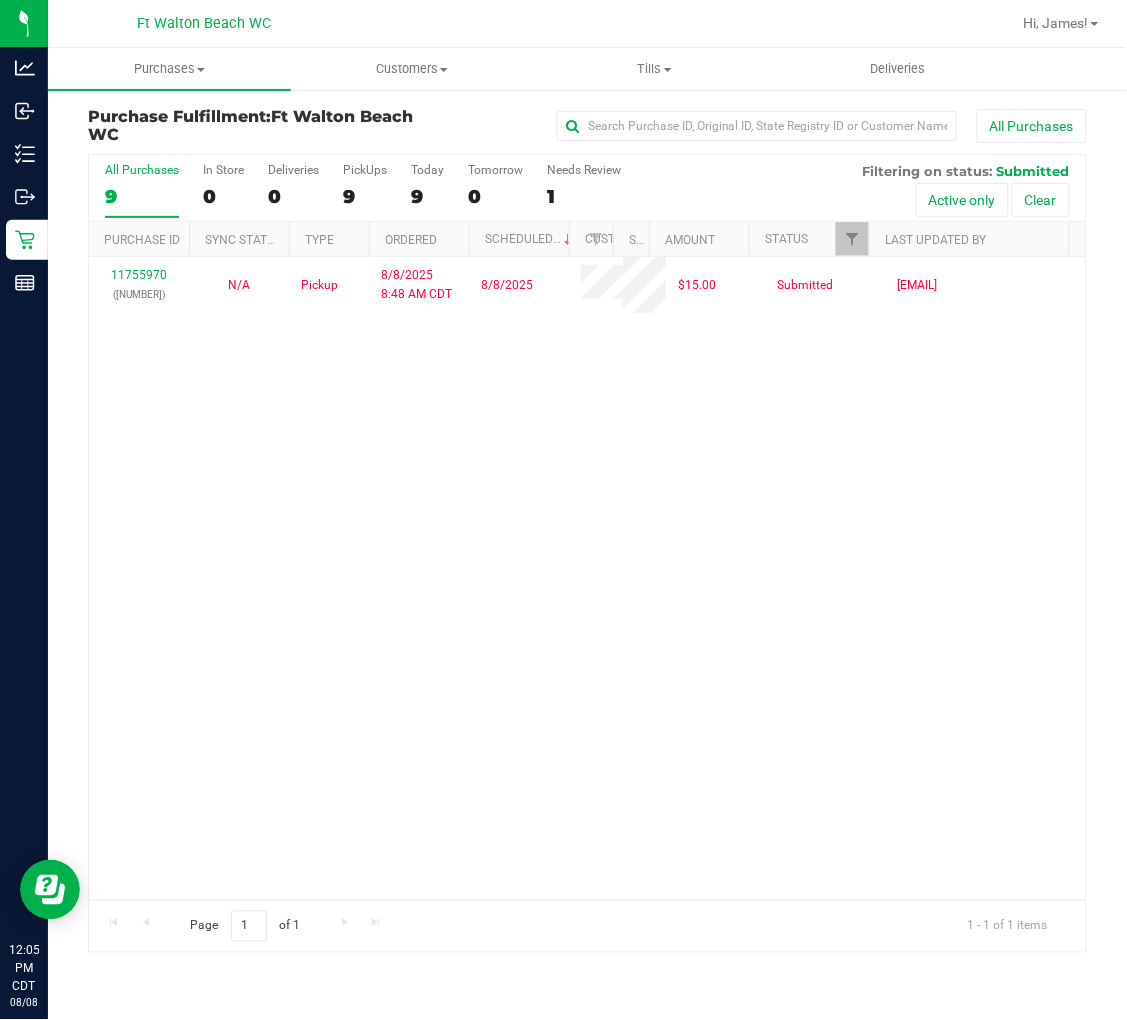 click on "[NUMBER]
([NUMBER])
N/A
Pickup [DATE] [TIME] [TIMEZONE] [DATE]
[PRICE]
Submitted [EMAIL]" at bounding box center [587, 578] 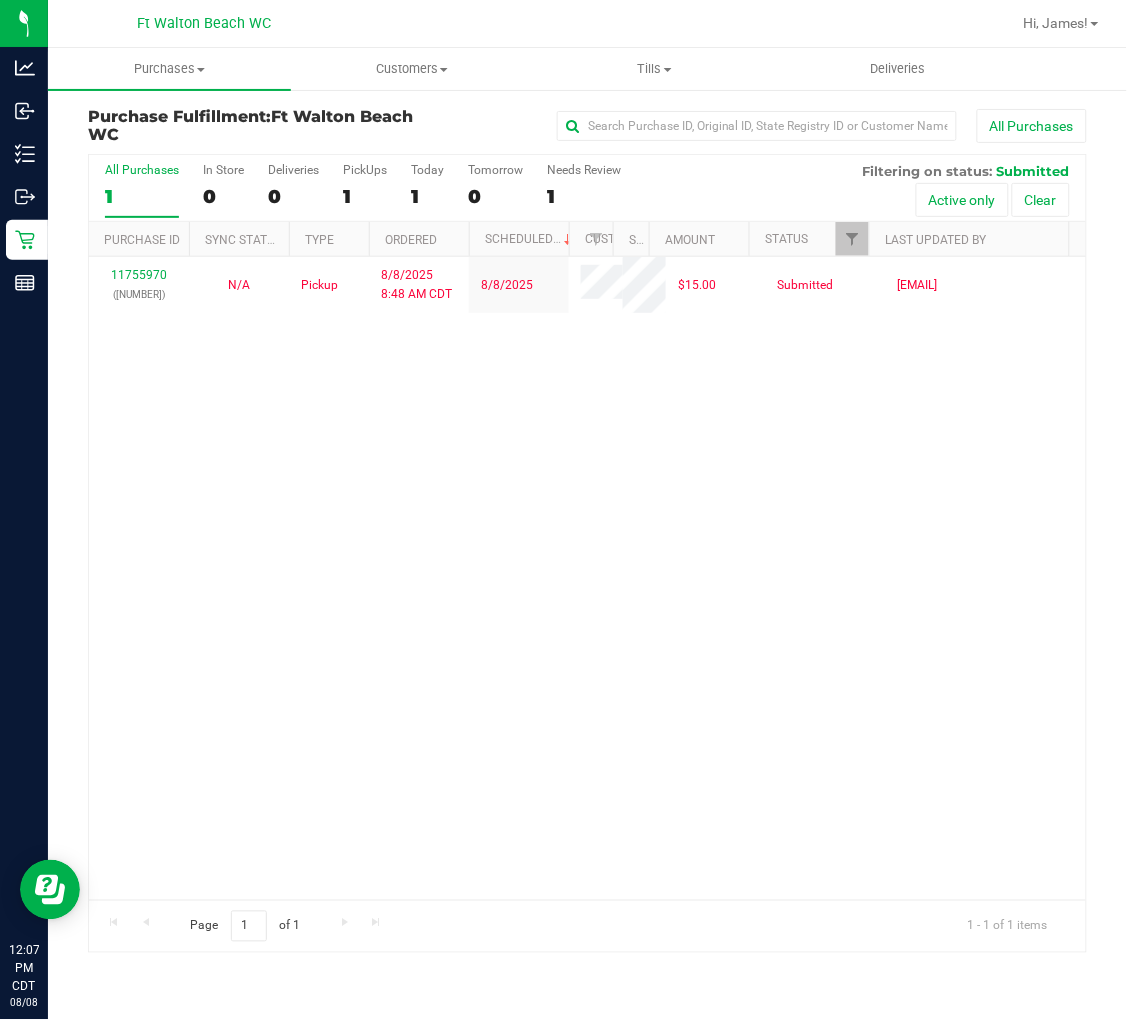 click on "[NUMBER]
([NUMBER])
N/A
Pickup [DATE] [TIME] [TIMEZONE] [DATE]
[PRICE]
Submitted [EMAIL]" at bounding box center (587, 578) 